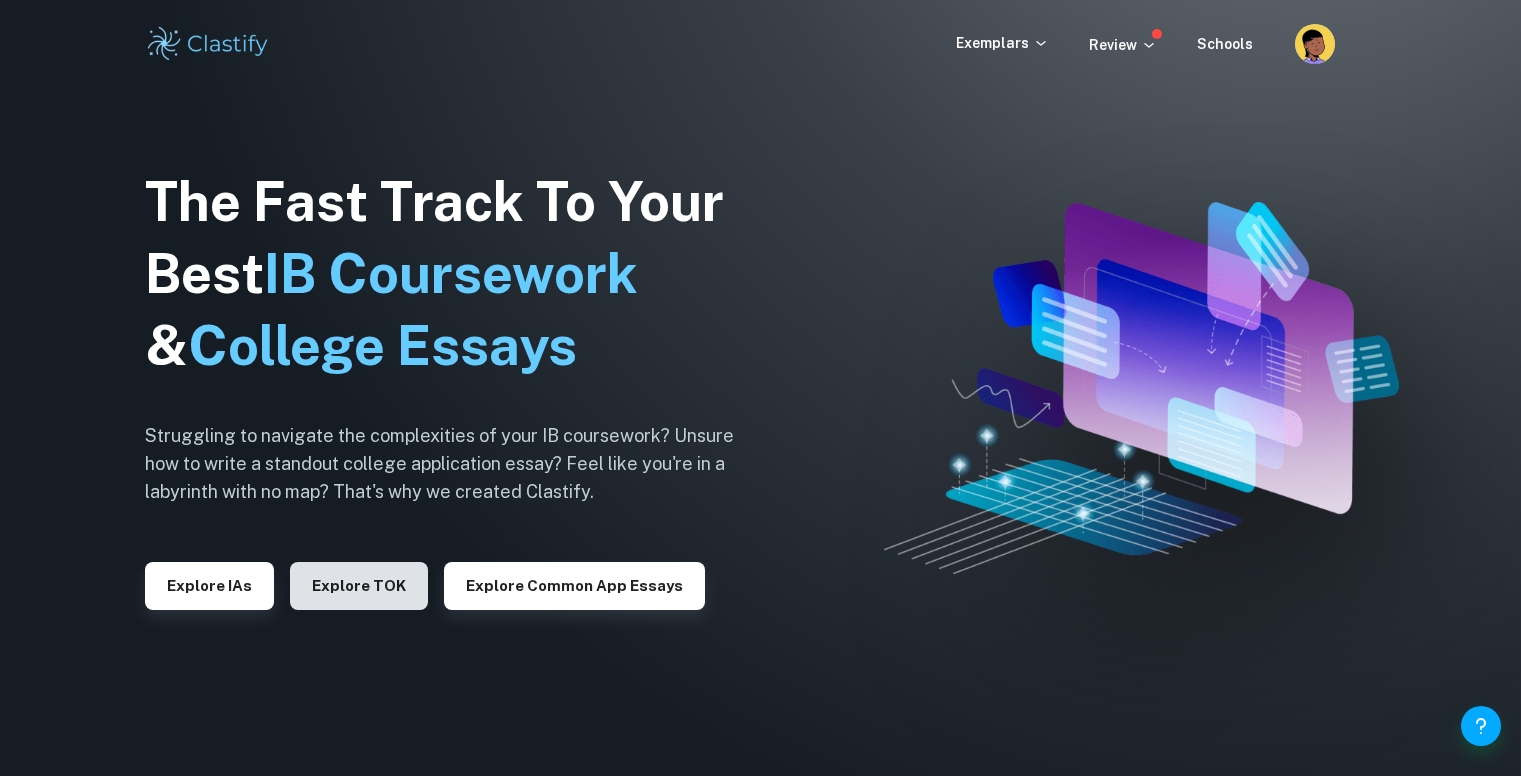 scroll, scrollTop: 0, scrollLeft: 0, axis: both 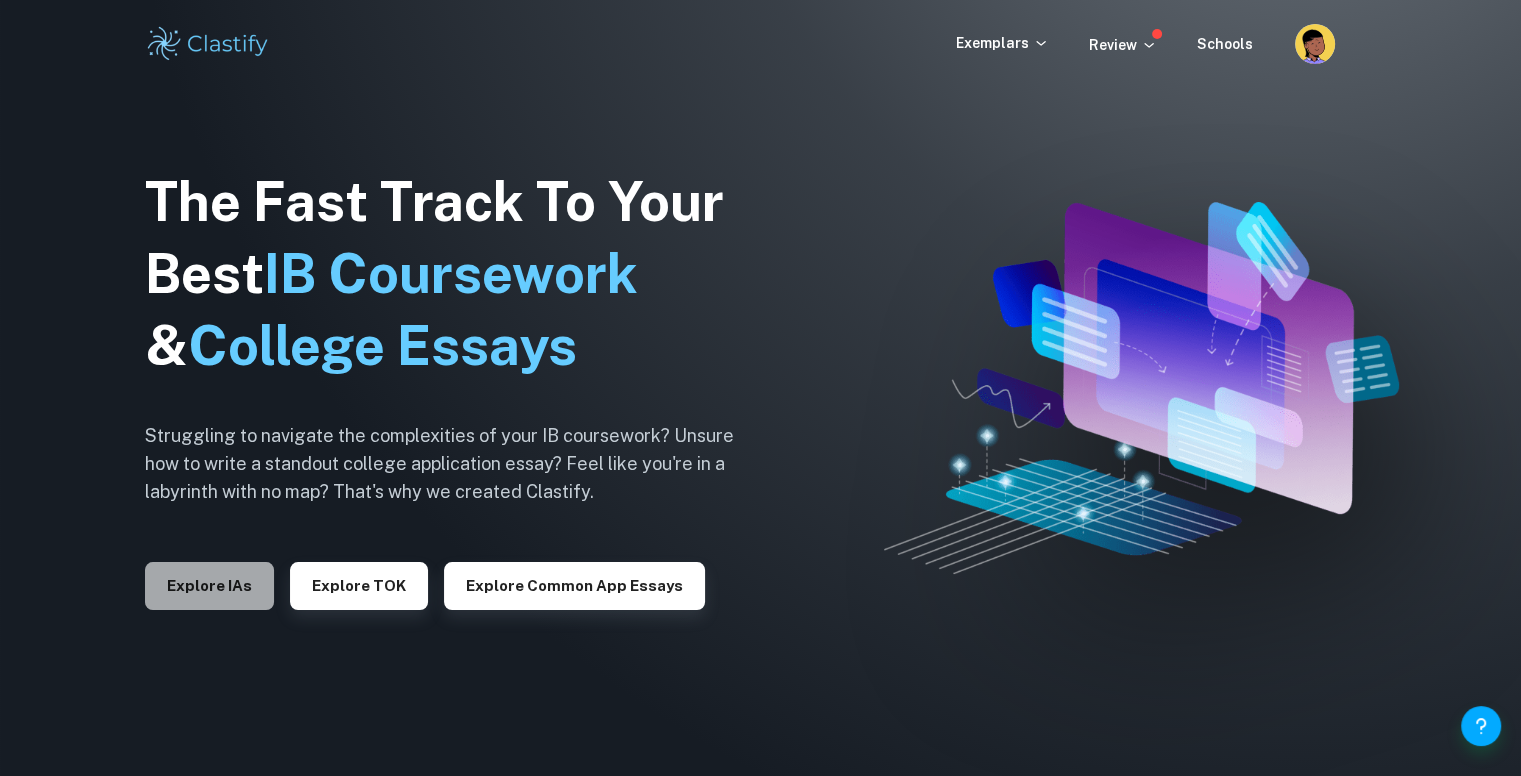 click on "Explore IAs" at bounding box center (209, 586) 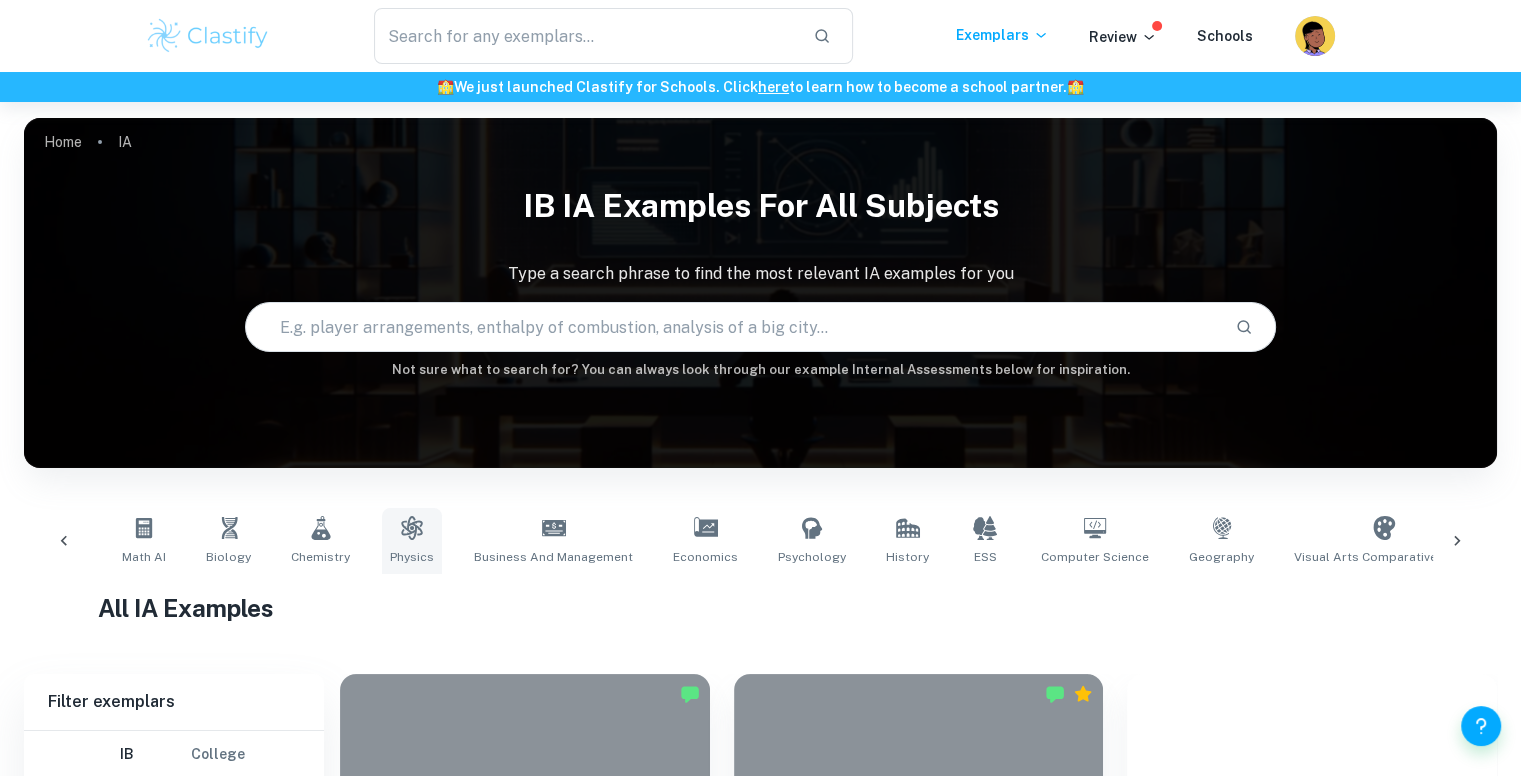 scroll, scrollTop: 0, scrollLeft: 0, axis: both 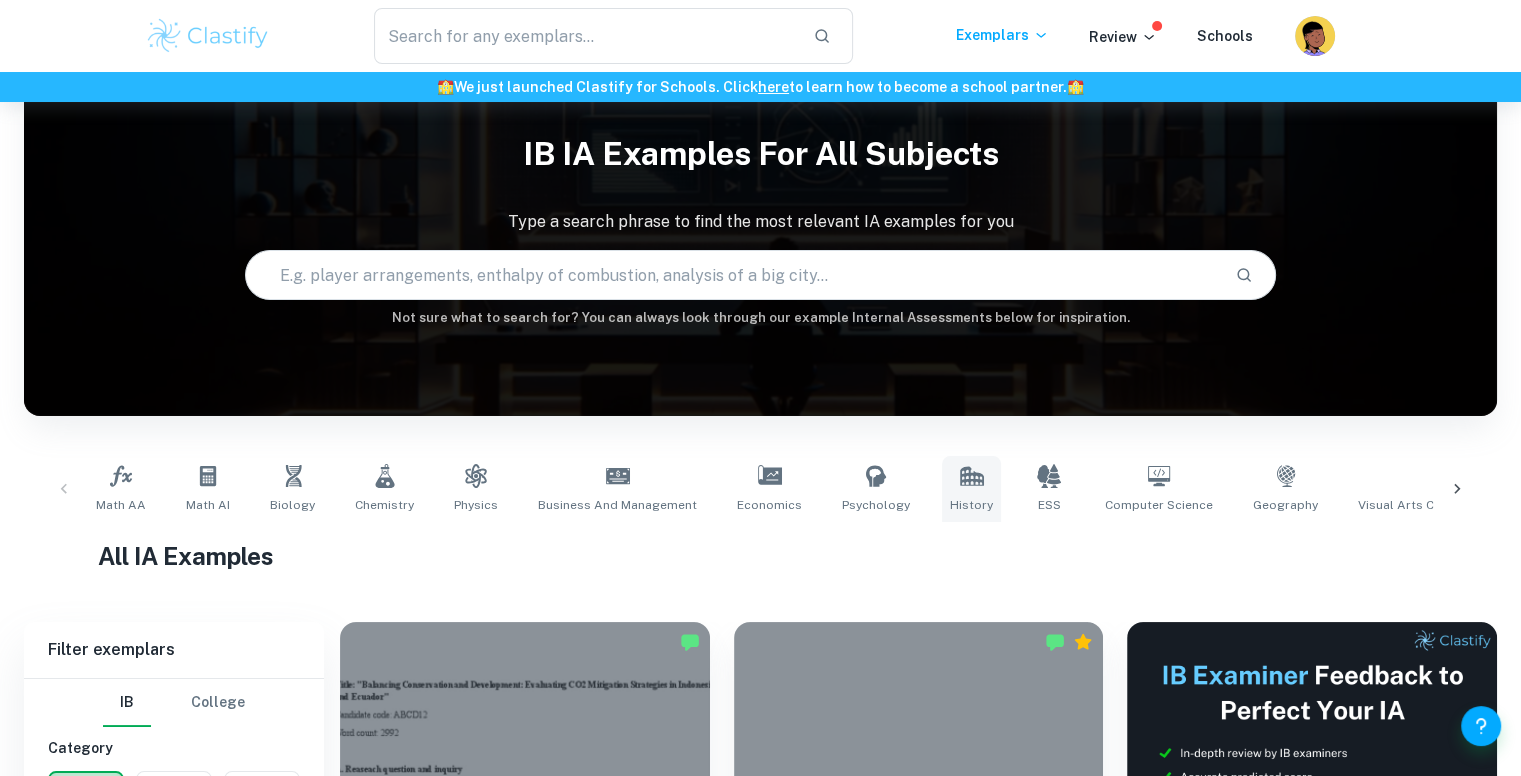 click on "History" at bounding box center (971, 505) 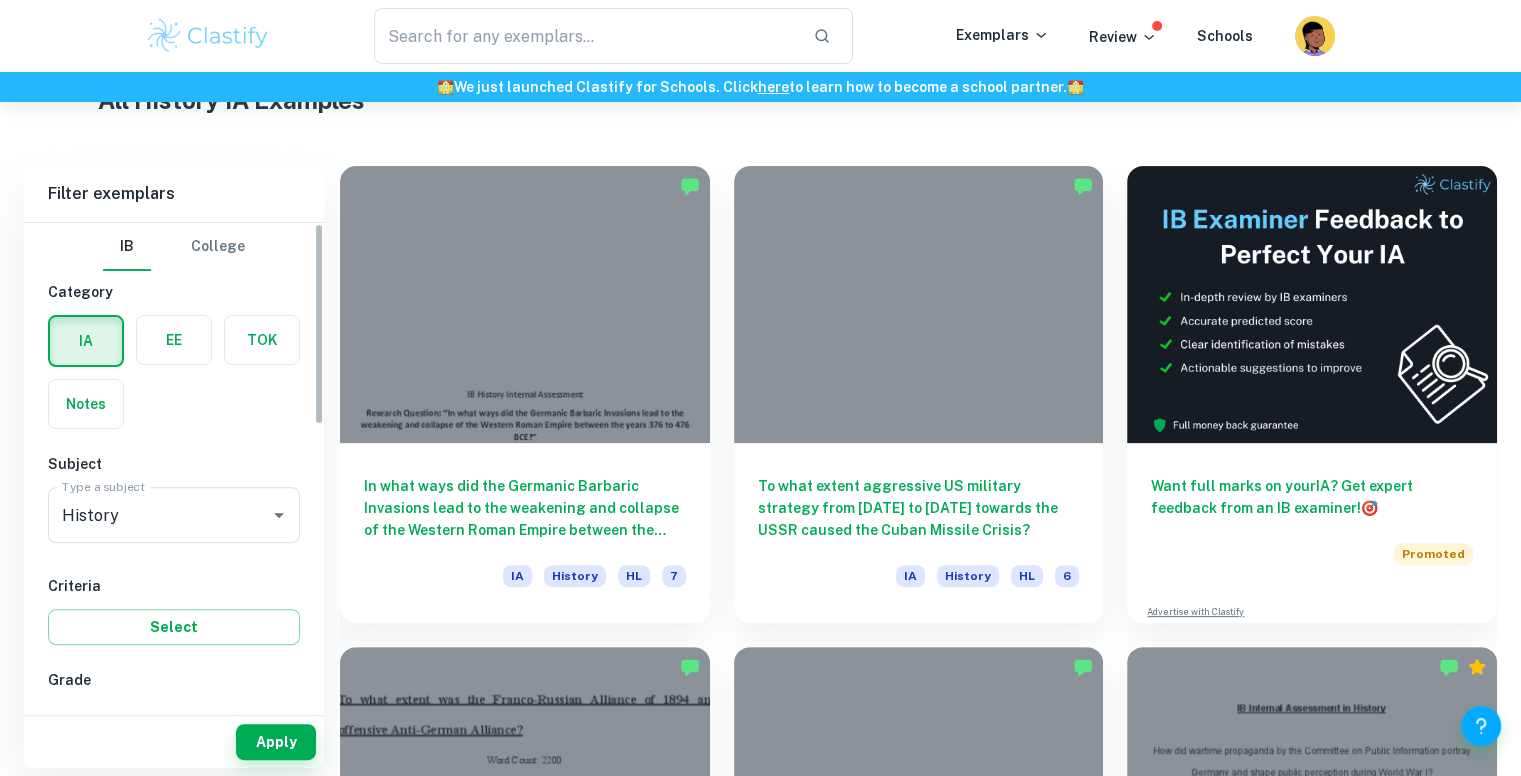 scroll, scrollTop: 509, scrollLeft: 0, axis: vertical 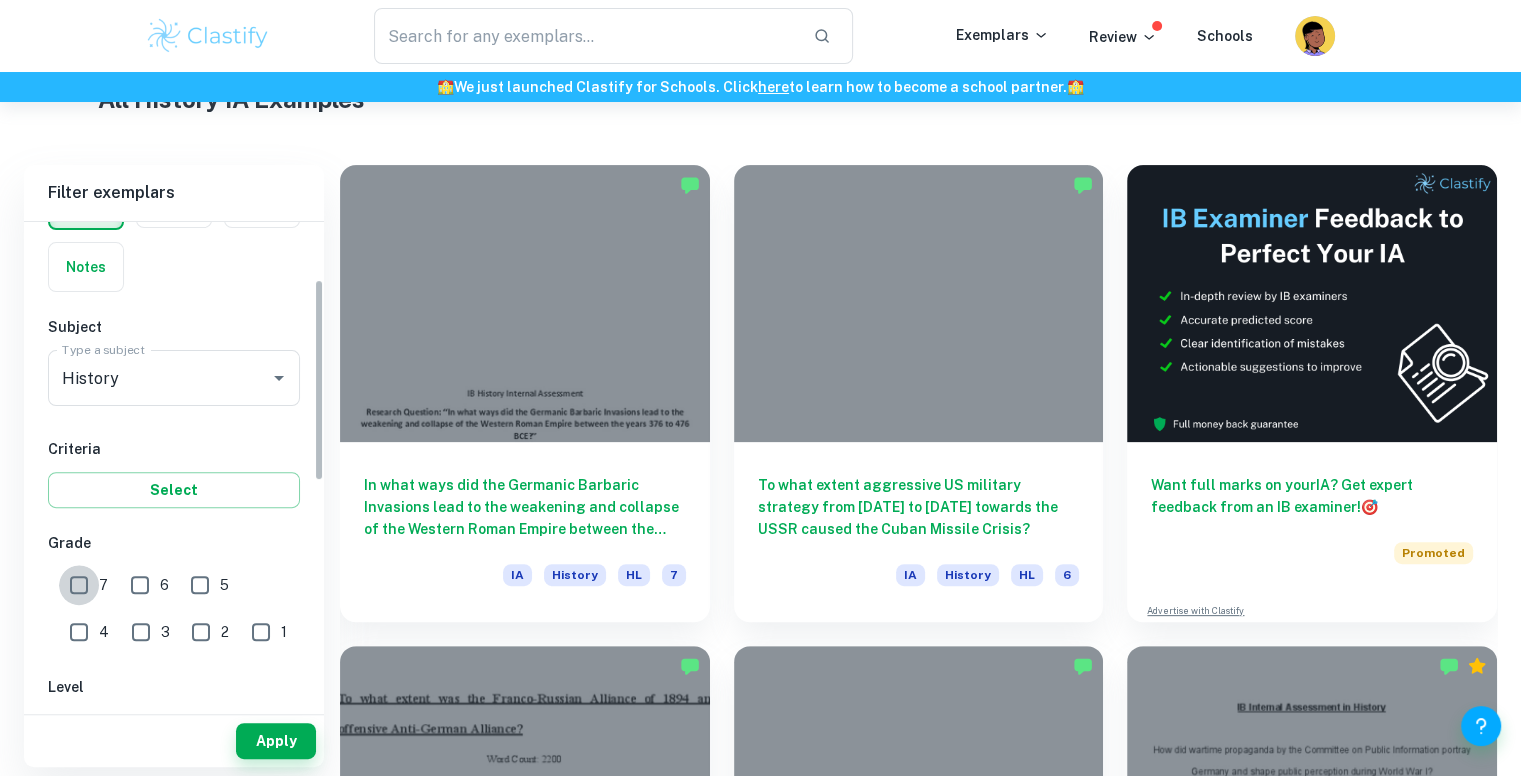 click on "7" at bounding box center (79, 585) 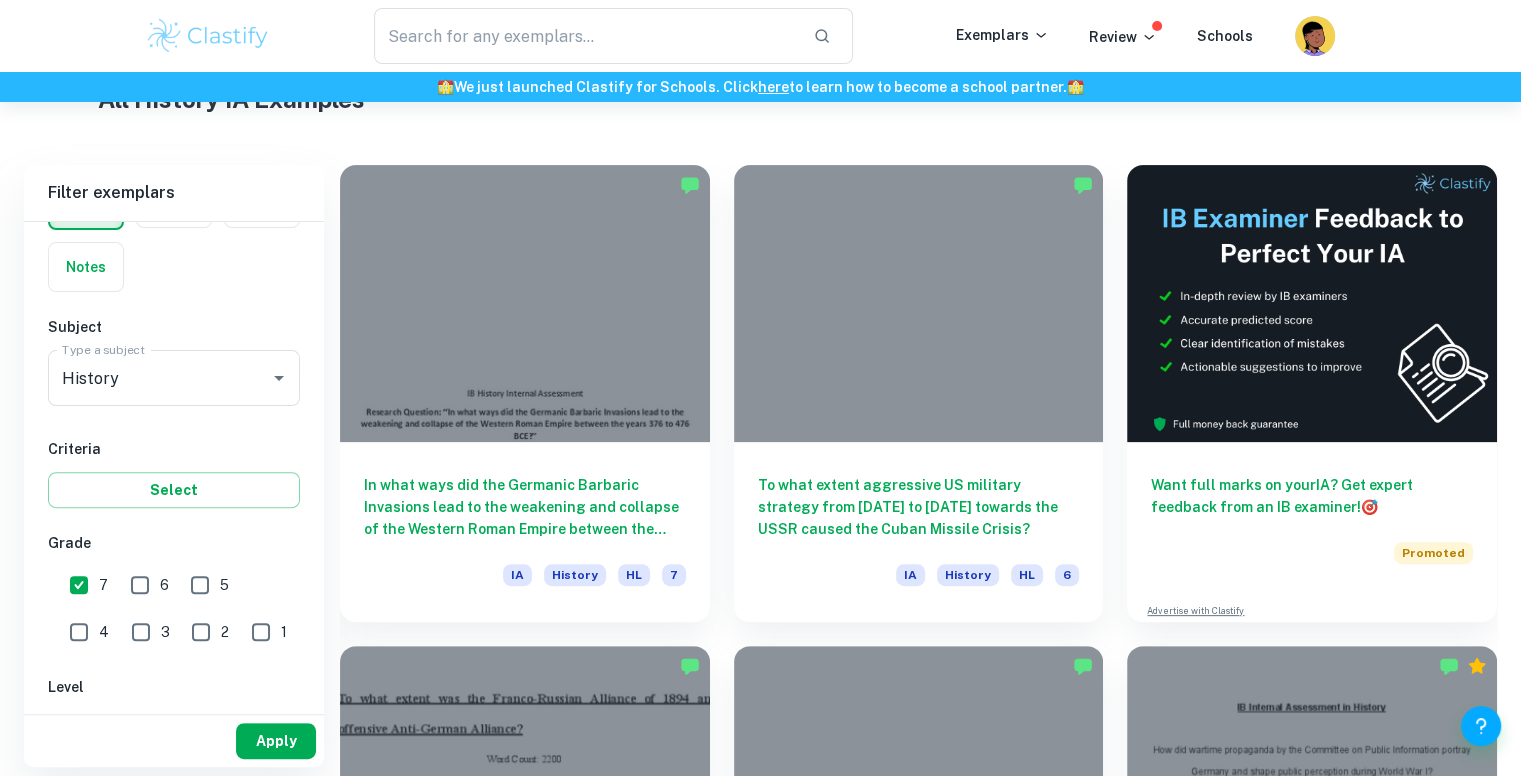 click on "Apply" at bounding box center (276, 741) 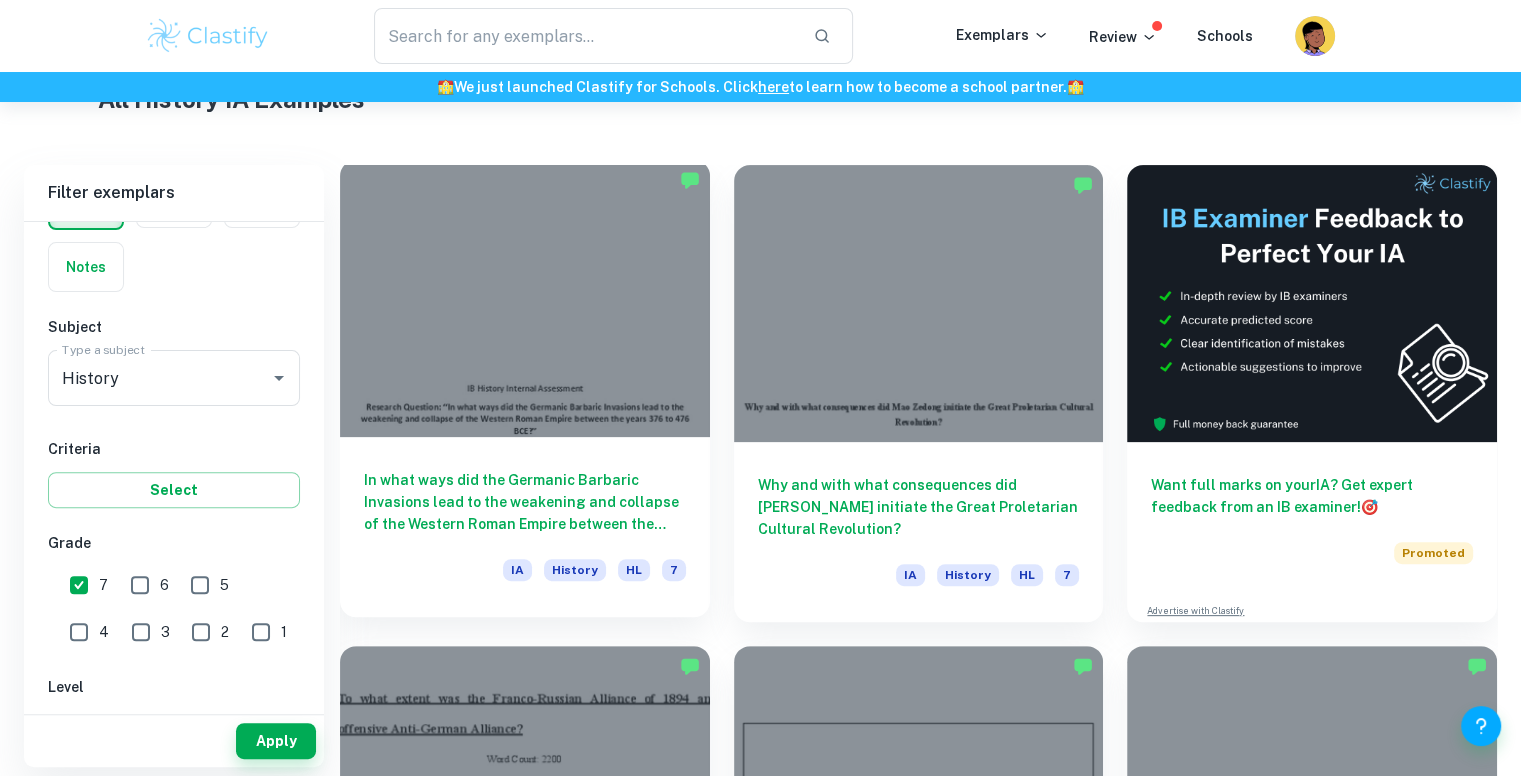 scroll, scrollTop: 601, scrollLeft: 0, axis: vertical 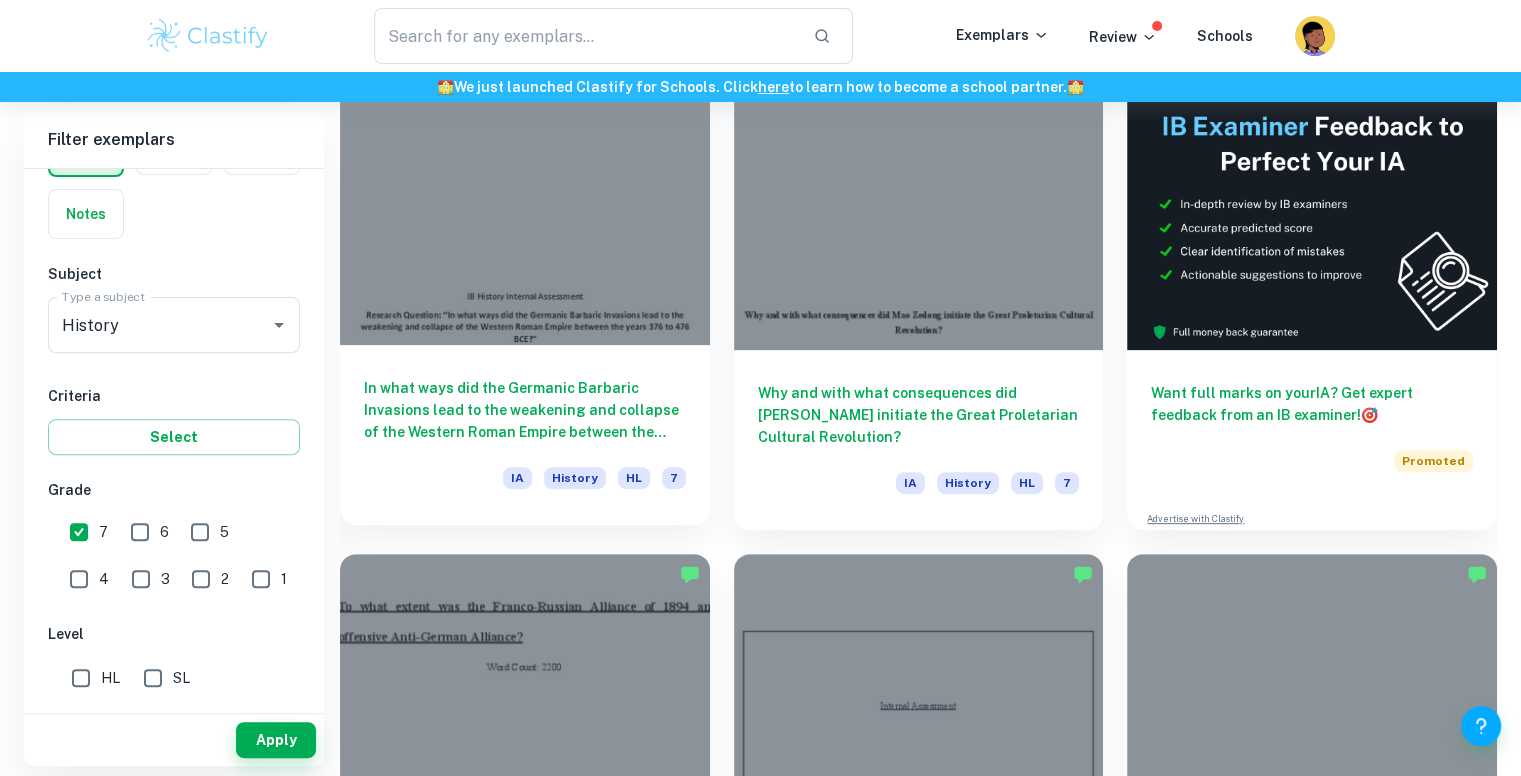click at bounding box center (525, 206) 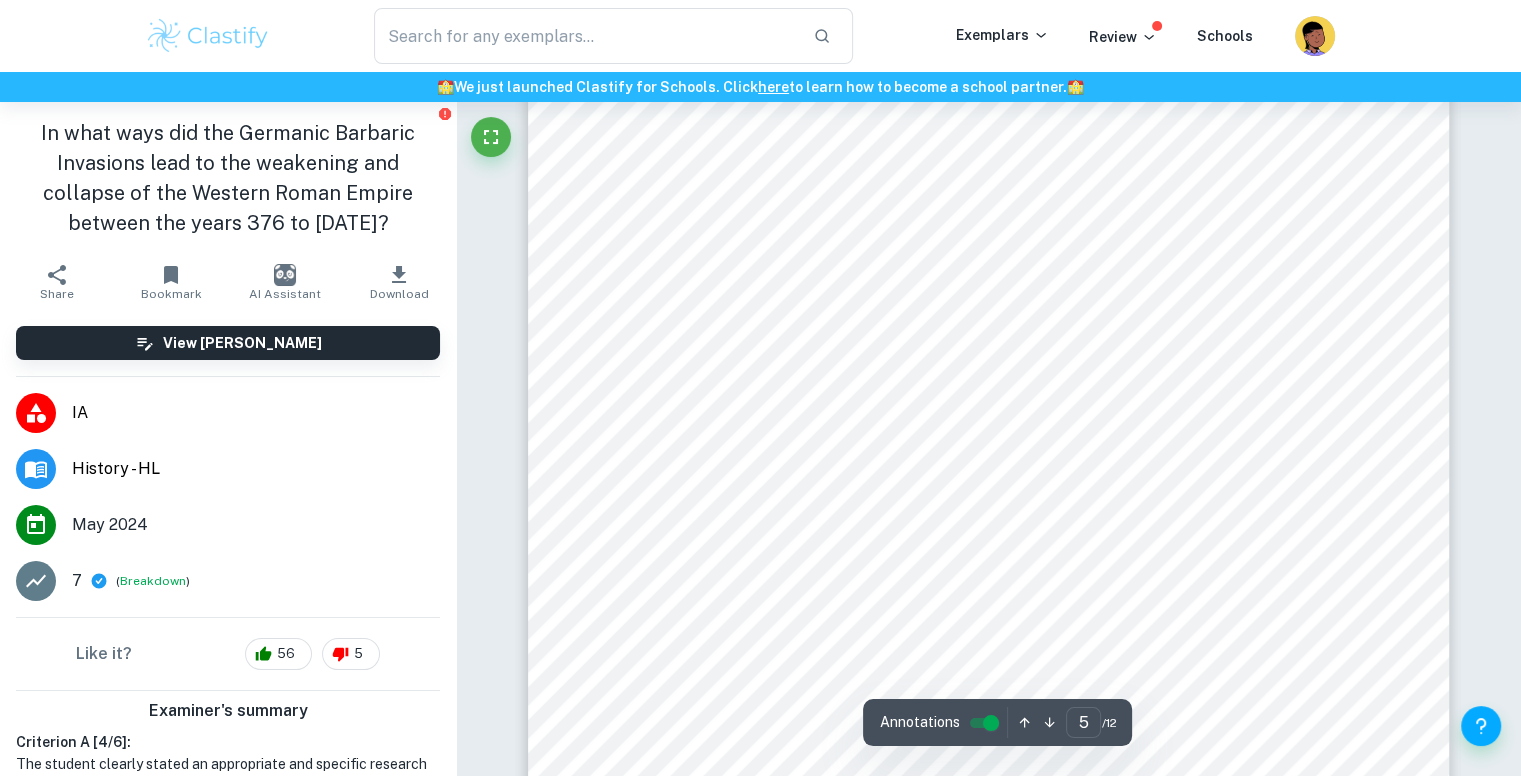 scroll, scrollTop: 5508, scrollLeft: 0, axis: vertical 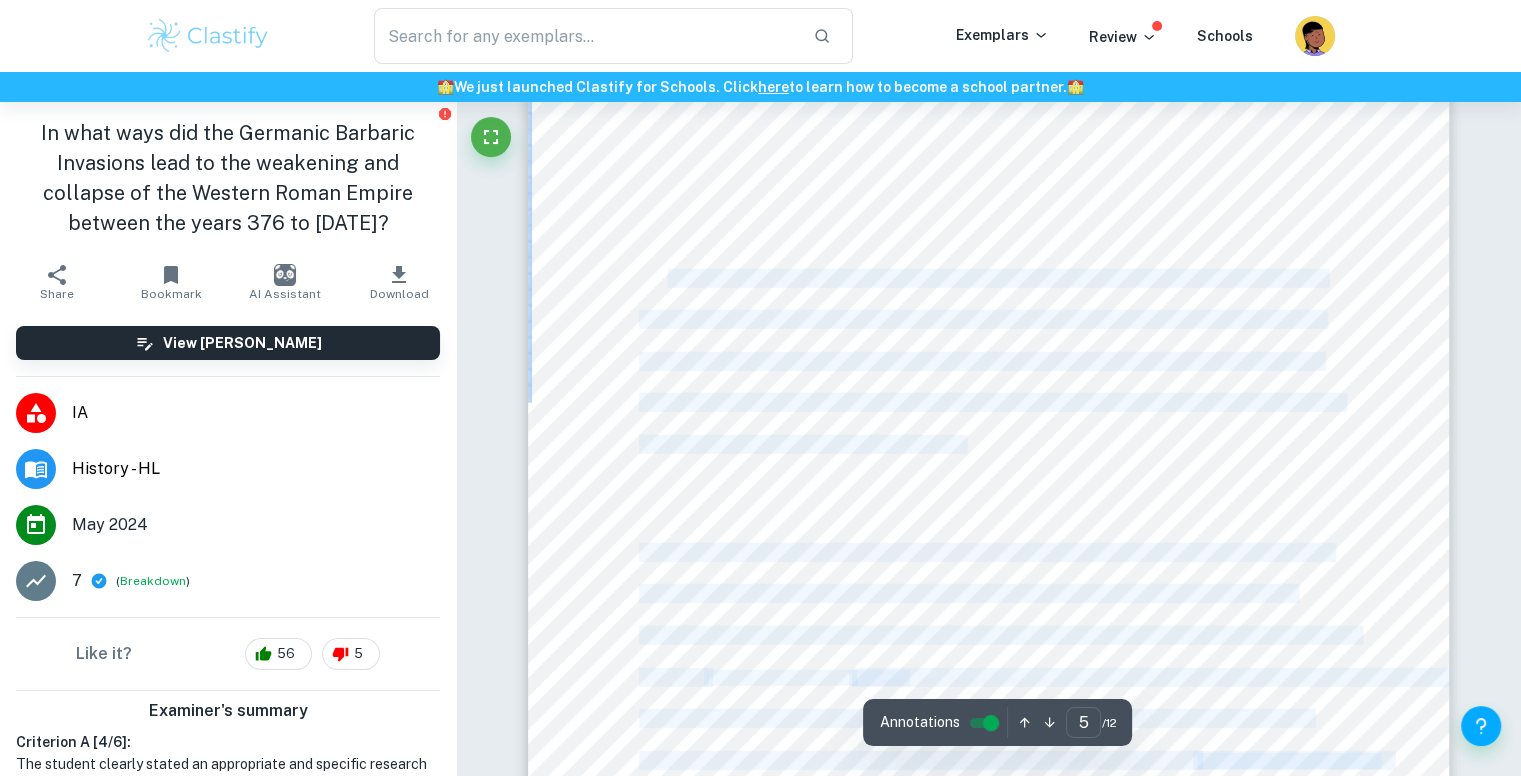 drag, startPoint x: 627, startPoint y: 193, endPoint x: 664, endPoint y: 265, distance: 80.9506 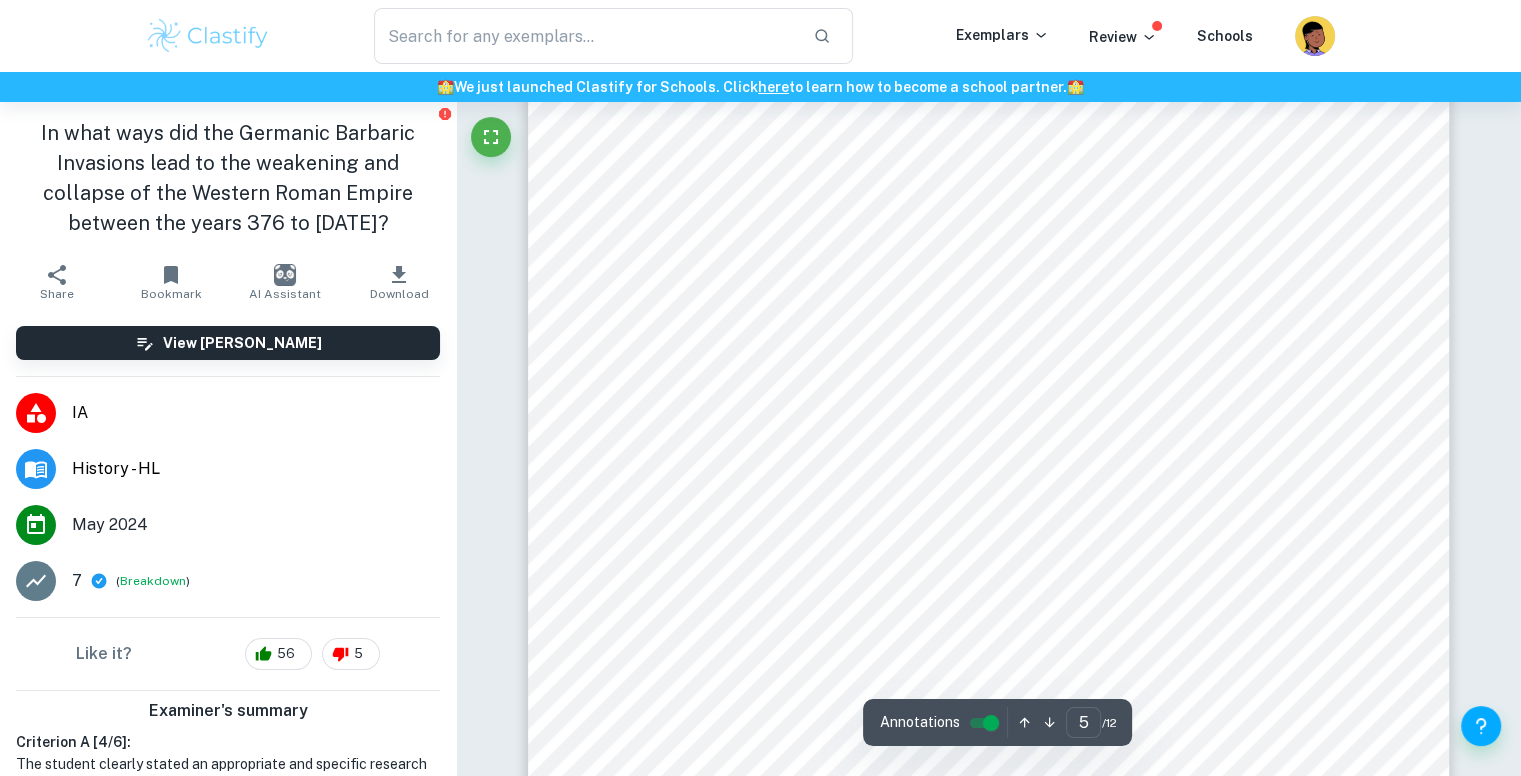 click on "5 Section 2: Investigation The Barbaric Invasions played a significant role in the weakening and eventual collapse of the Western Roman Empire from 376 to 476 BCE. The Barbaric Invasions not only caused the strain in military strength and stability, but also led to economic and political problems within the regime. This impacted tax revenues when the rulers needed them the most, and created a shift in values, beliefs, and systems within the Roman society. This ultimately created worse conditions from the previous economic and military issues the Roman Empire was dealing with, having a 8domino effect9 onto the deterioration of the Western Empire. Evidence shows that the Barbaric Invasions significantly impacted the Western Roman Empire, and eventually caused its collapse. This establishes the perspective of historian Bryan Ward Perkins, stating that the conditions in the Western Roman Empire were inevitably caused by Barbaric Invasions   (BW. Perkins, 2005, p.42)     (BW. Perkins, 2005, p. 49)" at bounding box center [989, 670] 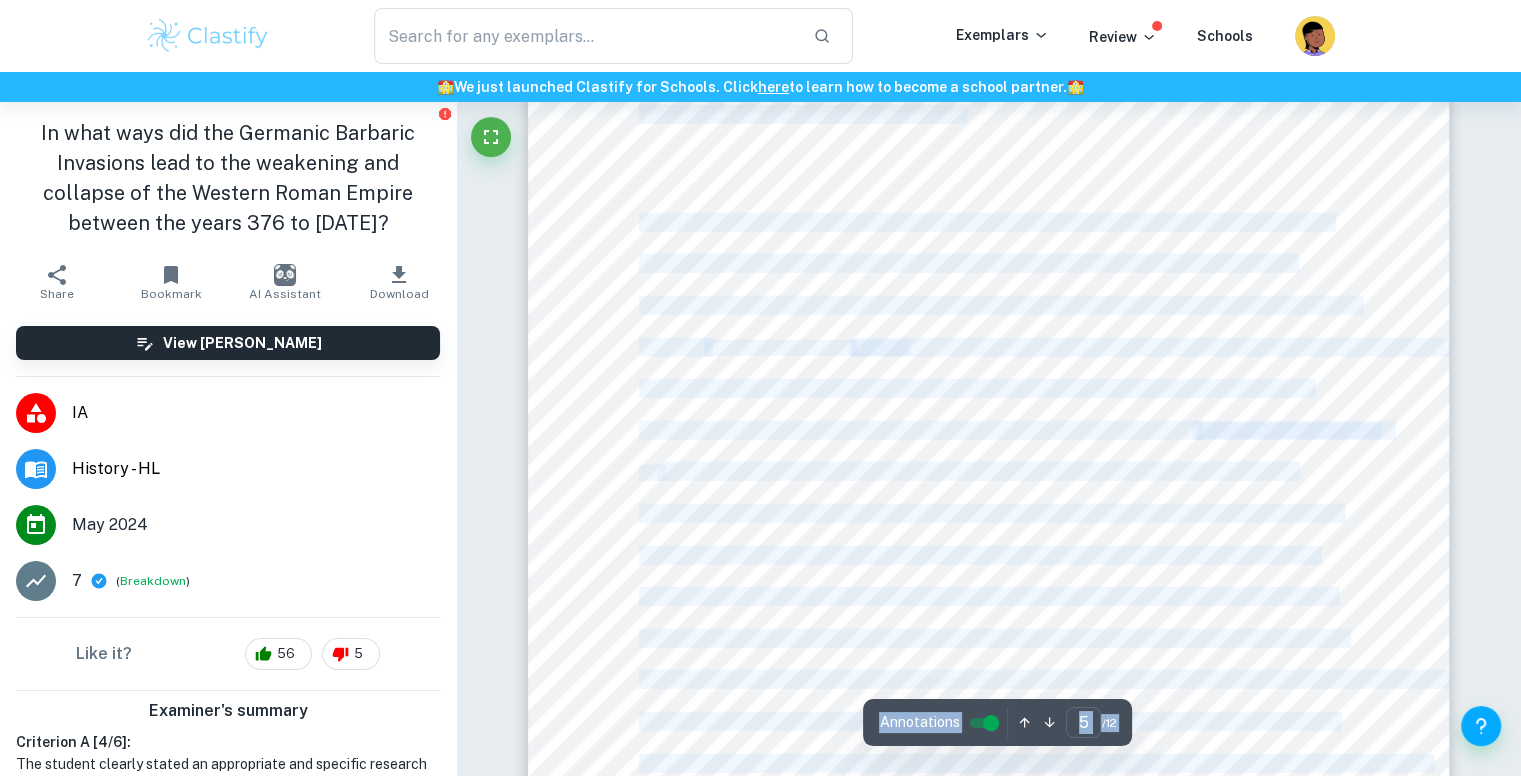 drag, startPoint x: 640, startPoint y: 200, endPoint x: 923, endPoint y: 458, distance: 382.953 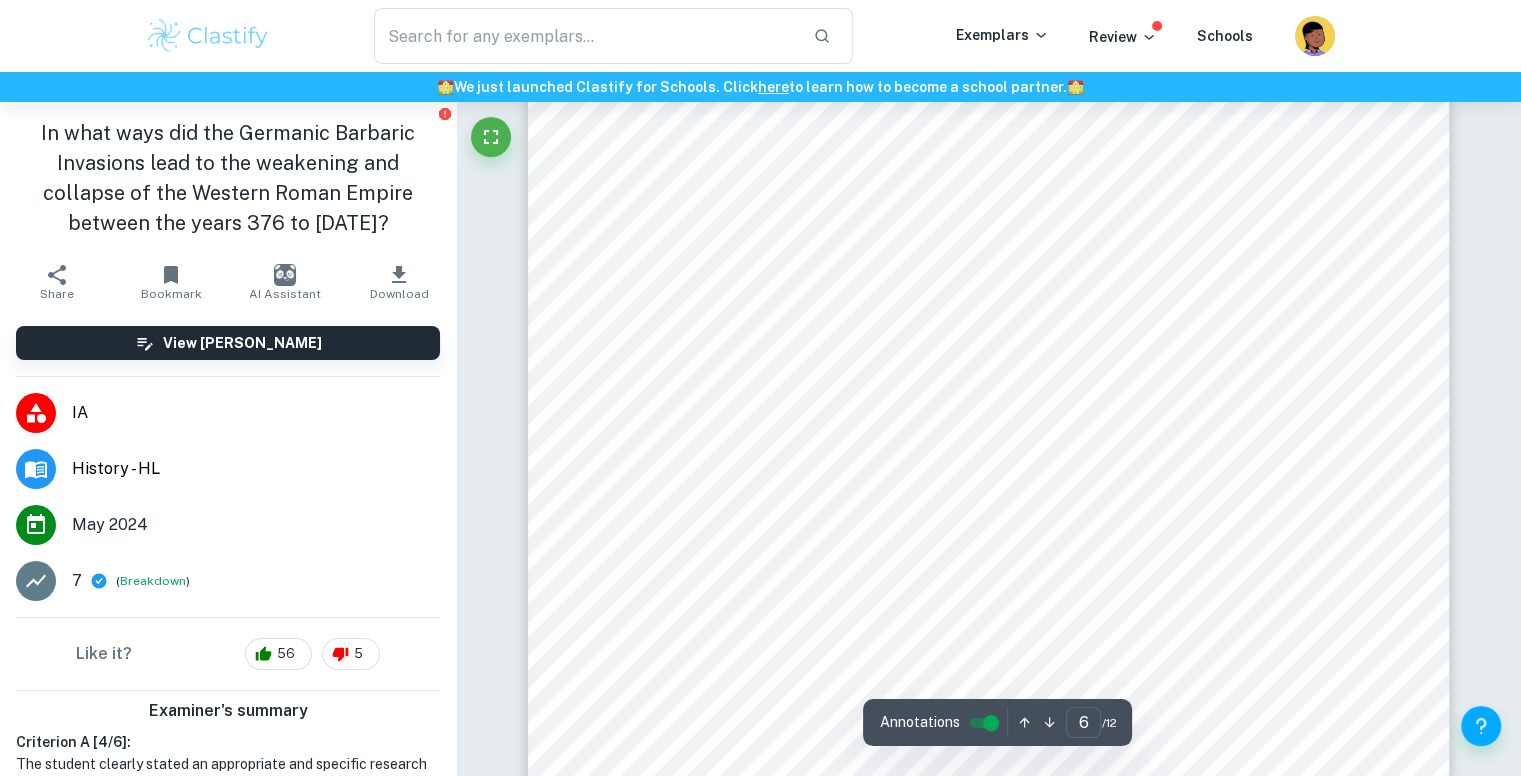 click on "6 1986).   Known as Foederati, many Barbarians were deployed to fight with the Roman army. This was effective for the Empire, as they were paid less and could be more lenient with them. However, in addition to the diminished loyalty within the Empires structure, the incorporation of Barbarians unsettled the Roman soldiers who were treated severely and taxed highly. This impacted the strength of the Roman Empire, leading to its deterioration in 476. The rise of Christianity and constant political unrest notably weakened the Roman Empire. The uprising secular enlightenment spread Christianity, influencing the Roman Empire. Edward Gibbon, a politician, and historian emphasized the impact of monasticism and Christianity   (E. Gibbon, 1776).   He highlighted the negative impact of the Barbaric tribes onto the Roman Empire through the spread of differing morals. This is significant as it shows a shift in views and values. Moreover, the growth of   (B. Bartlett, 1994). the society." at bounding box center (989, 332) 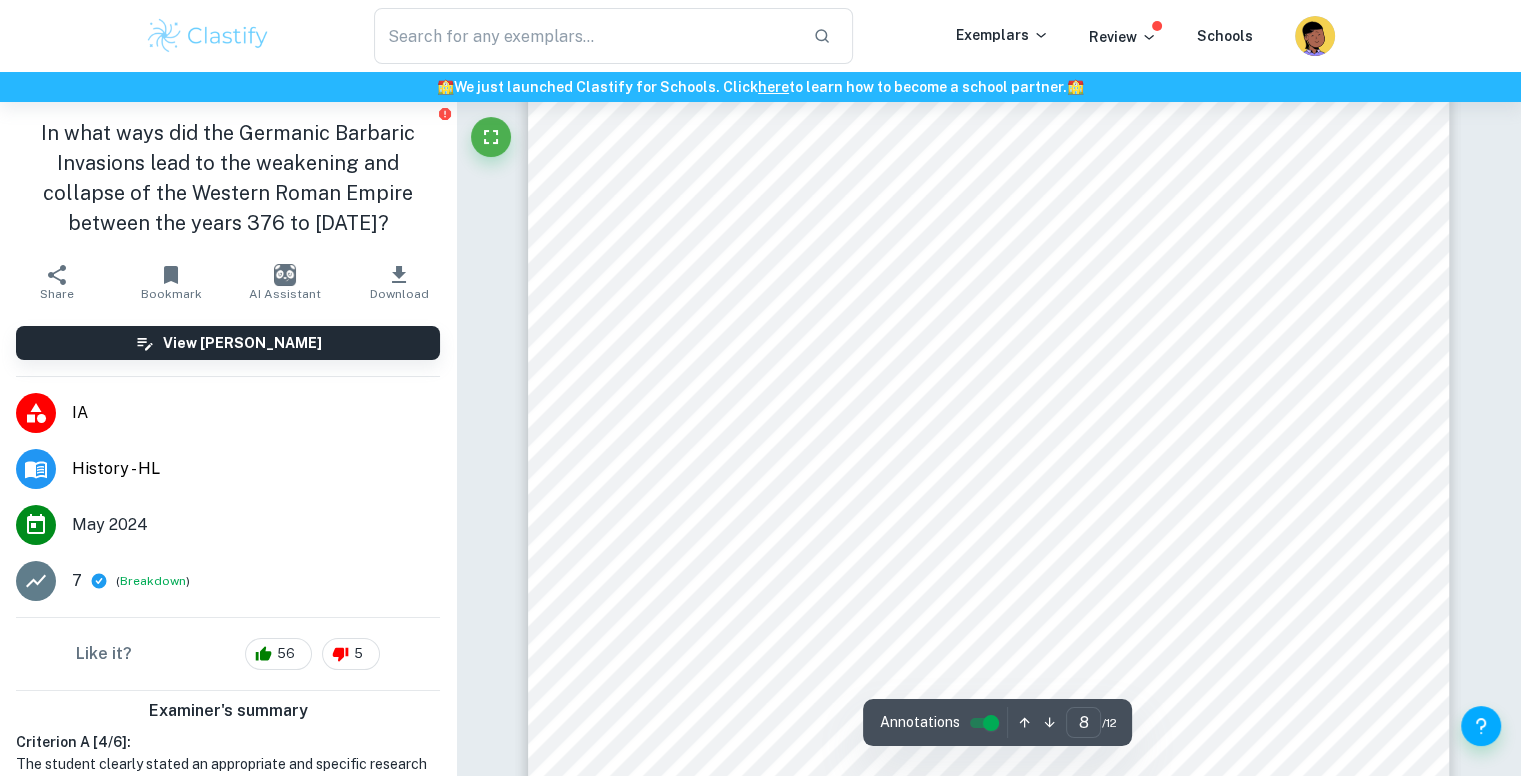scroll, scrollTop: 9765, scrollLeft: 0, axis: vertical 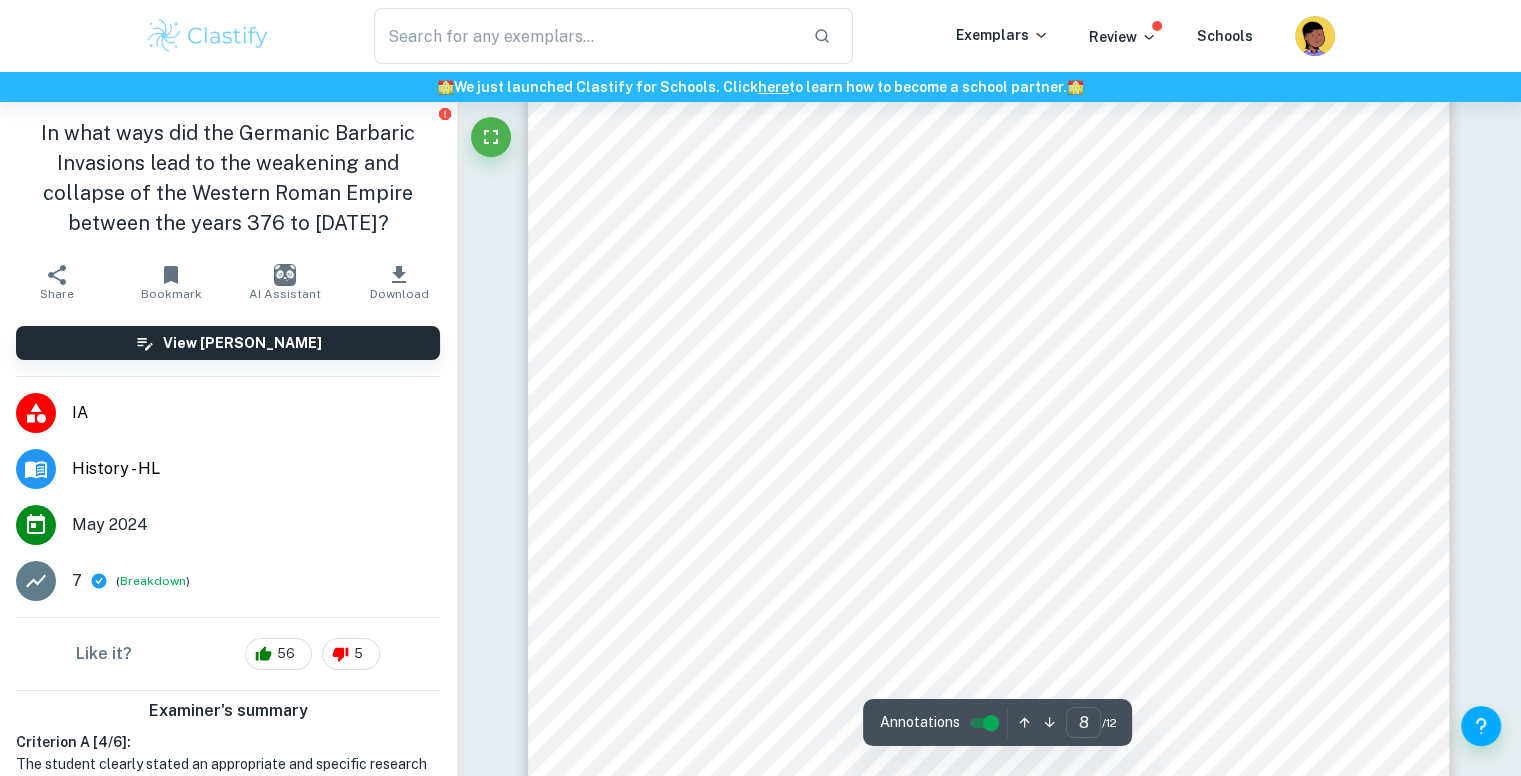 drag, startPoint x: 836, startPoint y: 463, endPoint x: 797, endPoint y: 355, distance: 114.82596 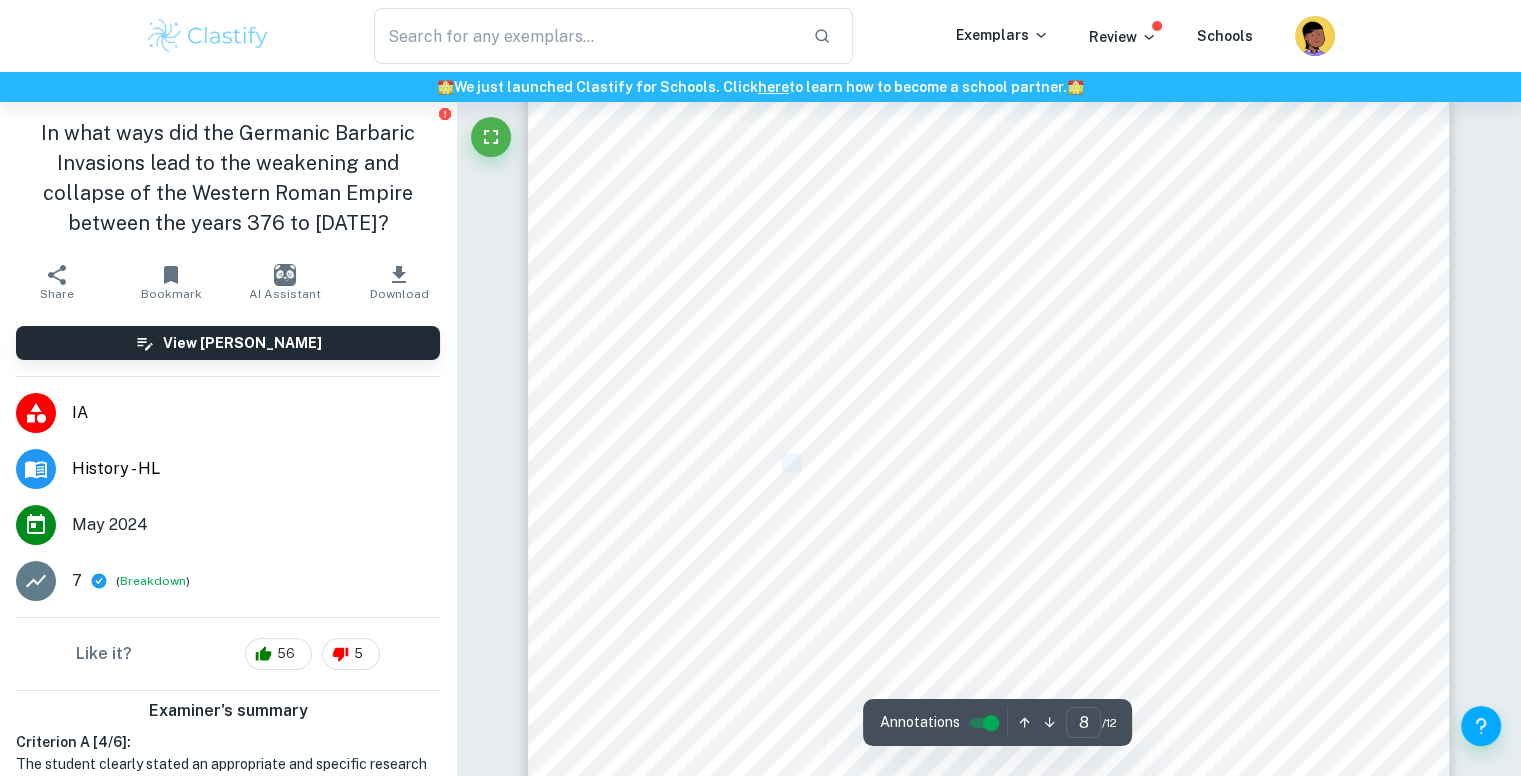 click on "between 376 to 476 BCE." at bounding box center [720, 462] 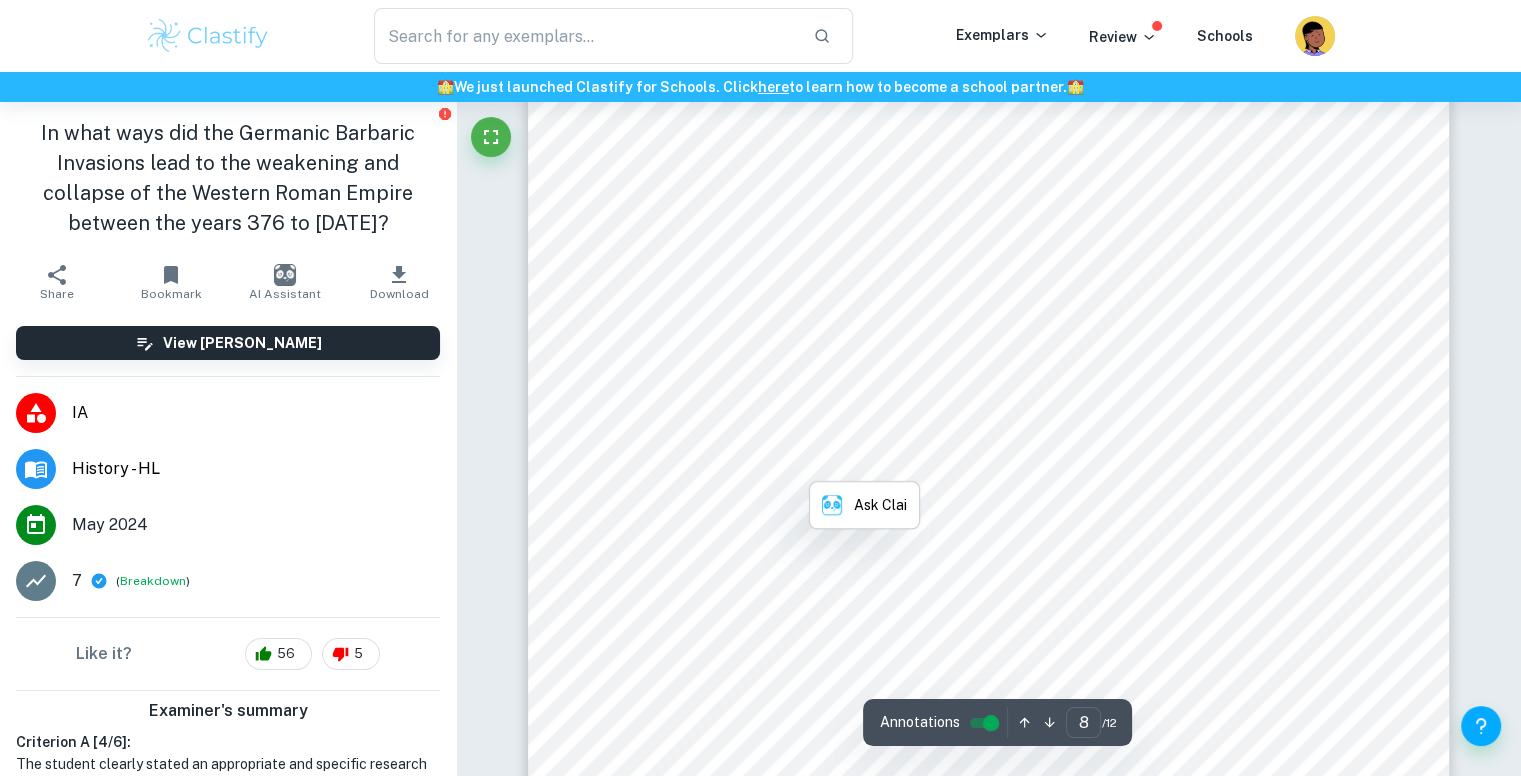 click on "between 376 to 476 BCE." at bounding box center (720, 462) 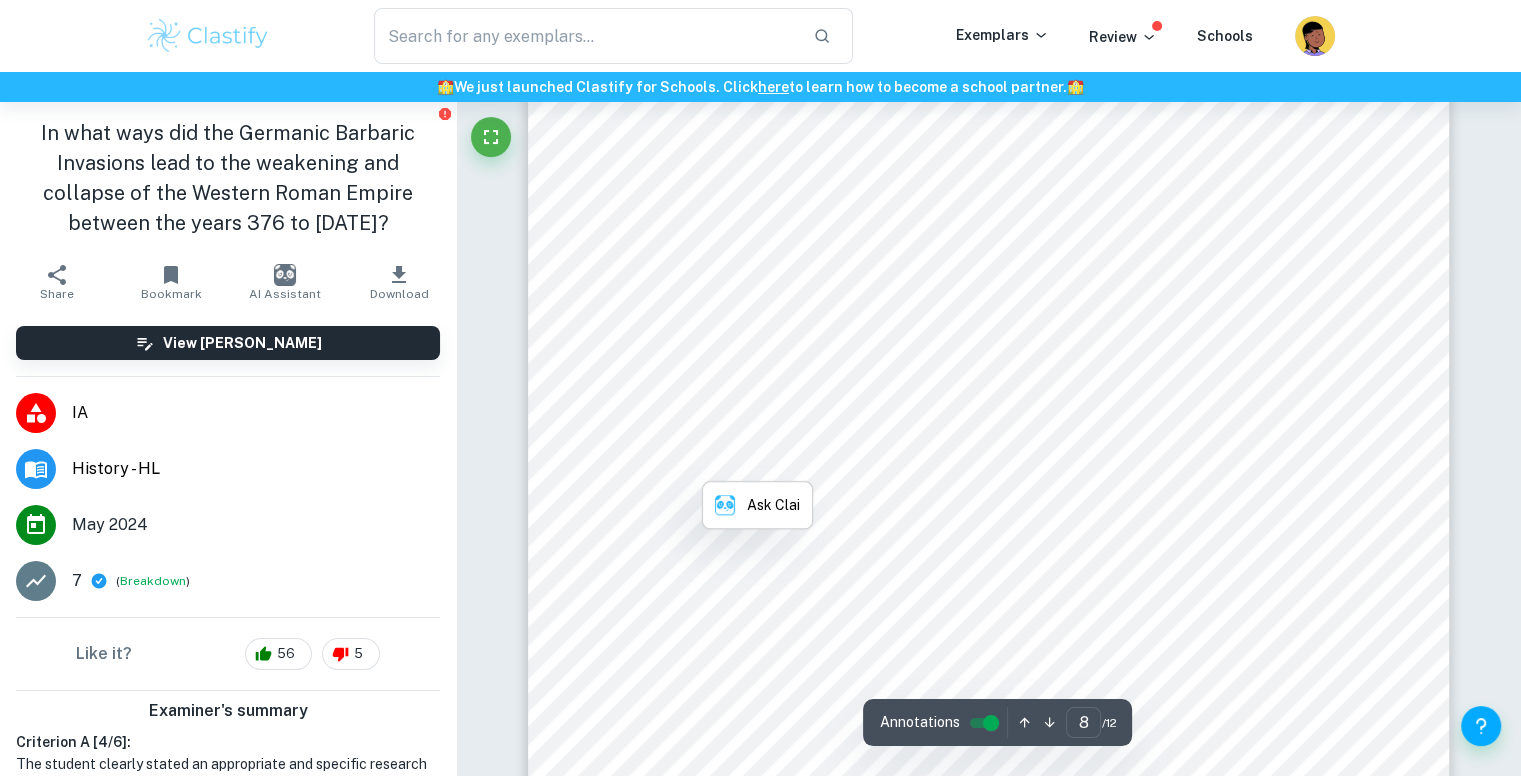 click on "8 significantly, as even though tax rates would increase, the tax income remained relatively low. Historian A.H.M Jones similarly agreed that the economic status was a factor in Romes9s fall, however, he blames the cause on the agricultural decline of the state   (AHM jones, 1964).   Due to the high taxing and inflation, many farm workers left their jobs, moving away from the rural areas. The Roman Empire heavily relied on agricultural grounds for trading and income. Their economic status was demolished with less workers and agriculture trading opportunities that facilitated the economic turmoil. Therefore, the ineffective economic system within Rome drastically hastened the demise of the Western Empire. The fall of the Western Roman Empire in 476 was caused by multiple factors which slowly deteriorated its defective and vulnerable system. The Barbaric Invasions were significant in the Empire9s demise, as not only did they apply short term affects such as decreased territory, and a between 376 to 476 BCE." at bounding box center [989, 355] 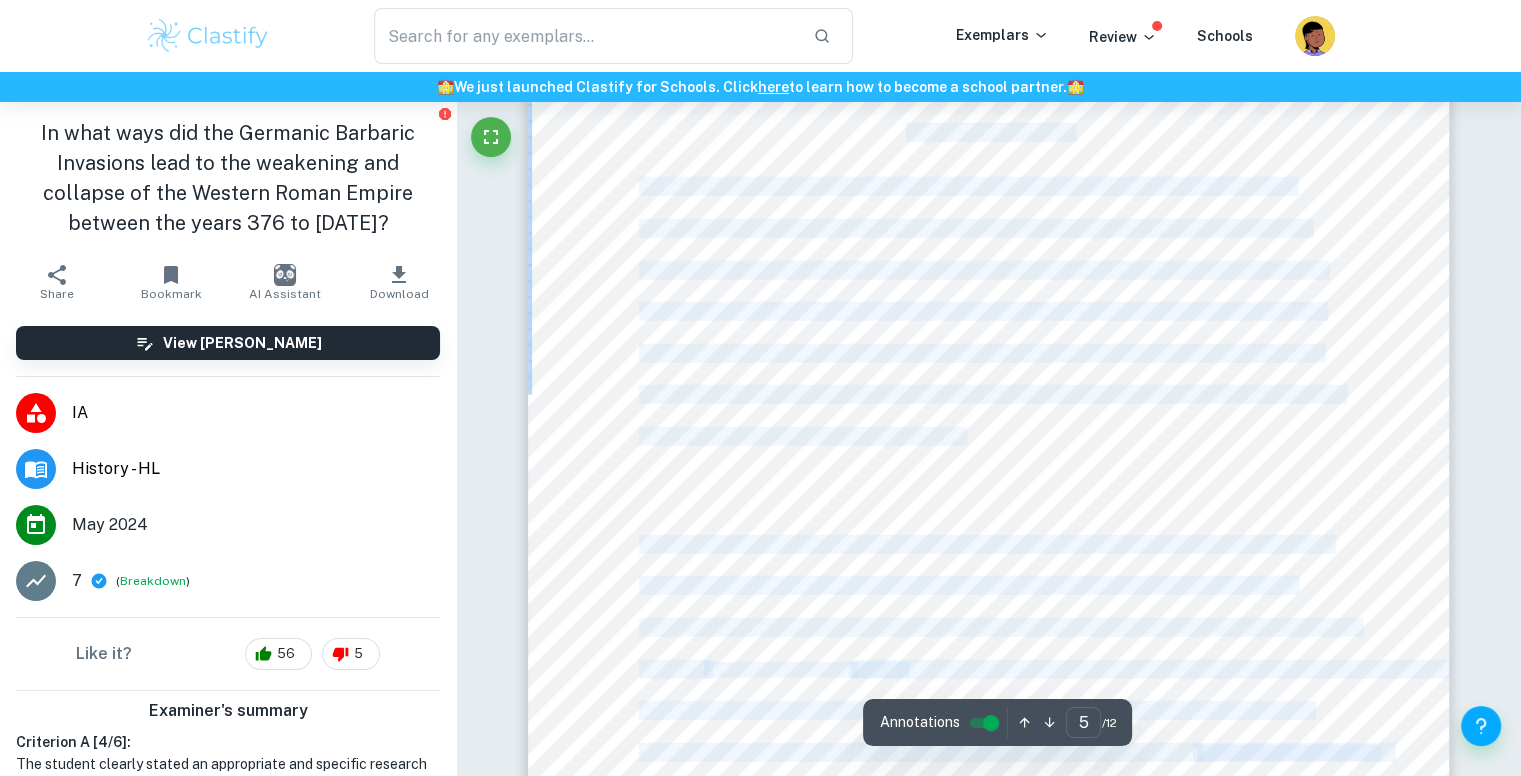 scroll, scrollTop: 5497, scrollLeft: 0, axis: vertical 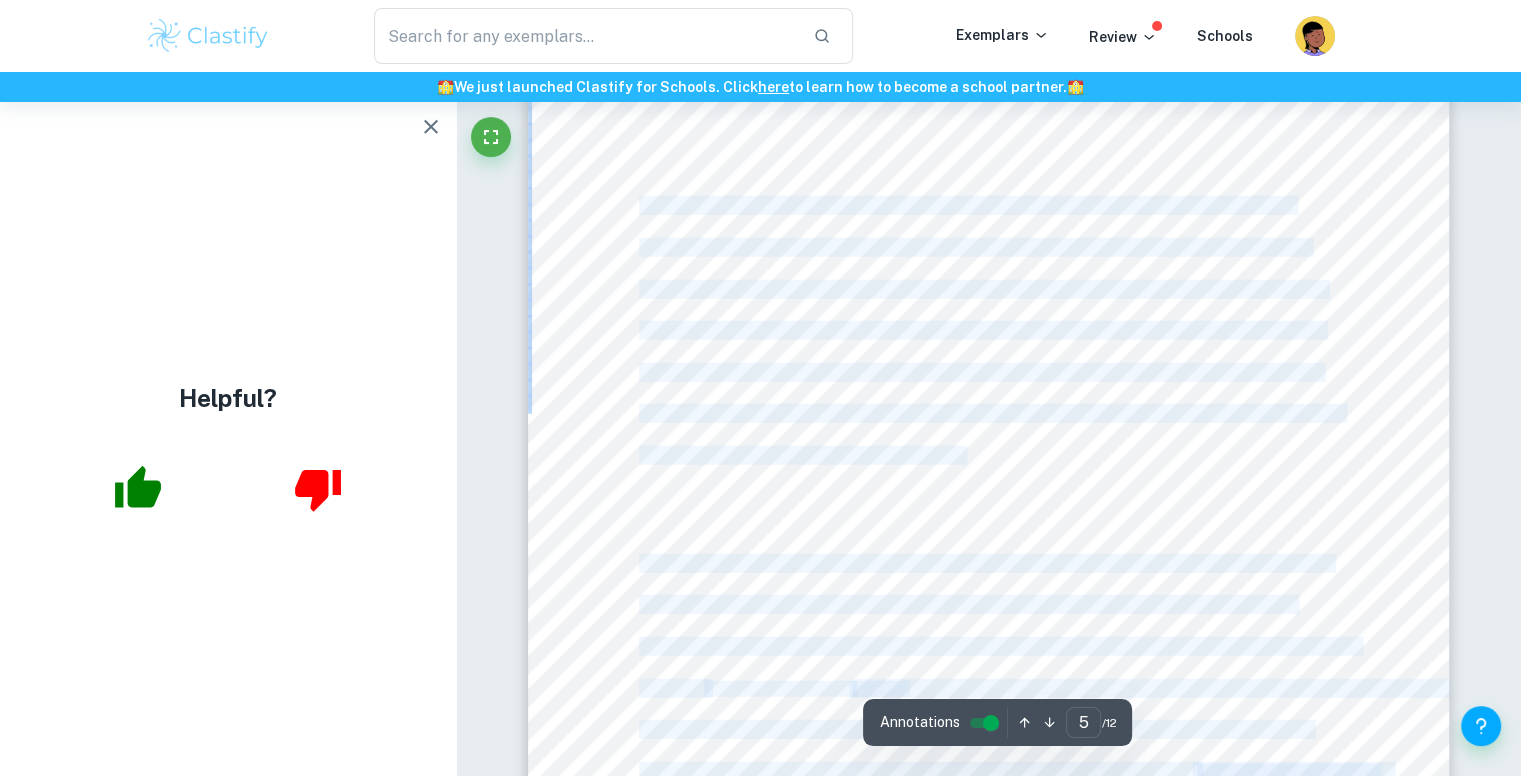 drag, startPoint x: 809, startPoint y: 460, endPoint x: 640, endPoint y: 201, distance: 309.2604 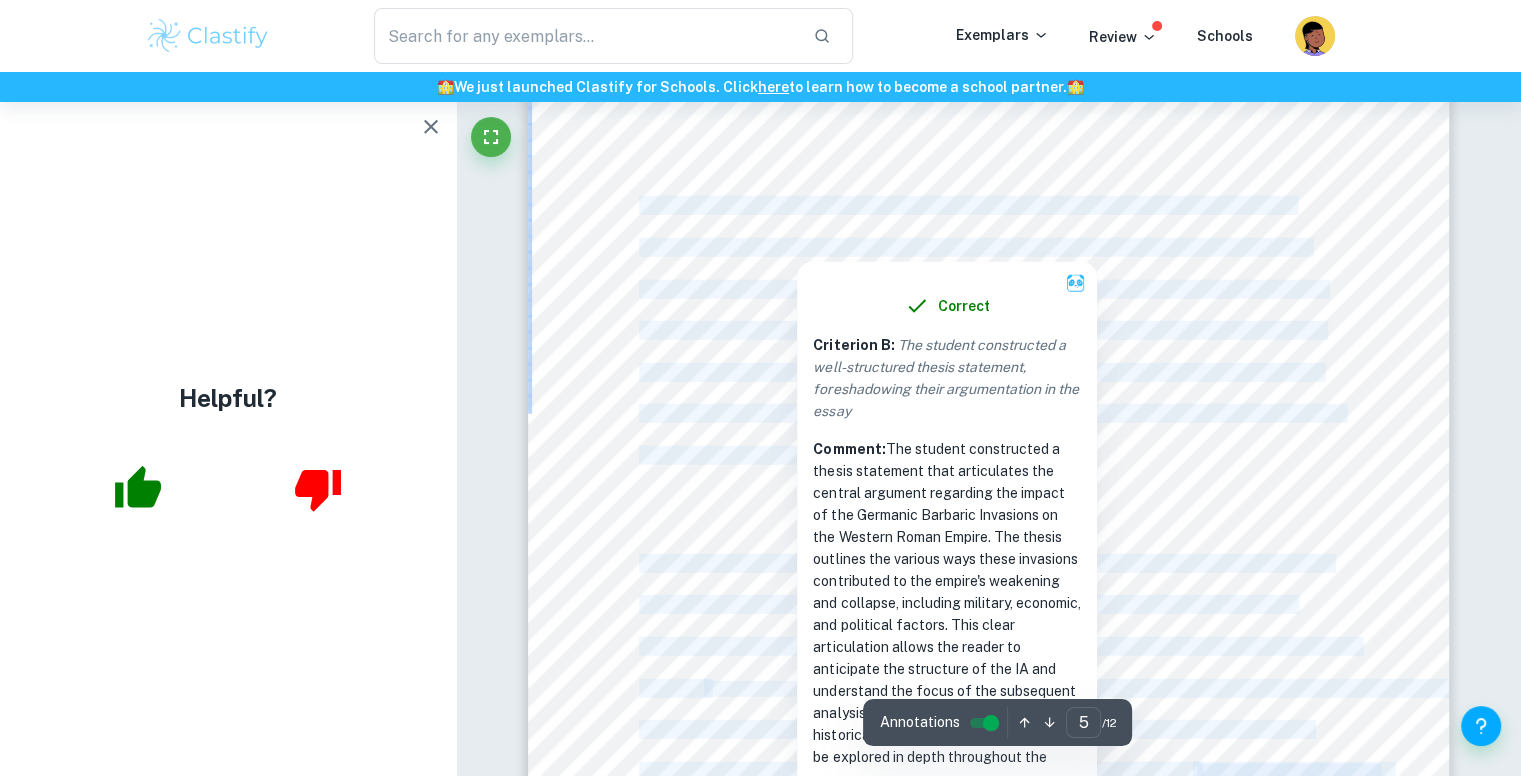copy on "The Barbaric Invasions played a significant role in the weakening and eventual collapse of the Western Roman Empire from 376 to 476 BCE. The Barbaric Invasions not only caused the strain in military strength and stability, but also led to economic and political problems within the regime. This impacted tax revenues when the rulers needed them the most, and created a shift in values, beliefs, and systems within the Roman society. This ultimately created worse conditions from the previous economic and military issues the Roman Empire was dealing with, having a 8domino effect9 onto the deterioration of the Western Empire. Evidence shows that the Barbaric Invasions significantly impacted the Western Roman Empire, and eventually caused its collapse. This establishes the perspective of historian Bryan Ward Perkins, stating that the conditions in the Western Roman Empire were inevitably caused by Barbaric Invasions   (BW. Perkins, 2005, p.42)   from the Goths, Alaric, Vandals, Radagaisus, and Sueves from 401 to 4..." 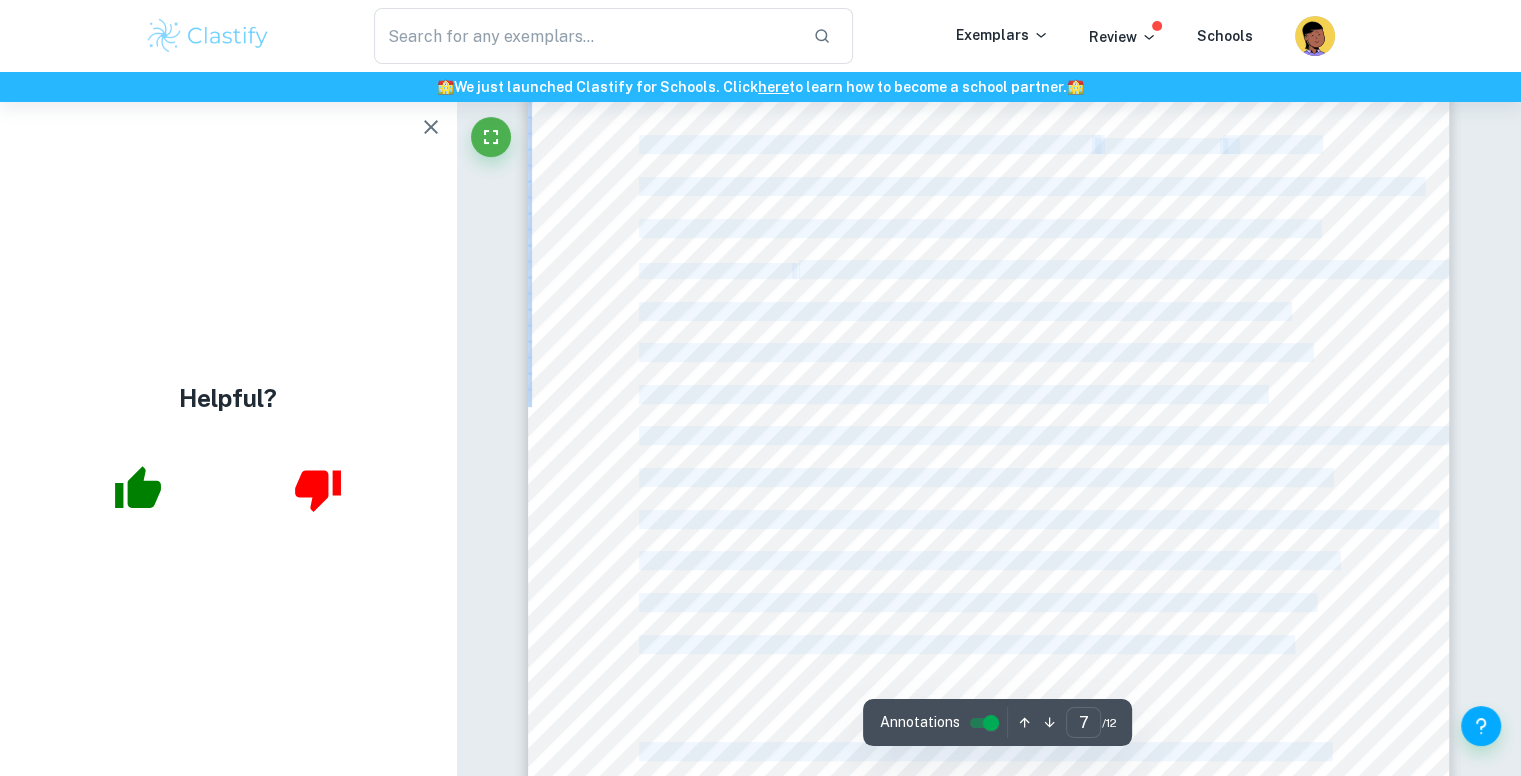 copy on "The Barbaric Invasions played a significant role in the weakening and eventual collapse of the Western Roman Empire from 376 to 476 BCE. The Barbaric Invasions not only caused the strain in military strength and stability, but also led to economic and political problems within the regime. This impacted tax revenues when the rulers needed them the most, and created a shift in values, beliefs, and systems within the Roman society. This ultimately created worse conditions from the previous economic and military issues the Roman Empire was dealing with, having a 8domino effect9 onto the deterioration of the Western Empire. Evidence shows that the Barbaric Invasions significantly impacted the Western Roman Empire, and eventually caused its collapse. This establishes the perspective of historian Bryan Ward Perkins, stating that the conditions in the Western Roman Empire were inevitably caused by Barbaric Invasions   (BW. Perkins, 2005, p.42)   from the Goths, Alaric, Vandals, Radagaisus, and Sueves from 401 to 4..." 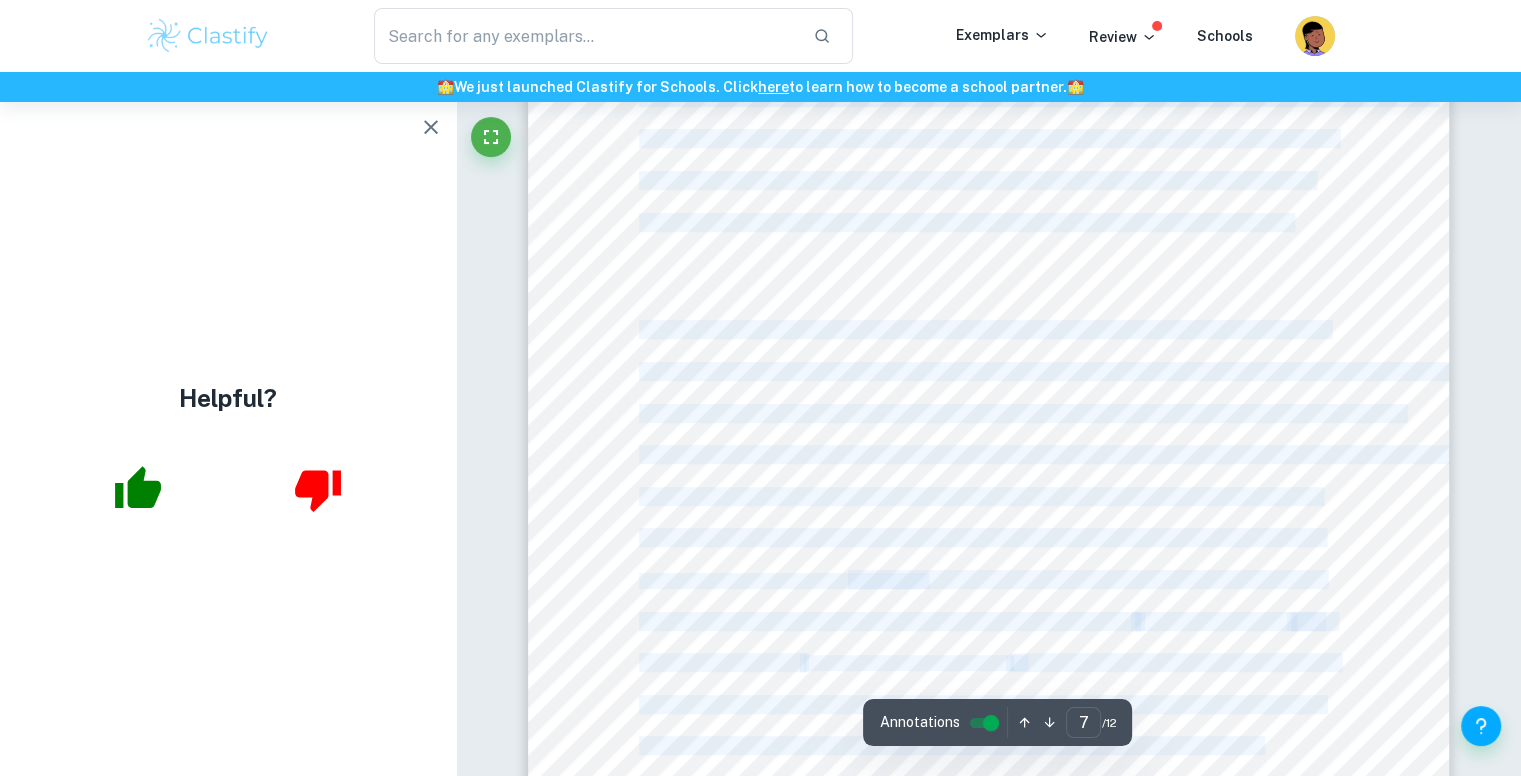 click on "Toynbee state that the inner system of the Empire was <rotten= and desperate for restoration. The" at bounding box center (1021, 413) 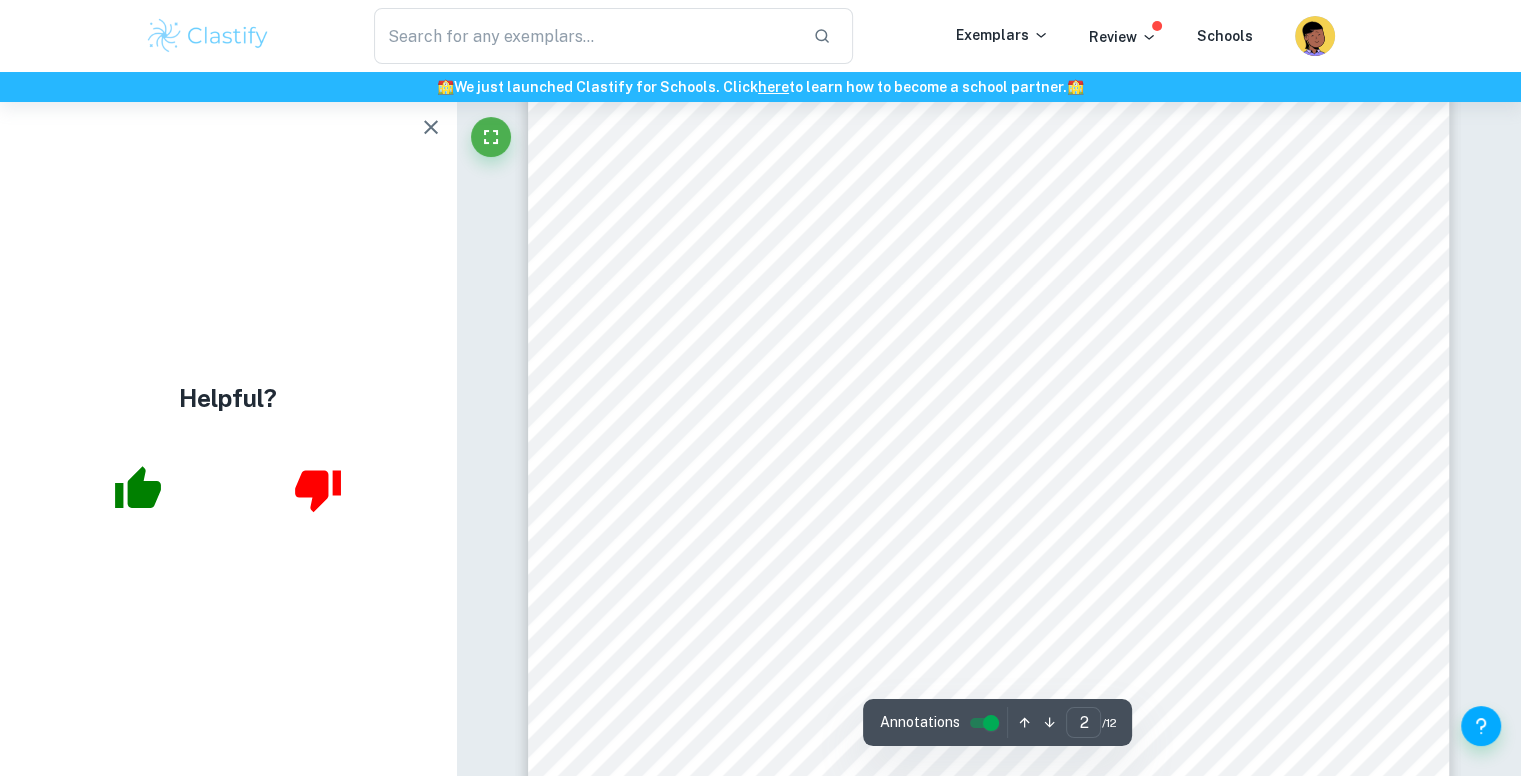 type on "1" 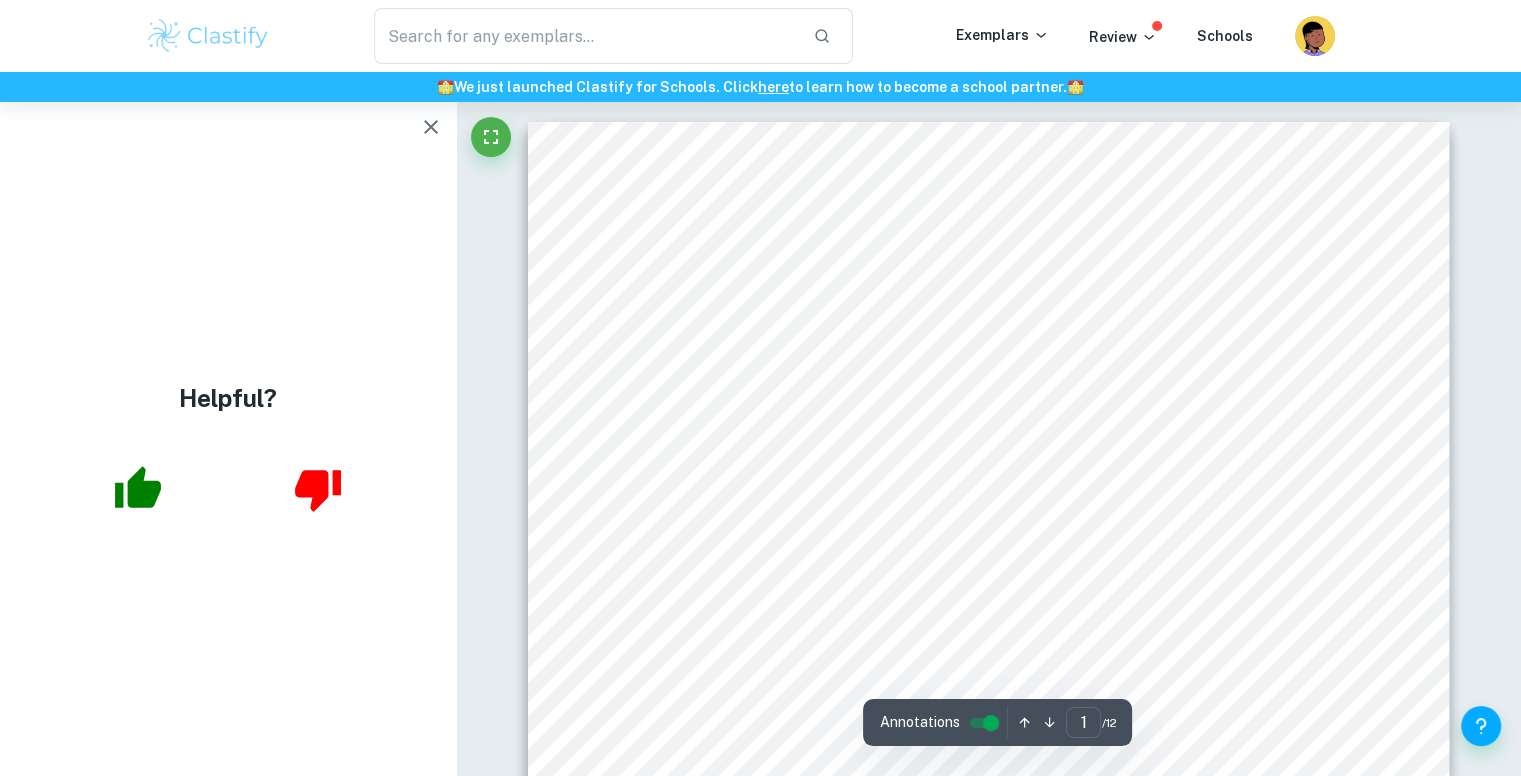 scroll, scrollTop: 79, scrollLeft: 0, axis: vertical 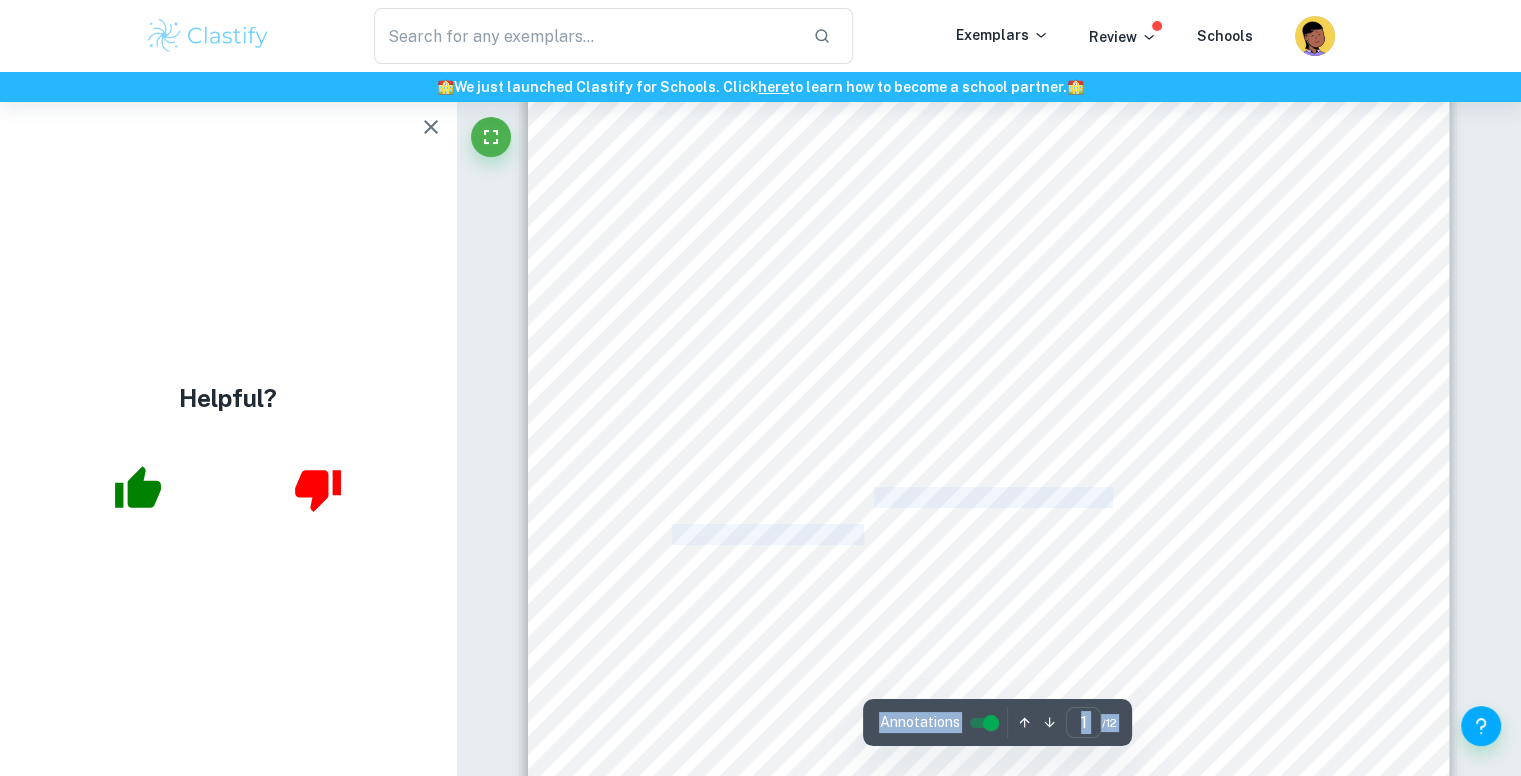 drag, startPoint x: 1004, startPoint y: 588, endPoint x: 853, endPoint y: 537, distance: 159.38005 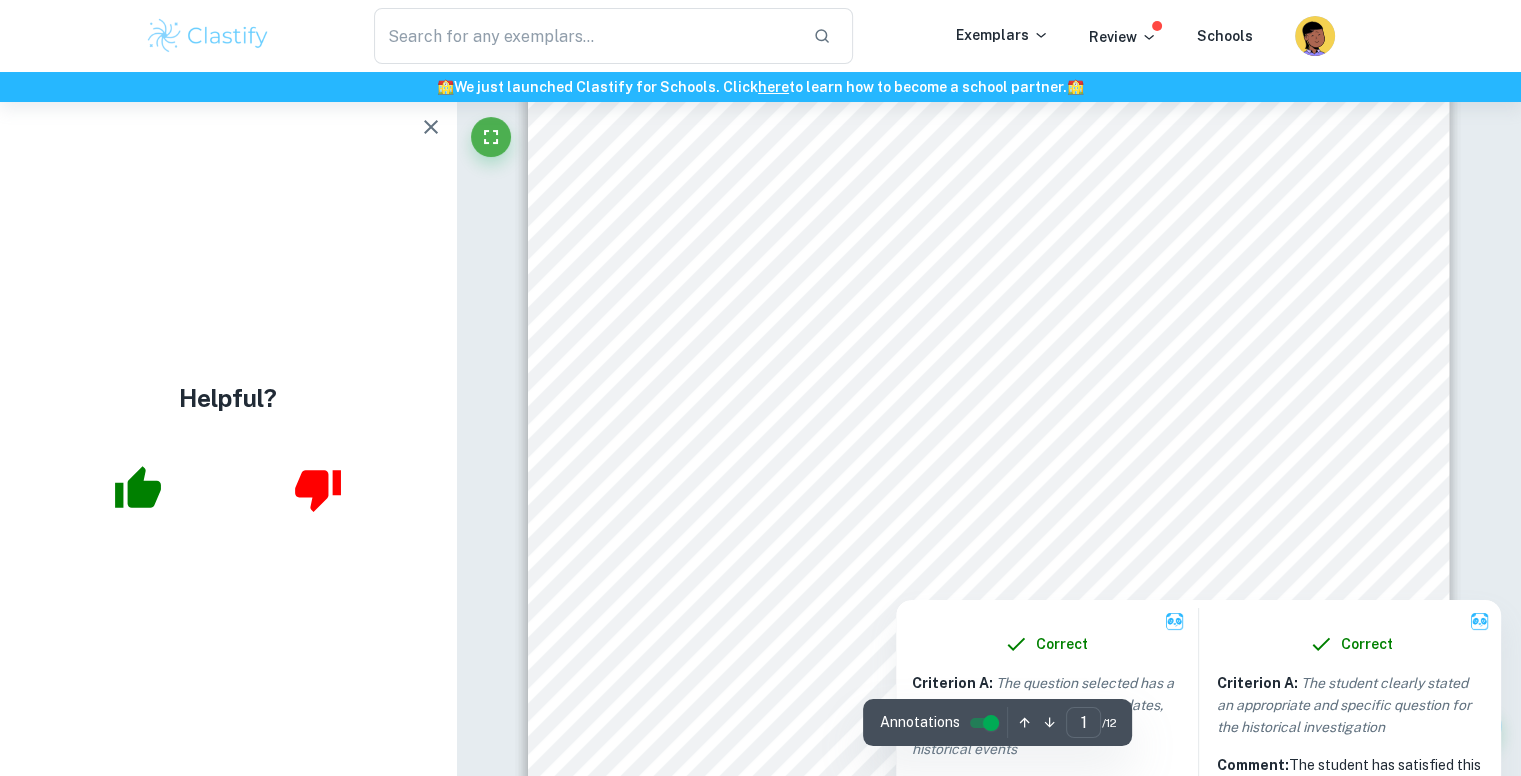 click on "1 IB History Internal Assessment Research Question: <In what ways did the Germanic Barbaric Invasions lead to the weakening and collapse of the Western Roman Empire between the years 376 to 476 BCE?= Word count: 2,199" at bounding box center [989, 695] 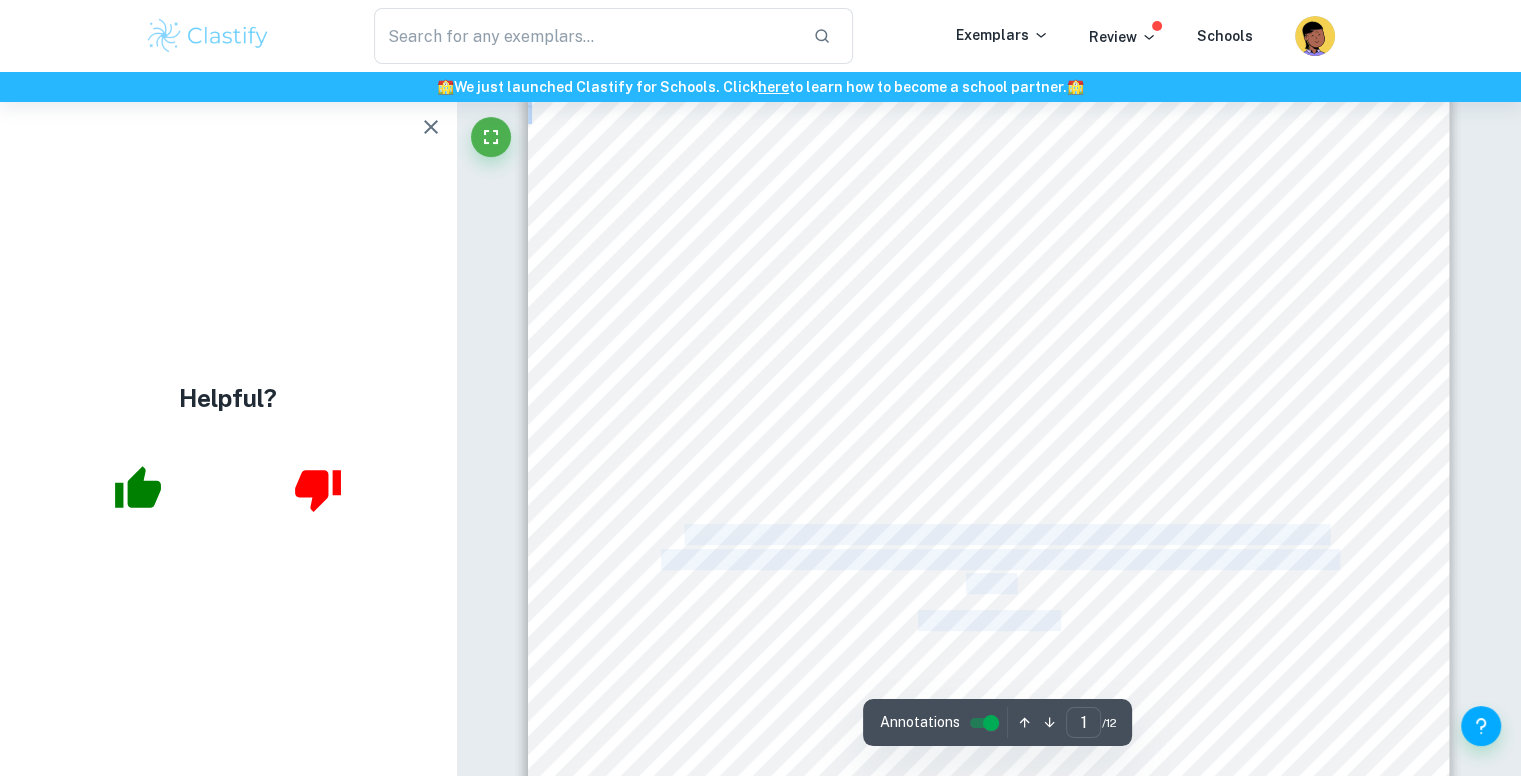 drag, startPoint x: 1028, startPoint y: 585, endPoint x: 682, endPoint y: 533, distance: 349.88568 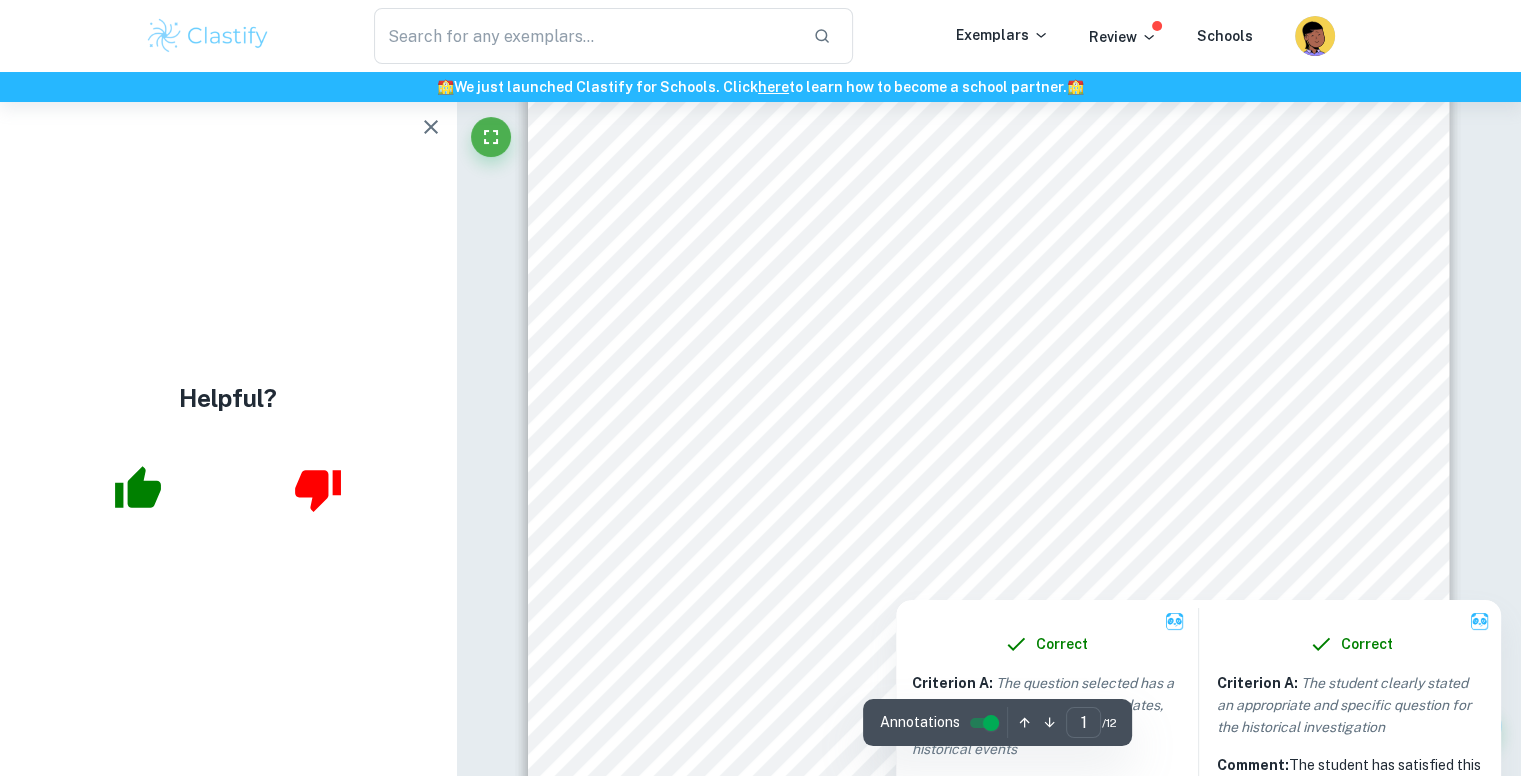 click at bounding box center (988, 538) 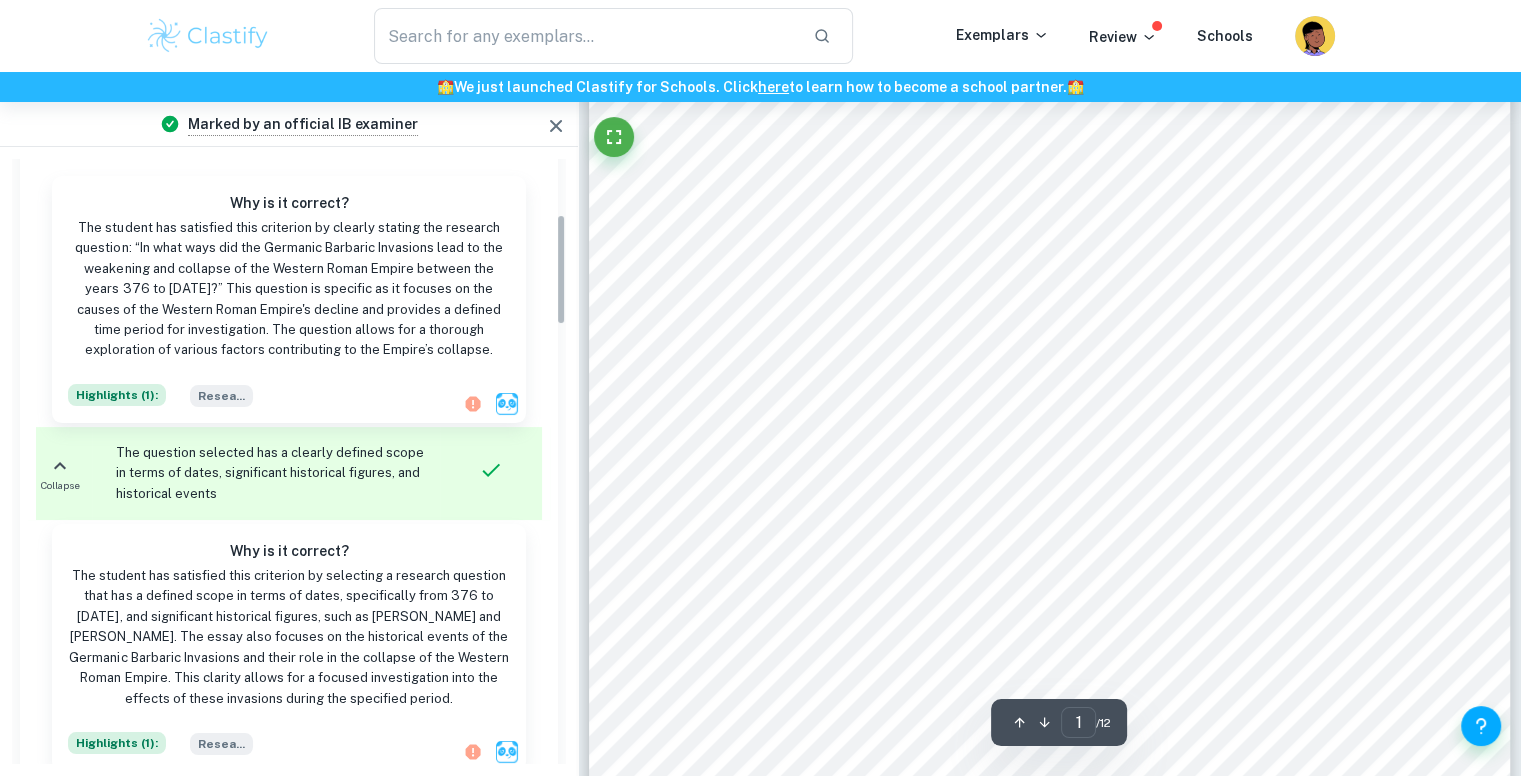 scroll, scrollTop: 303, scrollLeft: 0, axis: vertical 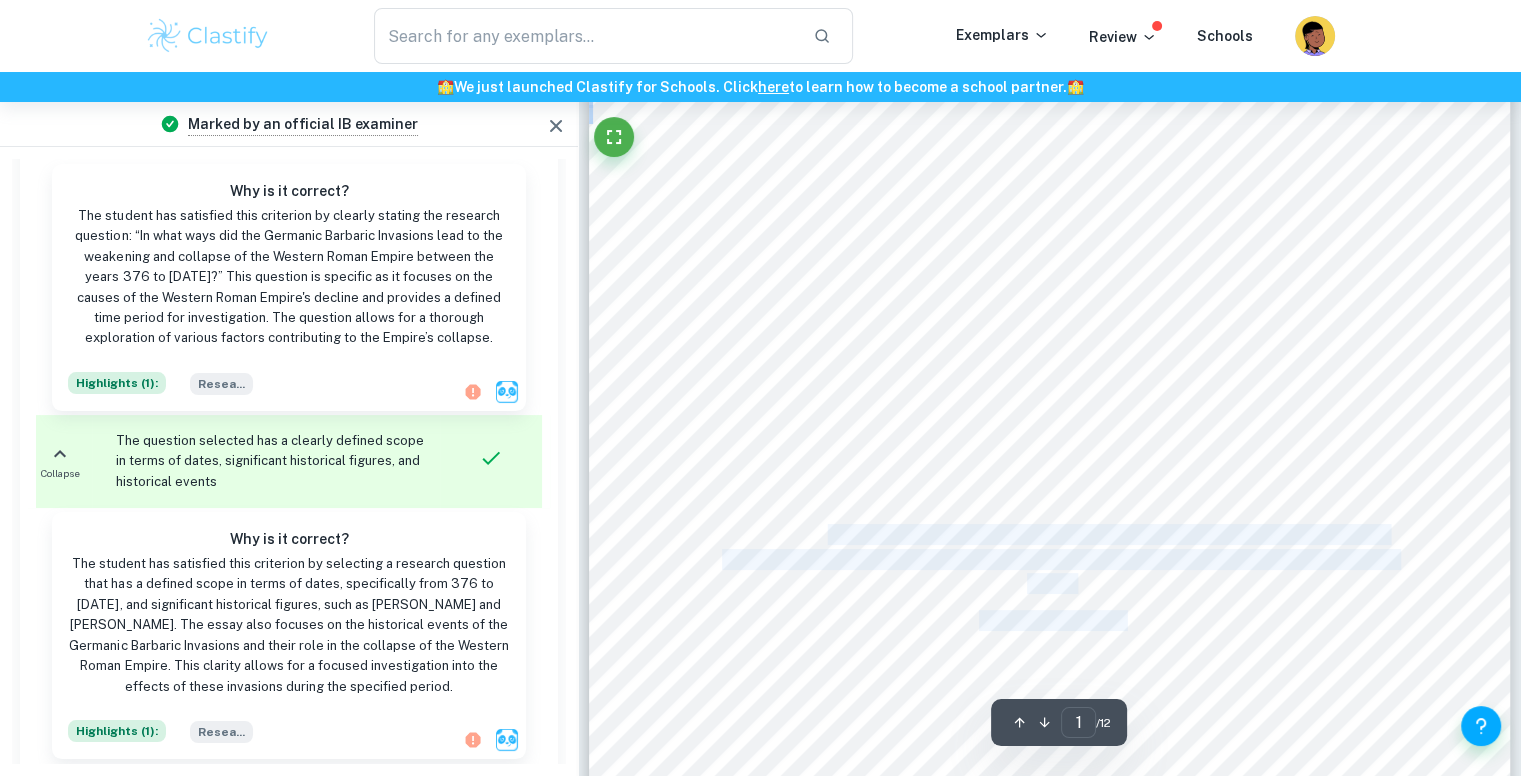 drag, startPoint x: 708, startPoint y: 521, endPoint x: 820, endPoint y: 545, distance: 114.54257 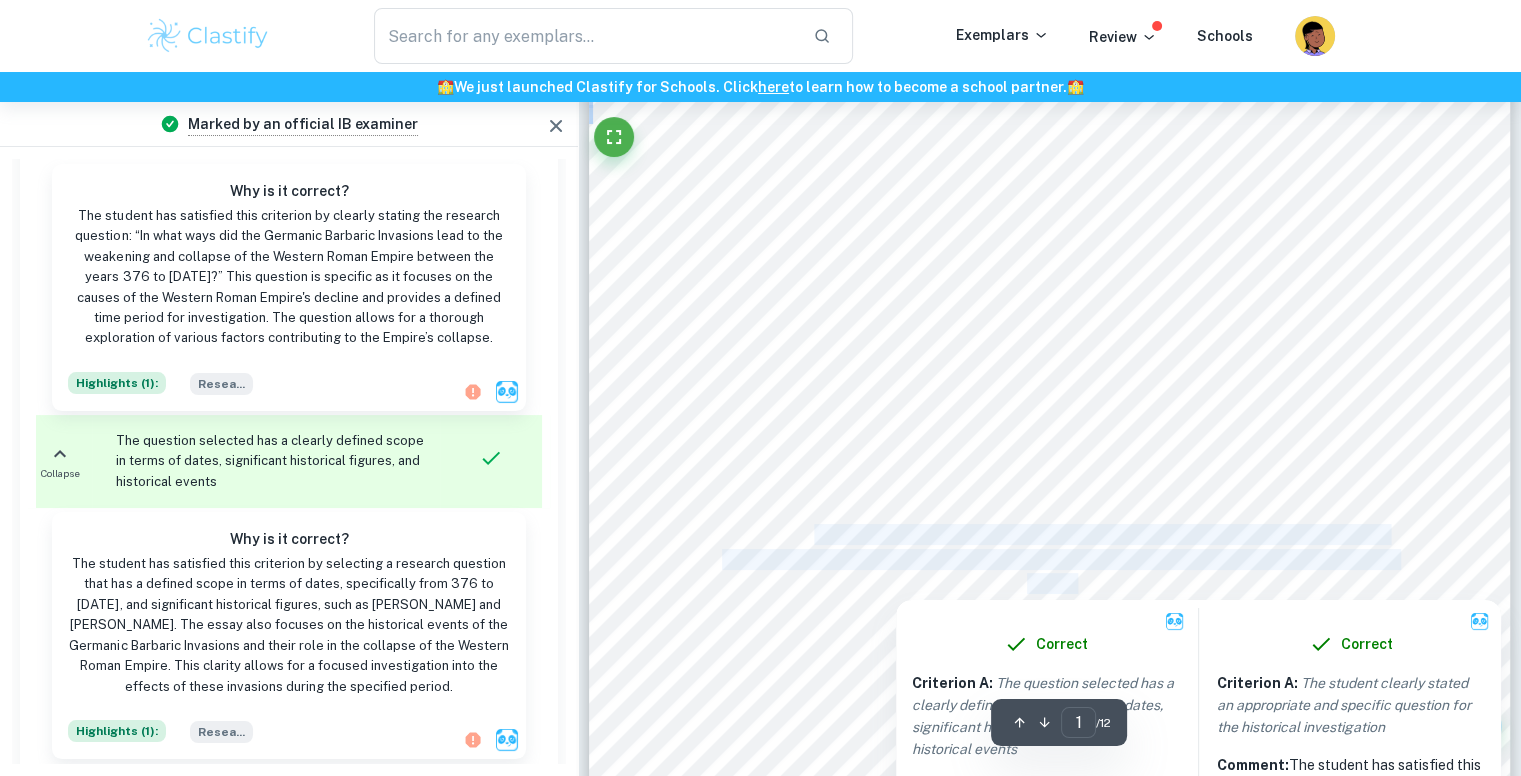 click on "1 IB History Internal Assessment Research Question: <In what ways did the Germanic Barbaric Invasions lead to the weakening and collapse of the Western Roman Empire between the years 376 to 476 BCE?= Word count: 2,199" at bounding box center [1050, 695] 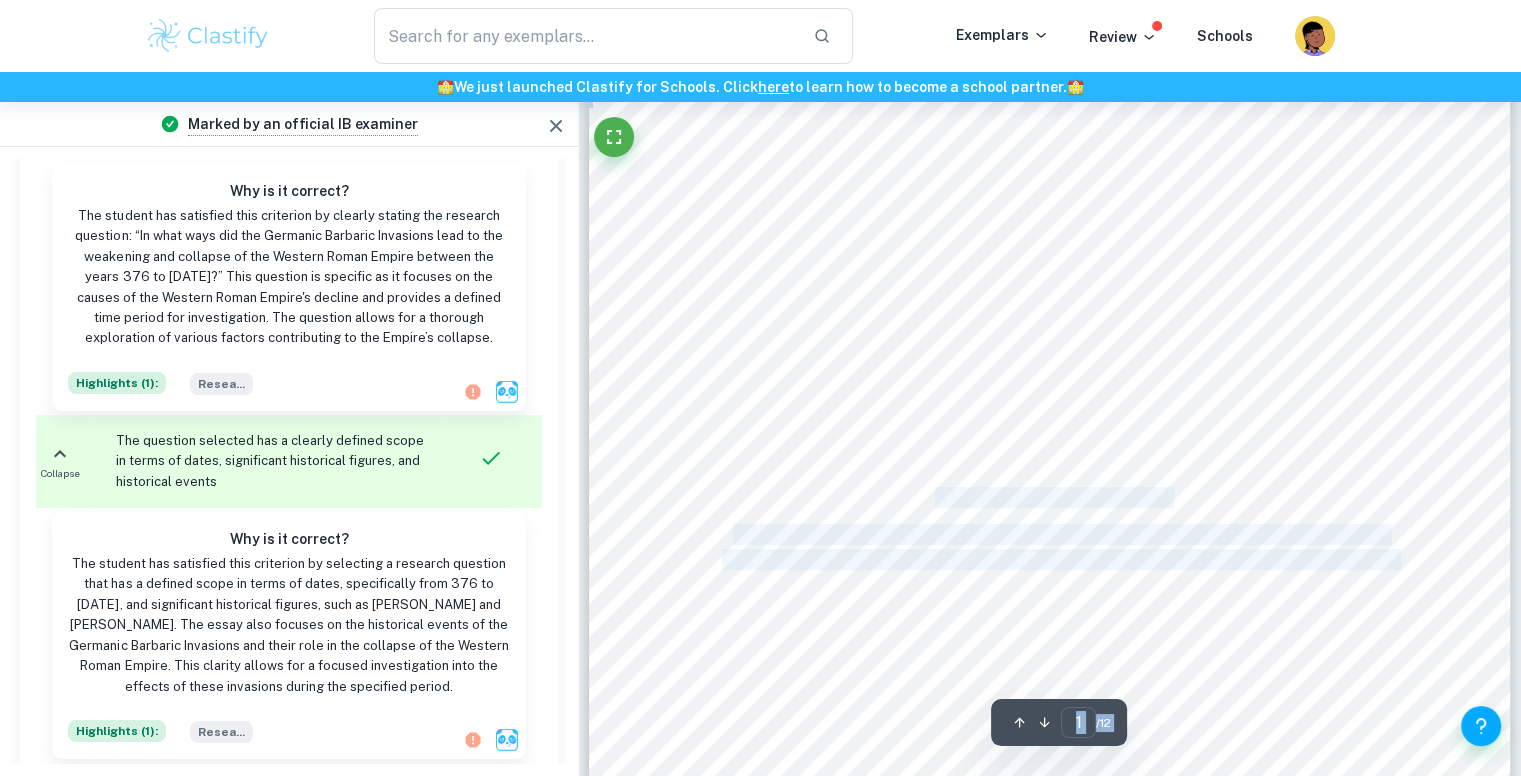 click on "Correct Criterion A :   The student clearly stated an appropriate and specific question for the historical investigation Comment:  The student has satisfied this criterion by clearly stating the research question: “In what ways did the Germanic Barbaric Invasions lead to the weakening and collapse of the Western Roman Empire between the years 376 to 476 BCE?” This question is specific as it focuses on the causes of the Western Roman Empire's decline and provides a defined time period for investigation. The question allows for a thorough exploration of various factors contributing to the Empire’s collapse. Correct Criterion A :   The question selected has a clearly defined scope in terms of dates, significant historical figures, and historical events Comment: Correct Criterion A :   The question selected has a clearly defined scope in terms of dates, significant historical figures, and historical events Comment: Correct Criterion A :   Comment: Incorrect Criterion A :   Comment: Incorrect Criterion A :" at bounding box center (1049, 7922) 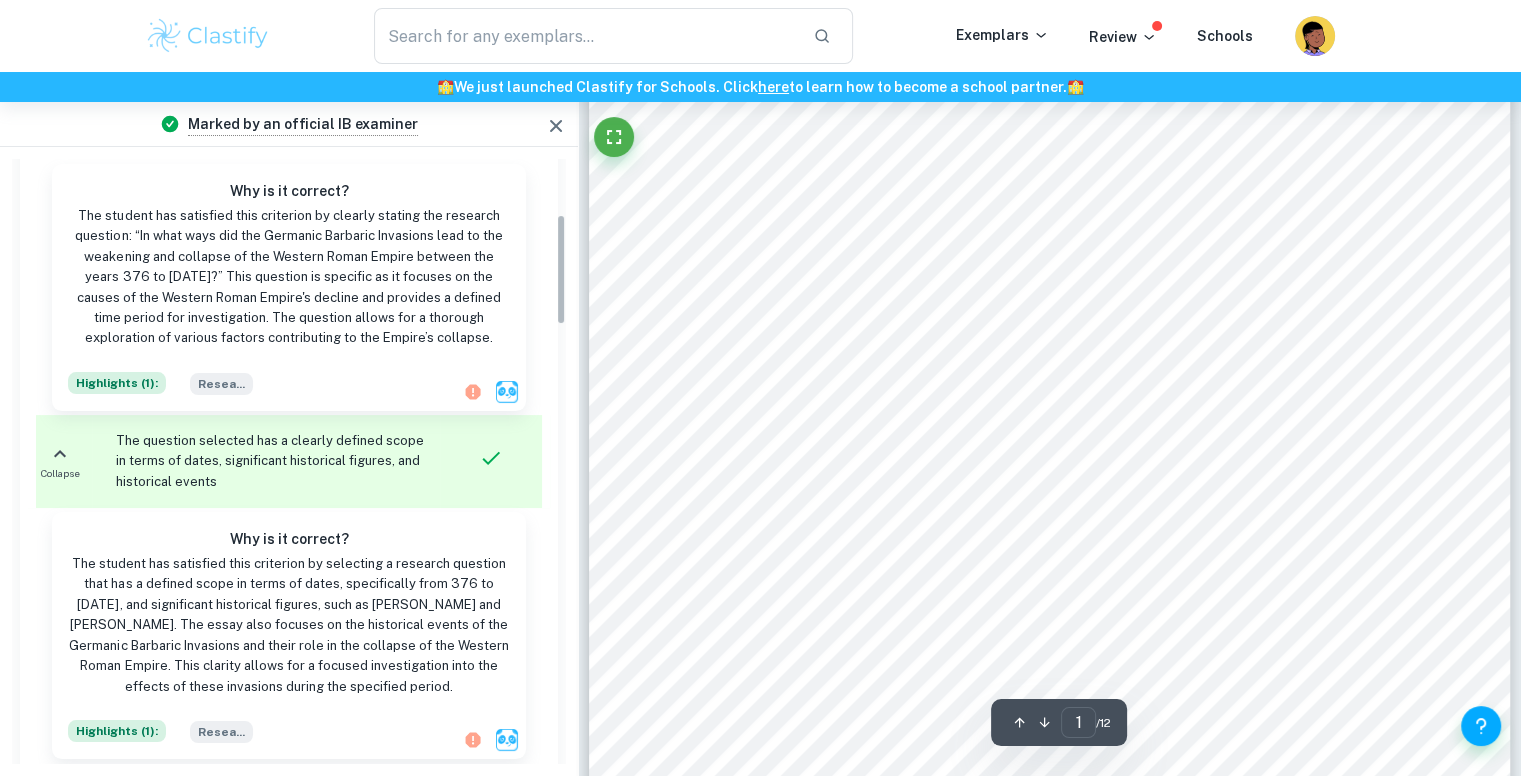 click on "1 IB History Internal Assessment Research Question: <In what ways did the Germanic Barbaric Invasions lead to the weakening and collapse of the Western Roman Empire between the years 376 to 476 BCE?= Word count: 2,199" at bounding box center [1050, 695] 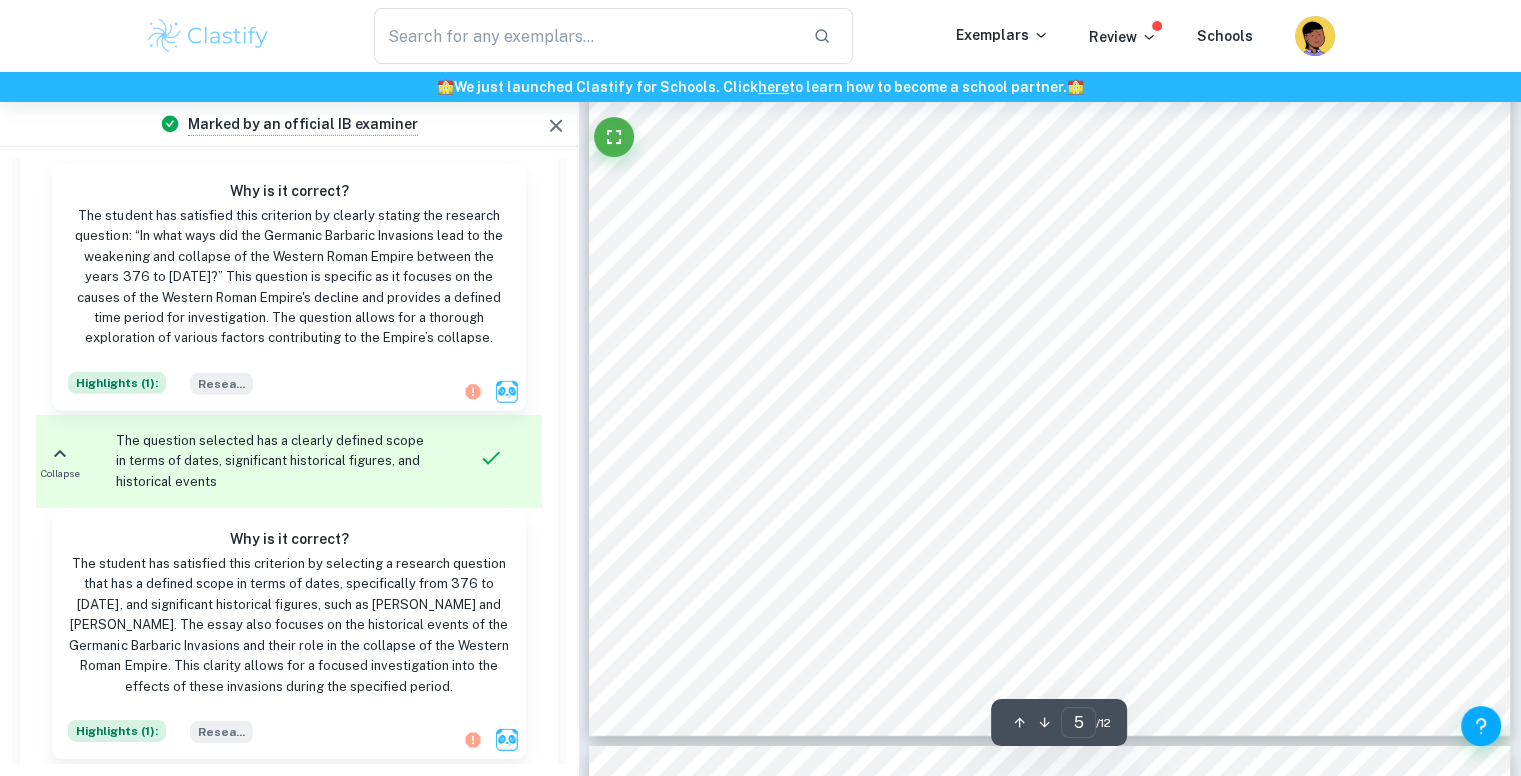 scroll, scrollTop: 6132, scrollLeft: 0, axis: vertical 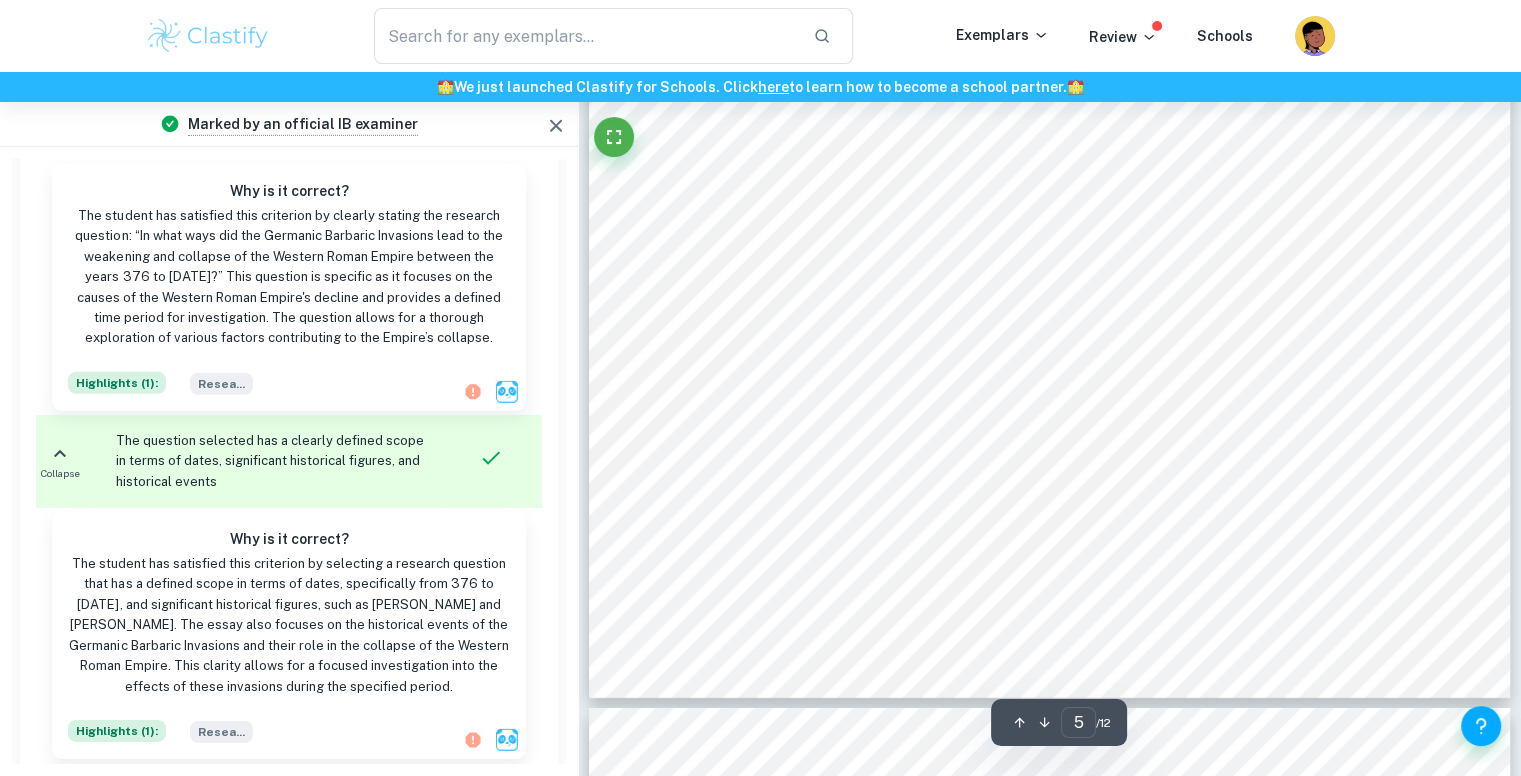 click on "5" at bounding box center [1051, 612] 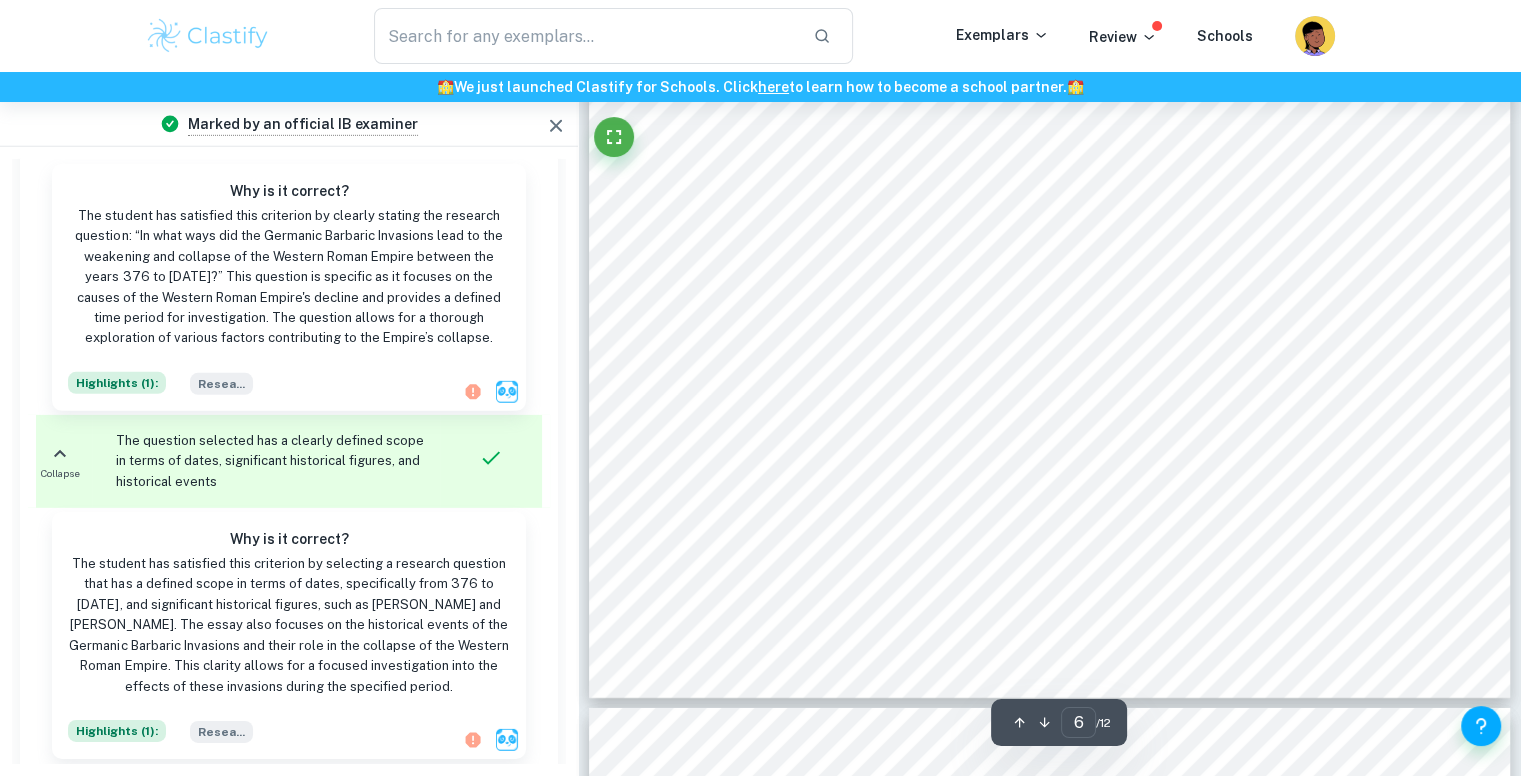 scroll, scrollTop: 7610, scrollLeft: 0, axis: vertical 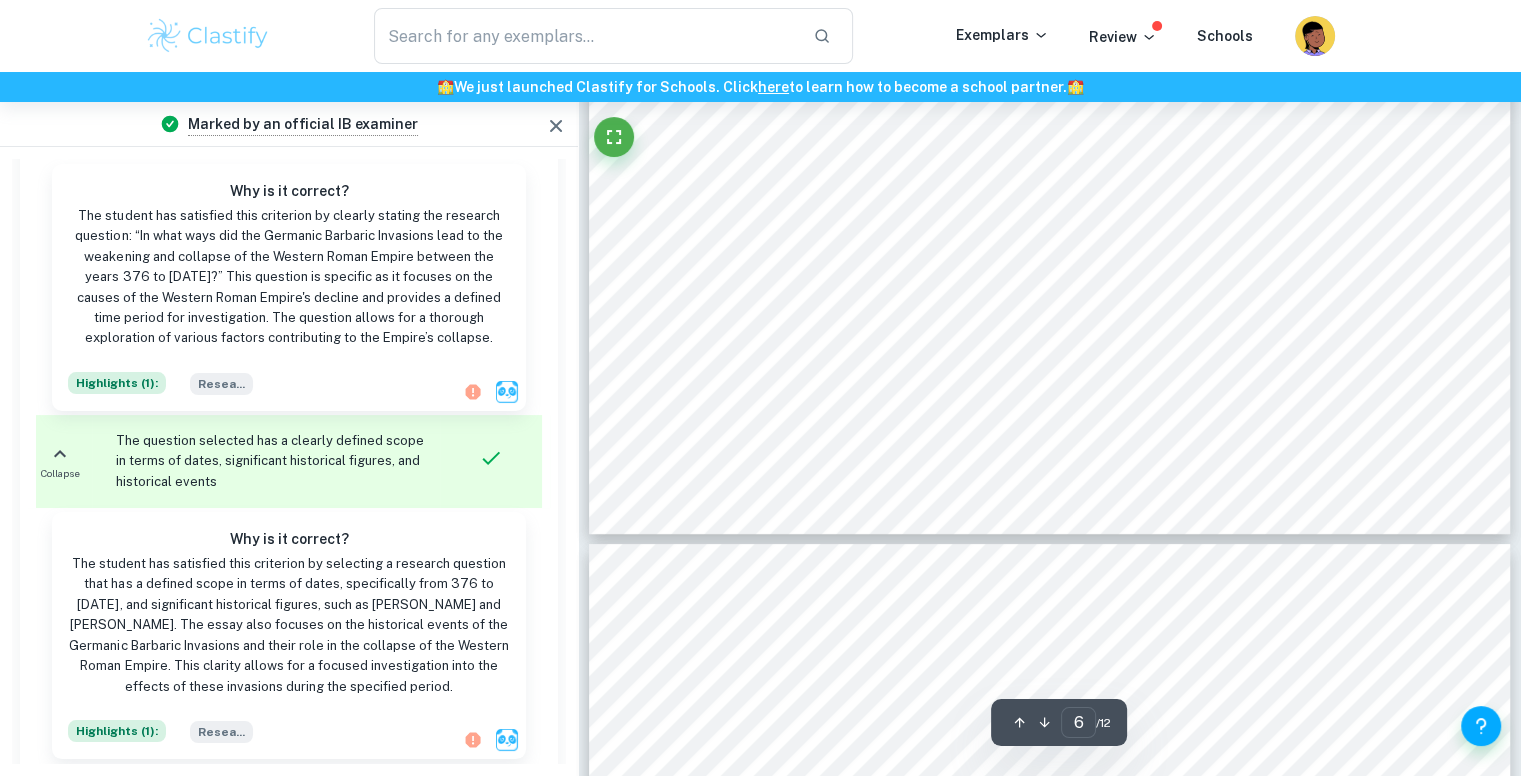 click on "The Roman Empire experienced military issues that led to its deterioration in the West. Historian" at bounding box center (1039, 346) 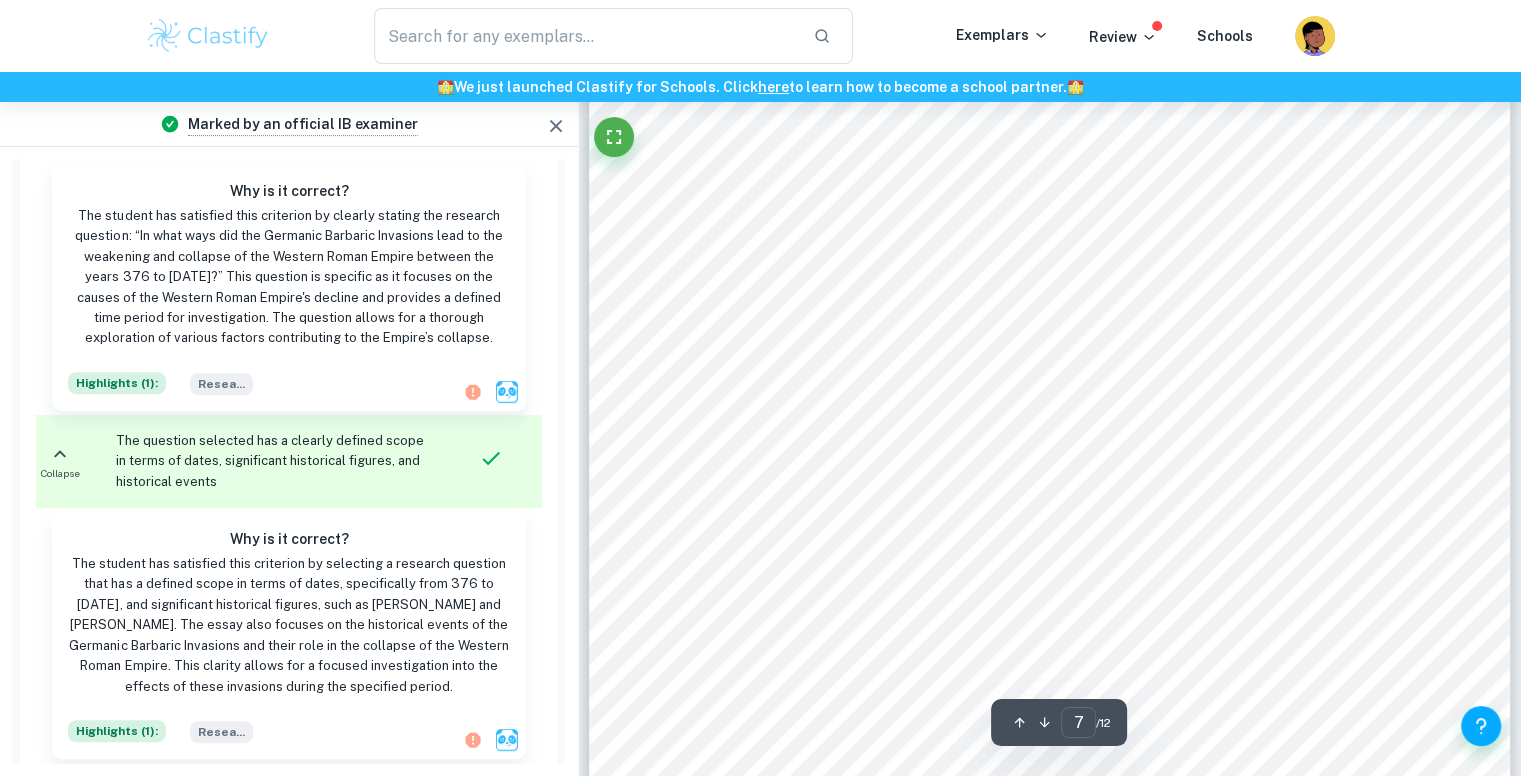 scroll, scrollTop: 8332, scrollLeft: 0, axis: vertical 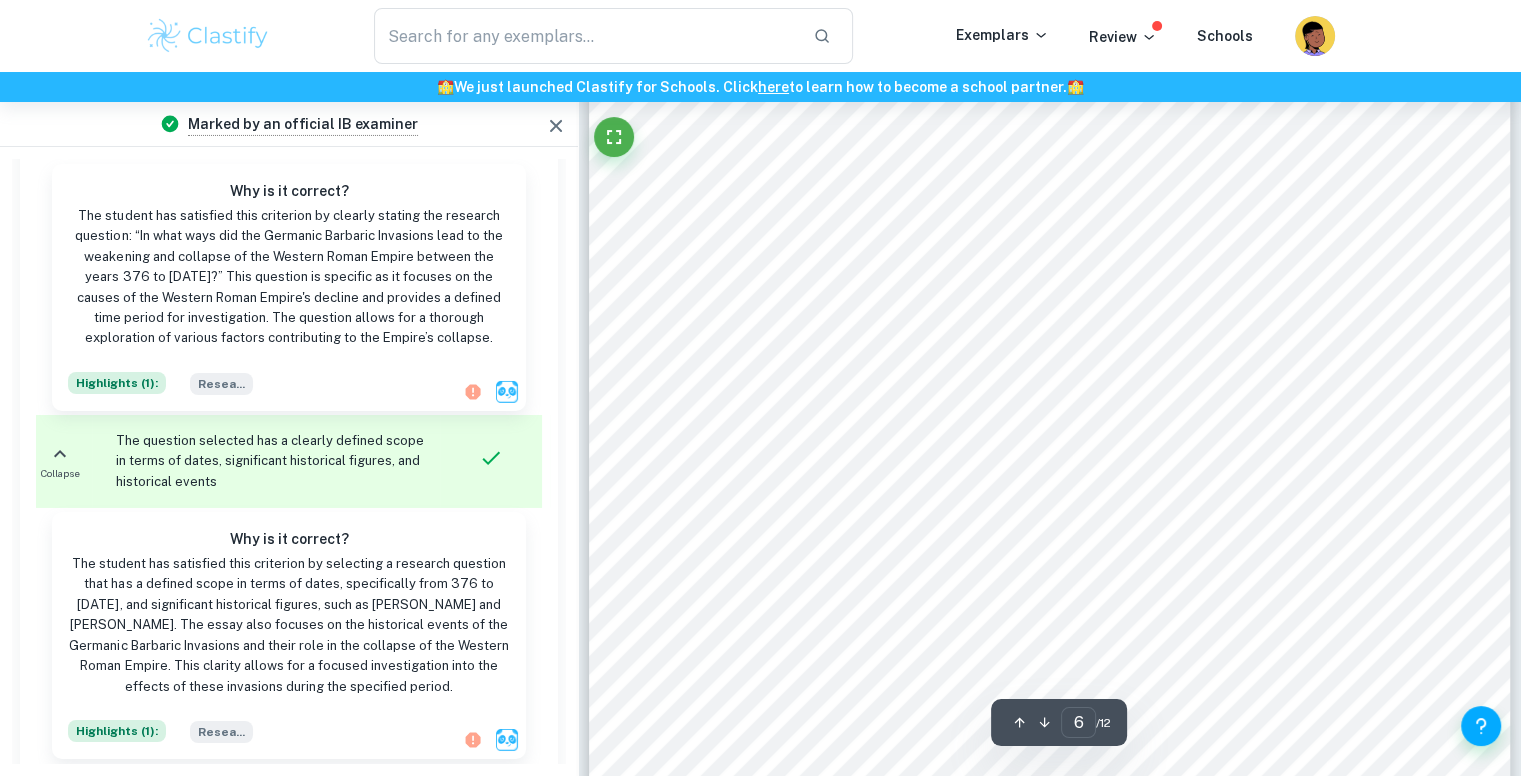 type on "5" 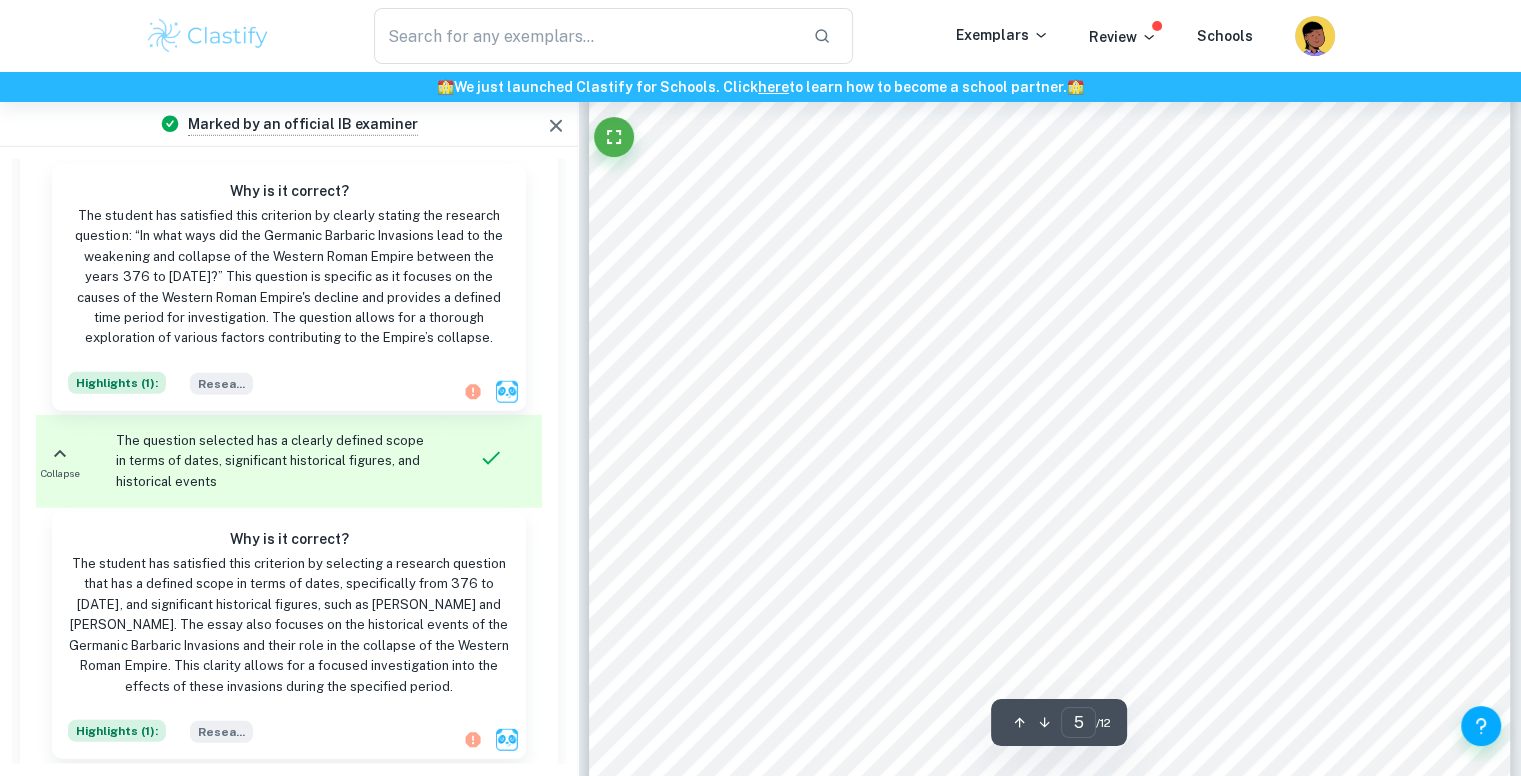 scroll, scrollTop: 5562, scrollLeft: 0, axis: vertical 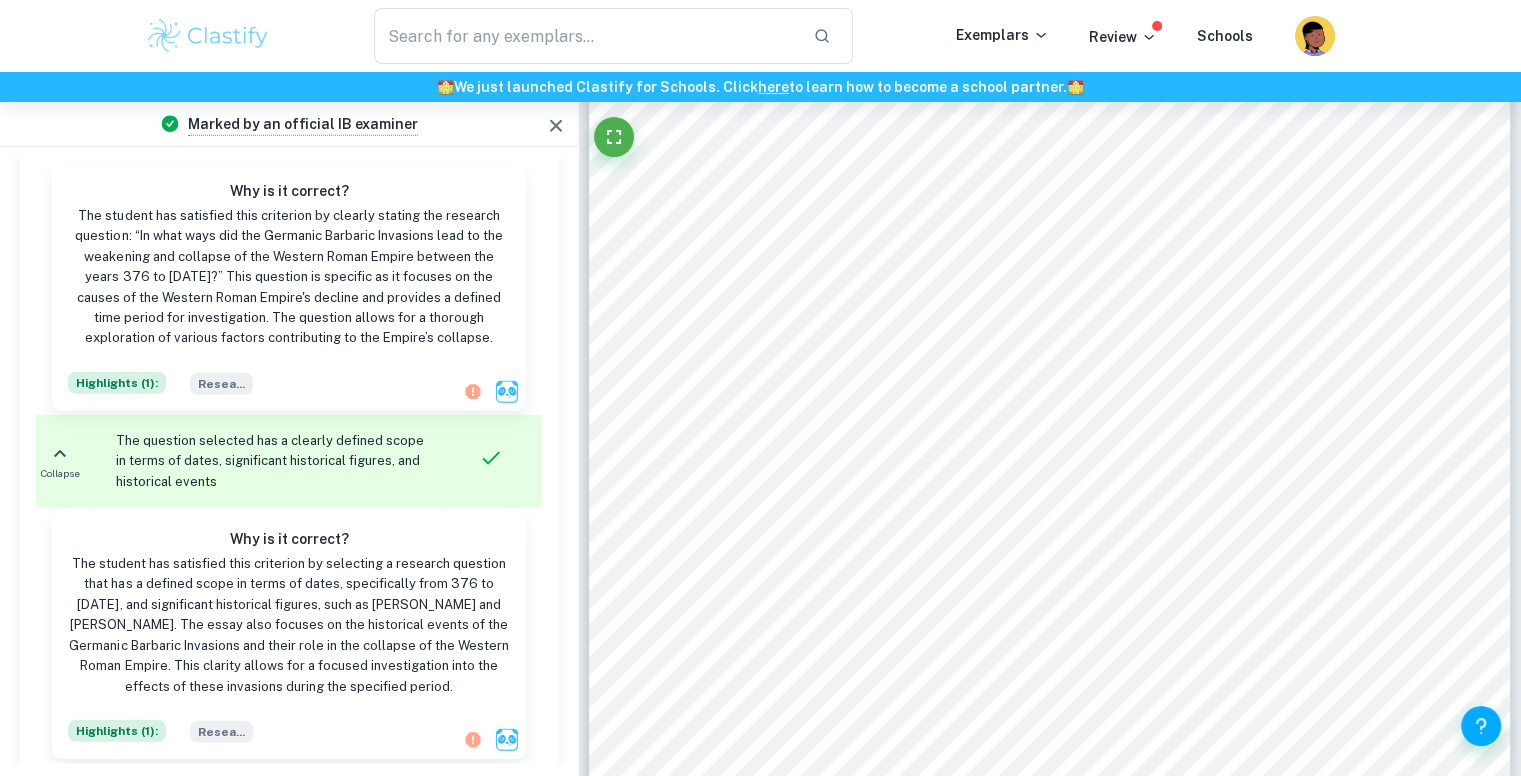 click 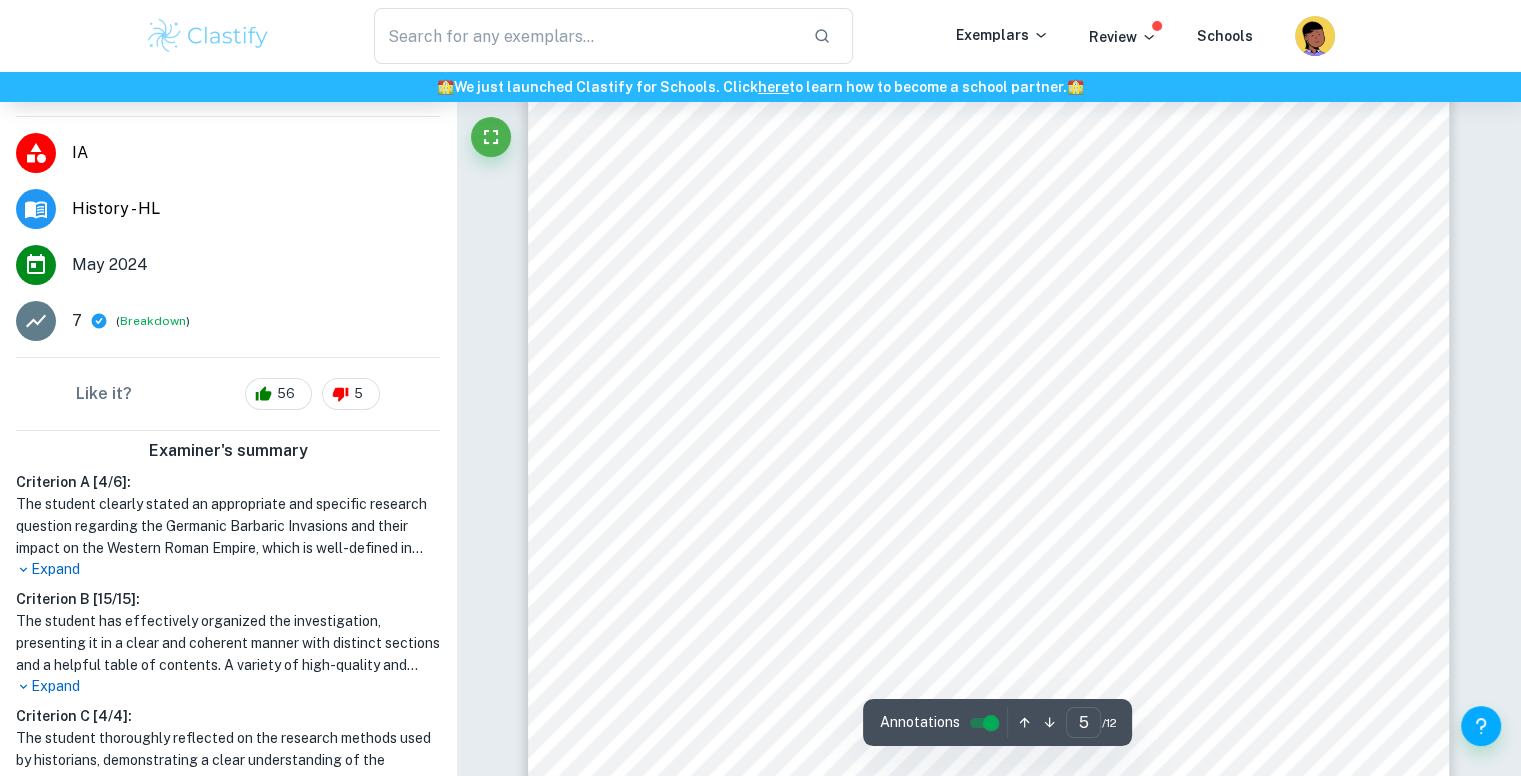 scroll, scrollTop: 382, scrollLeft: 0, axis: vertical 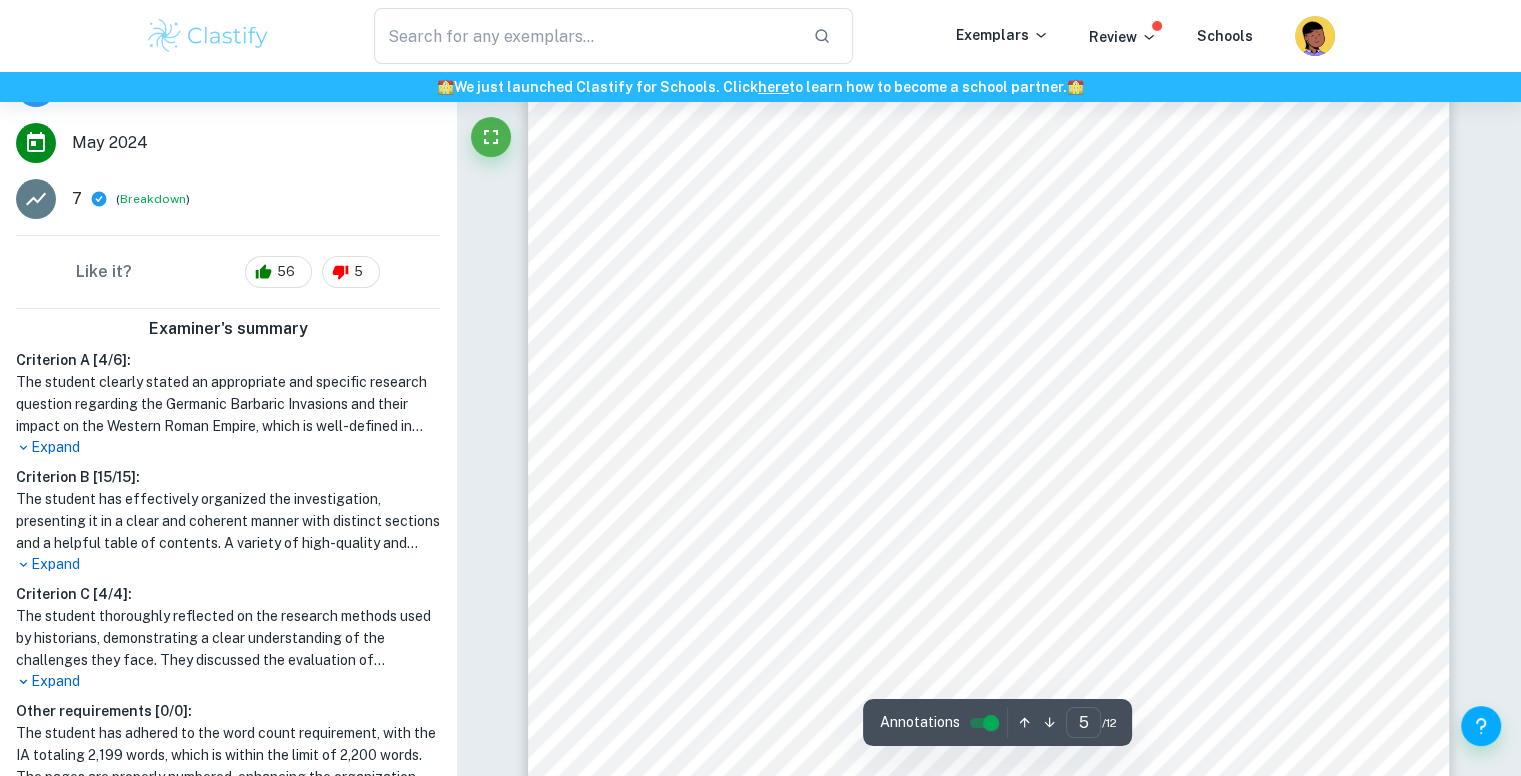 click on "Expand" at bounding box center (228, 564) 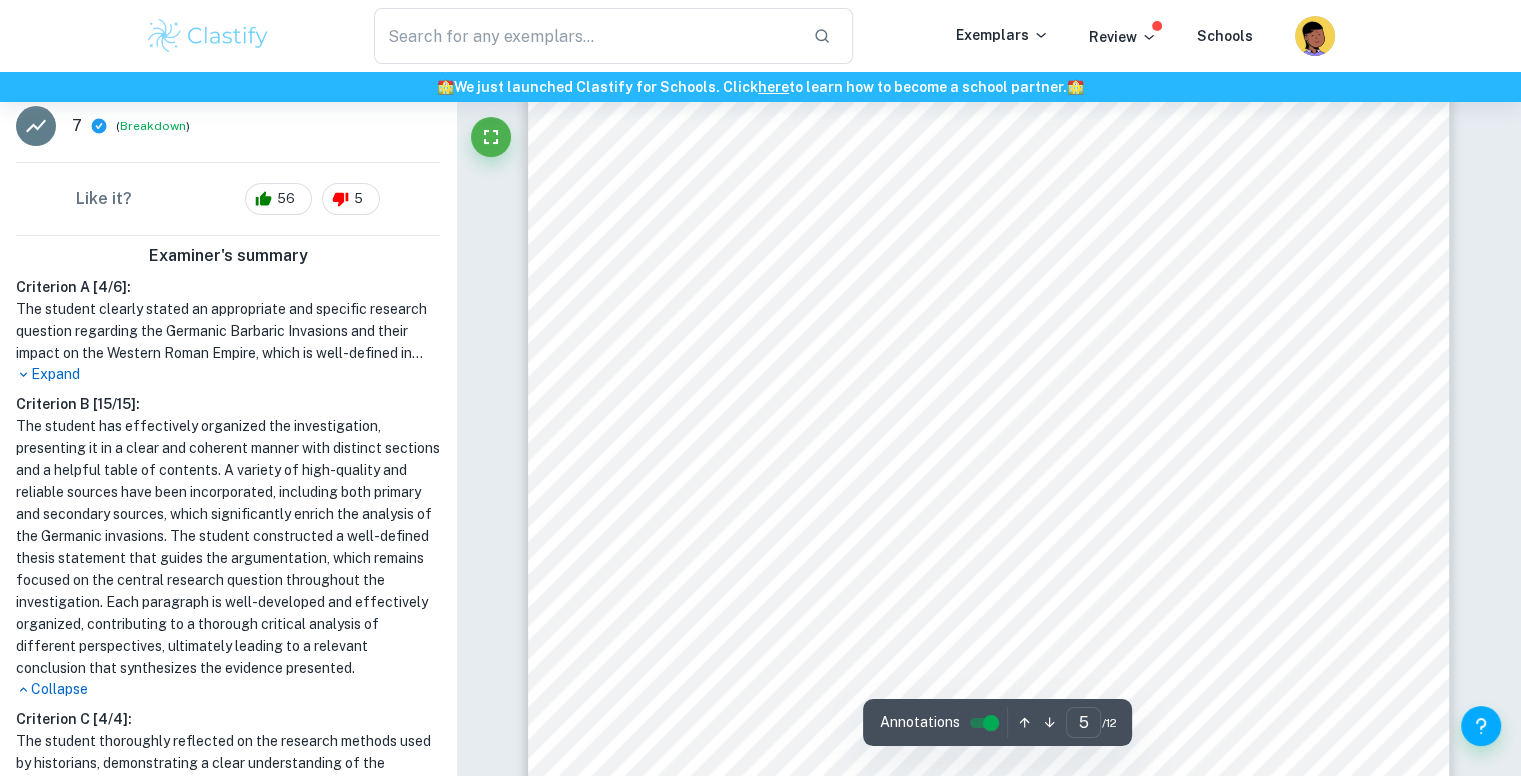 scroll, scrollTop: 454, scrollLeft: 0, axis: vertical 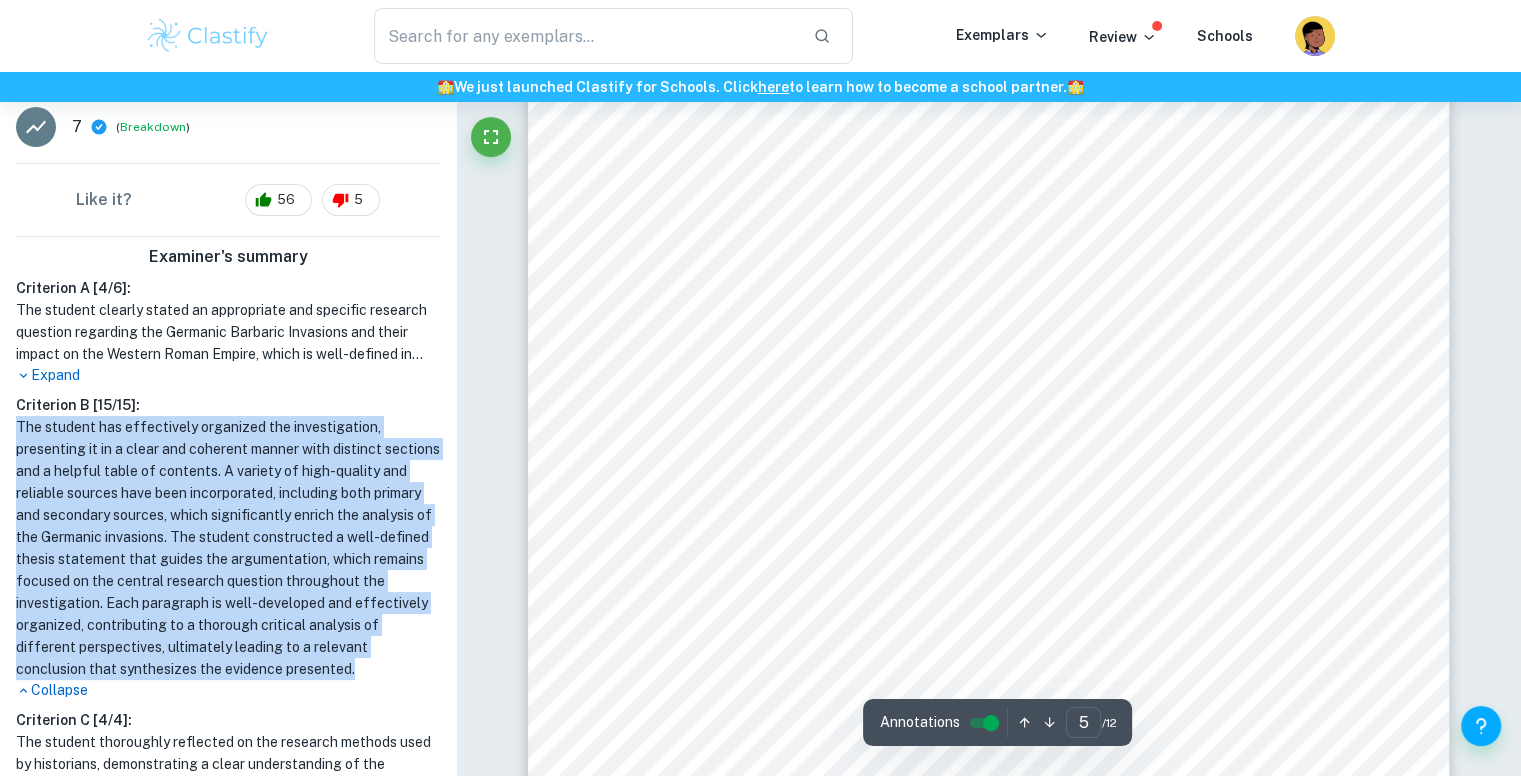 drag, startPoint x: 264, startPoint y: 696, endPoint x: 0, endPoint y: 432, distance: 373.3524 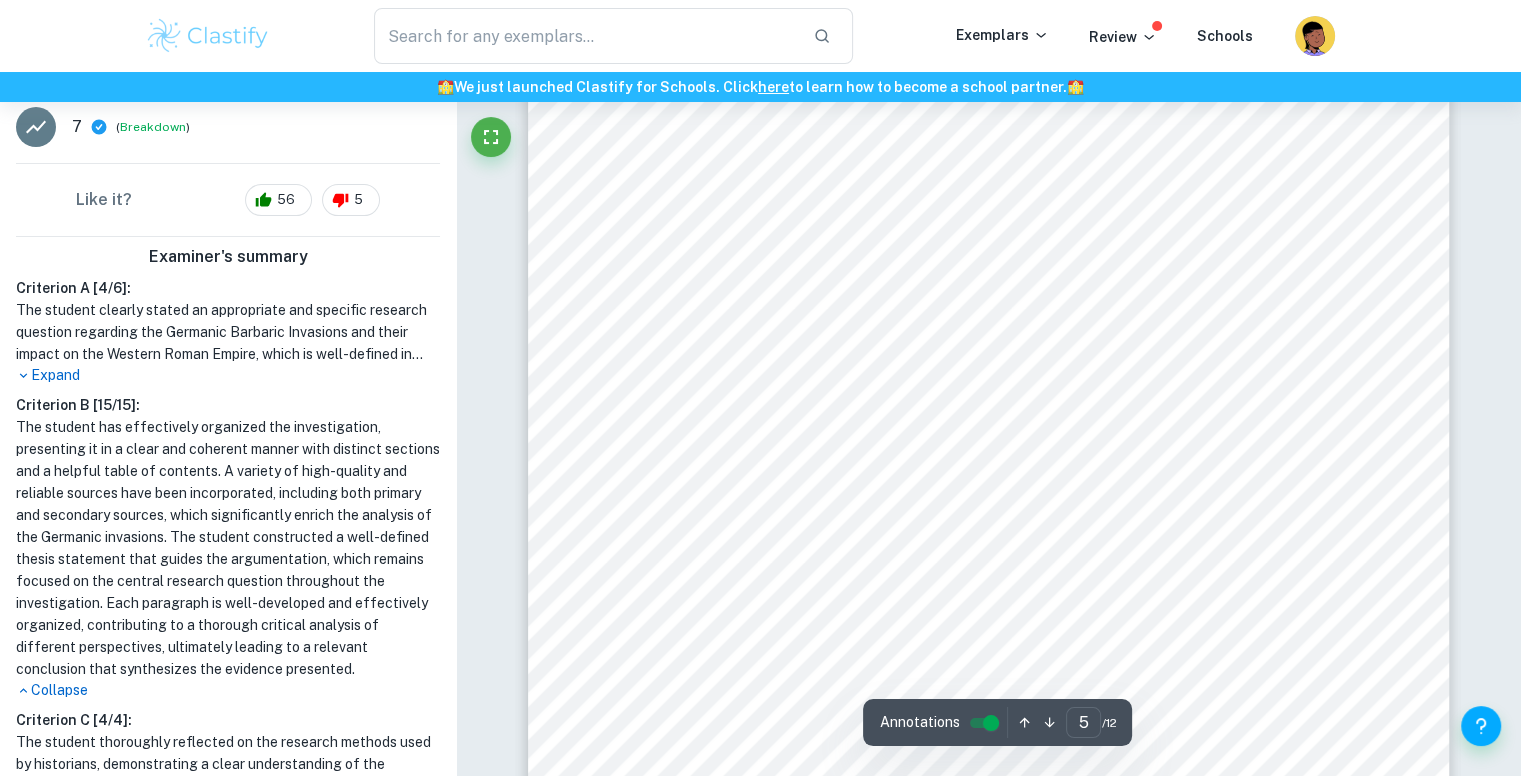 click on "Criterion B   [ 15 / 15 ]: The student has effectively organized the investigation, presenting it in a clear and coherent manner with distinct sections and a helpful table of contents. A variety of high-quality and reliable sources have been incorporated, including both primary and secondary sources, which significantly enrich the analysis of the Germanic invasions. The student constructed a well-defined thesis statement that guides the argumentation, which remains focused on the central research question throughout the investigation. Each paragraph is well-developed and effectively organized, contributing to a thorough critical analysis of different perspectives, ultimately leading to a relevant conclusion that synthesizes the evidence presented. Collapse" at bounding box center (228, 547) 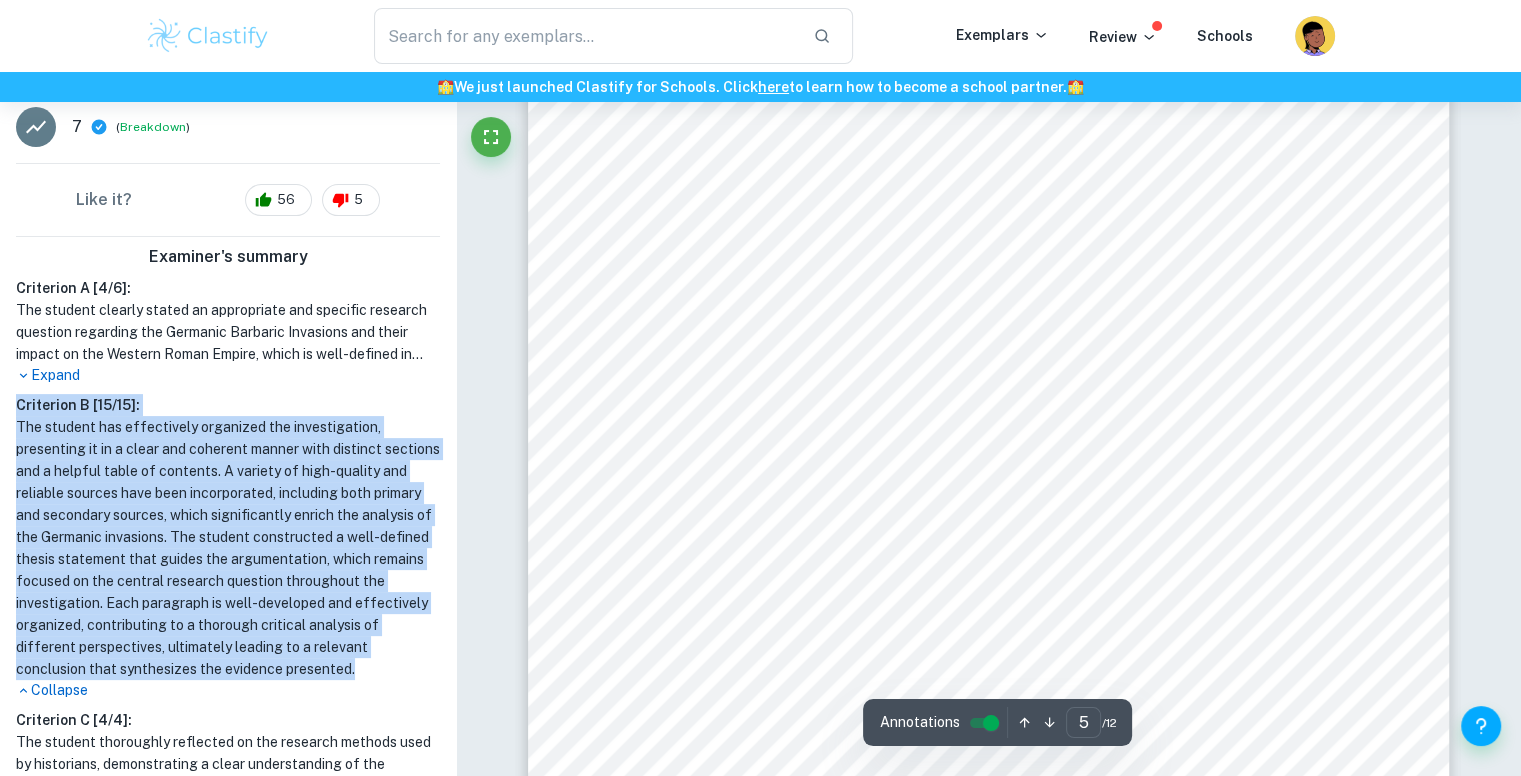 drag, startPoint x: 11, startPoint y: 405, endPoint x: 288, endPoint y: 693, distance: 399.59103 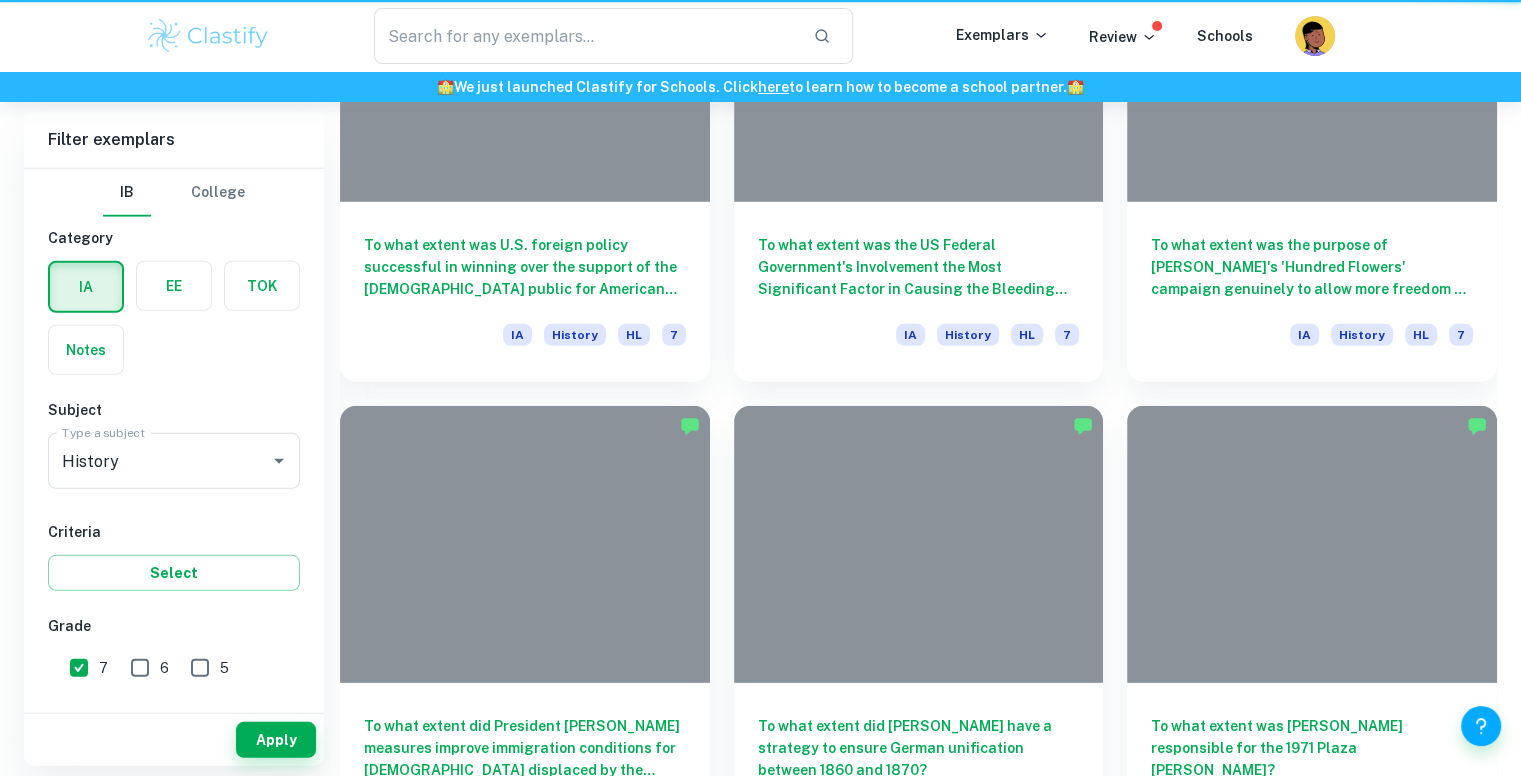 scroll, scrollTop: 601, scrollLeft: 0, axis: vertical 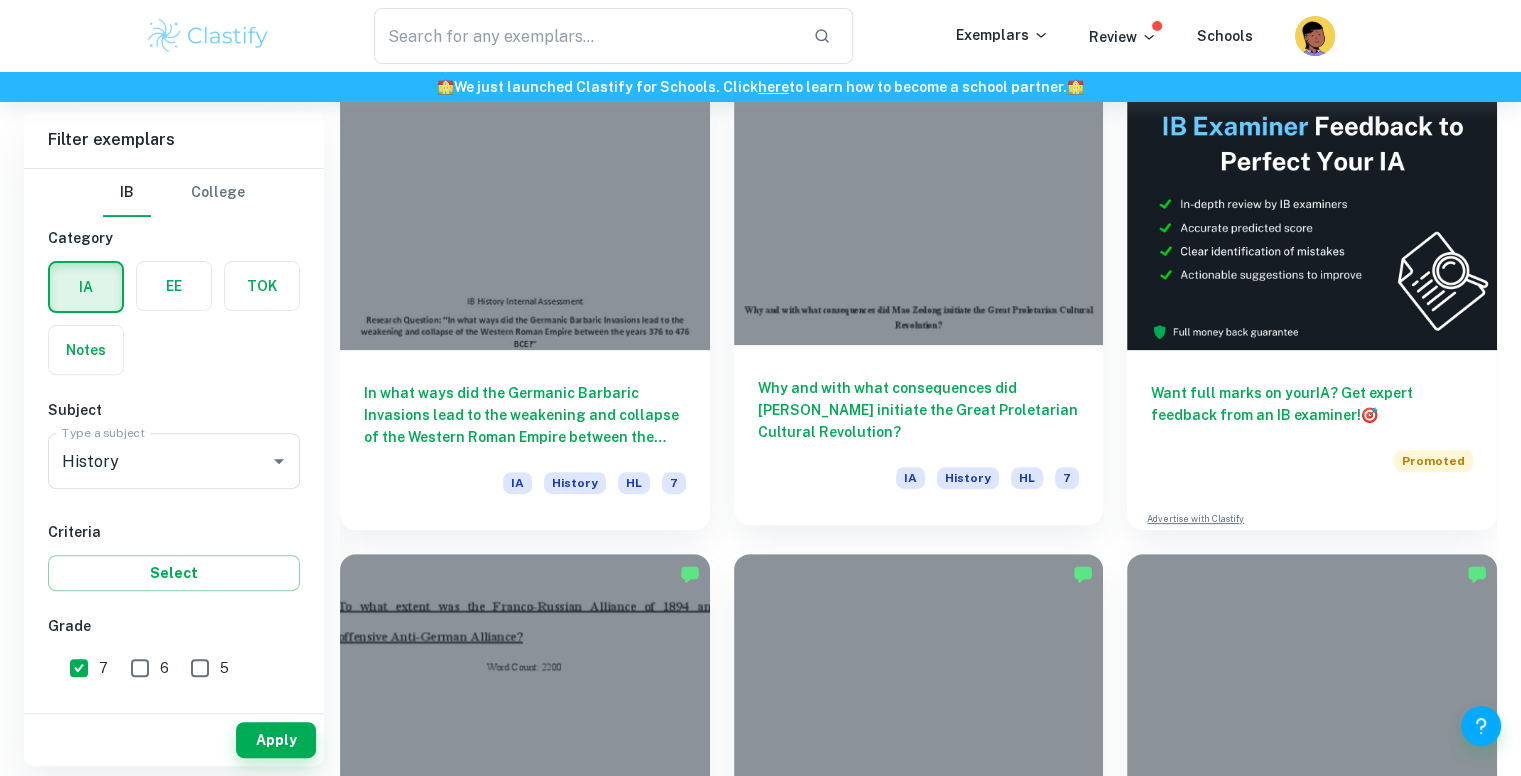 click at bounding box center (919, 206) 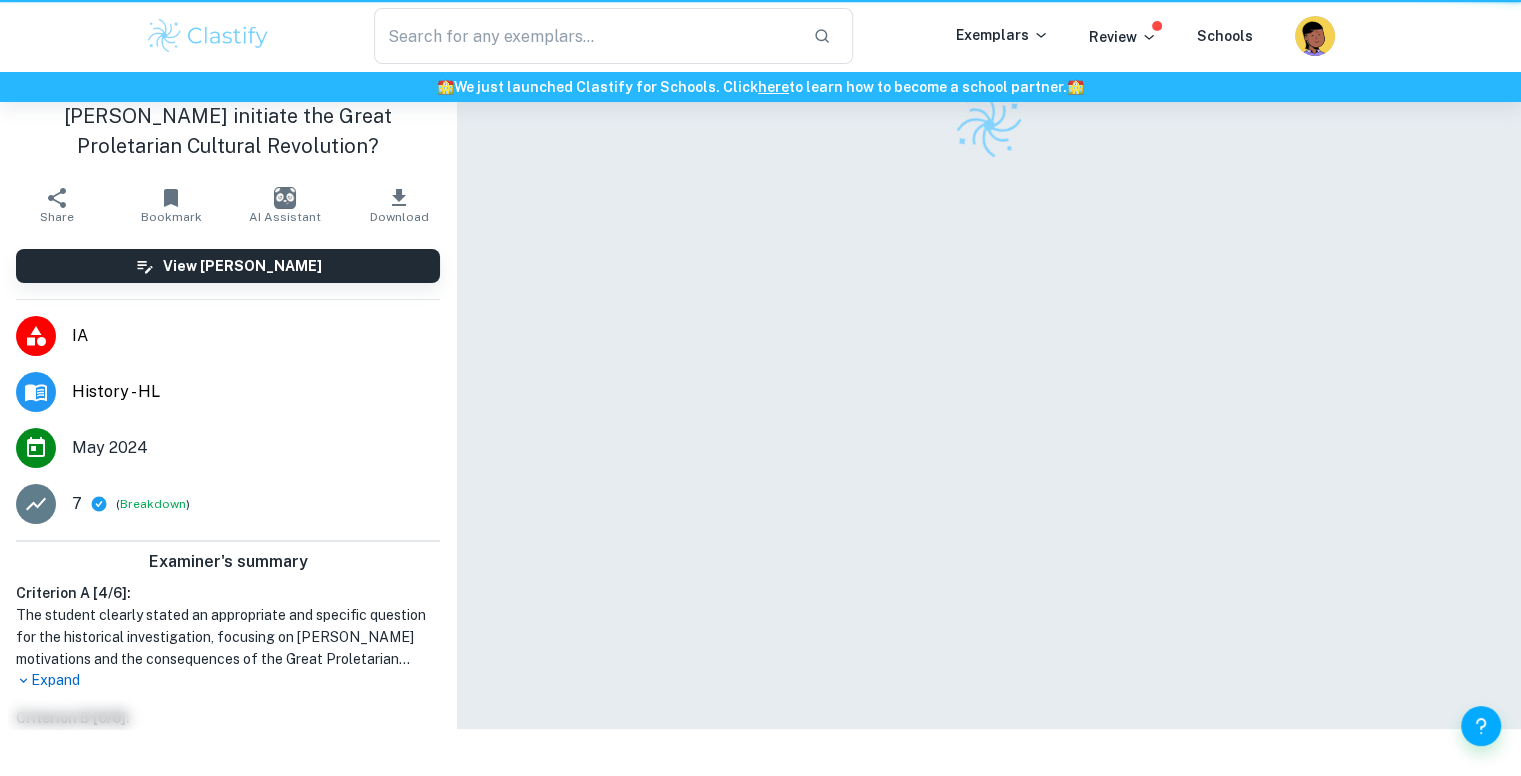 scroll, scrollTop: 0, scrollLeft: 0, axis: both 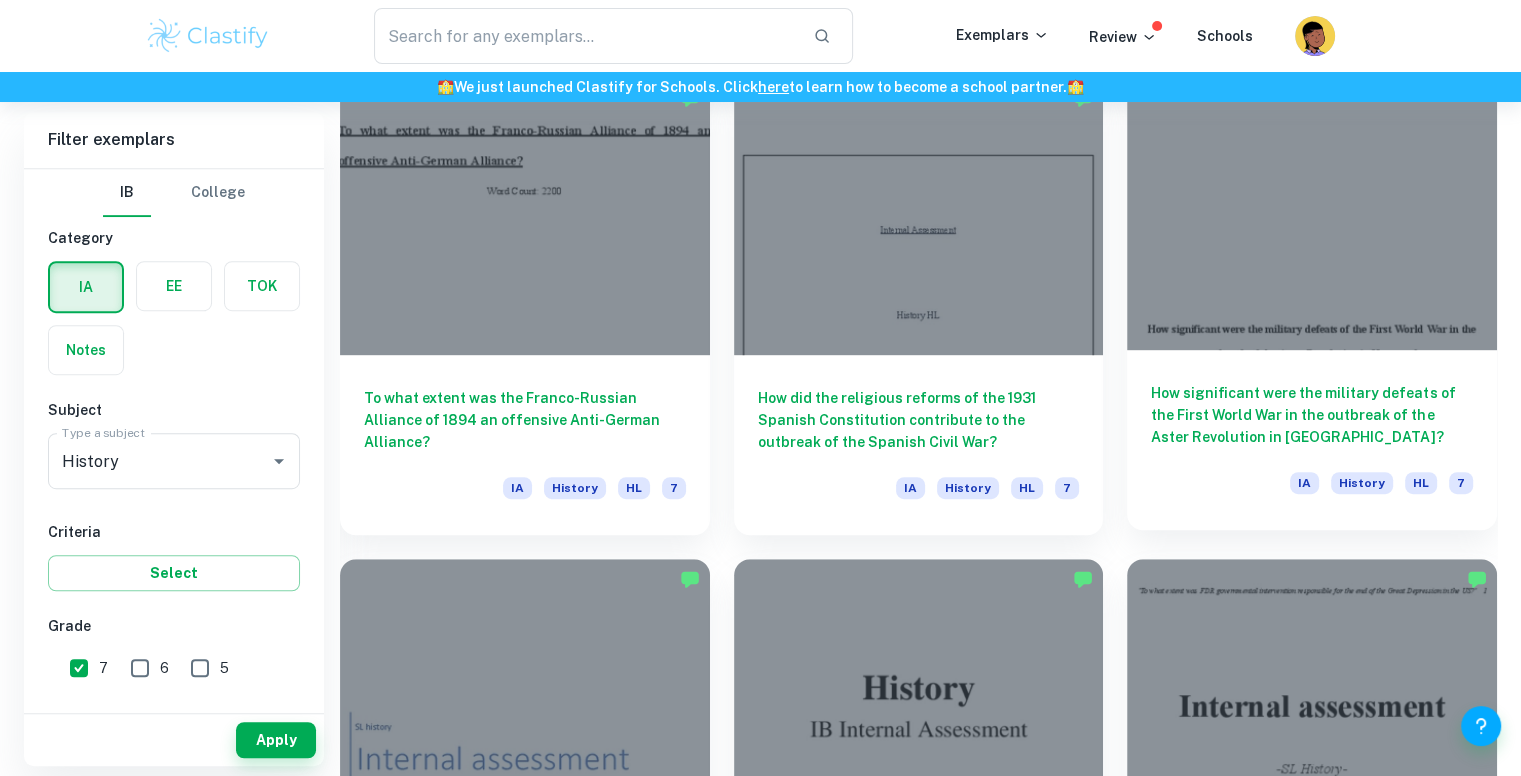 click at bounding box center [1312, 211] 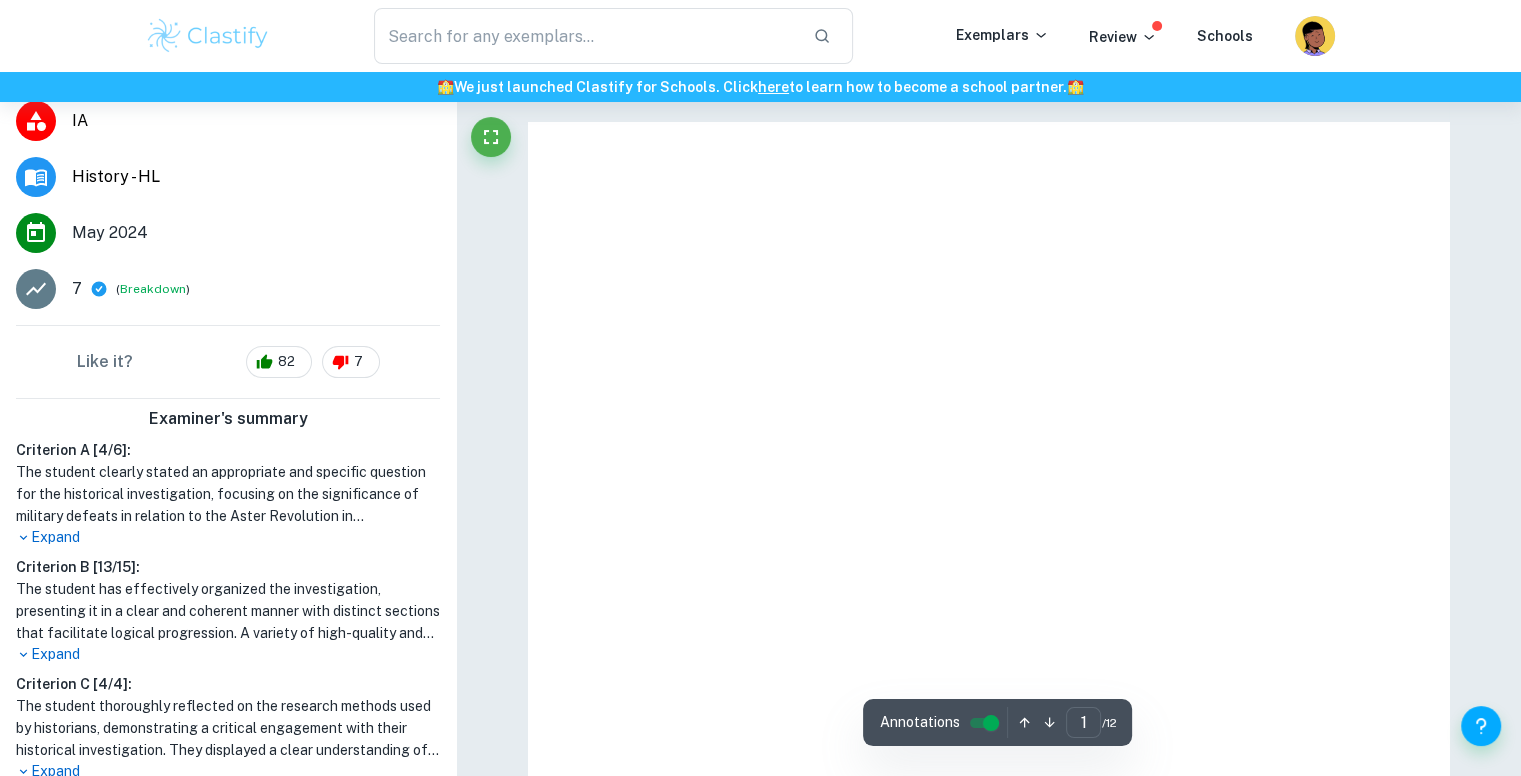 scroll, scrollTop: 330, scrollLeft: 0, axis: vertical 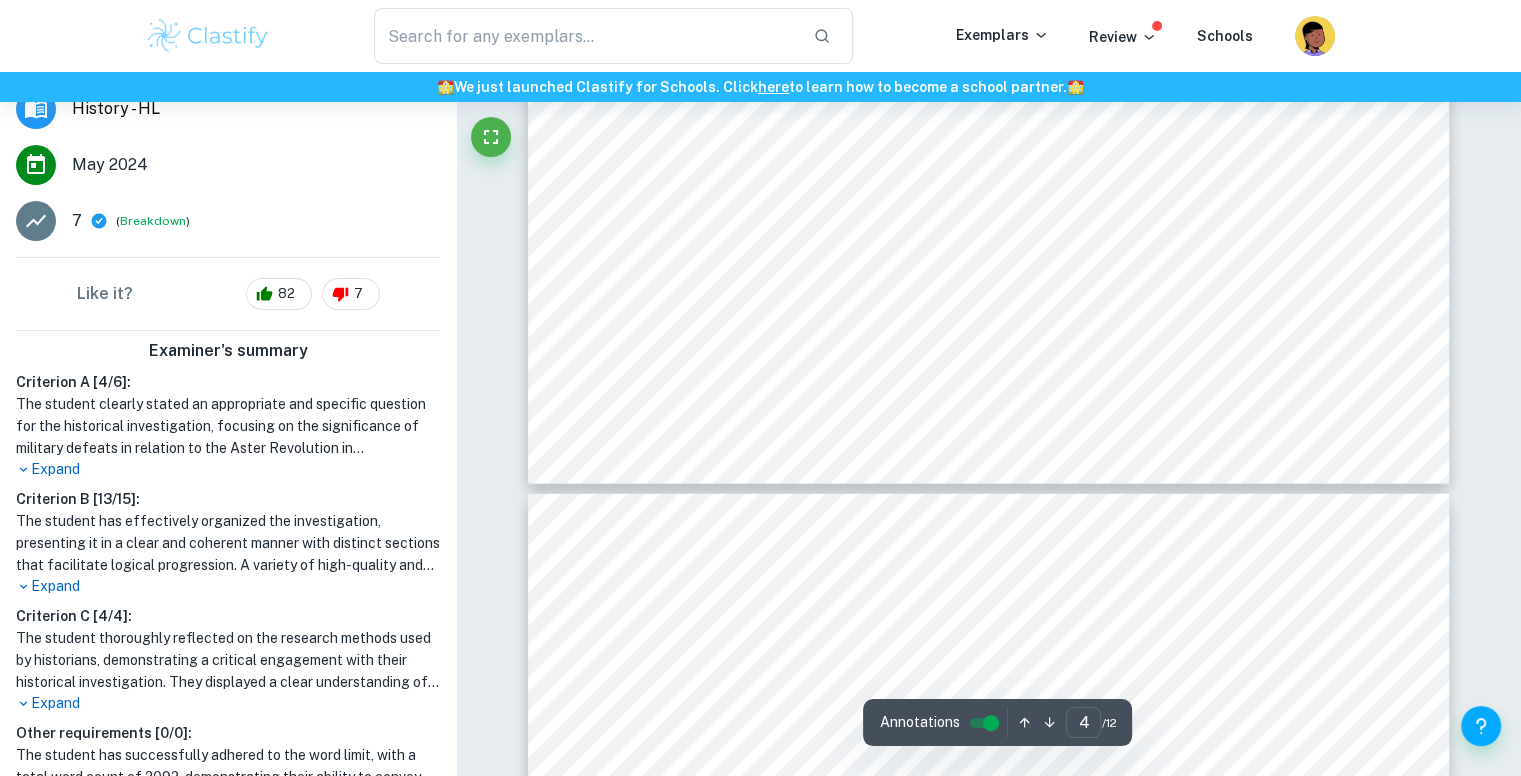 type on "5" 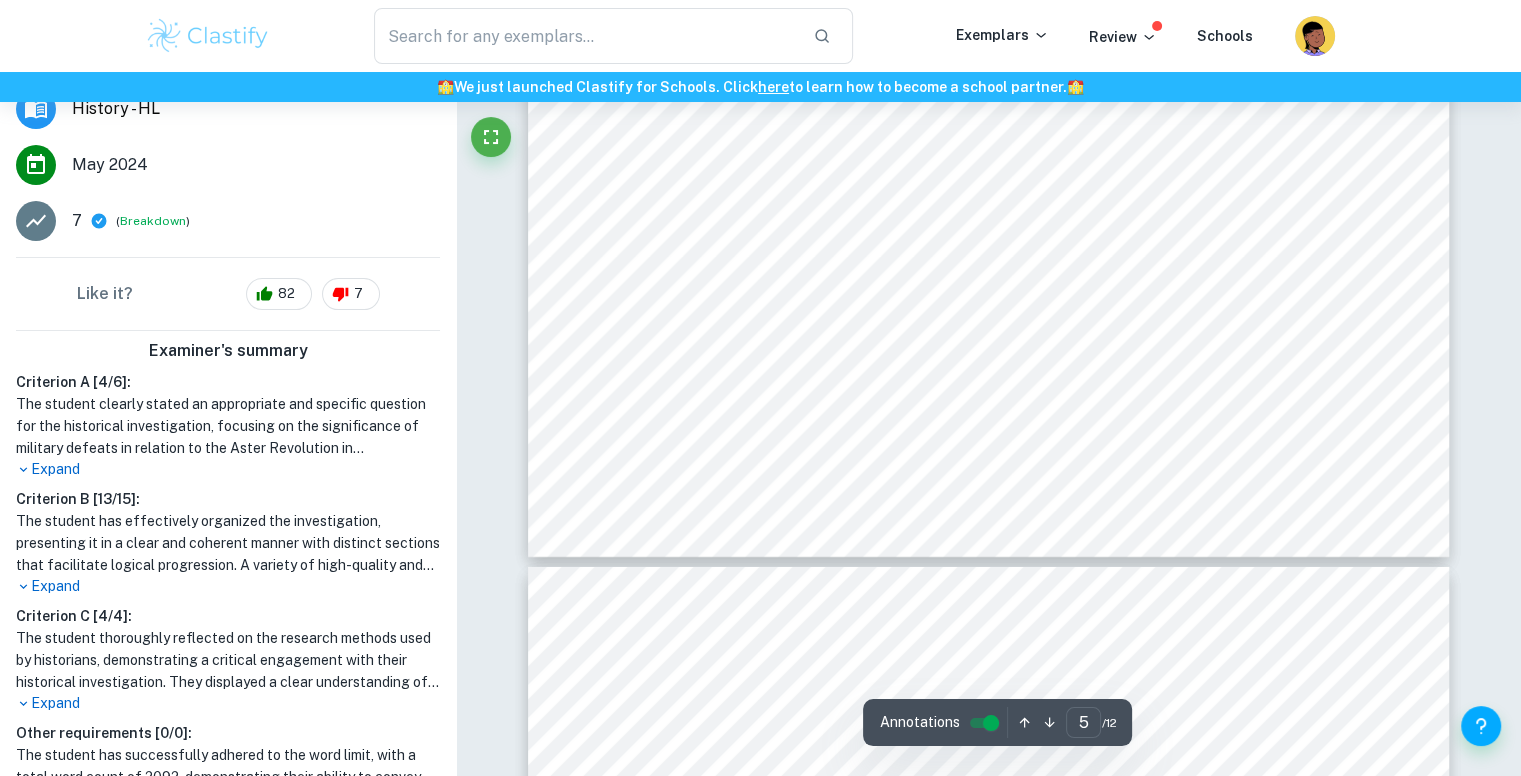 scroll, scrollTop: 6259, scrollLeft: 0, axis: vertical 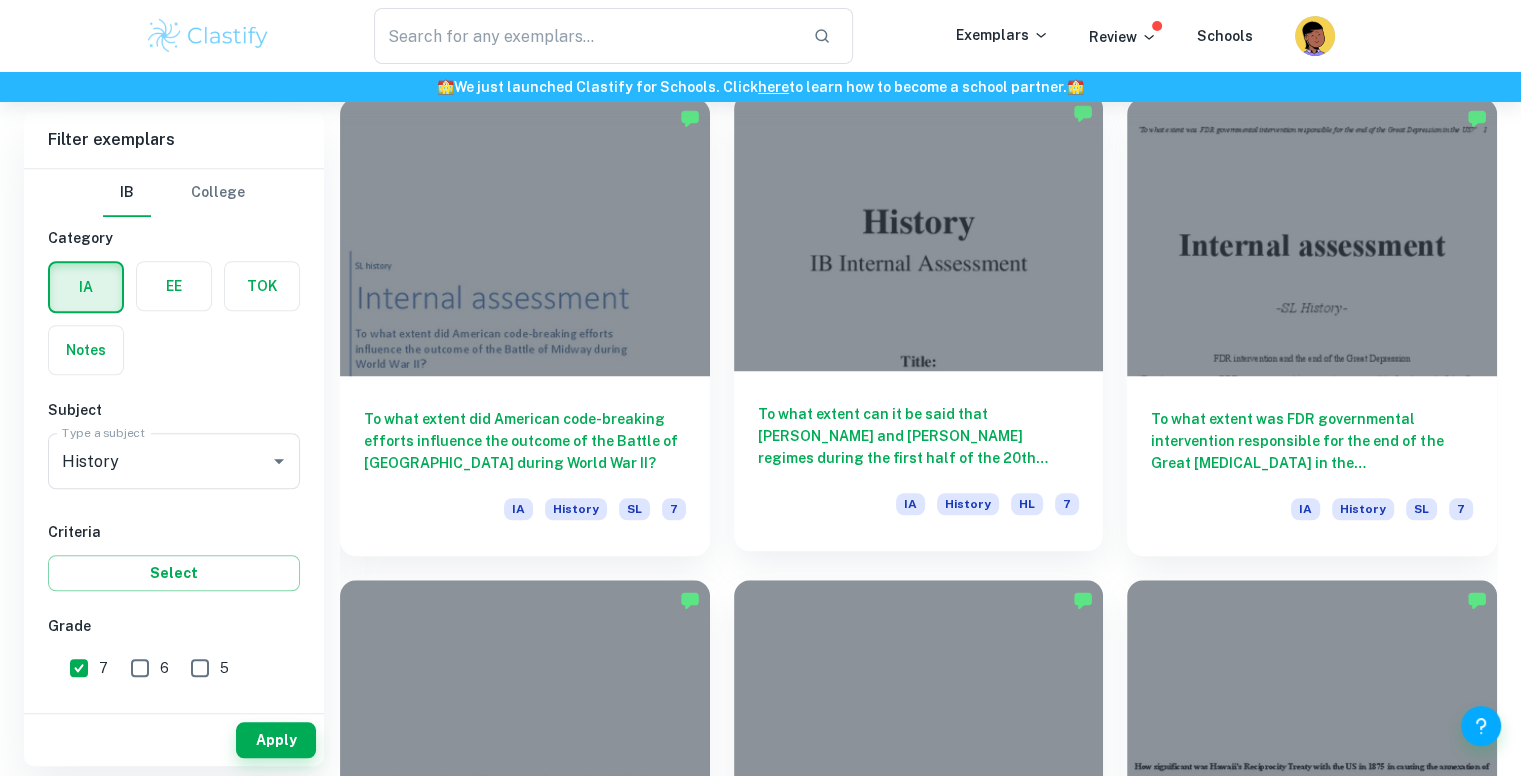 click at bounding box center (919, 231) 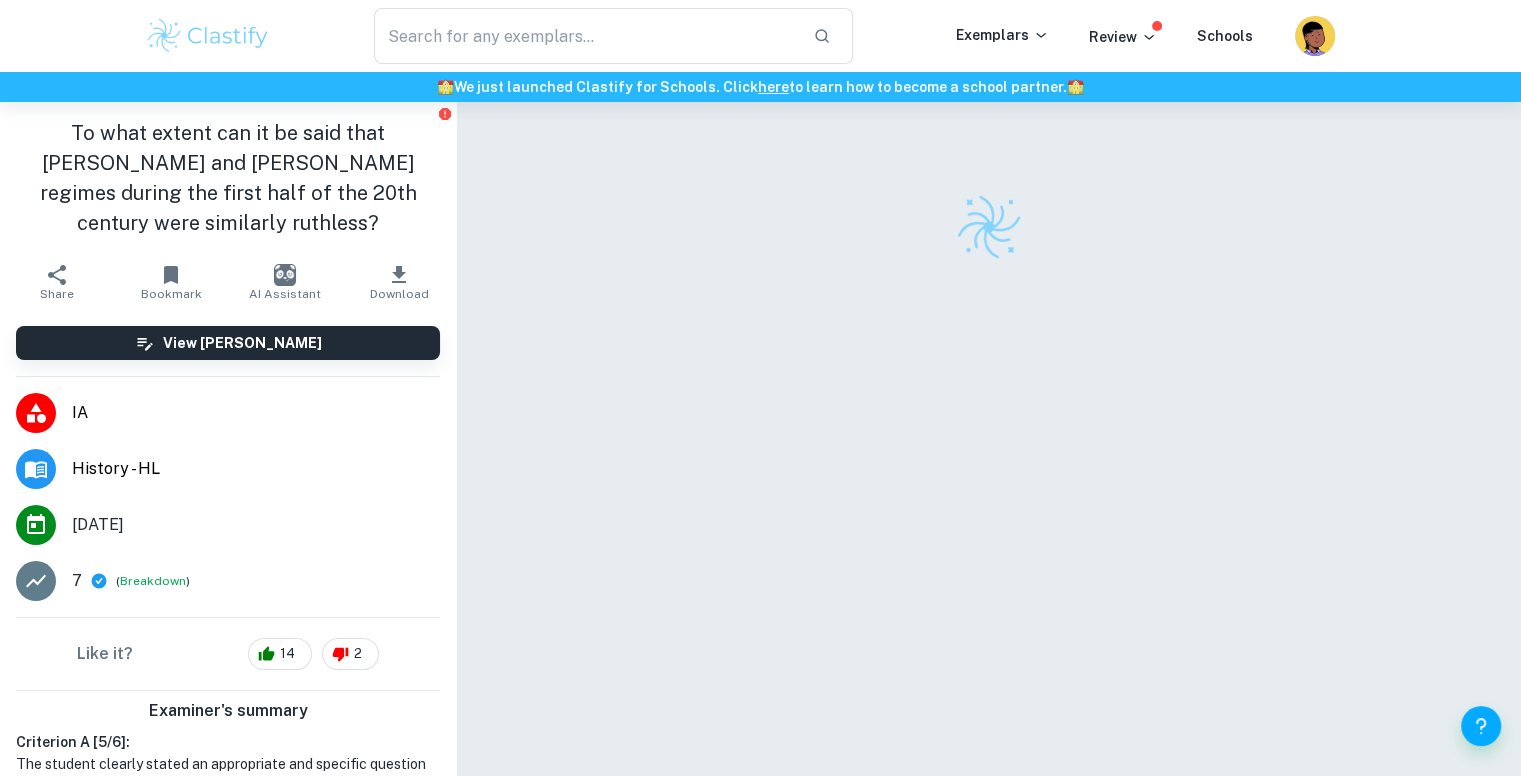 scroll, scrollTop: 102, scrollLeft: 0, axis: vertical 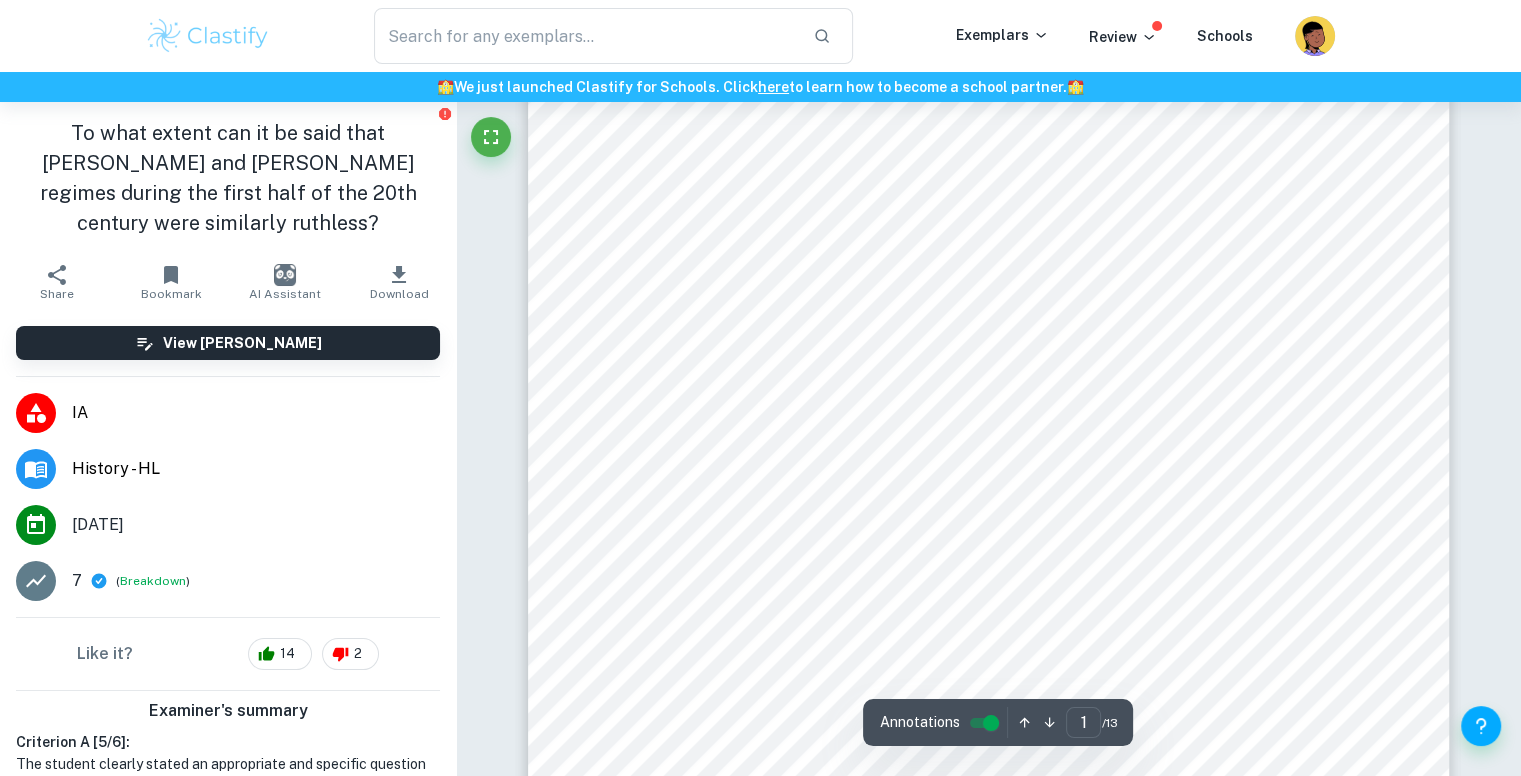 type on "2" 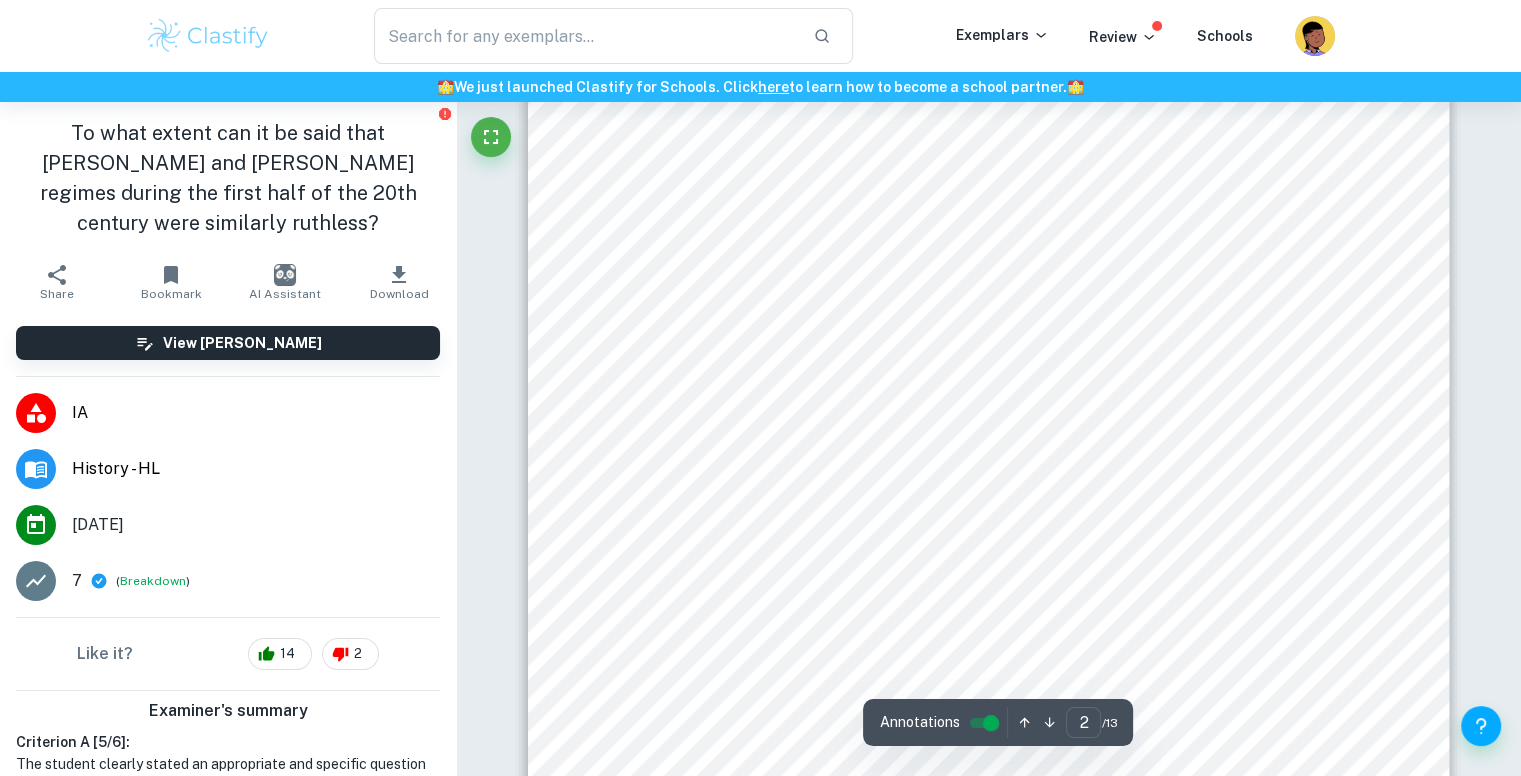 scroll, scrollTop: 1544, scrollLeft: 0, axis: vertical 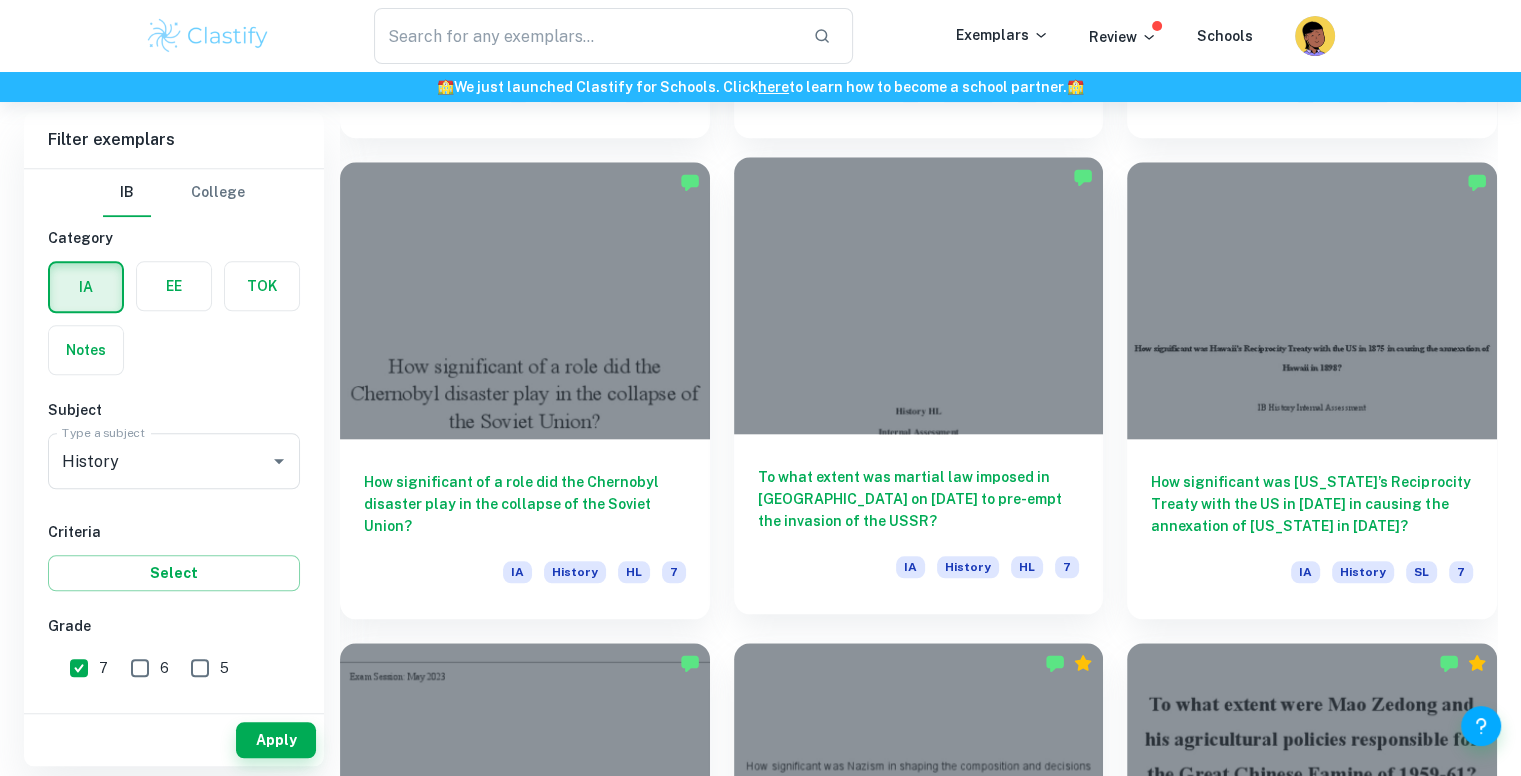 click on "To what extent was martial law imposed in Poland on 13th December 1981 to pre-empt the invasion of the USSR? IA History HL 7" at bounding box center [919, 524] 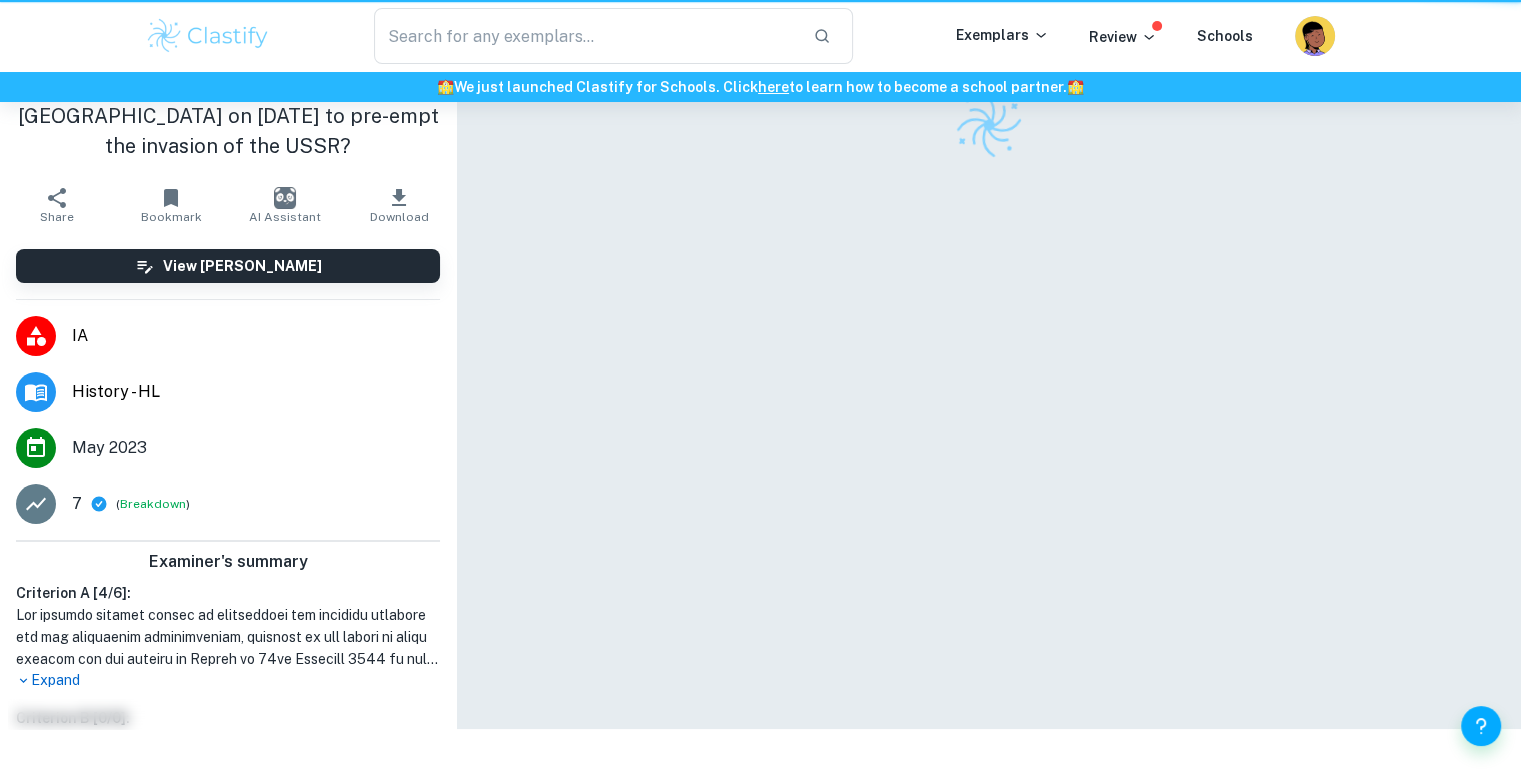scroll, scrollTop: 0, scrollLeft: 0, axis: both 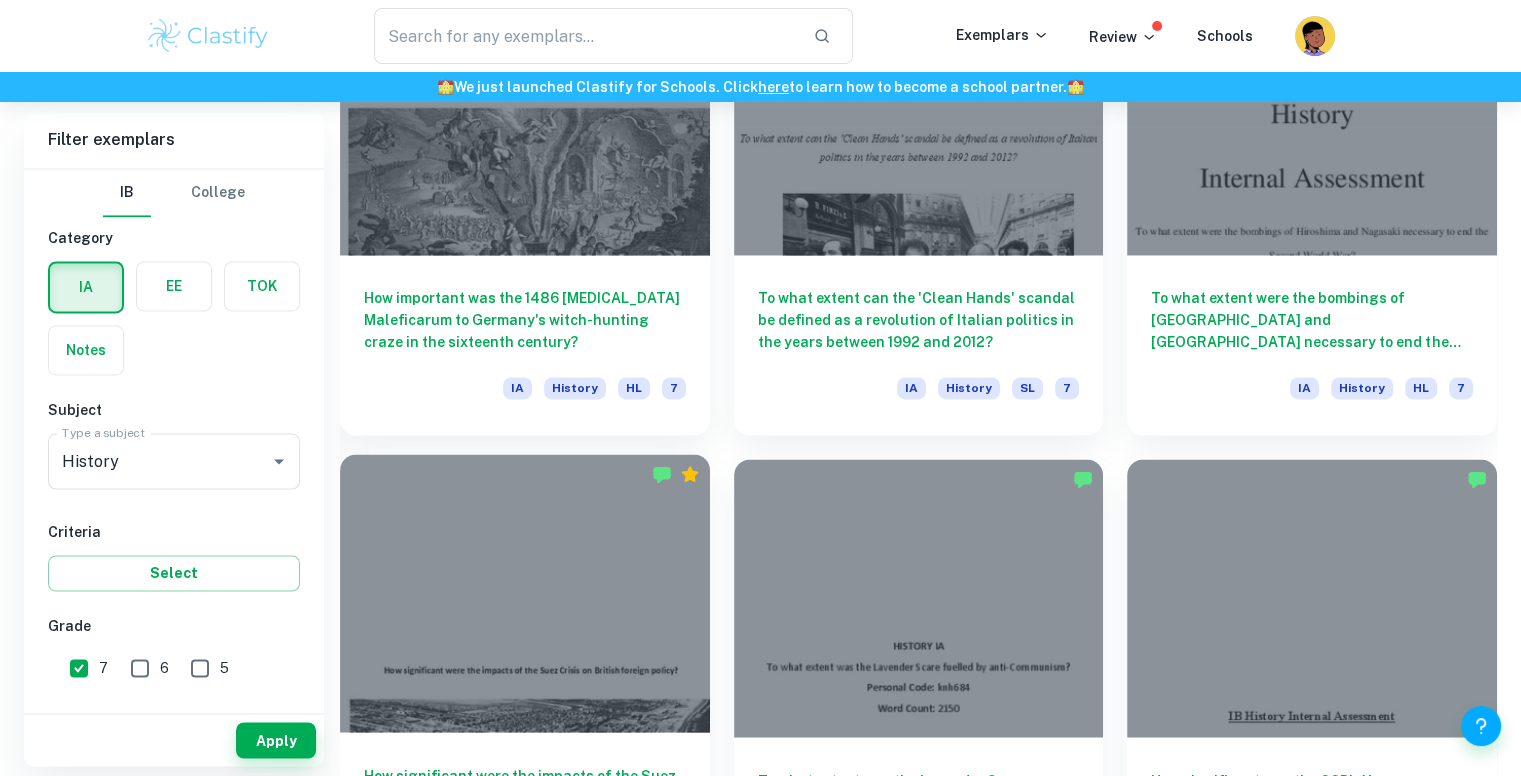 click at bounding box center [525, 592] 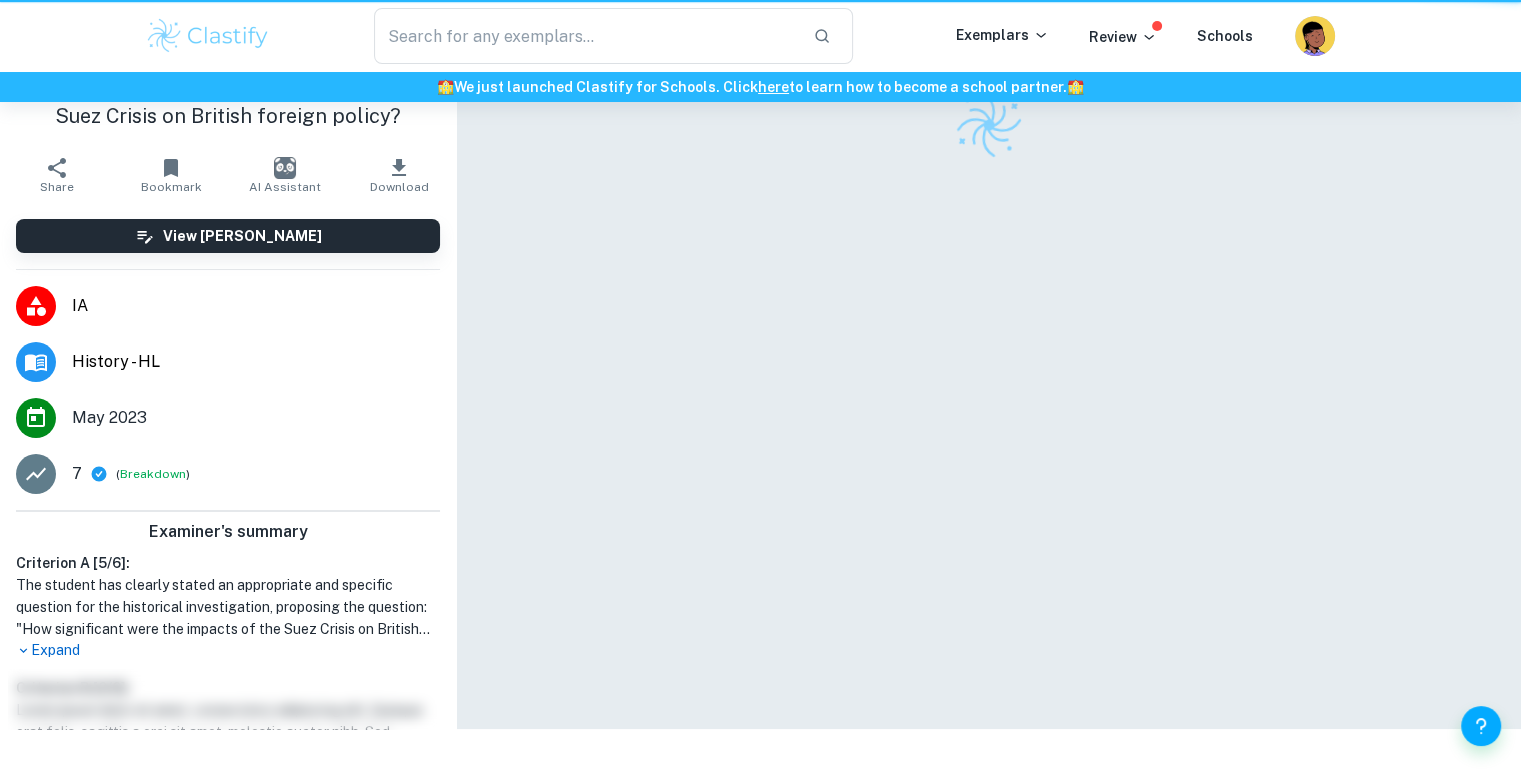 scroll, scrollTop: 0, scrollLeft: 0, axis: both 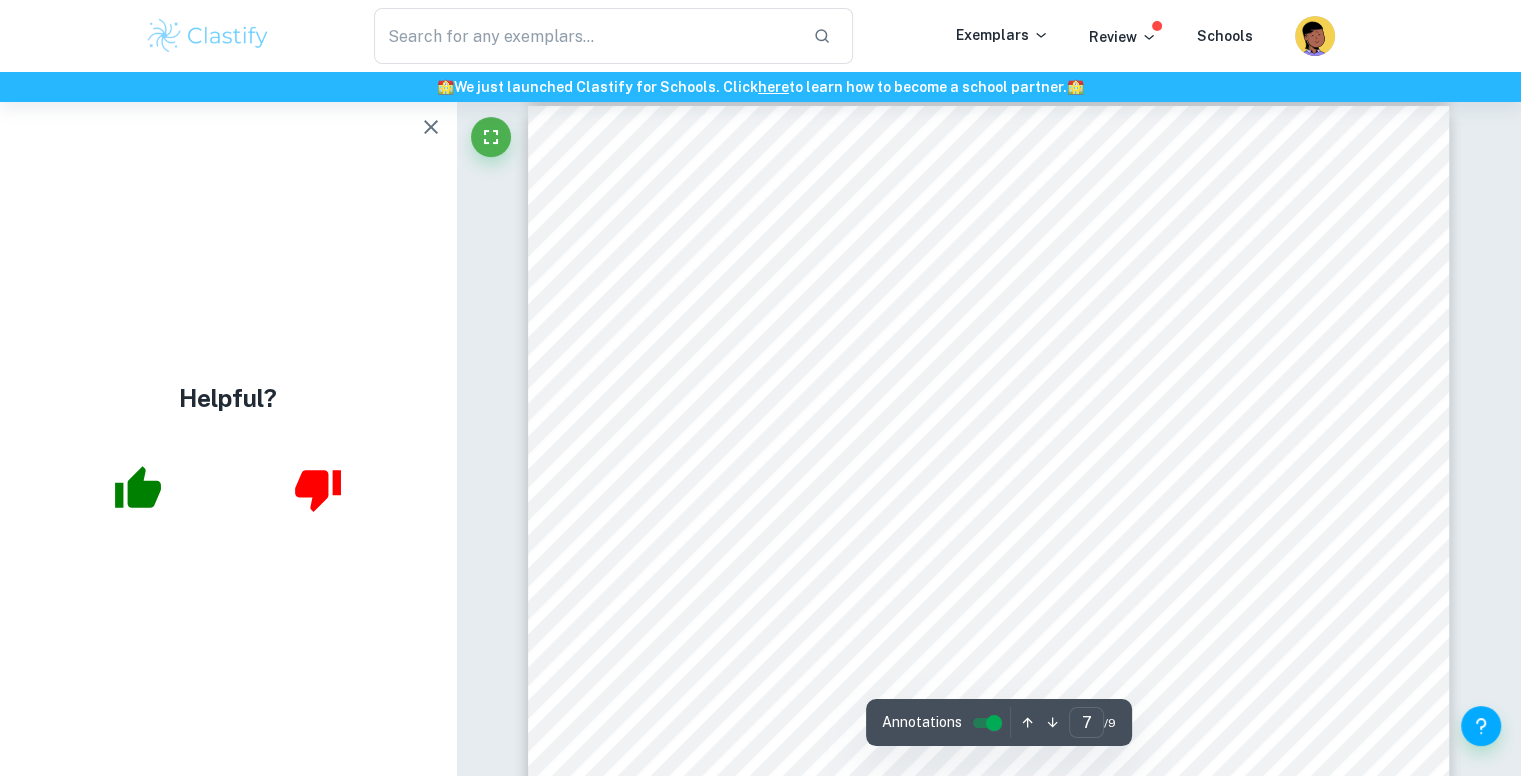 drag, startPoint x: 953, startPoint y: 470, endPoint x: 896, endPoint y: 389, distance: 99.04544 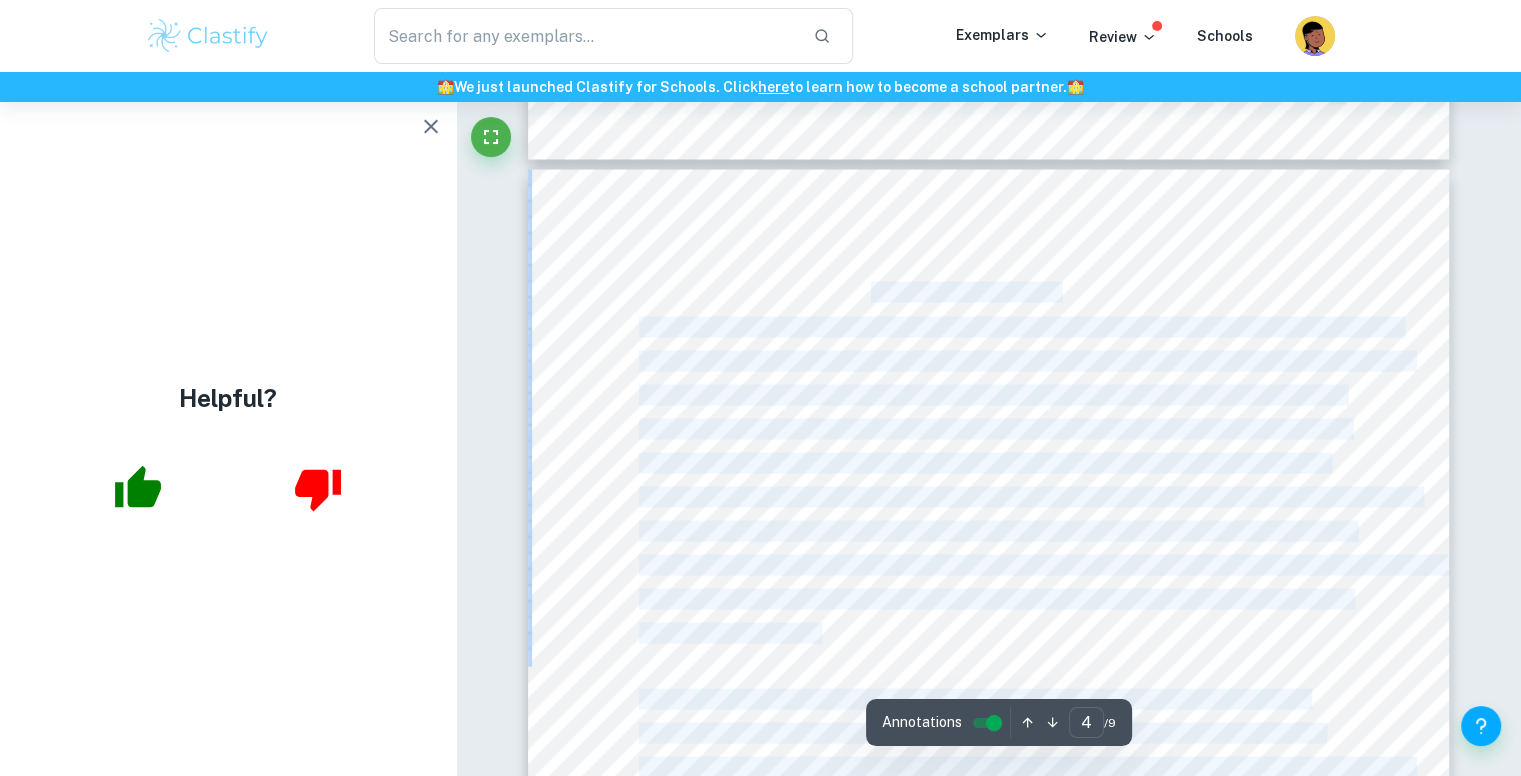 scroll, scrollTop: 3770, scrollLeft: 0, axis: vertical 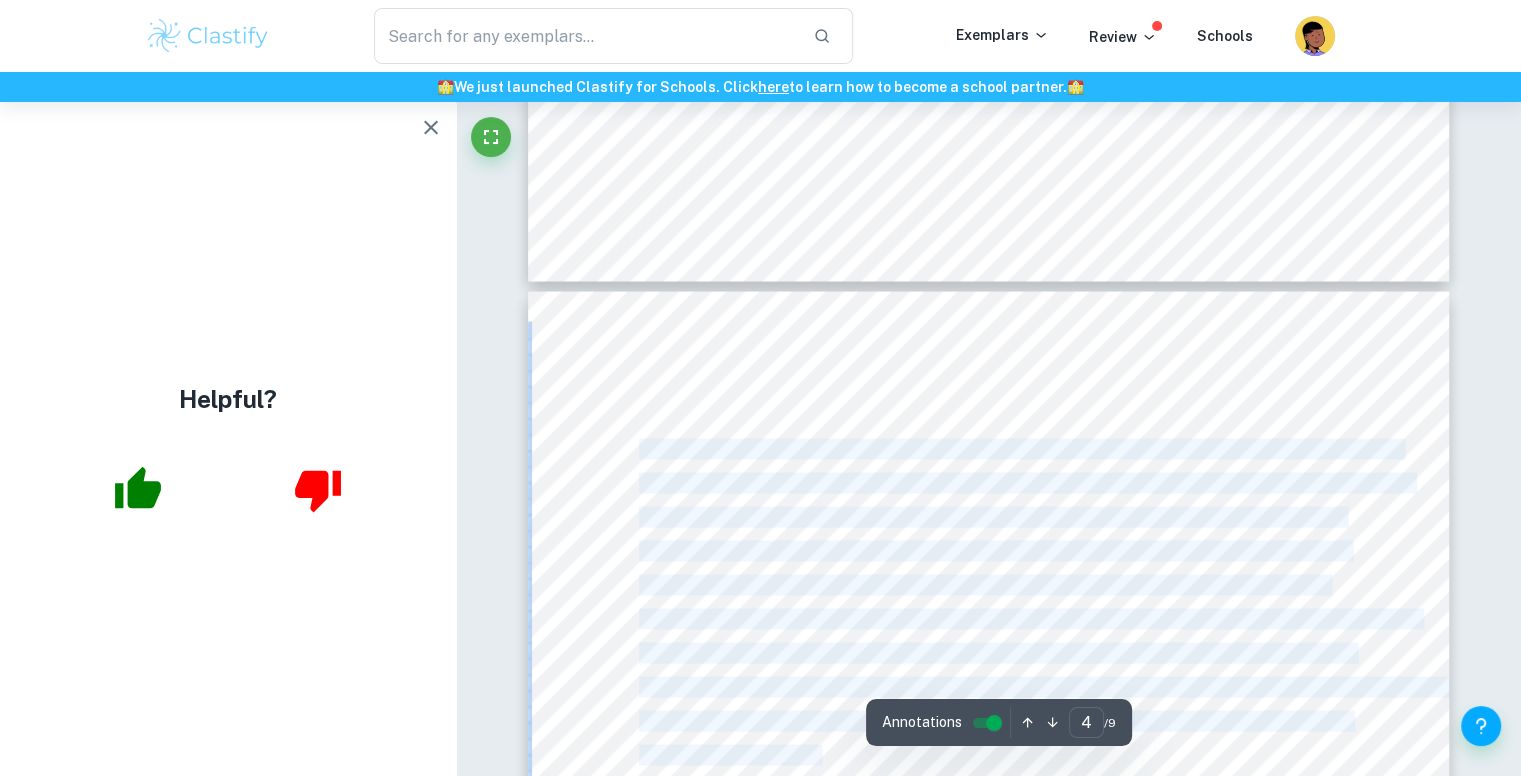 drag, startPoint x: 948, startPoint y: 466, endPoint x: 640, endPoint y: 445, distance: 308.7151 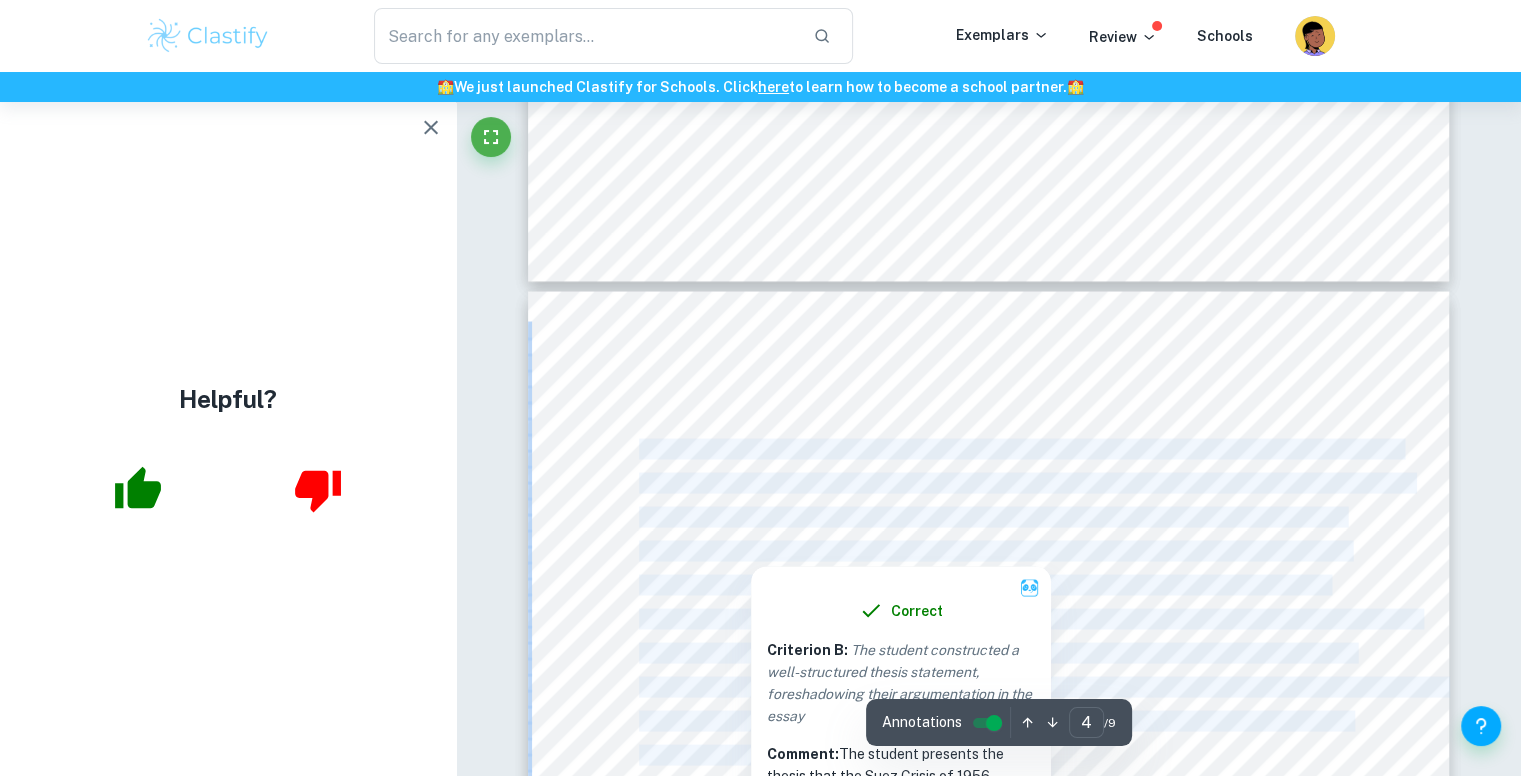 copy on "The Suez Crisis of 1956 following President Nasser of Egypt’s nationalisation of the Suez Canal and the ensuing Tripartite Aggression by Britain, France and Israel resulted in important changes to the foreign policy and relations of Britain, internationally humiliated by its failure during the crisis. Its loss of world power status and inability to act without the support of the United States was made evident. Furthermore, the defeat accelerated the decline of British influence in the Middle East and the process of decolonisation with the collapse of the British Empire. Intervention by the United States also encouraged pursuits of stronger ties within Europe by Britain. However, the impact of Suez must also be assessed in consideration of the already declining international influence of Britain despite its victory in the Second World War. The primary effect of Suez on British foreign policy was that it could no longer act as it wished through sheer military force without first considering the new superpowe..." 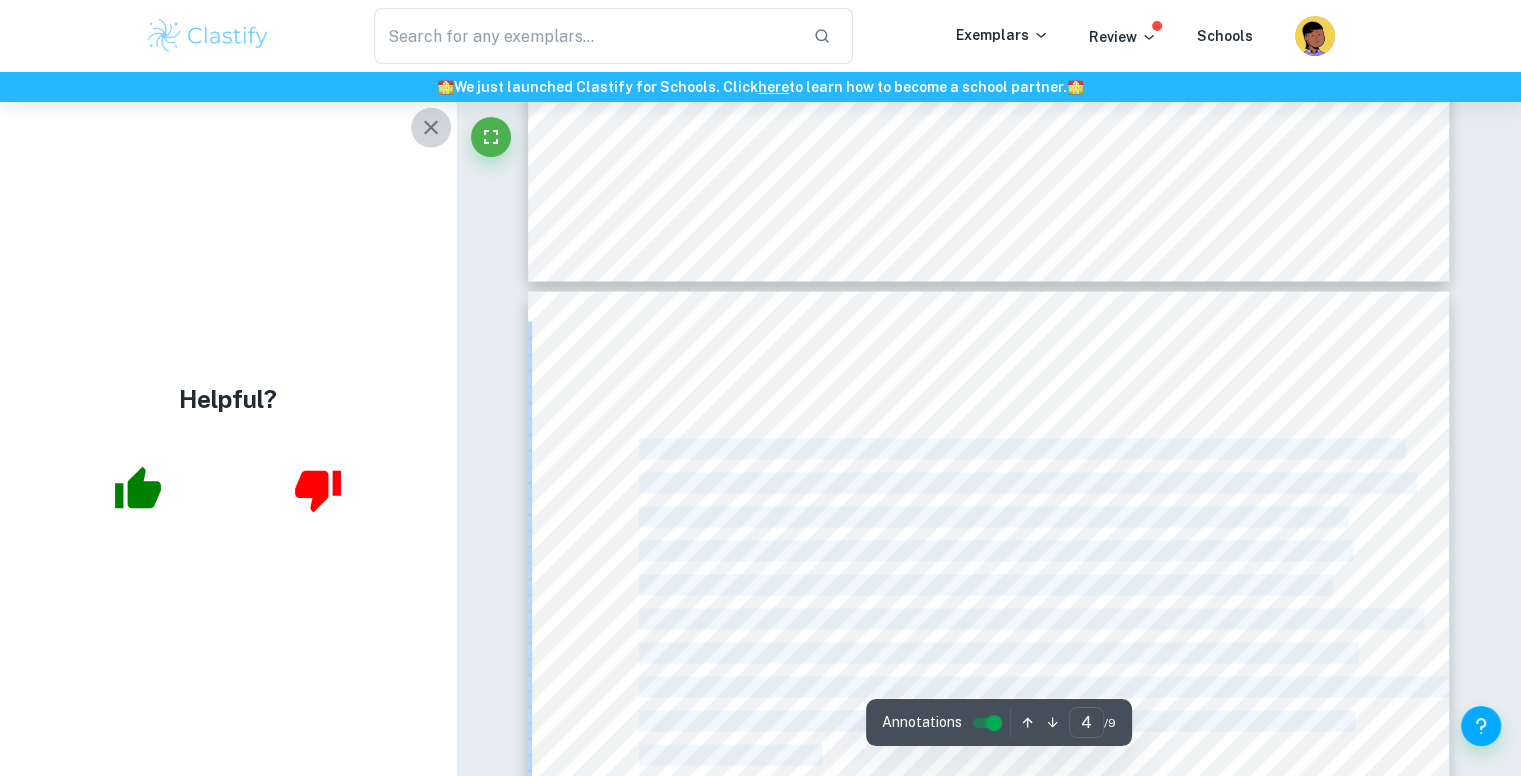 click 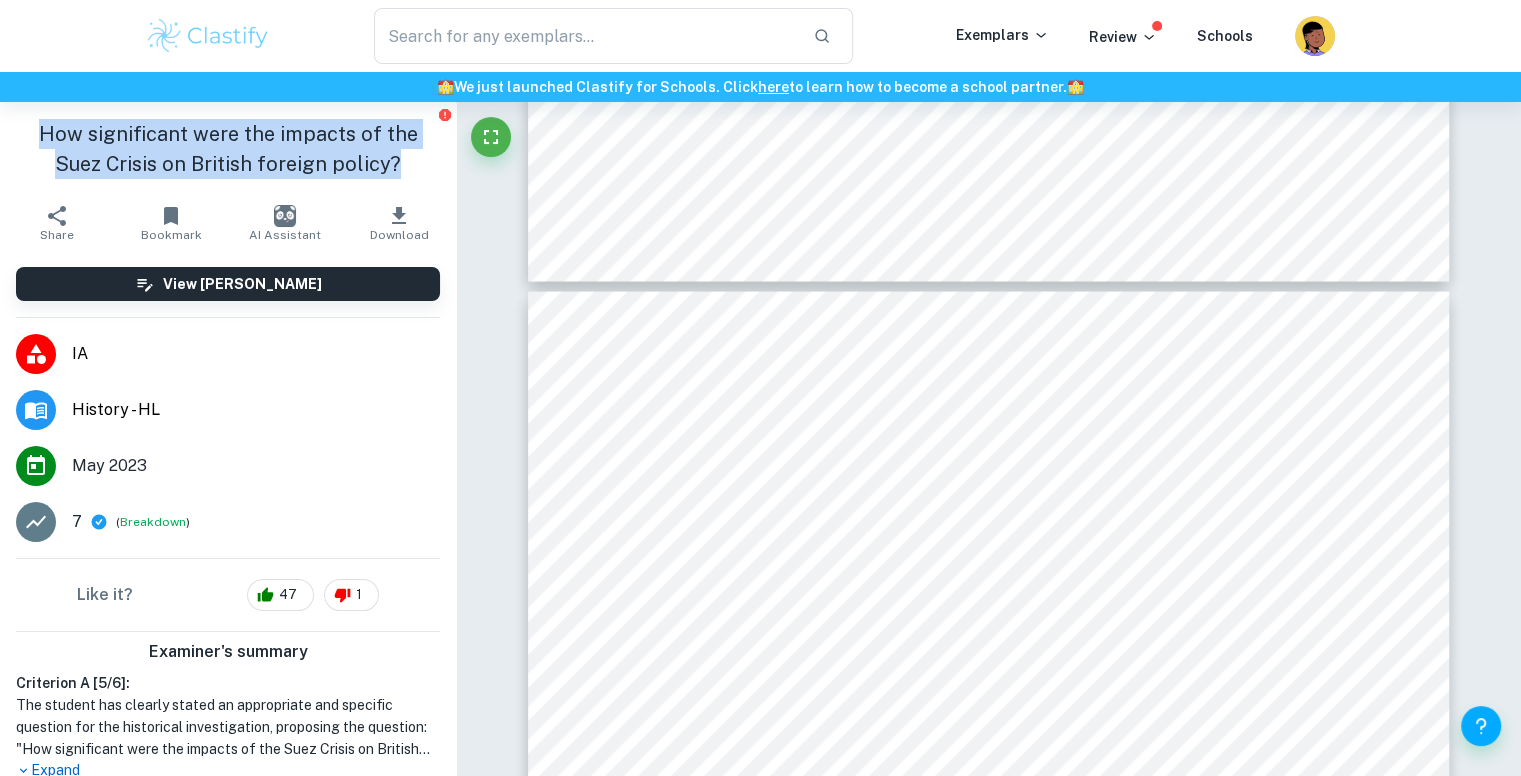 drag, startPoint x: 33, startPoint y: 130, endPoint x: 388, endPoint y: 190, distance: 360.03473 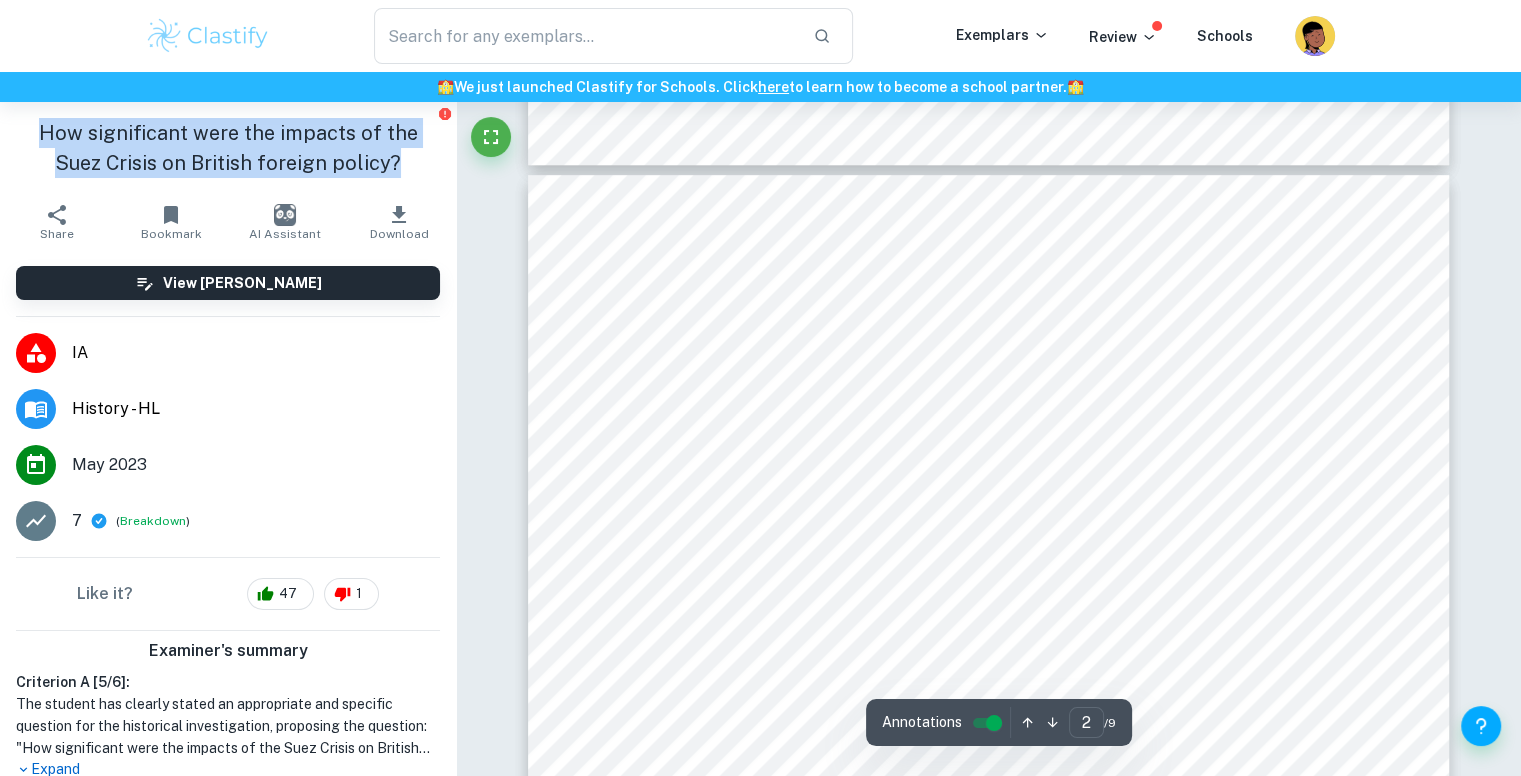 type on "1" 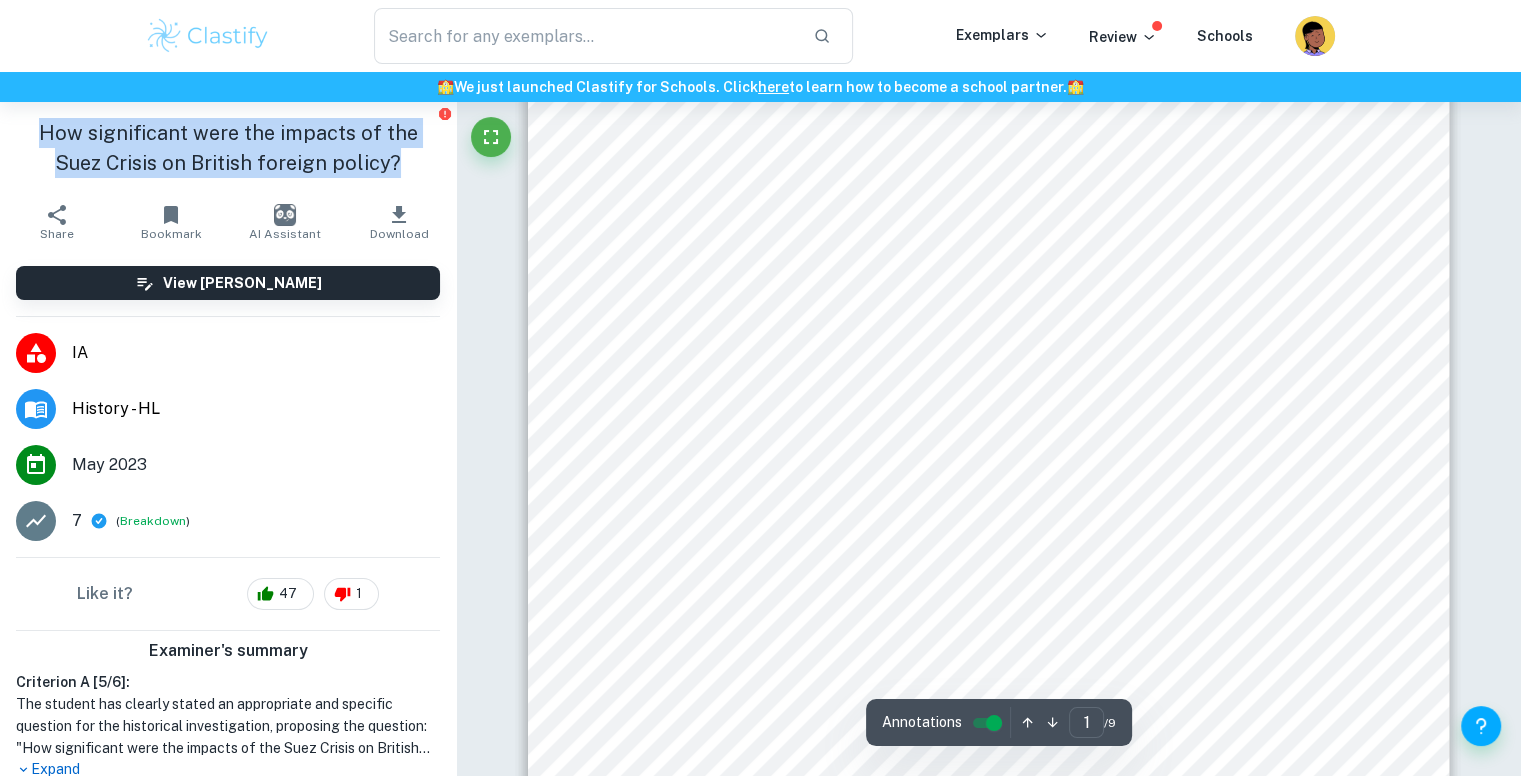 scroll, scrollTop: 0, scrollLeft: 0, axis: both 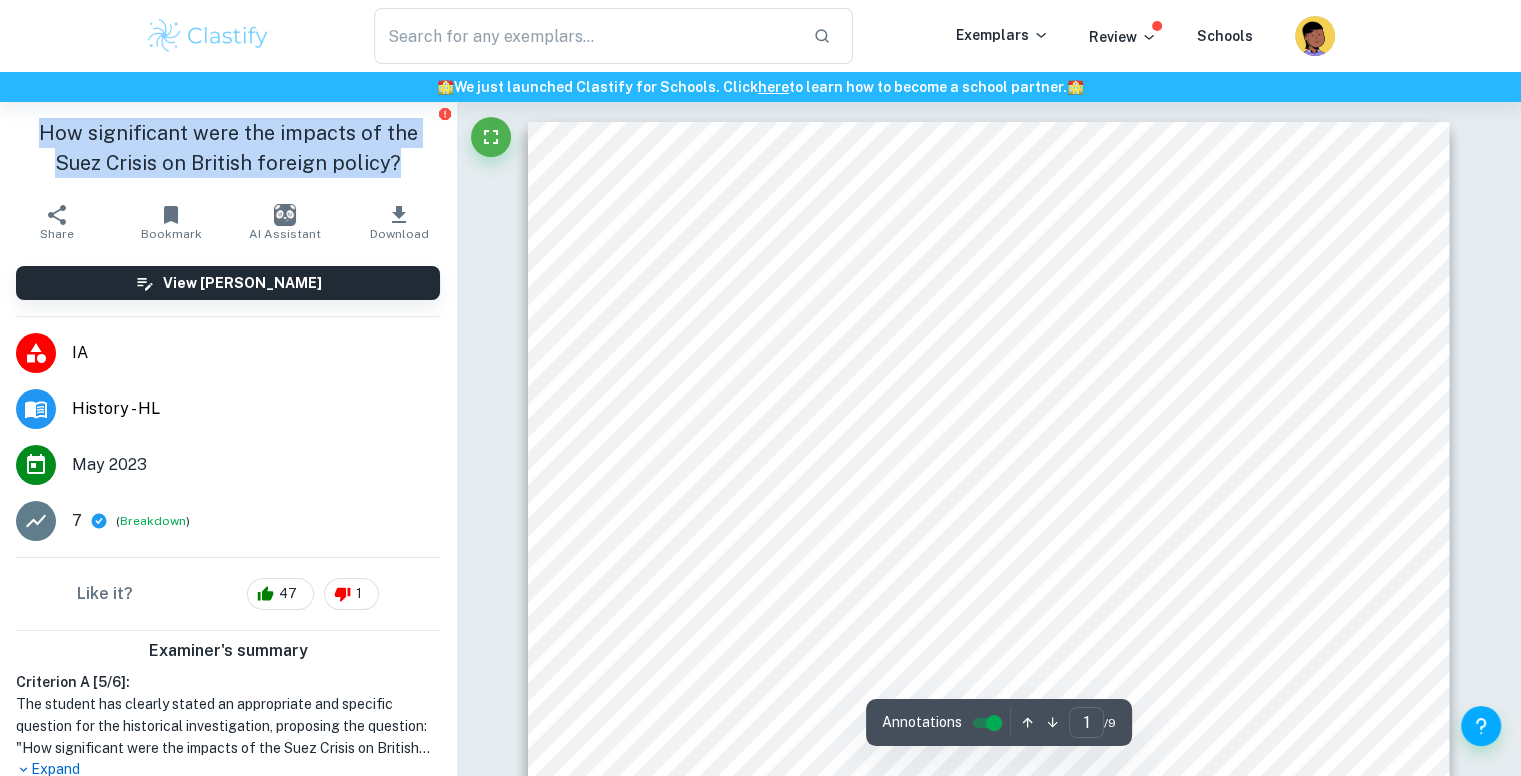 copy on "How significant were the impacts of the Suez Crisis on British foreign policy?" 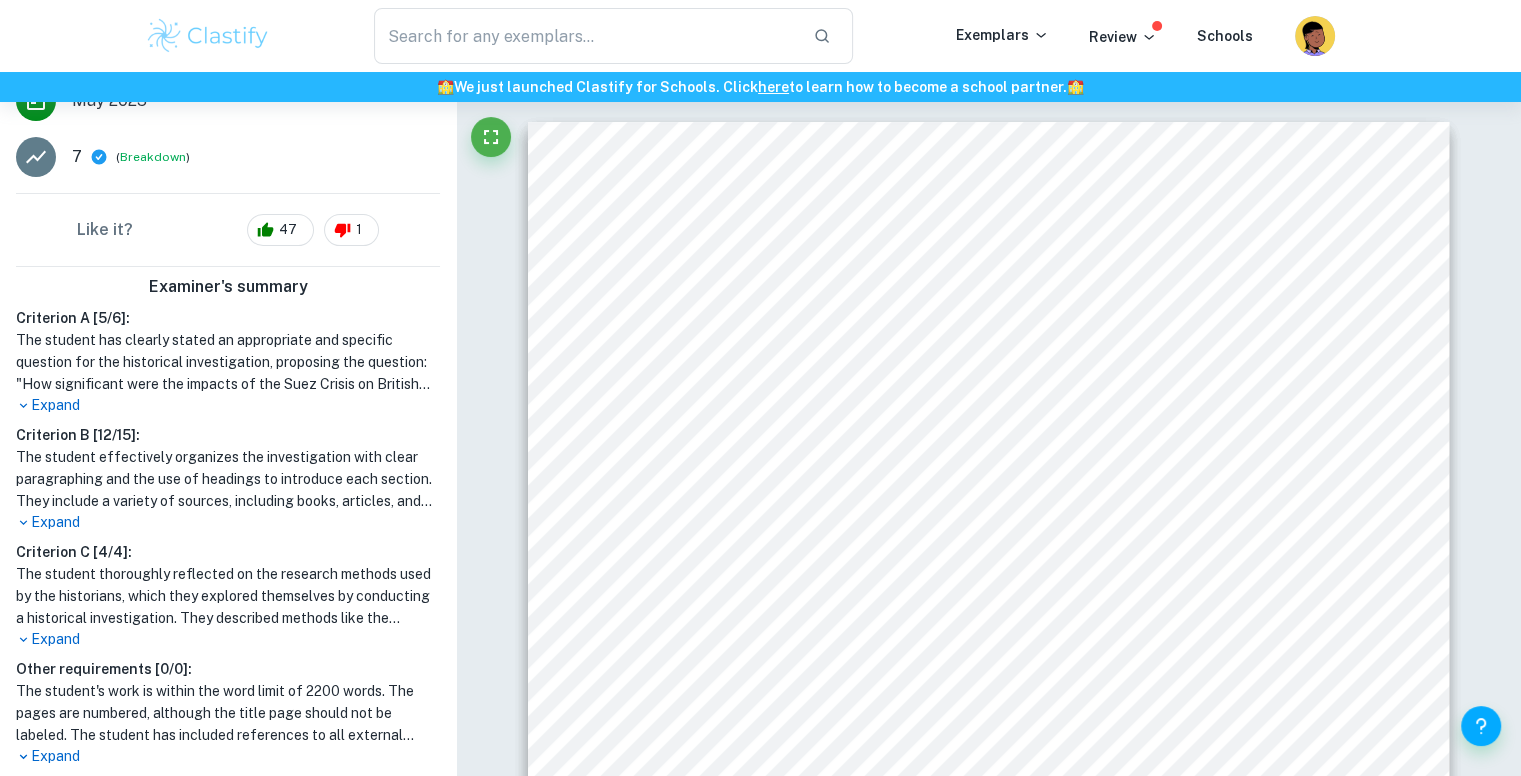 scroll, scrollTop: 368, scrollLeft: 0, axis: vertical 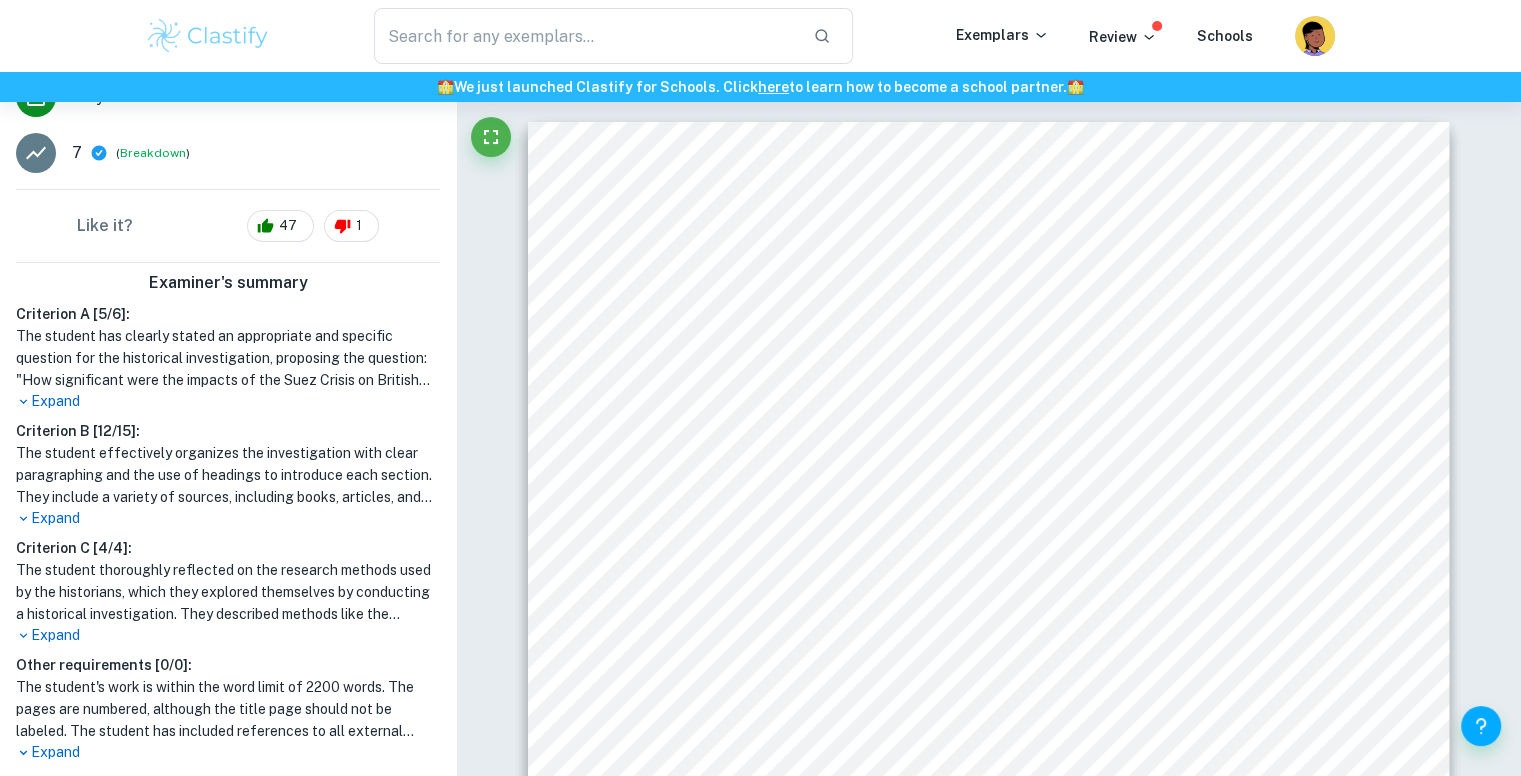 click on "The student effectively organizes the investigation with clear paragraphing and the use of headings to introduce each section. They include a variety of sources, including books, articles, and websites, and choose high-quality and reliable sources from well-known publishers. The student effectively uses evidence from these sources to support their arguments and constructs a well-structured thesis statement that foreshadows their argumentation. The argumentation in the investigation is focused on the stated question, discussing various aspects of the Suez Crisis and its impact on British foreign policy. However, the student is advised to split big paragraphs into smaller ones for clarity and to add more critical analysis by evaluating different perspectives and counter-arguments. Overall, a relevant conclusion is drawn from the evidence and arguments presented." at bounding box center [228, 475] 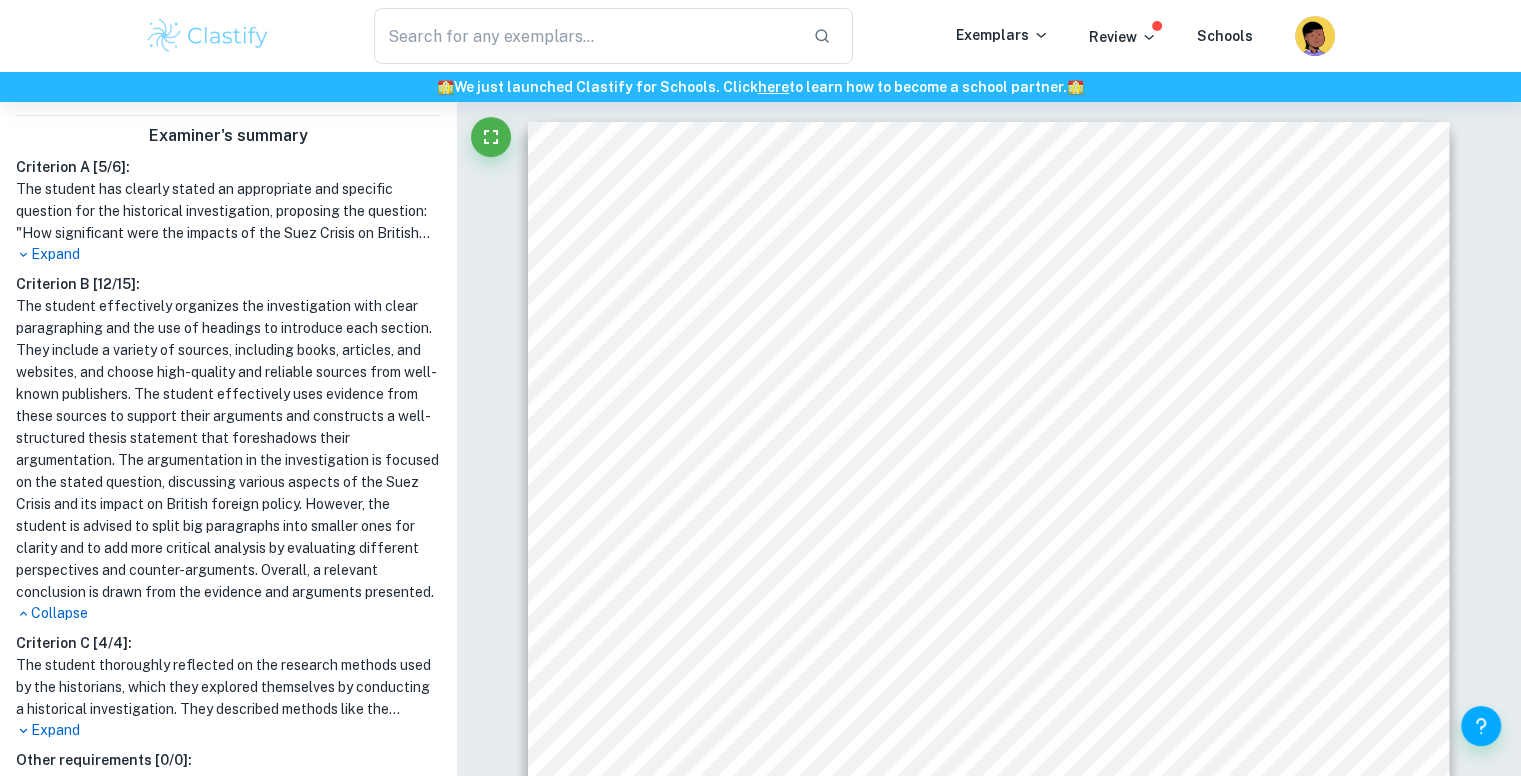 scroll, scrollTop: 516, scrollLeft: 0, axis: vertical 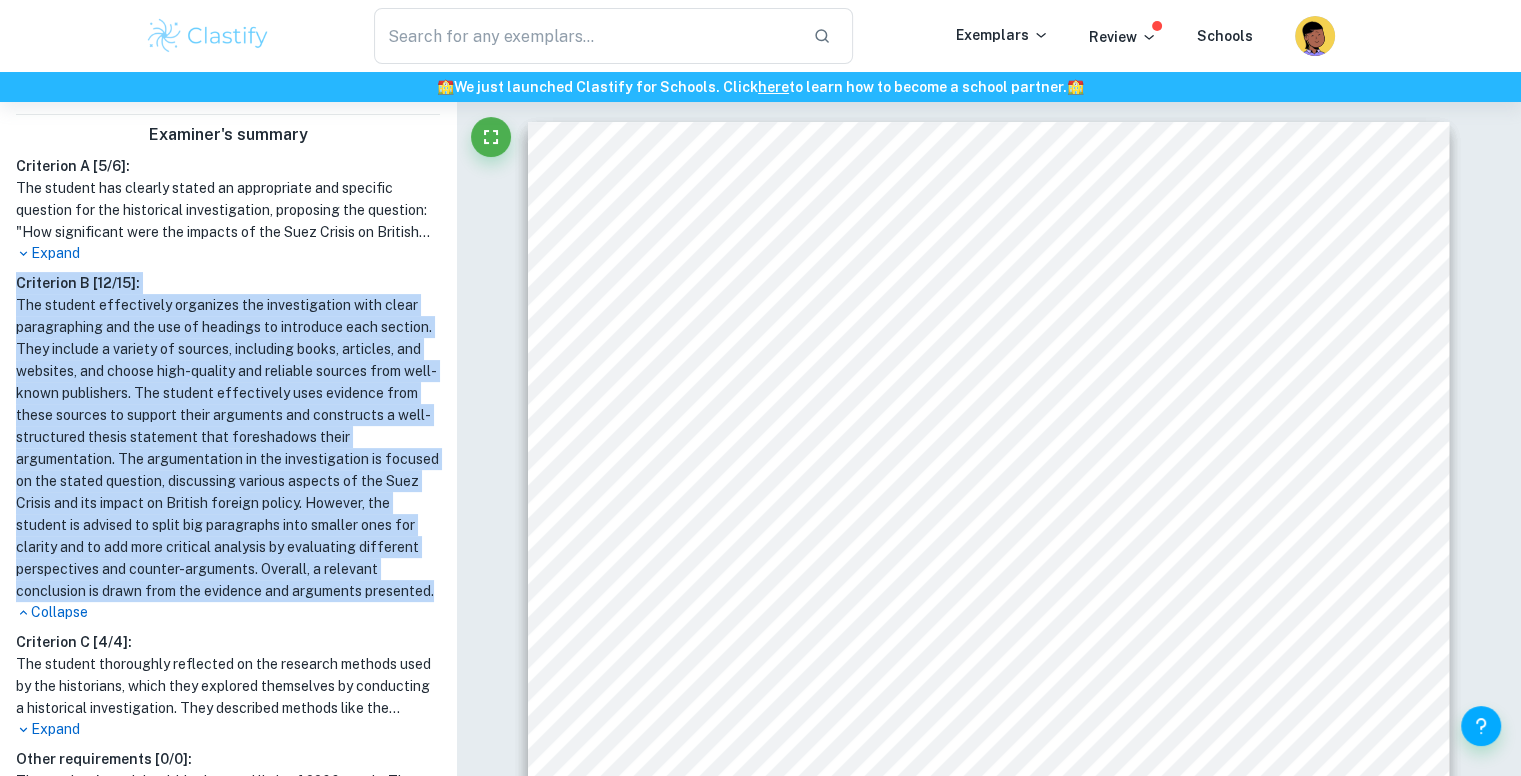 drag, startPoint x: 320, startPoint y: 605, endPoint x: 12, endPoint y: 289, distance: 441.2709 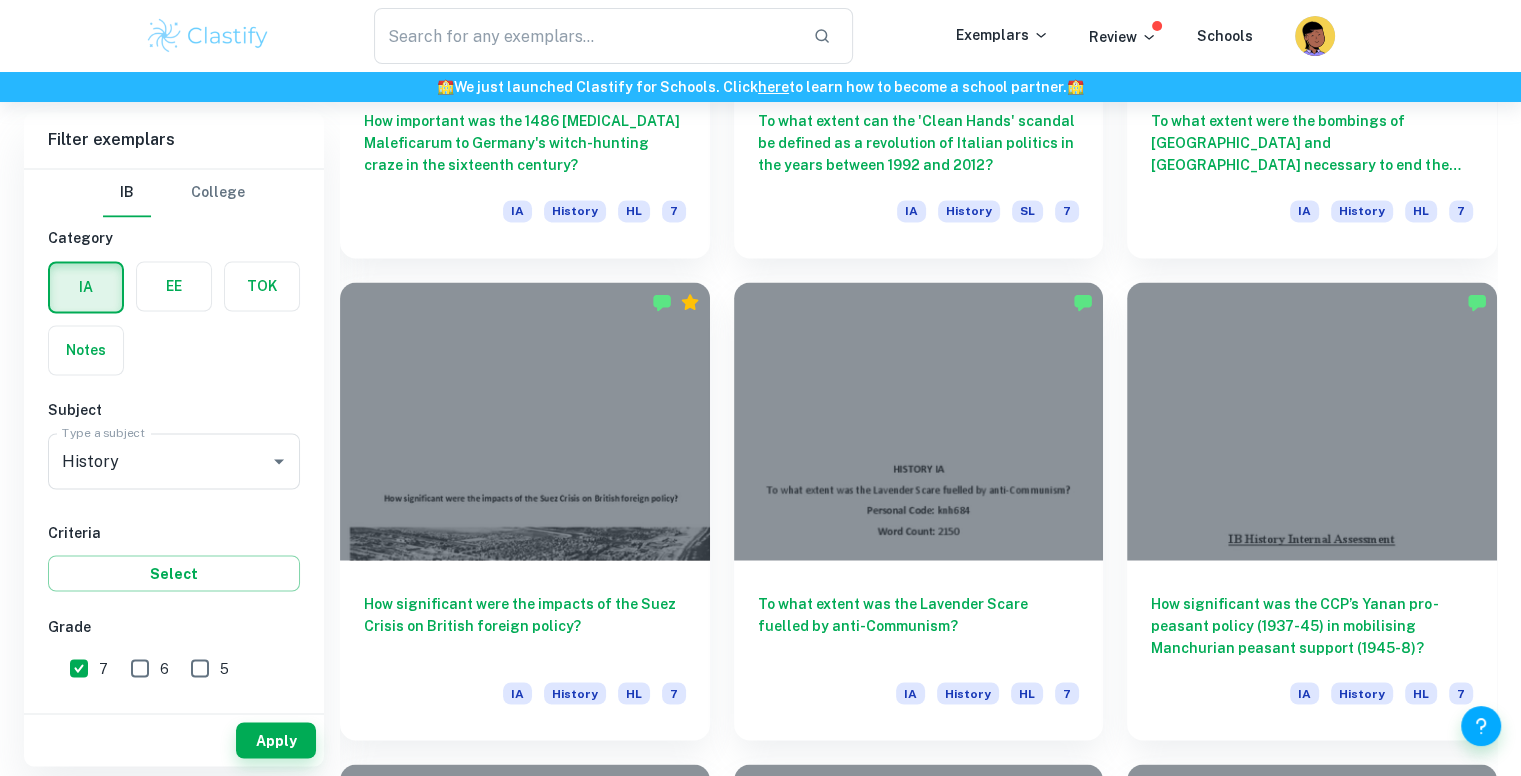scroll, scrollTop: 3281, scrollLeft: 0, axis: vertical 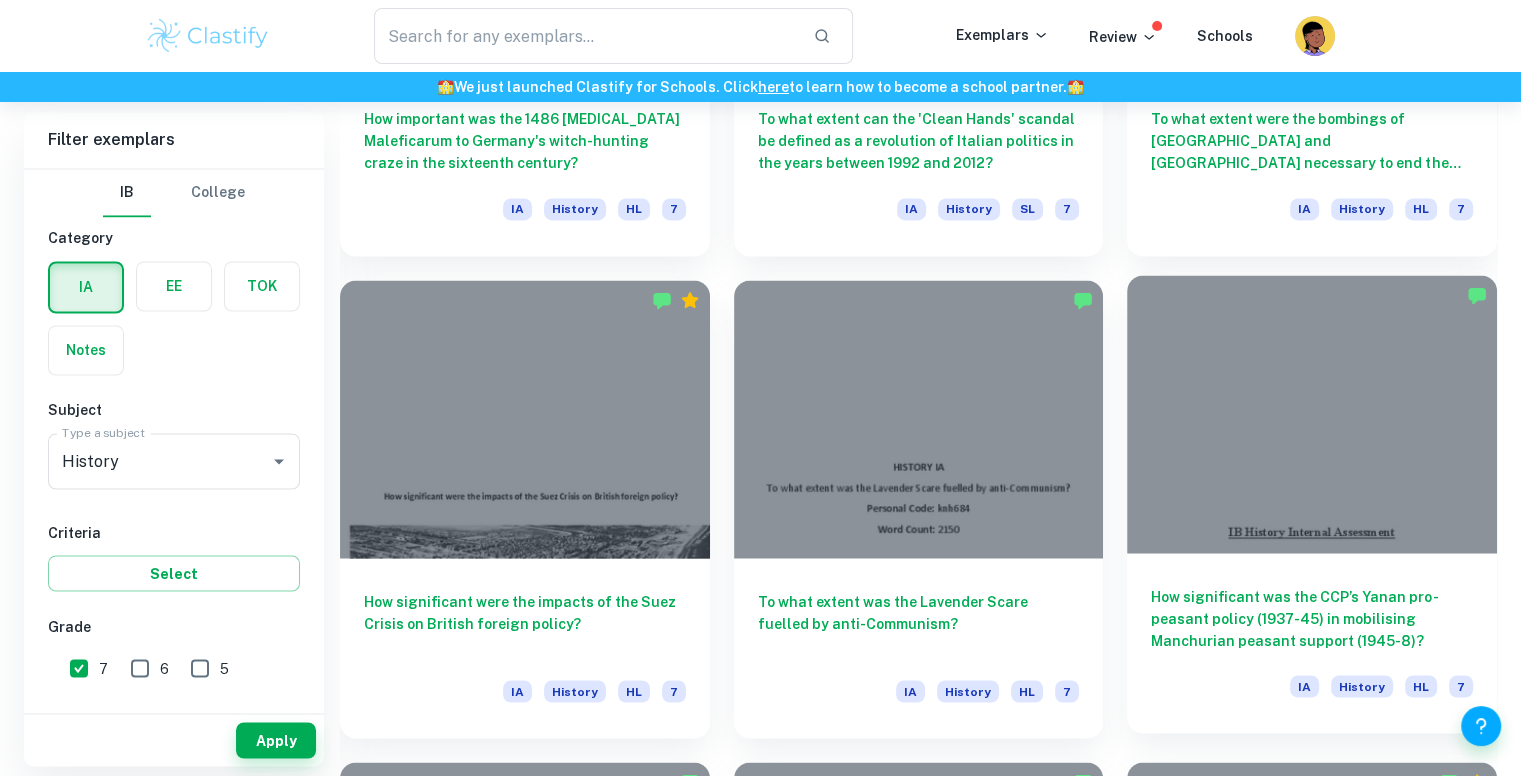 click at bounding box center (1312, 413) 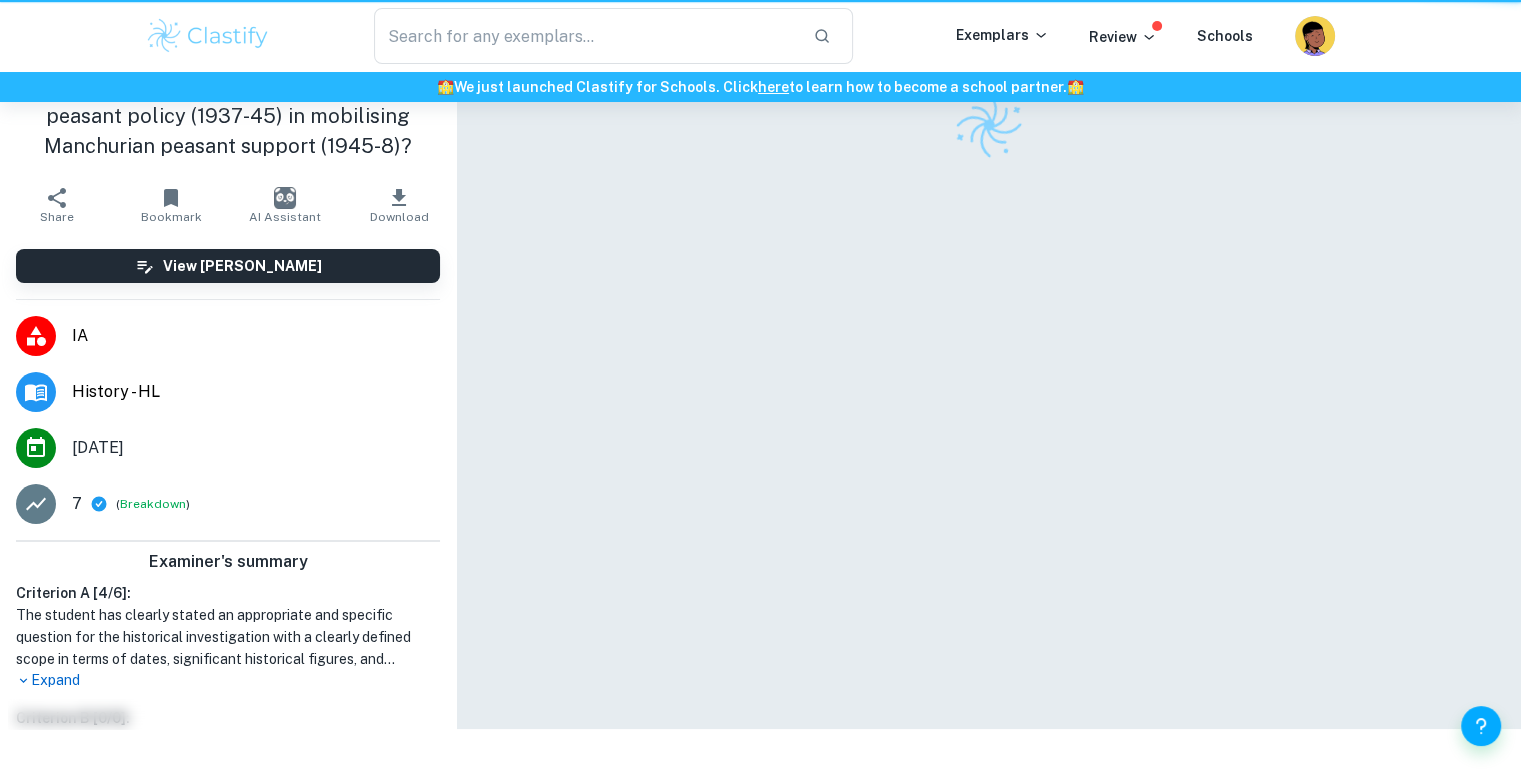 scroll, scrollTop: 0, scrollLeft: 0, axis: both 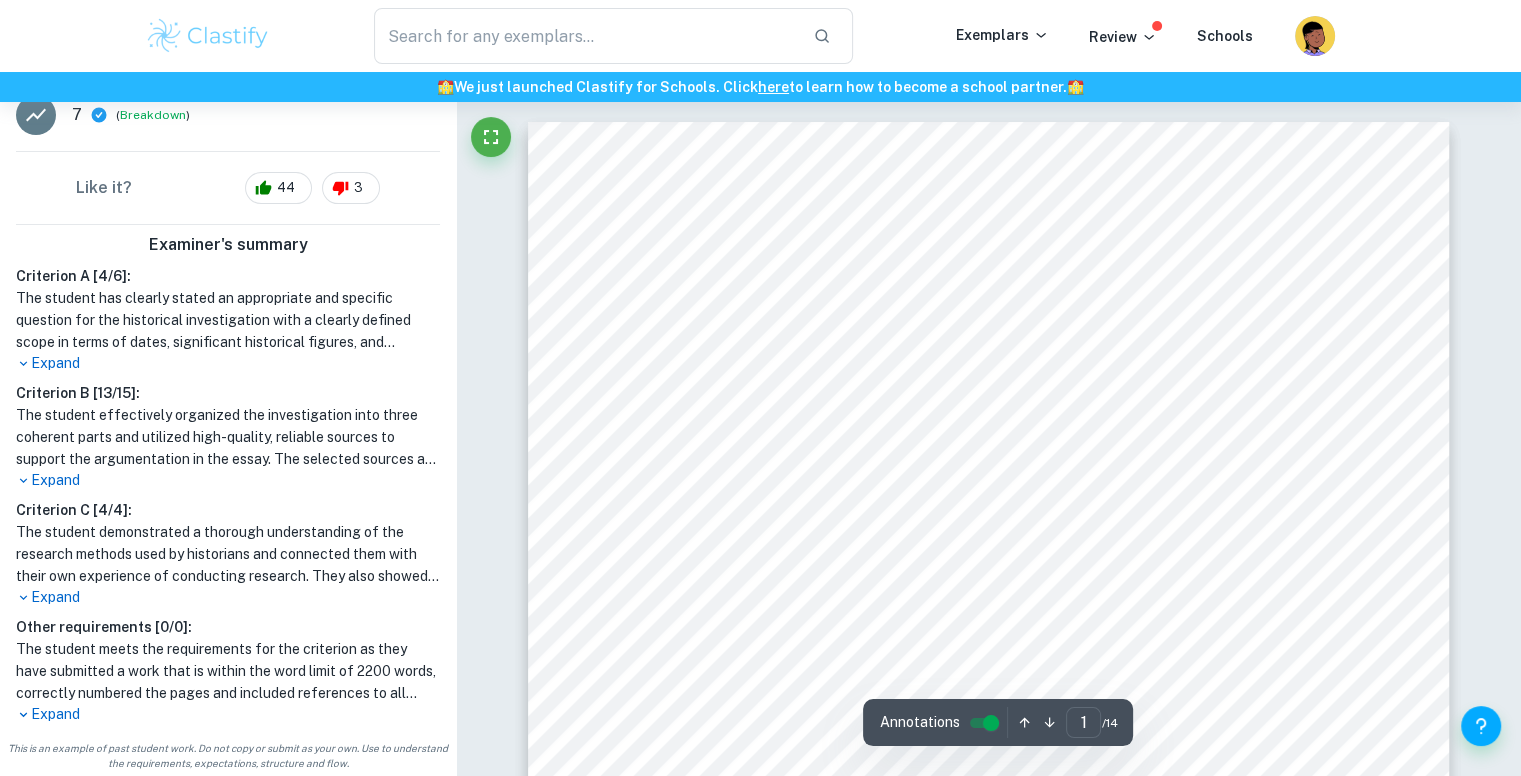 click on "Expand" at bounding box center (228, 480) 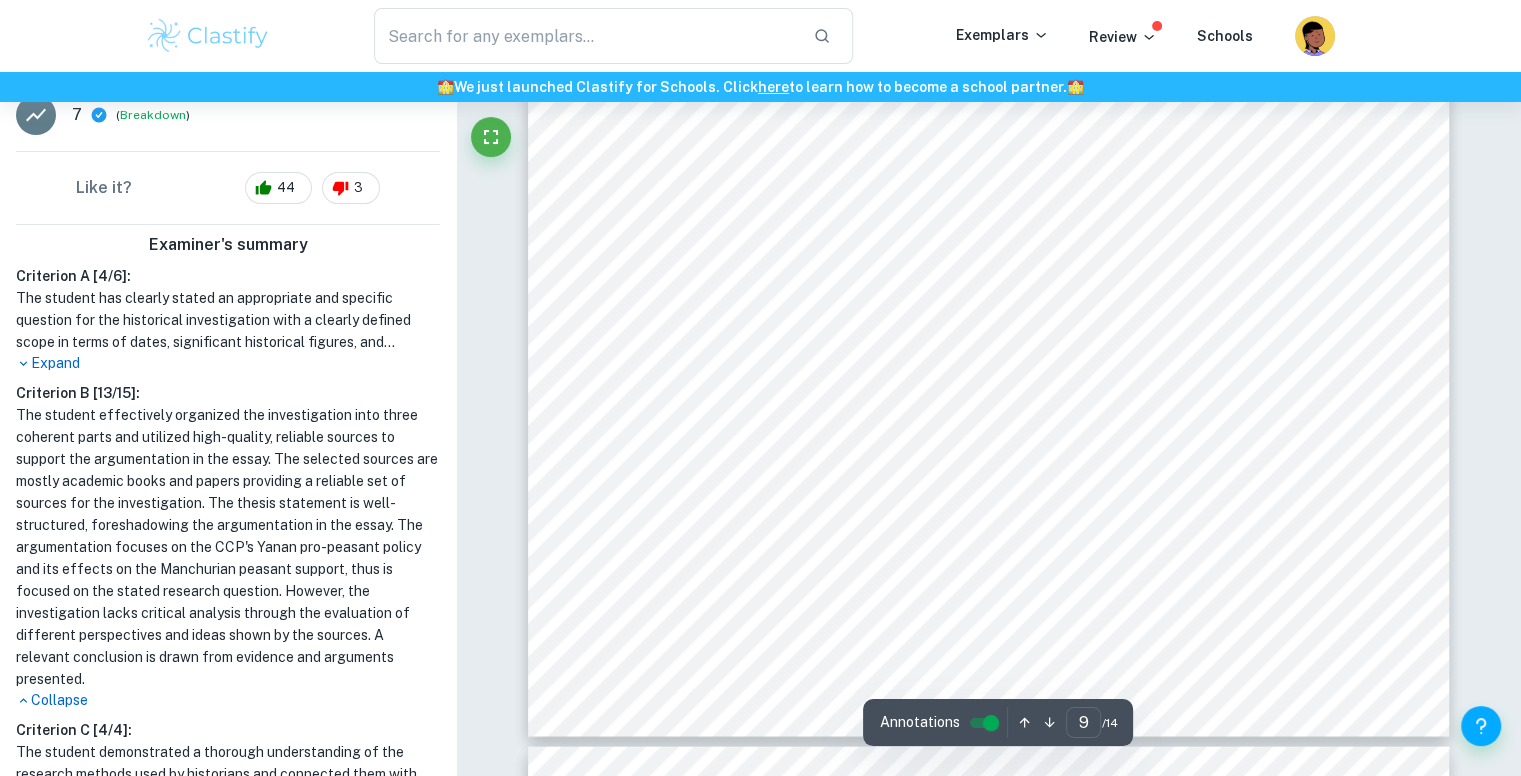type on "10" 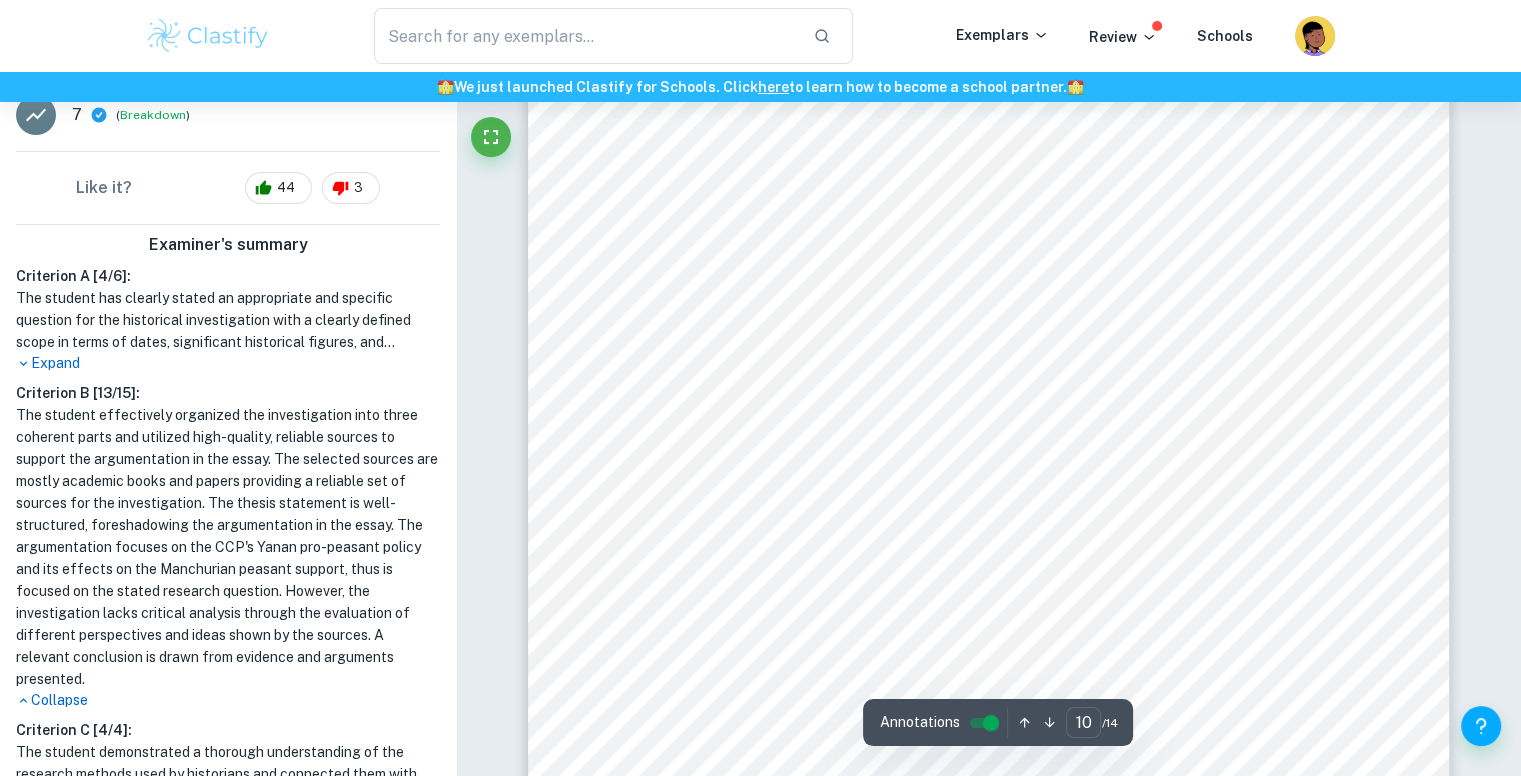 scroll, scrollTop: 12584, scrollLeft: 0, axis: vertical 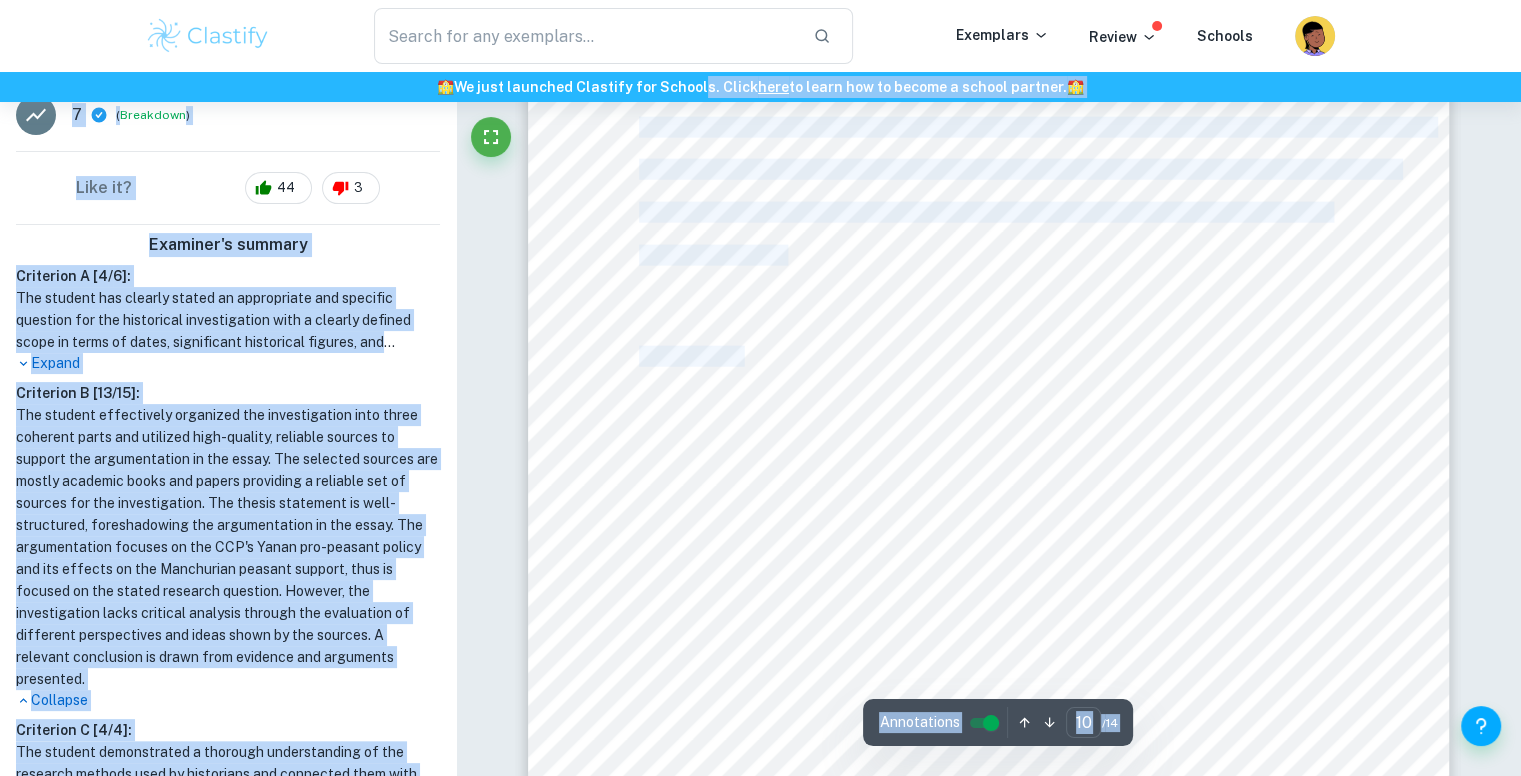 drag, startPoint x: 808, startPoint y: 260, endPoint x: 707, endPoint y: 133, distance: 162.26521 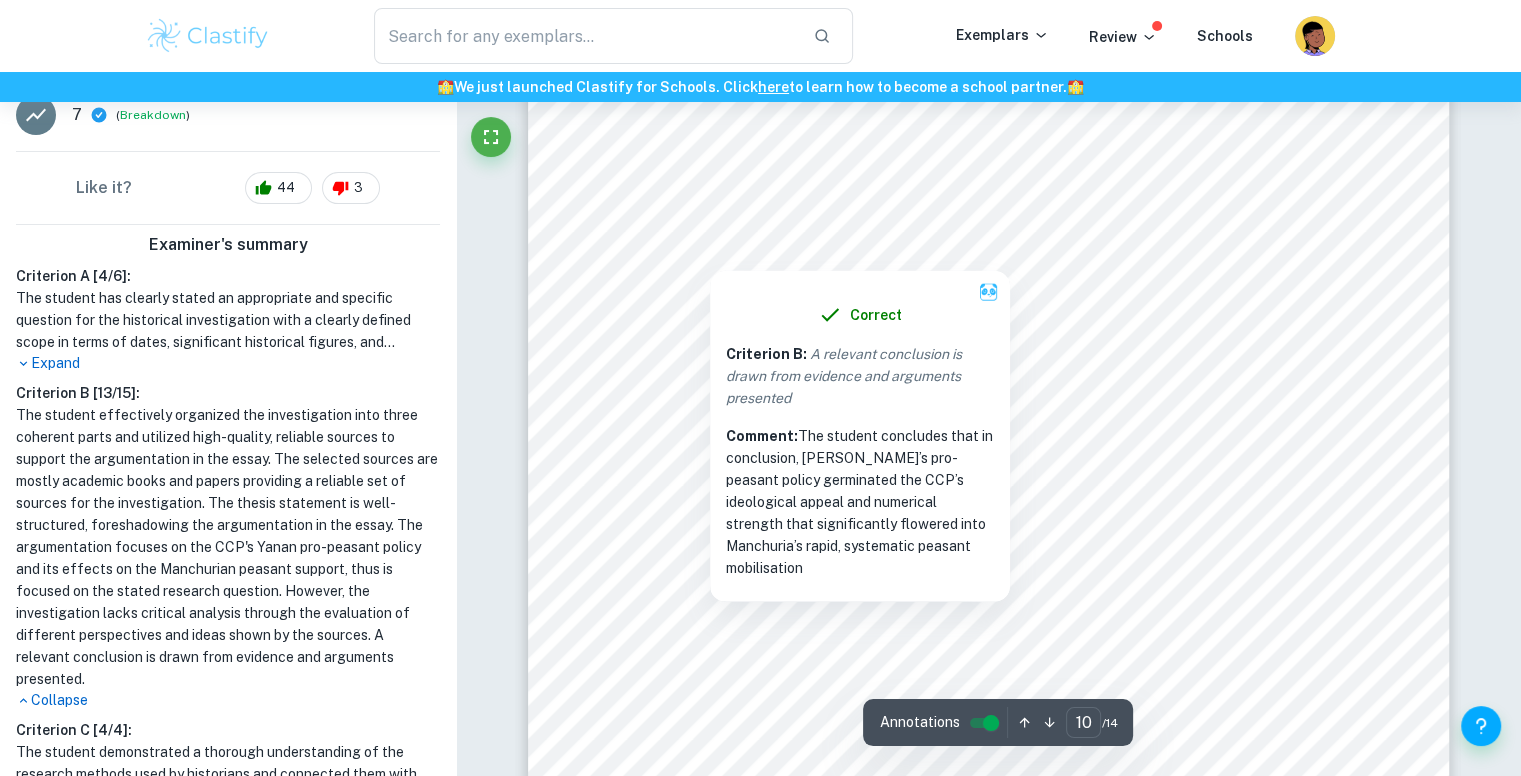 click on "Correct" at bounding box center [860, 315] 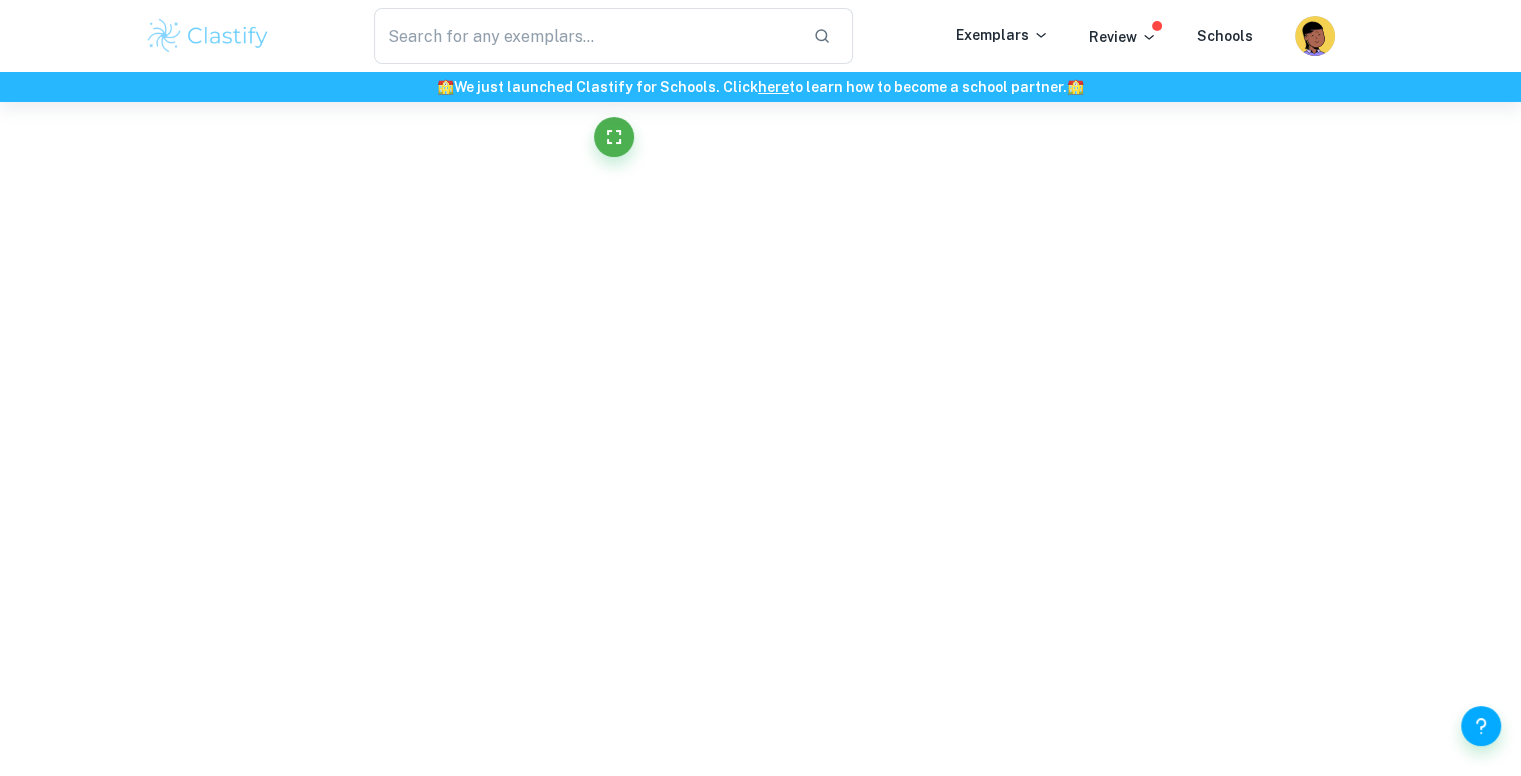 scroll, scrollTop: 12390, scrollLeft: 0, axis: vertical 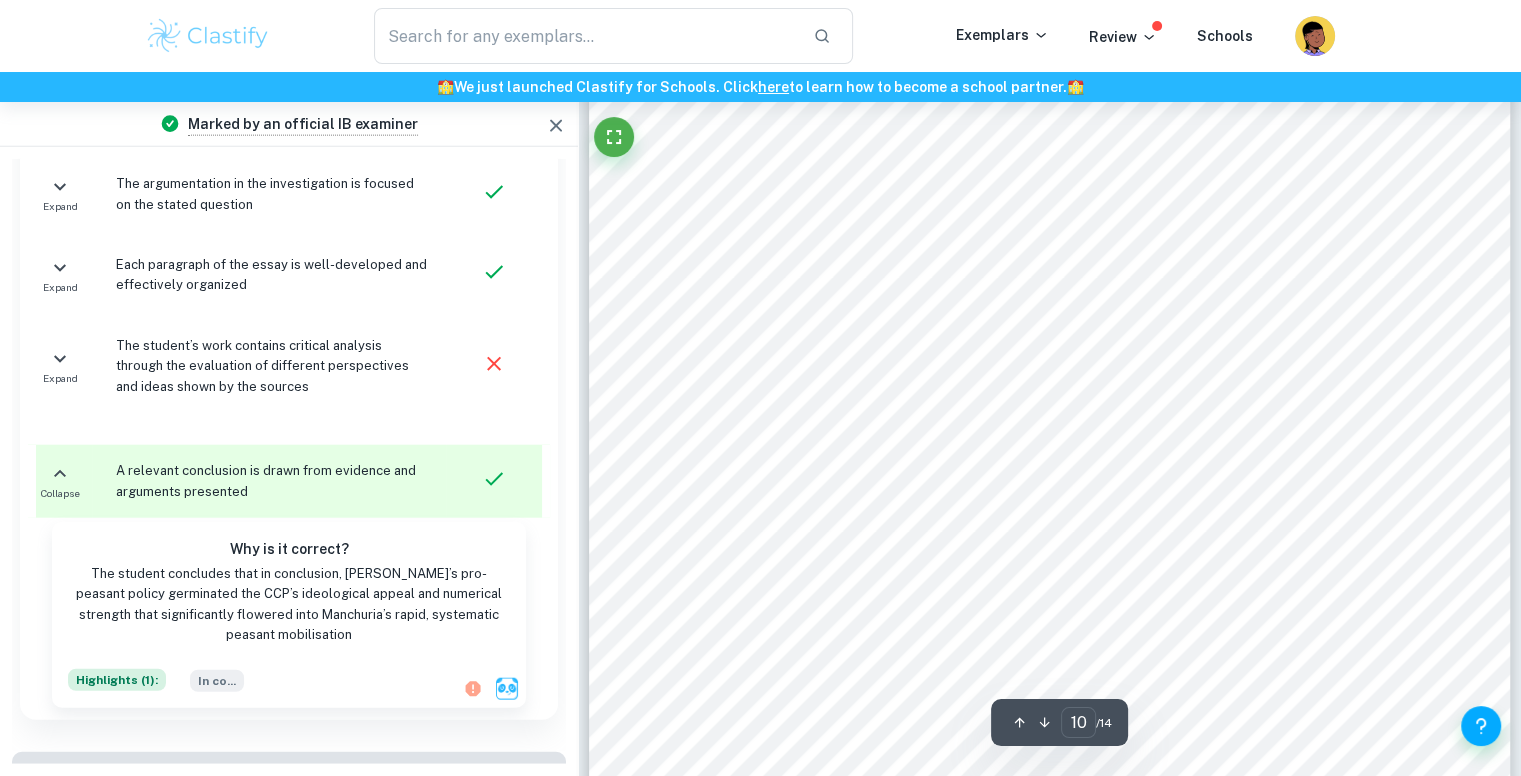 drag, startPoint x: 847, startPoint y: 301, endPoint x: 732, endPoint y: 272, distance: 118.60017 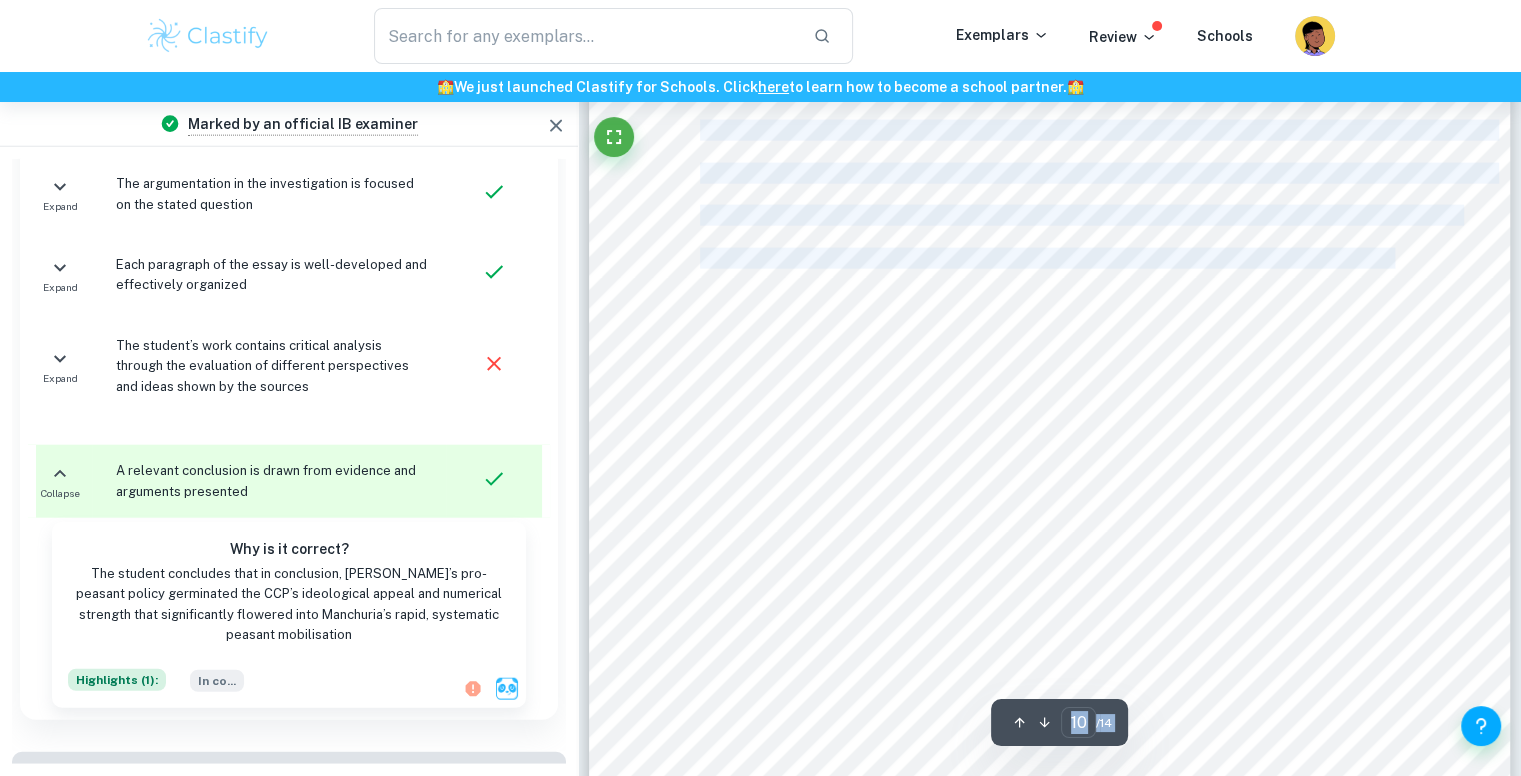 drag, startPoint x: 836, startPoint y: 303, endPoint x: 767, endPoint y: 241, distance: 92.76314 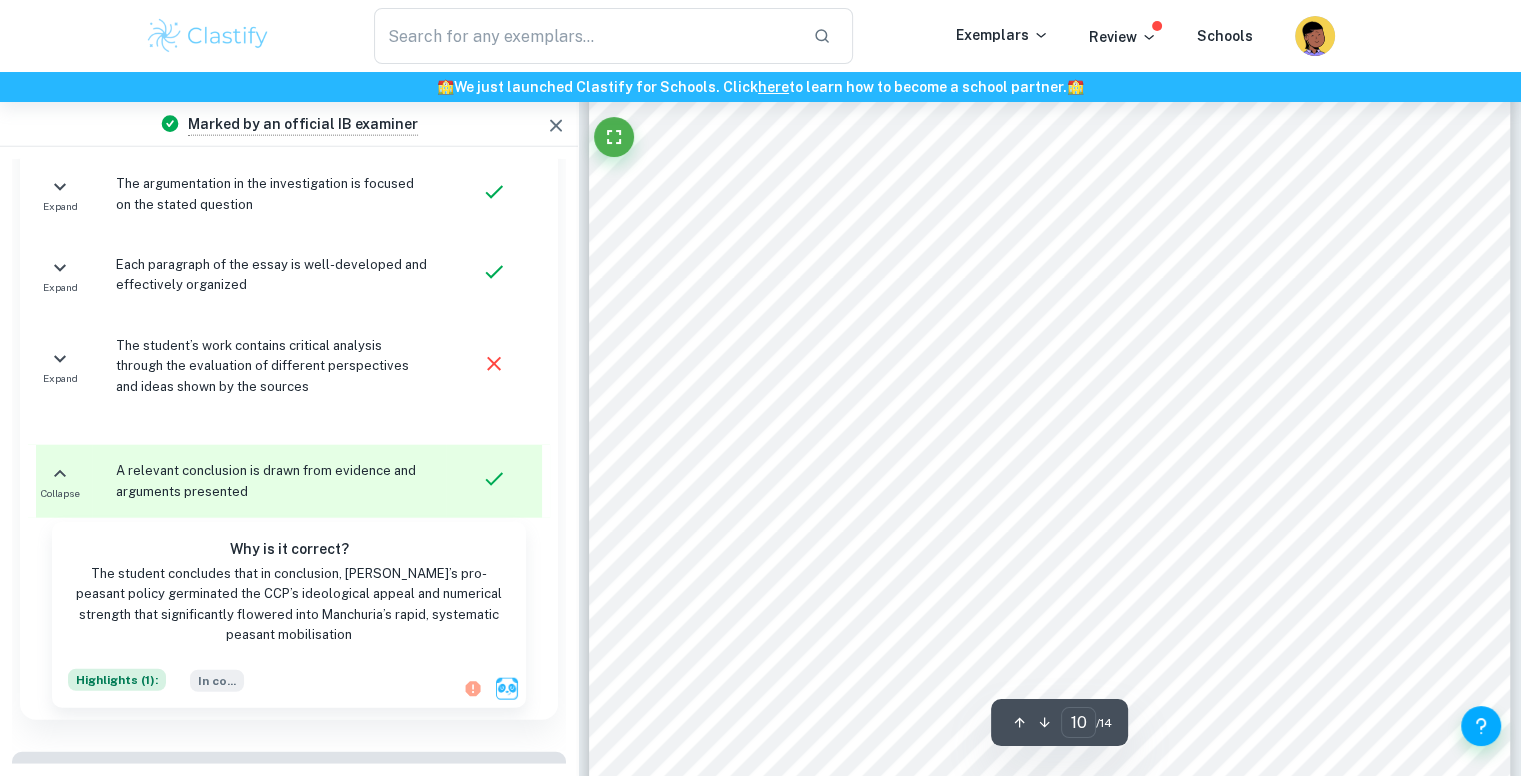 click on "10 642). Together with abandoning the Sixth Extermination Campaign at the CCP’s nadir, GMD blunders proved a long-lasting bedrock to CCP mobilisation’s unrivalled genuine support (Hsu 564). Gray contends grassroots anti-GMD resistance made CCP mobilisation inevitable. However, Fairbank more astutely sees GMD criticism as deterministic, as even CCP policy could not easily transmute deeply-entrenched localism into national identity prerequisite to Manchuria-wide mobilisation (Gray 491; Fairbank and Goldman 337; Lynch 11). In conclusion, Yanan’s pro-peasant policy germinated the CCP’s ideological appeal and numerical strength that significantly flowered into Manchuria’s rapid, systematic peasant mobilisation. GMD peasant negligence proved a structural keystone for CCP allure, yet pro-peasant policies necessitated seismic sociopolitical shifts from millennia-old, inert hierarchies. Even Manchuria’s unparalleled organisational efficiency, orchestrating equitable breakneck warfare. (1511 words)" at bounding box center [1050, 182] 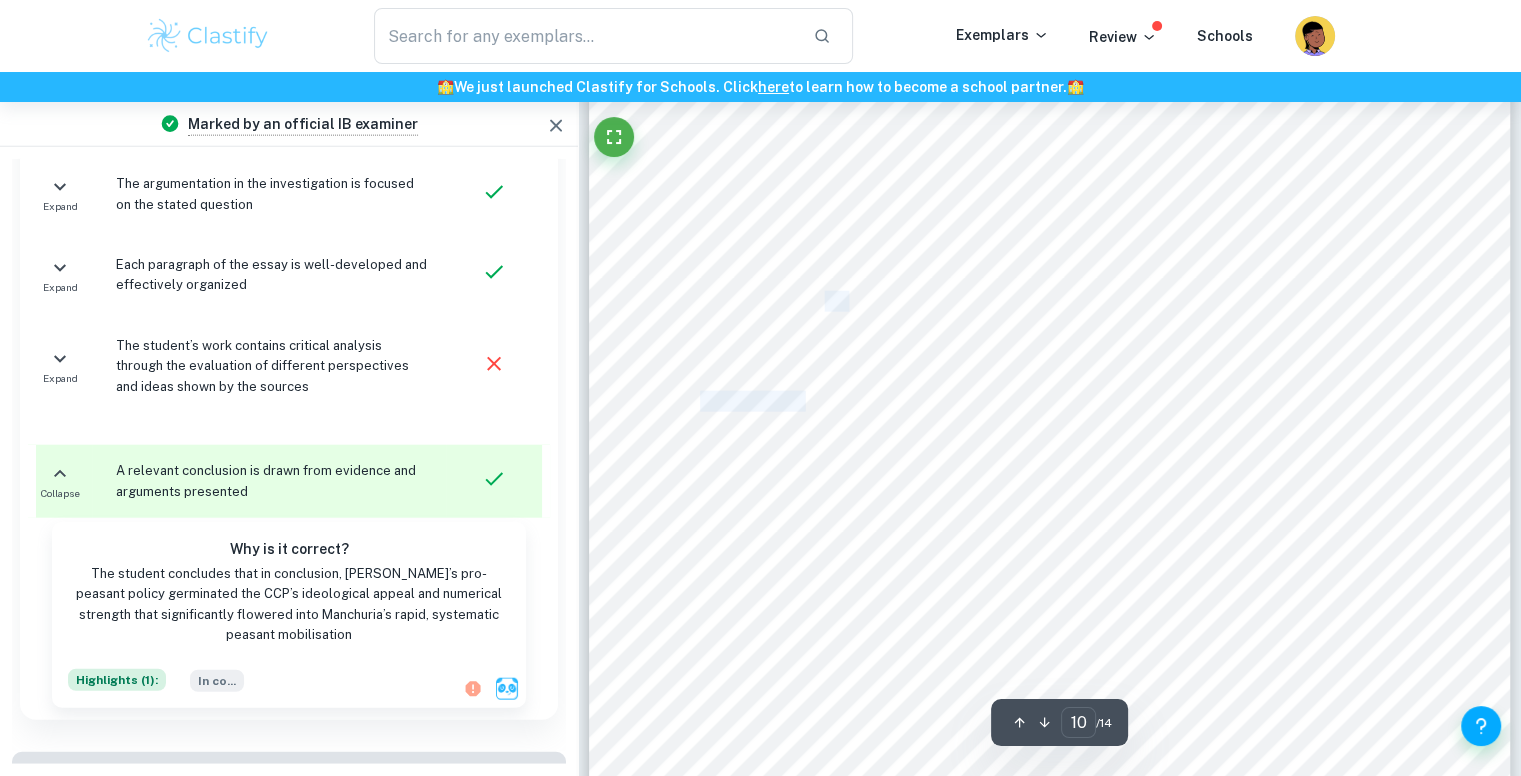 drag, startPoint x: 847, startPoint y: 296, endPoint x: 819, endPoint y: 293, distance: 28.160255 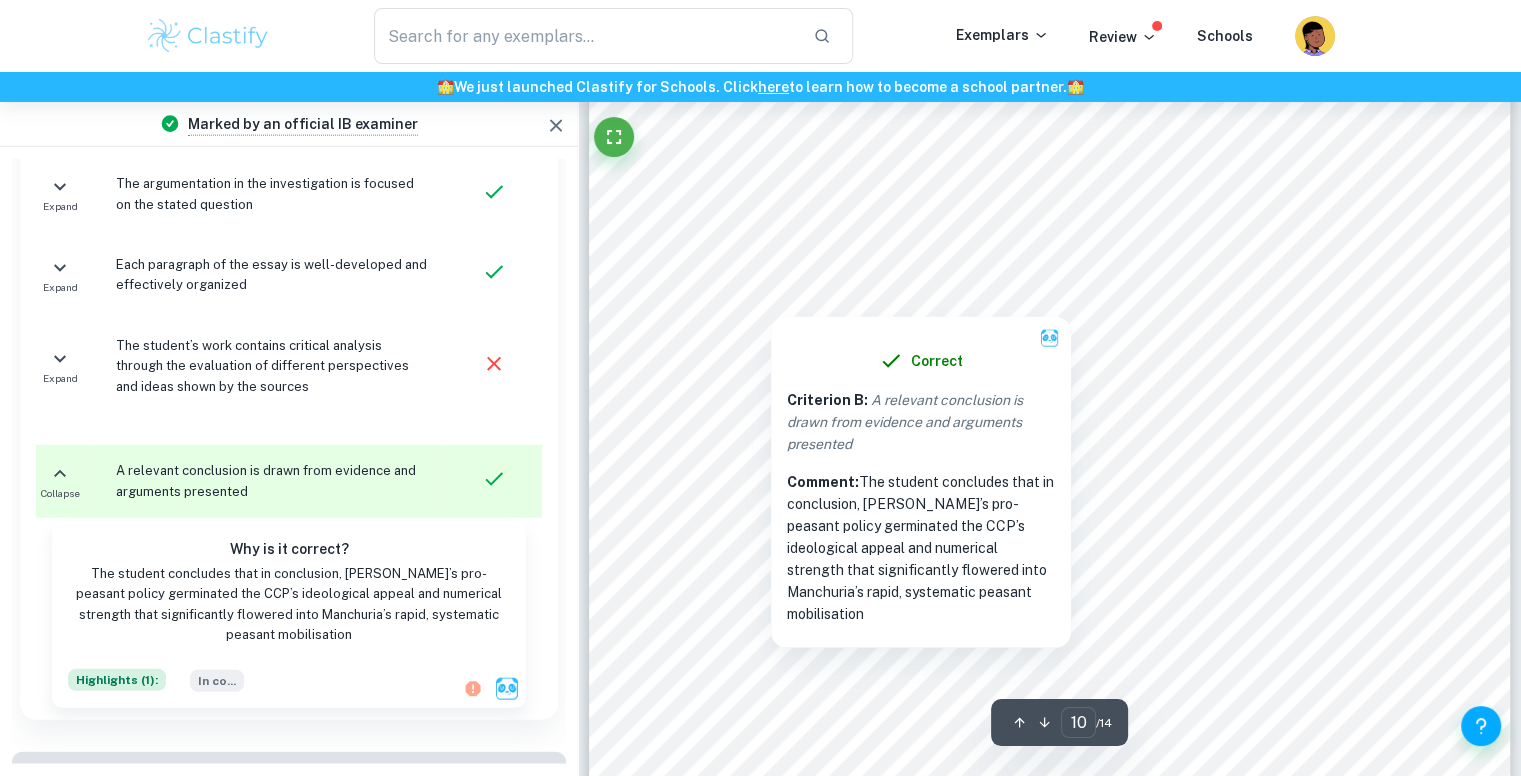 drag, startPoint x: 836, startPoint y: 301, endPoint x: 755, endPoint y: 255, distance: 93.15041 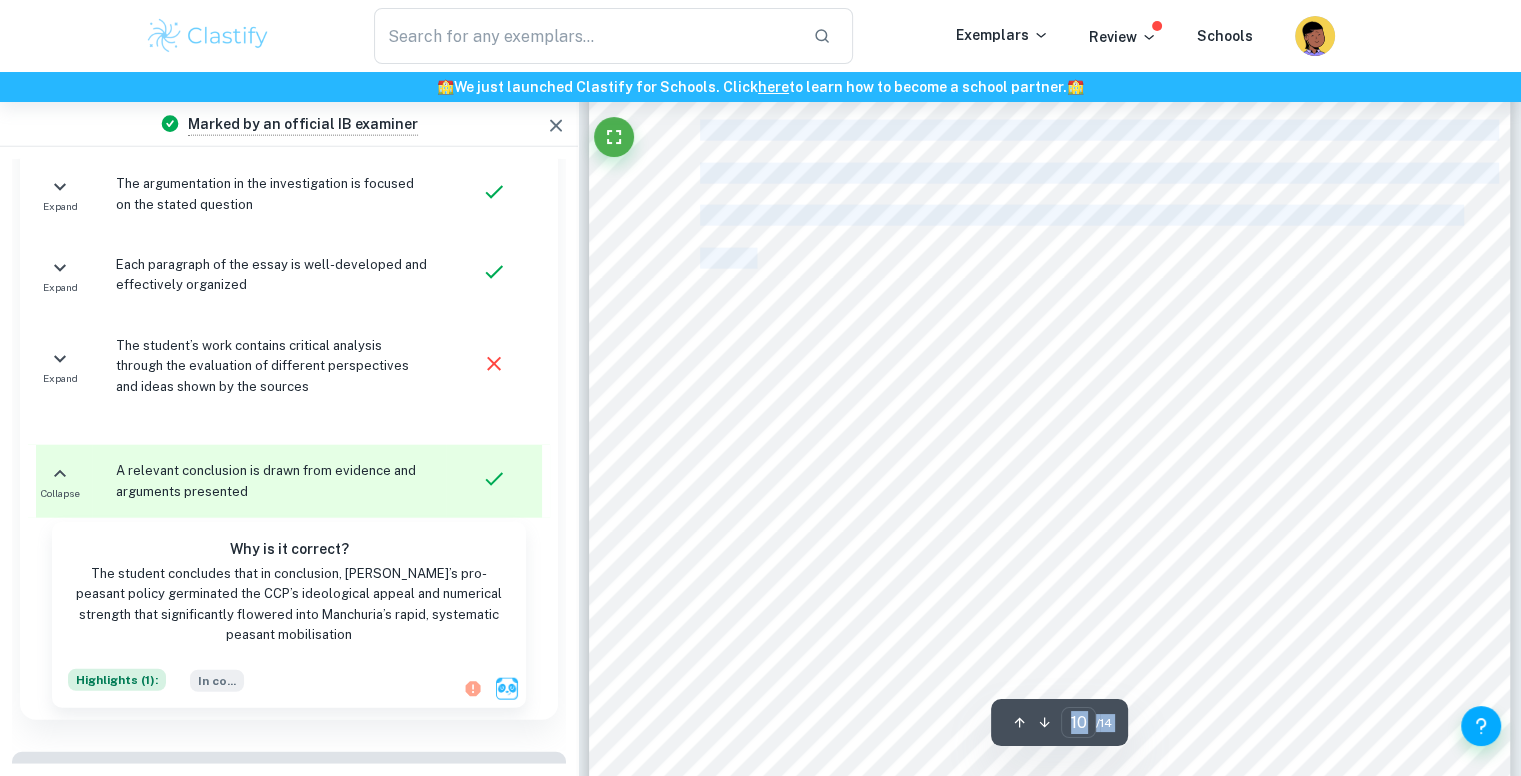 click on "10 642). Together with abandoning the Sixth Extermination Campaign at the CCP’s nadir, GMD blunders proved a long-lasting bedrock to CCP mobilisation’s unrivalled genuine support (Hsu 564). Gray contends grassroots anti-GMD resistance made CCP mobilisation inevitable. However, Fairbank more astutely sees GMD criticism as deterministic, as even CCP policy could not easily transmute deeply-entrenched localism into national identity prerequisite to Manchuria-wide mobilisation (Gray 491; Fairbank and Goldman 337; Lynch 11). In conclusion, Yanan’s pro-peasant policy germinated the CCP’s ideological appeal and numerical strength that significantly flowered into Manchuria’s rapid, systematic peasant mobilisation. GMD peasant negligence proved a structural keystone for CCP allure, yet pro-peasant policies necessitated seismic sociopolitical shifts from millennia-old, inert hierarchies. Even Manchuria’s unparalleled organisational efficiency, orchestrating equitable breakneck warfare. (1511 words)" at bounding box center [1050, 182] 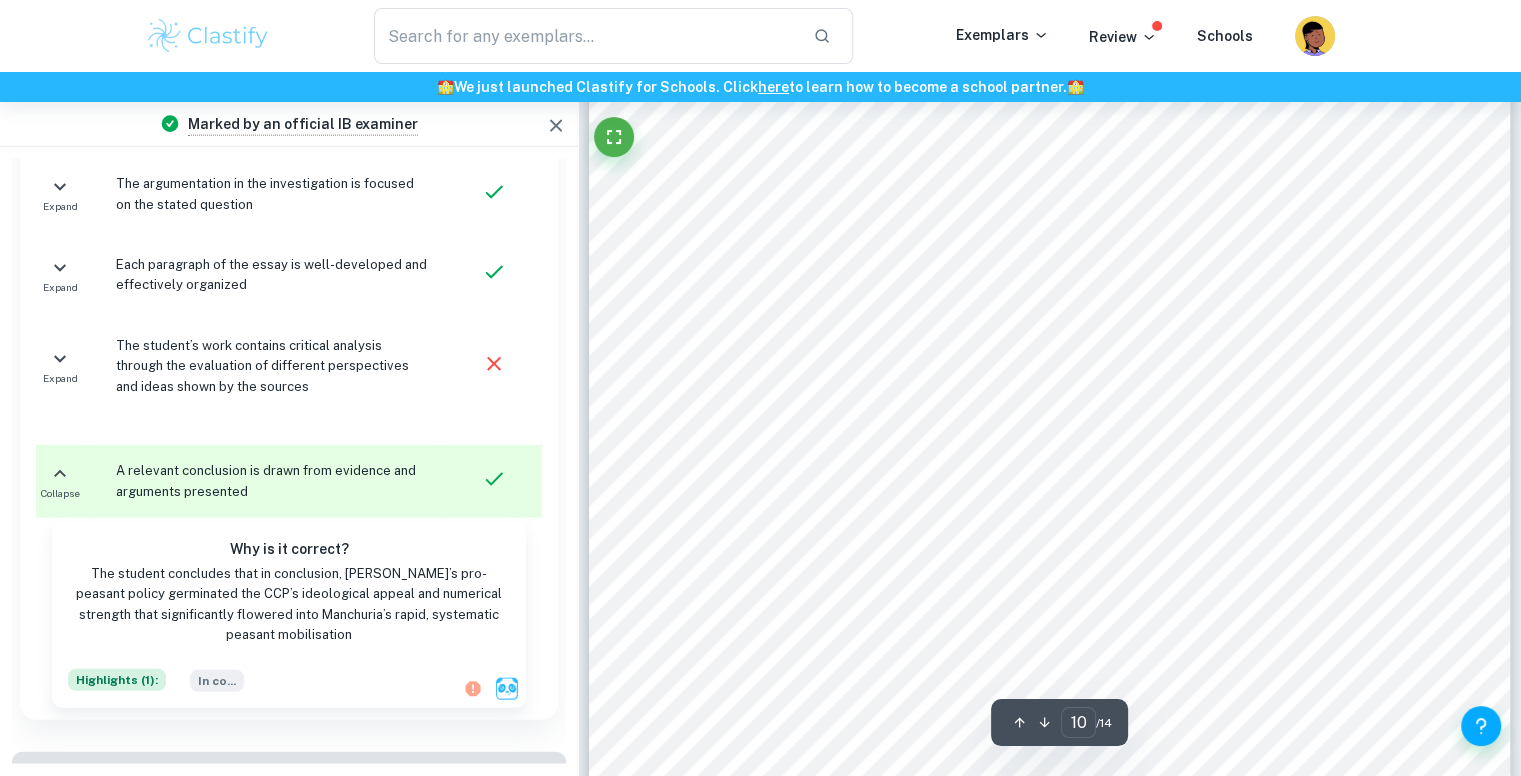 scroll, scrollTop: 12292, scrollLeft: 0, axis: vertical 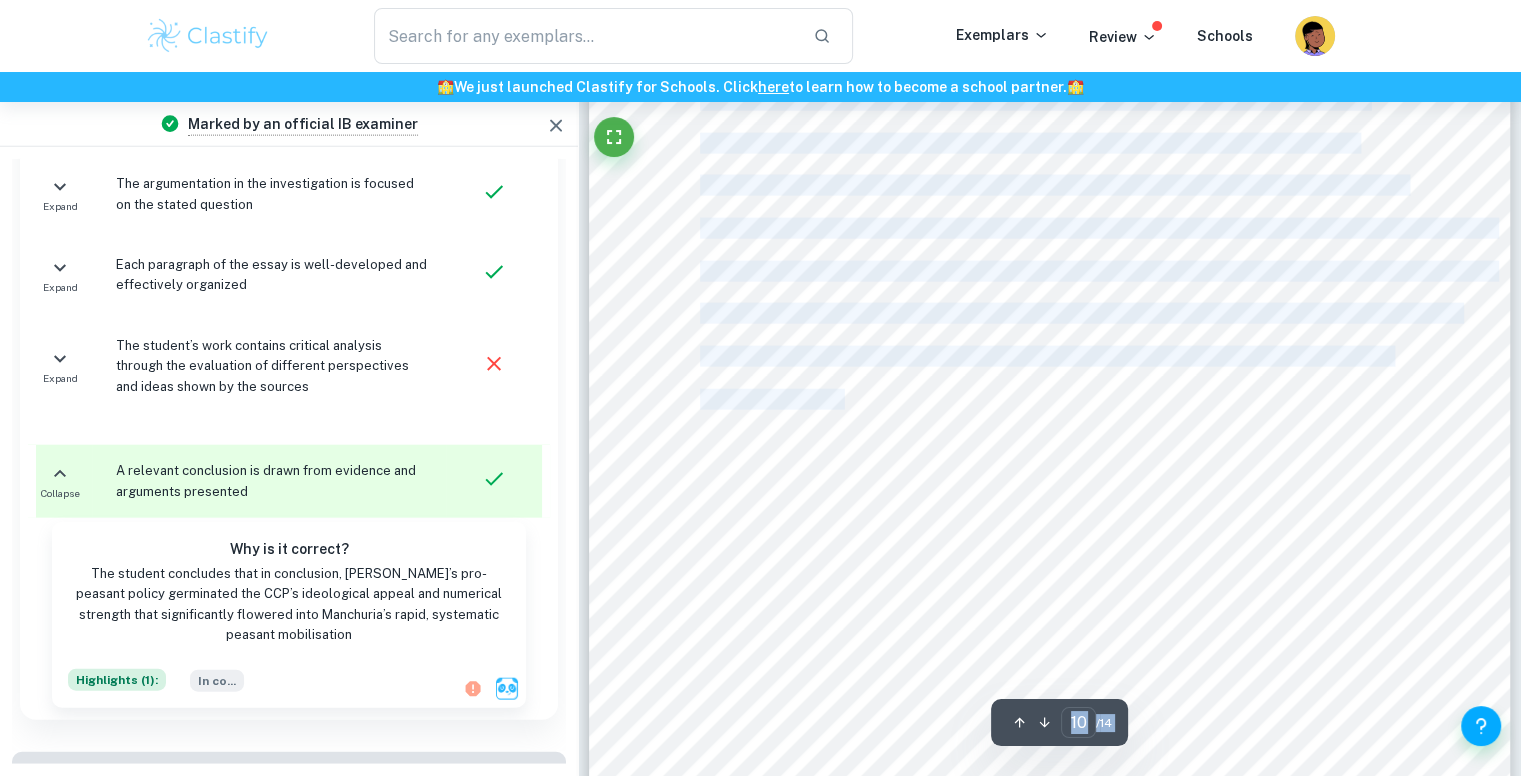 click on "Correct Criterion A :   The student clearly stated an appropriate and specific question for the historical investigation Comment:  The student includes the question: "How significant was the CCP’s Yanan pro-peasant policy (1937-45) in mobilising Manchurian peasant support (1945-8)?" Correct Other :   The work does not exceed the limit of 2200 words Comment:  The word count here is 2200 words Correct Other :   The pages are numbered Comment:  The student numbers the pages at the top. The student is not advised to number the title page Correct Criterion A :   The question selected has a clearly defined scope in terms of dates, significant historical figures, and historical events Comment:  The student created a question that is focused on one historical aspect, which is CCP's Yanan pro-peasant policy. The student also focuses on the aspect of Manchurian peasant support. The scope here is 1937-45 and 1945-8 Correct Criterion A :   Comment: Correct Criterion A :   Comment: Correct Criterion A :   Comment: :   :" at bounding box center [1049, -2998] 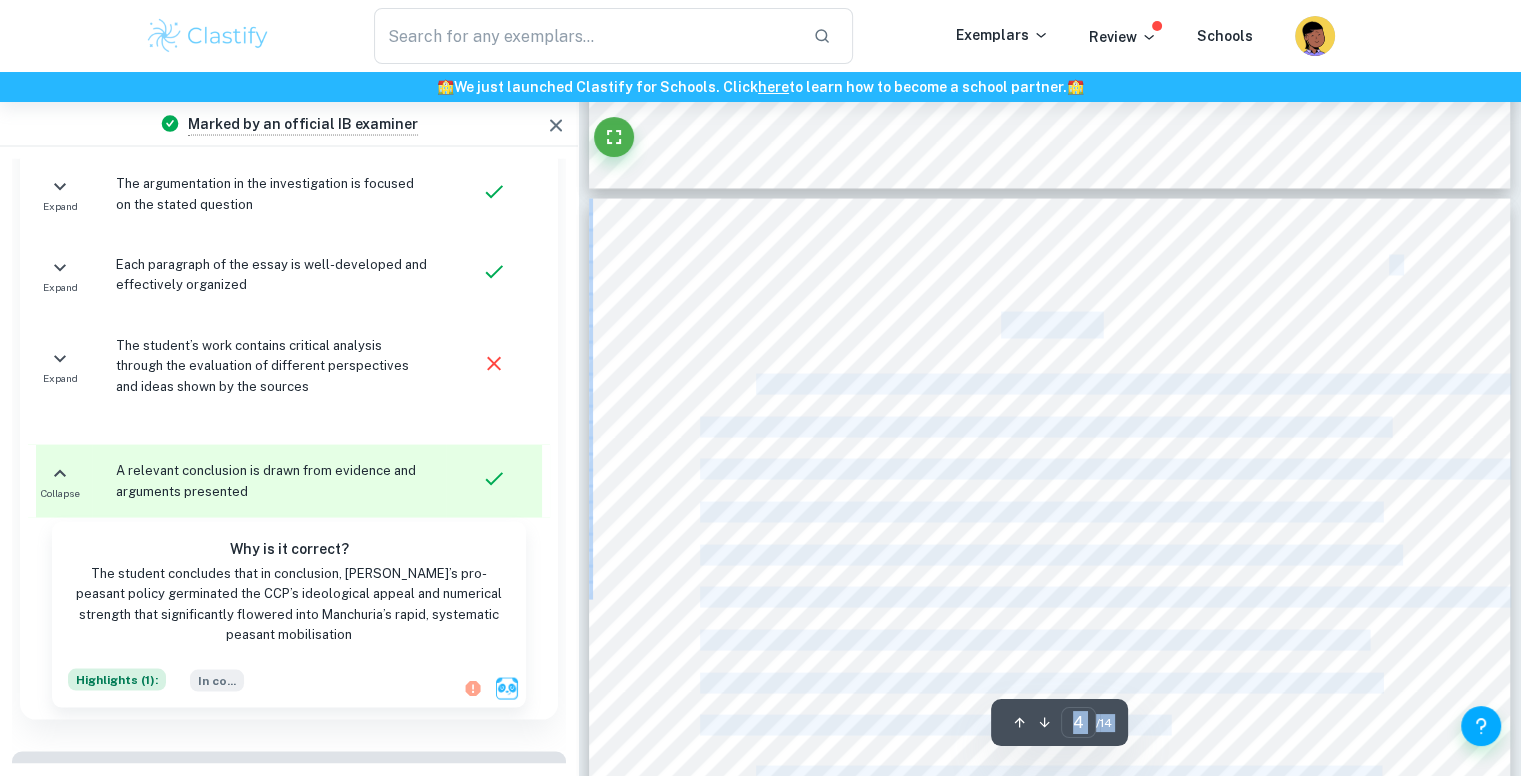 type on "3" 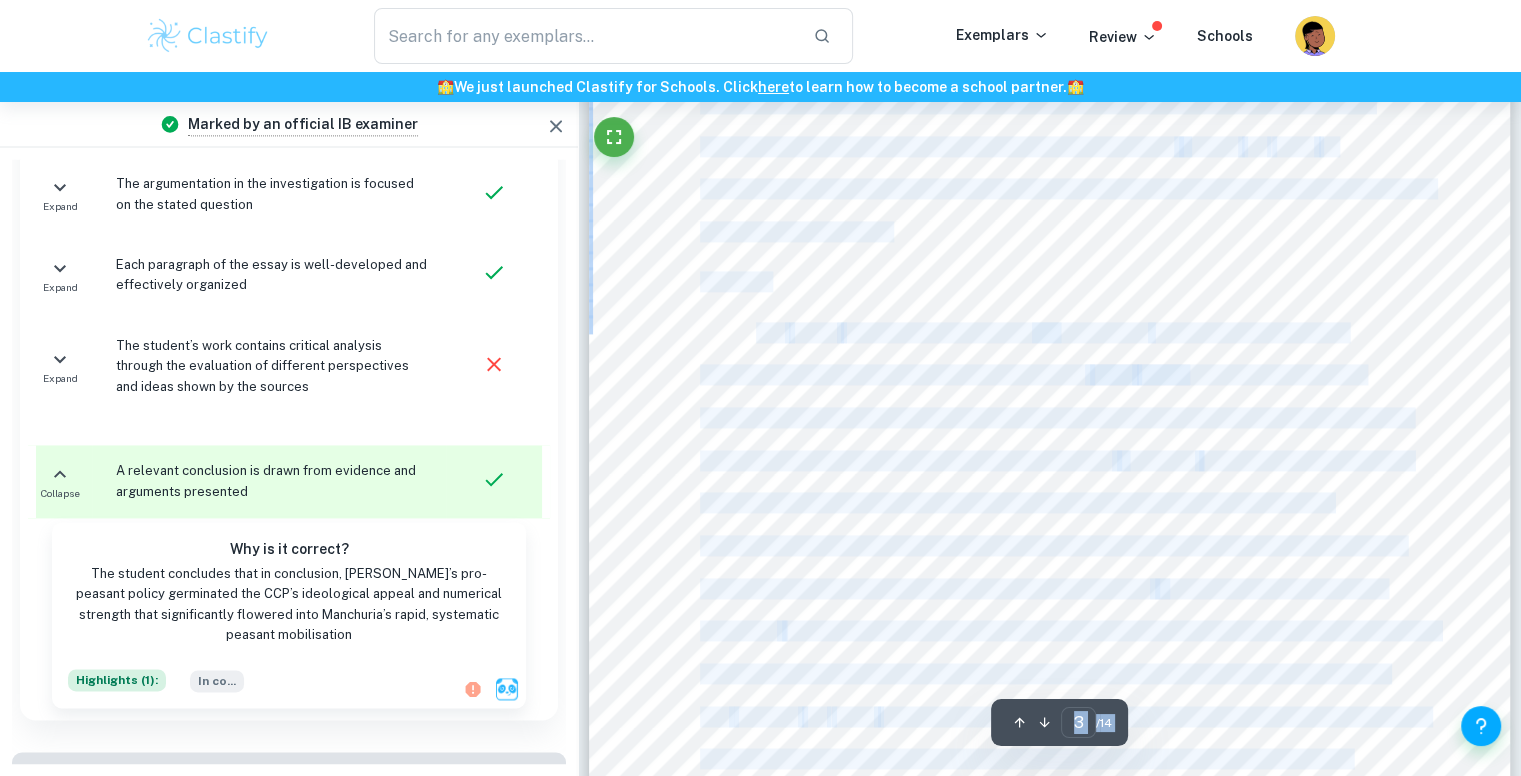 scroll, scrollTop: 2686, scrollLeft: 0, axis: vertical 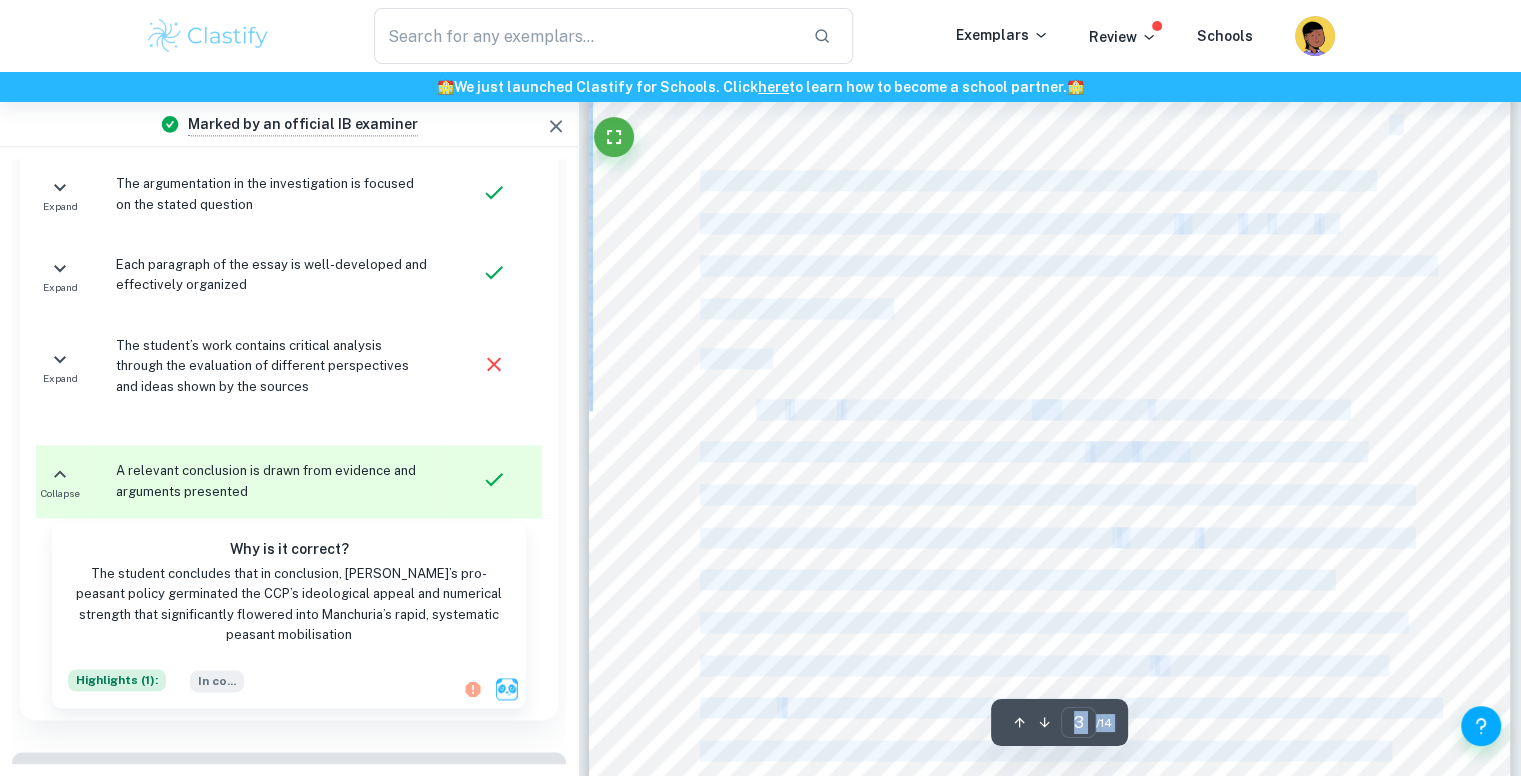 copy on "​ / 14 IB History Internal Assessment How significant was the CCP’s Yanan pro-peasant policy (1937-45) in mobilising Manchurian peasant support (1945-8)? Word Count: 2200 words 2 Section 1 Relevance of Sources Rural Manchuria (1945-8) married Yanan-adapted and unprecedented CCP wartime policies. The following investigation   “How significant was the CCP’s Yanan pro-peasant policy (1937-45) in mobilising Manchurian peasant support (1945-8)?”   explores how Manchurian mobilisation borrowed preexisting Yanan practices. Evidence is derived from 14 sources. Levine’s book “ Anvil of Victory ” is particularly relevant in contrasting Manchuria’s mobilisation against preexisting Yanan institutions (Levine 232). Mao’s party-wide decree is referenced as a primary source detailing initially moderate land-reform aims, contrasting the later radicalised land-reform explored by historians like Levine. Source 1 The   origin   is Mao Zedong’s party-wide policy decree “ Build Stable Base Areas in the Northeast ” publicised o..." 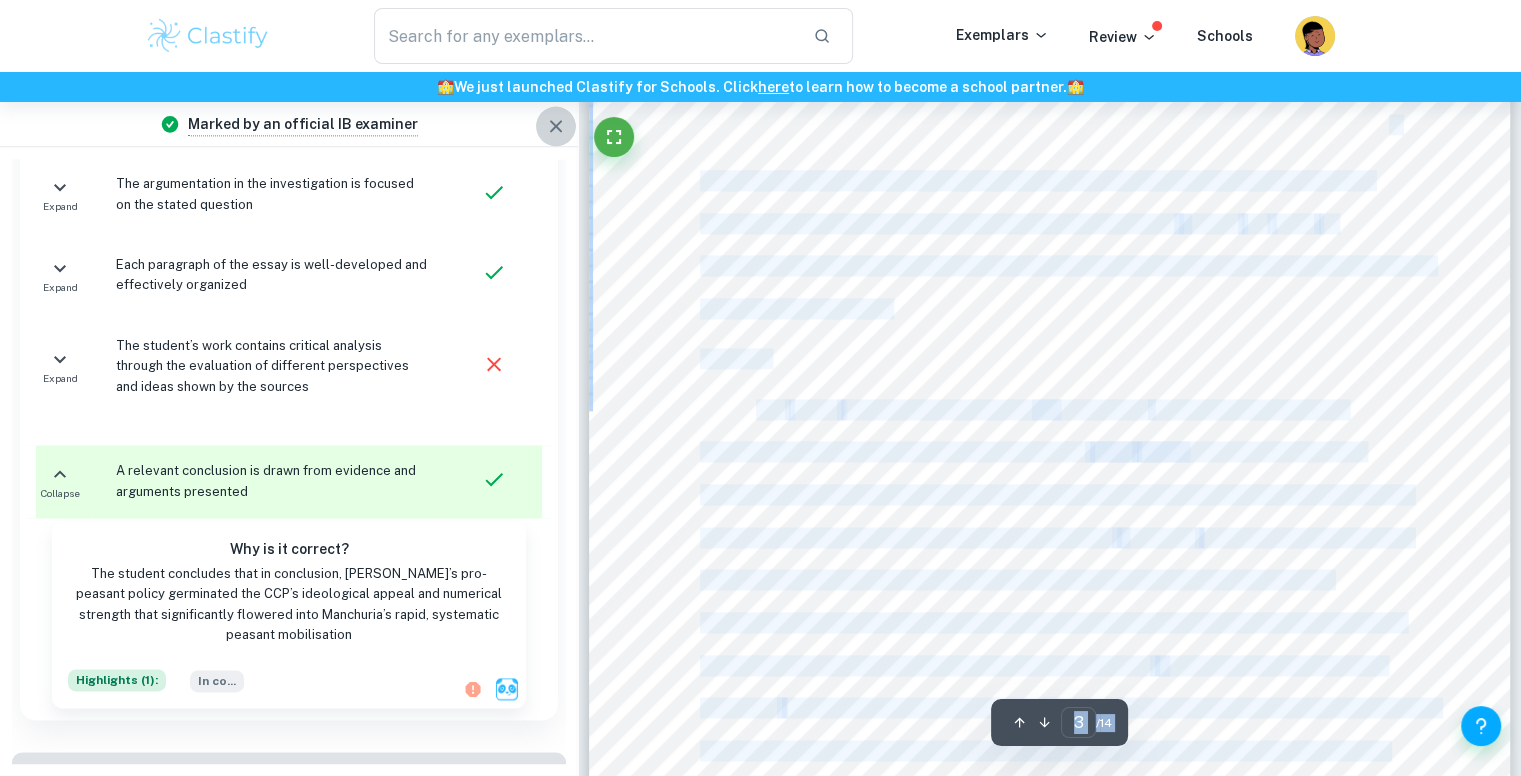 click at bounding box center (556, 126) 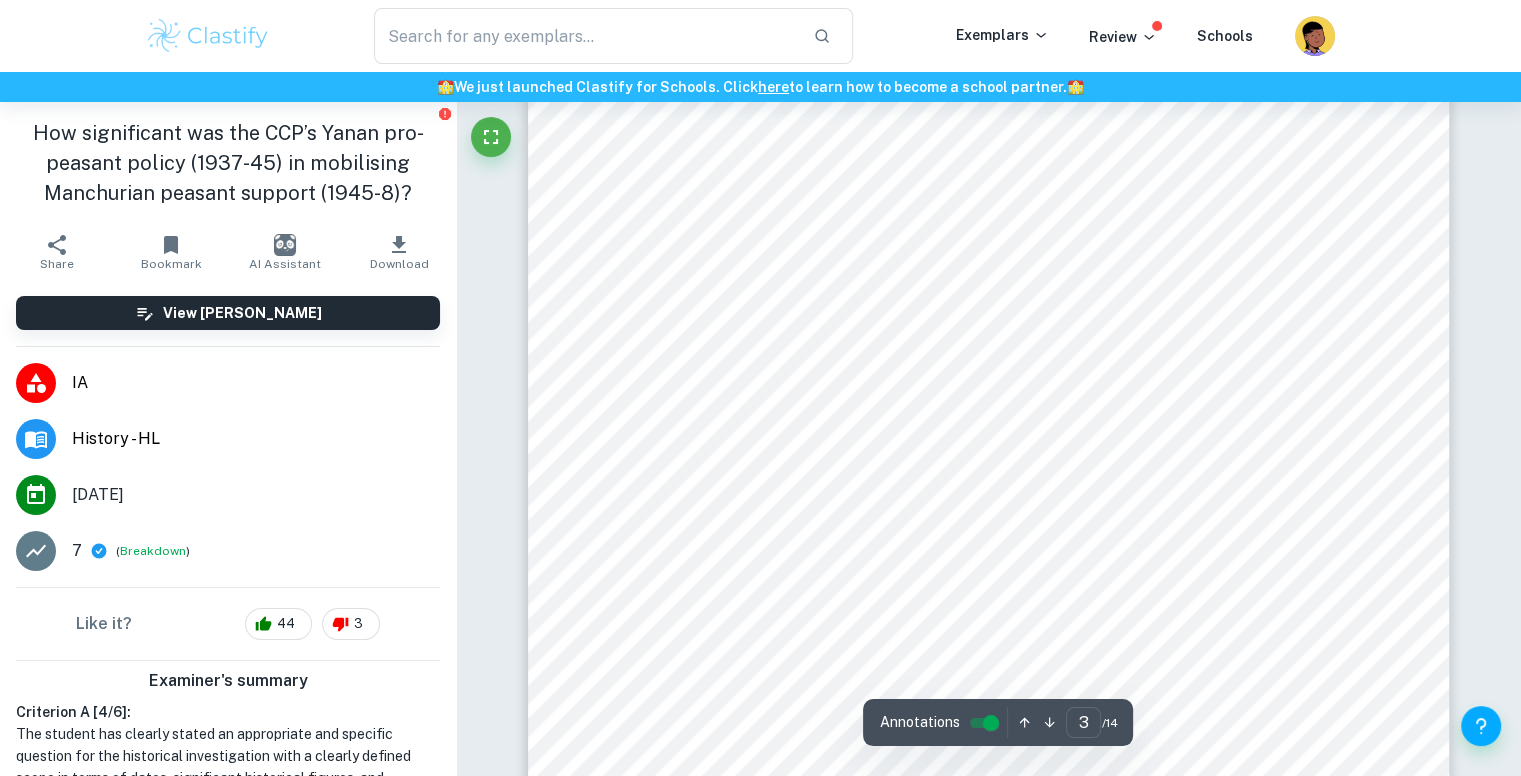 click on "How significant was the CCP’s Yanan pro-peasant policy (1937-45) in mobilising Manchurian peasant support (1945-8)?" at bounding box center [228, 163] 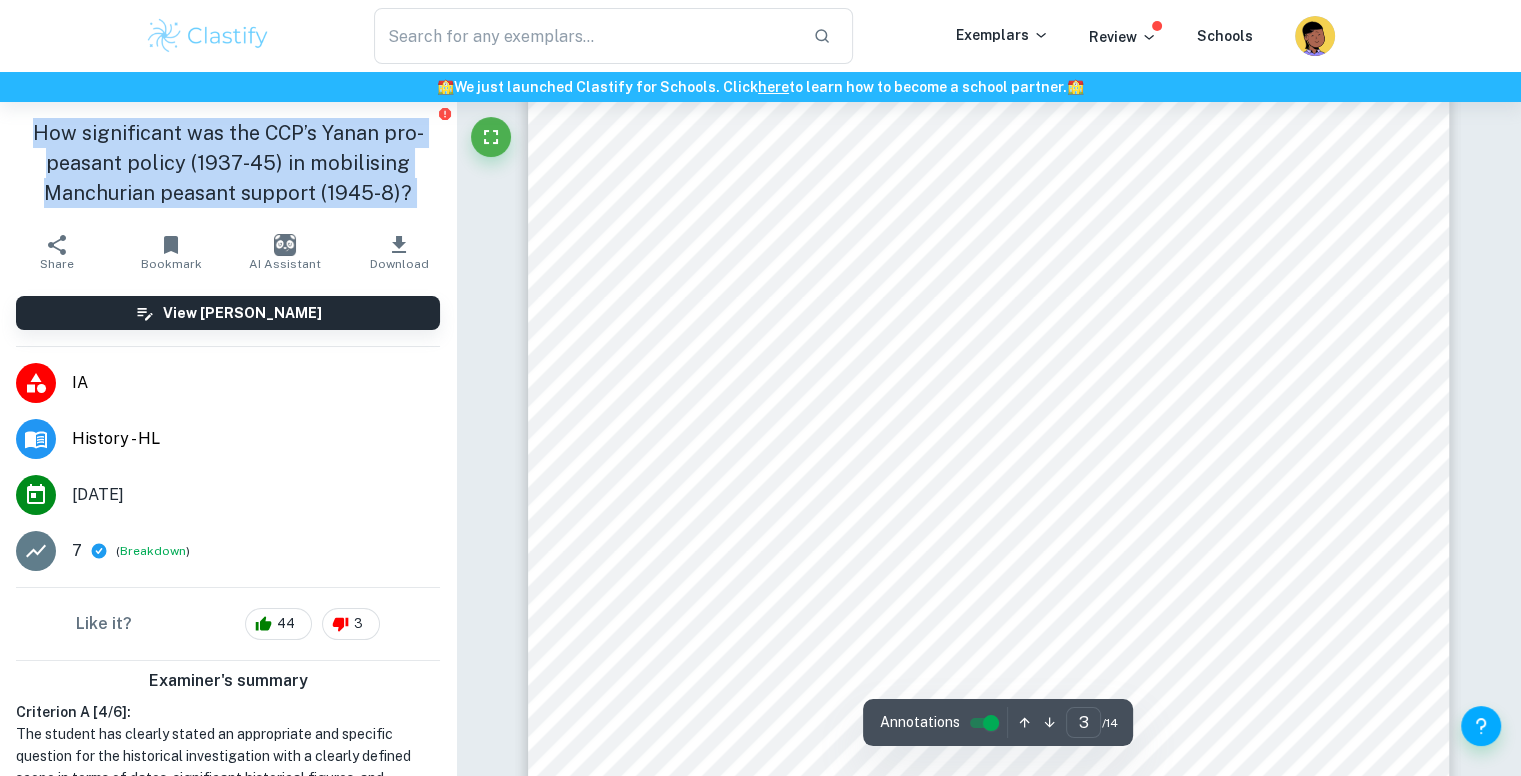 click on "How significant was the CCP’s Yanan pro-peasant policy (1937-45) in mobilising Manchurian peasant support (1945-8)?" at bounding box center (228, 163) 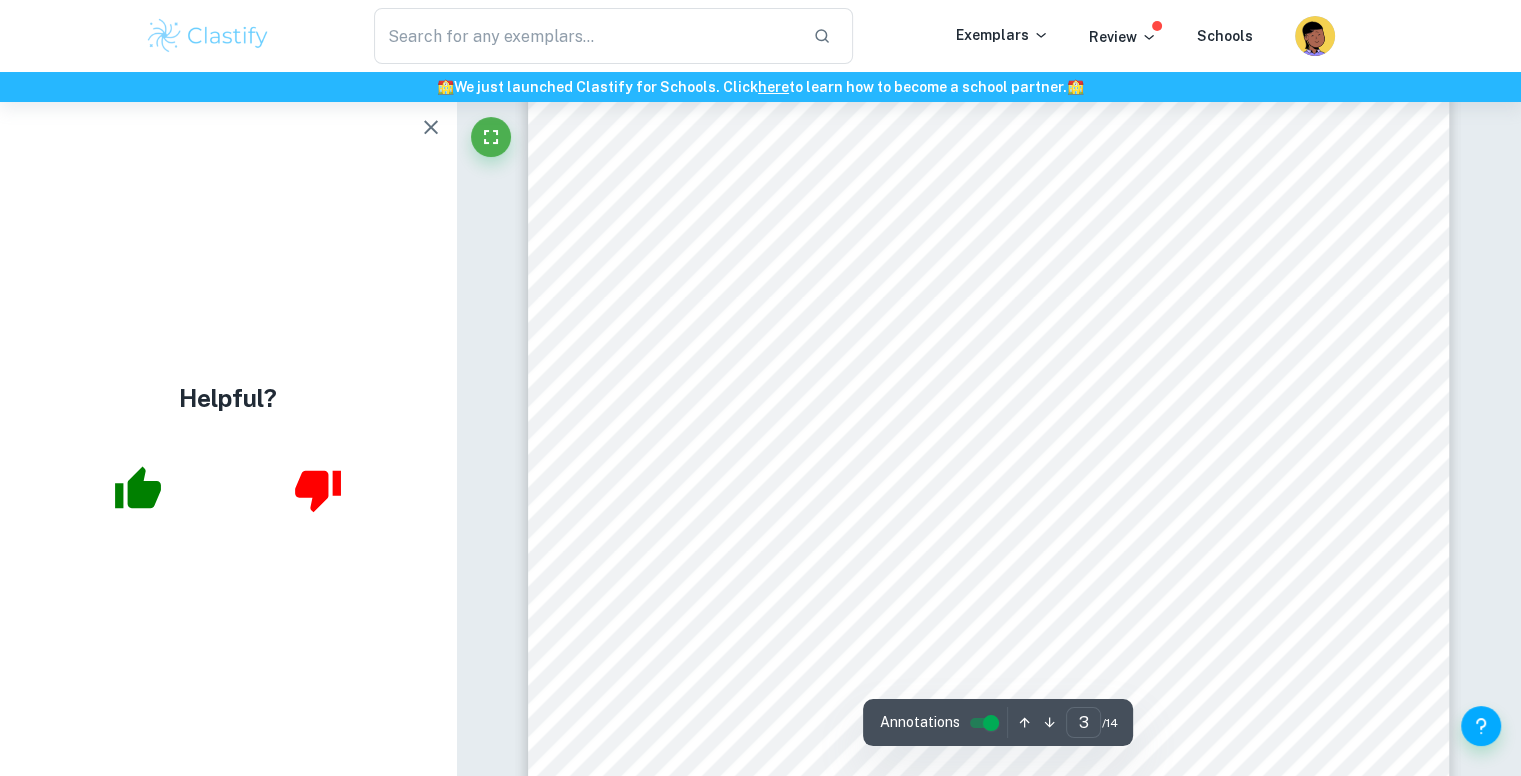 click 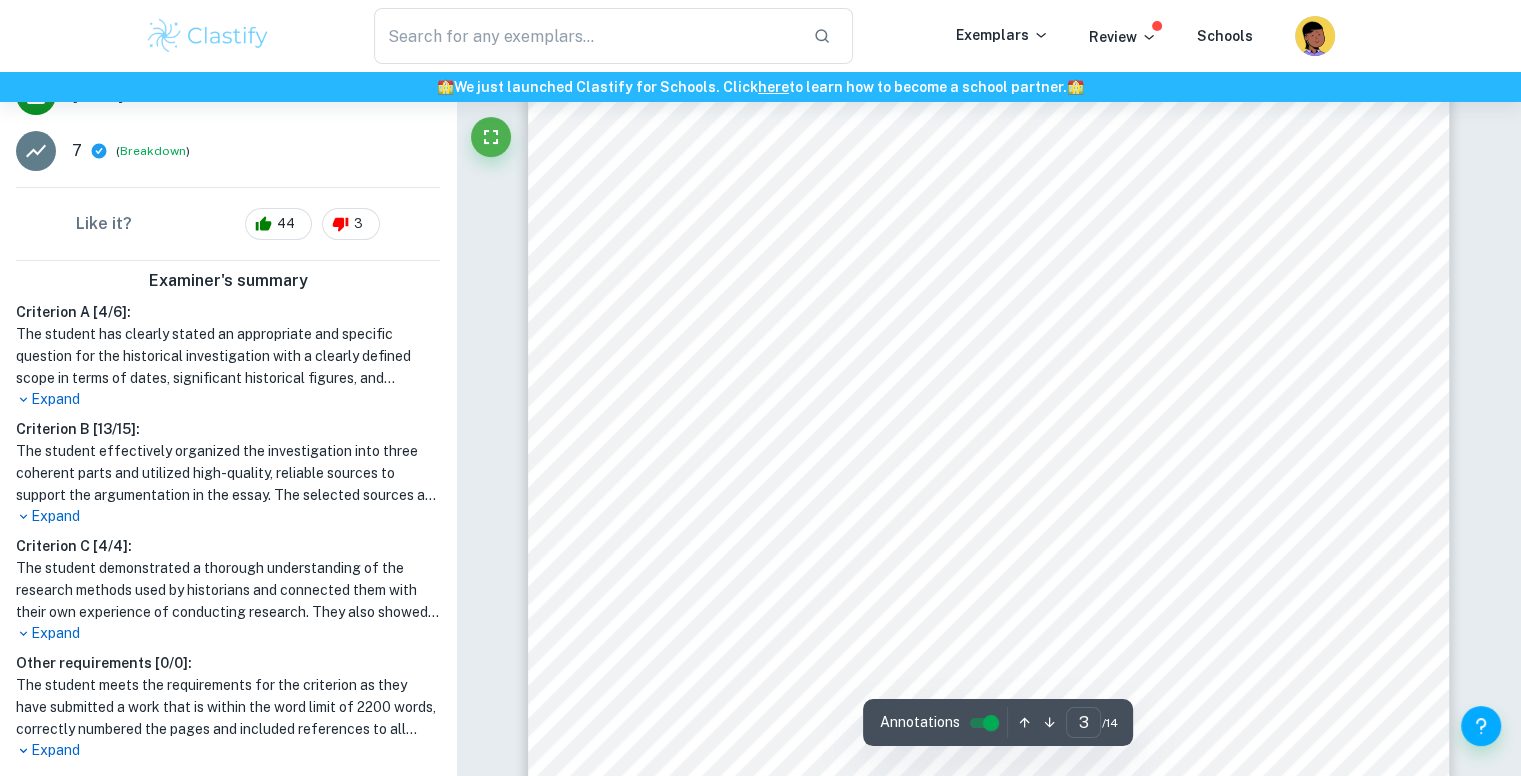 click on "Expand" at bounding box center [228, 516] 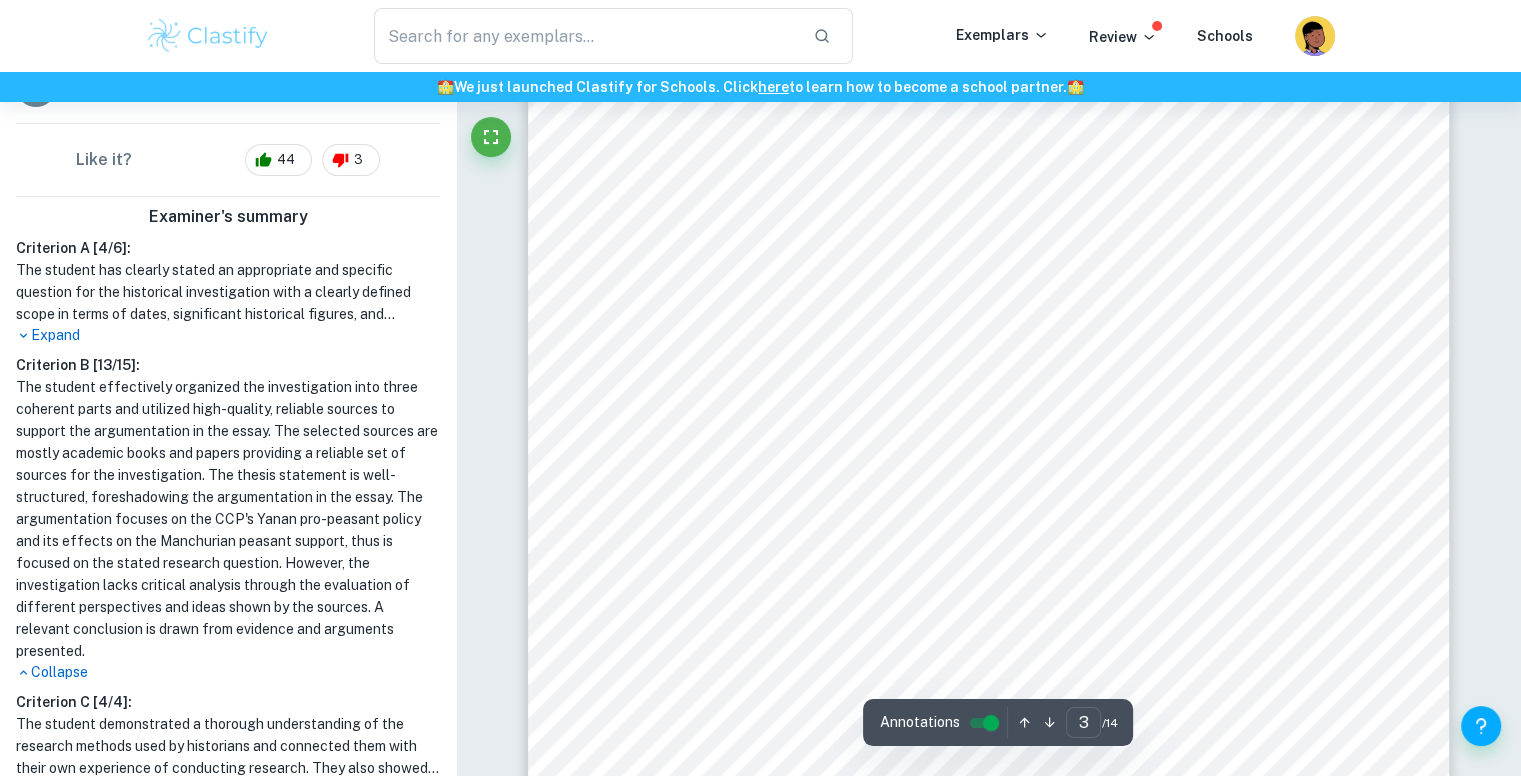 scroll, scrollTop: 466, scrollLeft: 0, axis: vertical 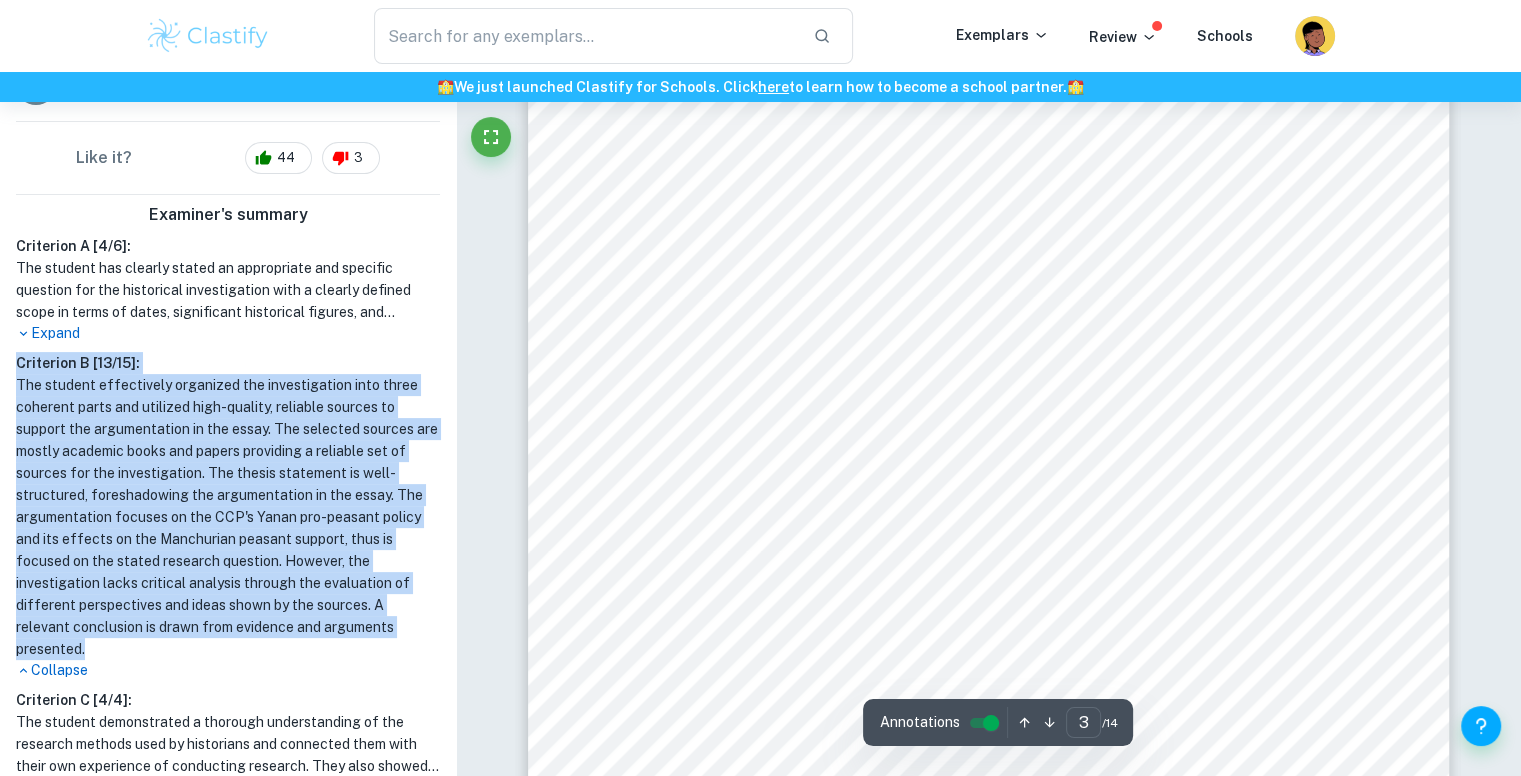 drag, startPoint x: 168, startPoint y: 646, endPoint x: 12, endPoint y: 357, distance: 328.4159 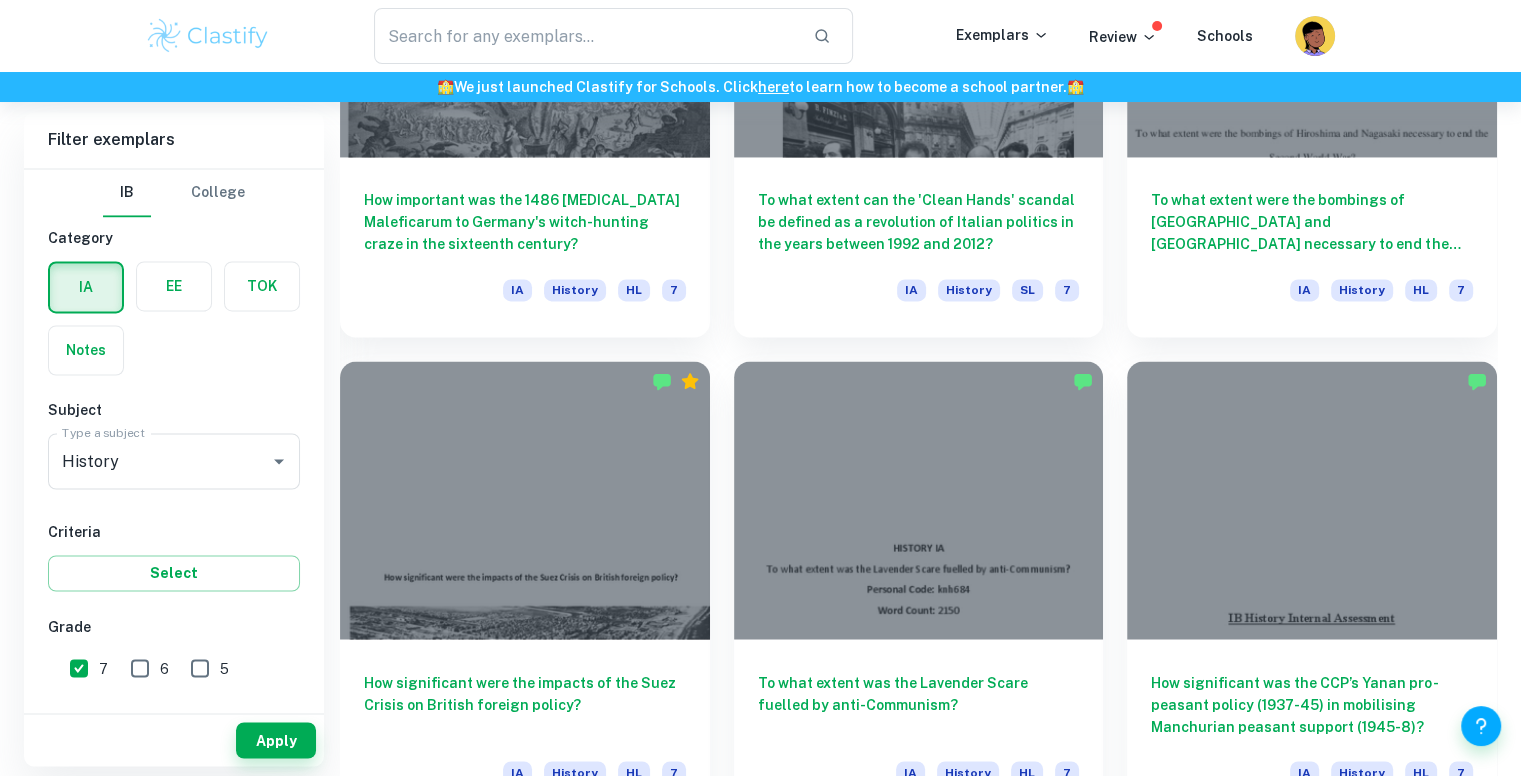 scroll, scrollTop: 3202, scrollLeft: 0, axis: vertical 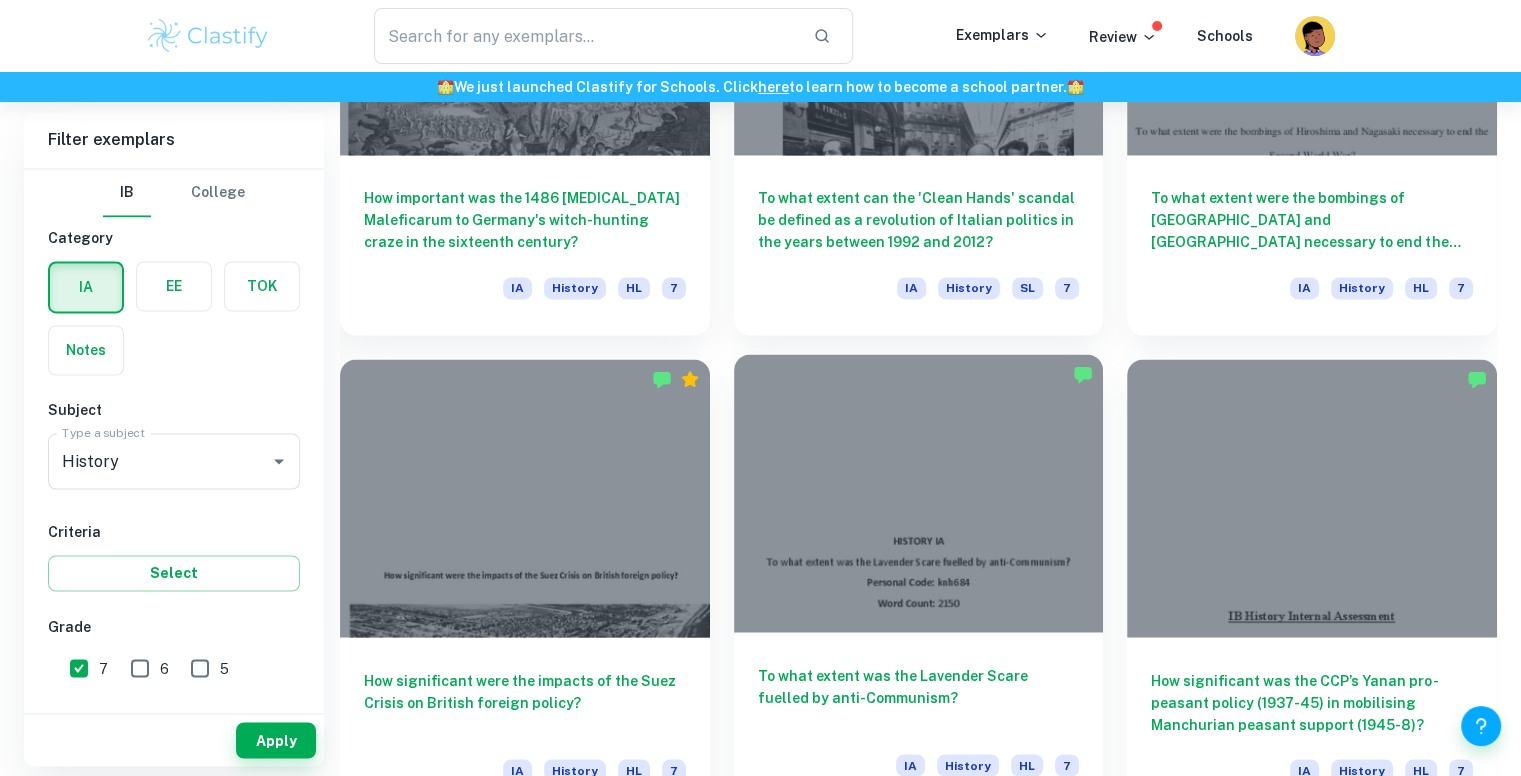 click at bounding box center (919, 492) 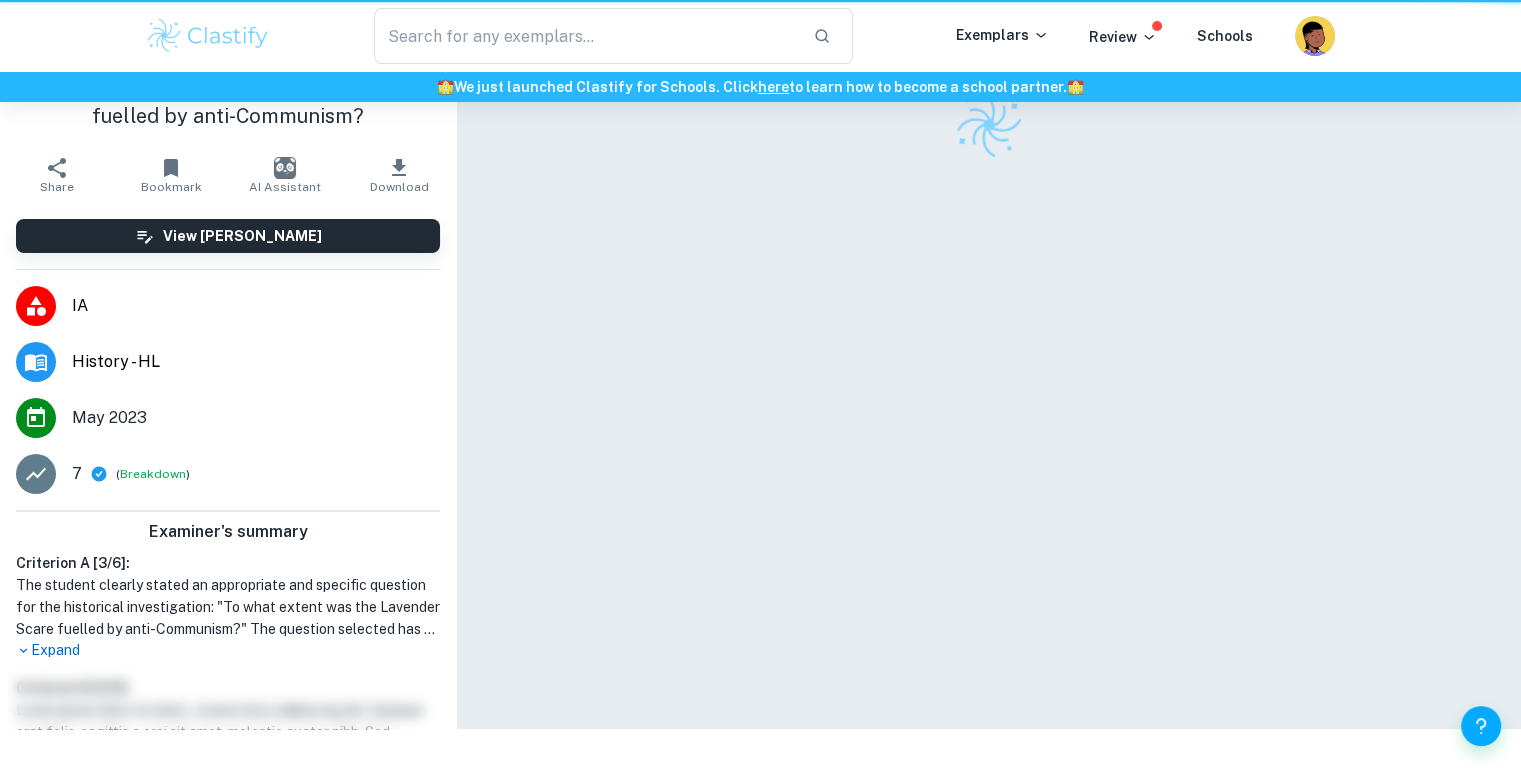 scroll, scrollTop: 0, scrollLeft: 0, axis: both 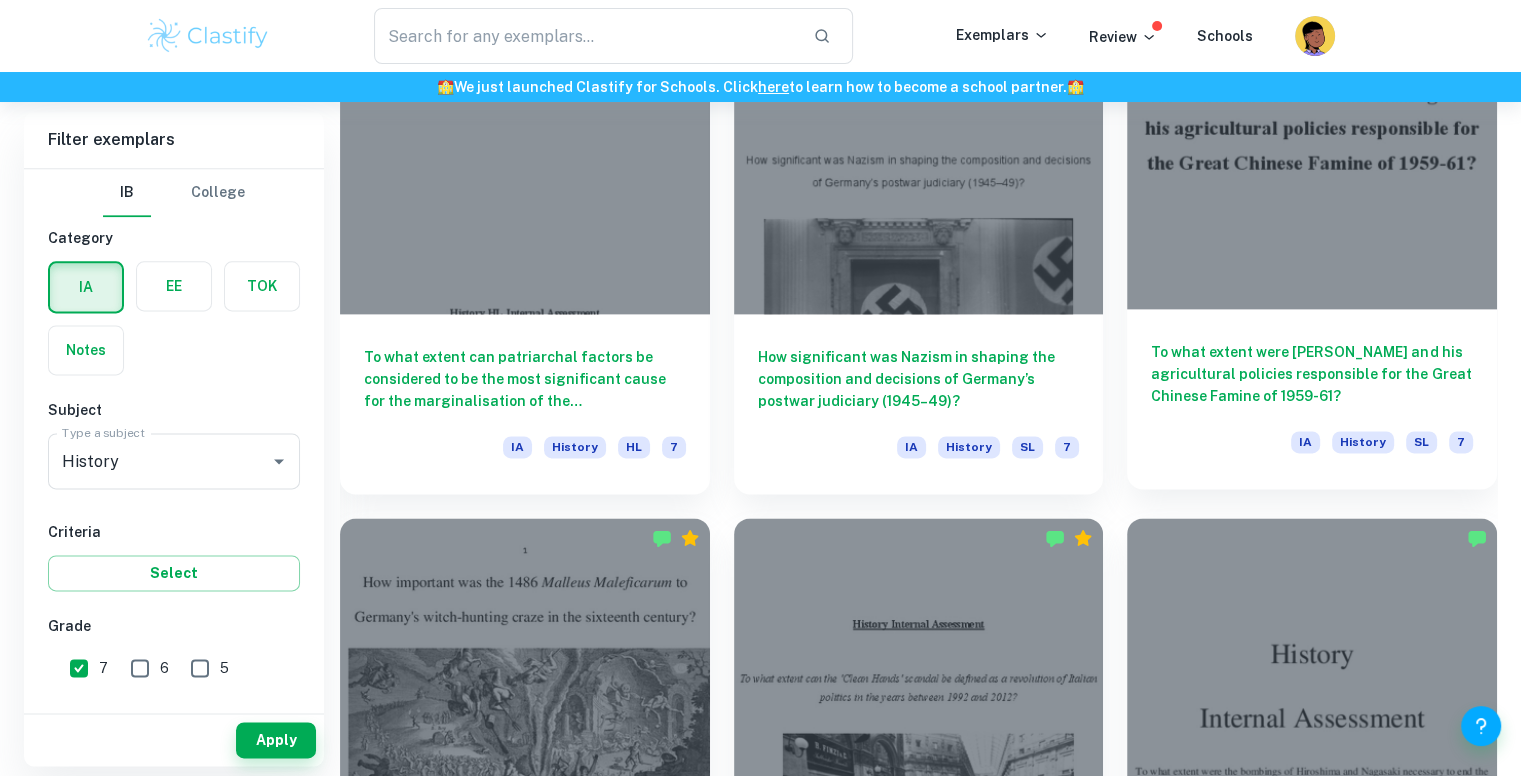 click at bounding box center [1312, 170] 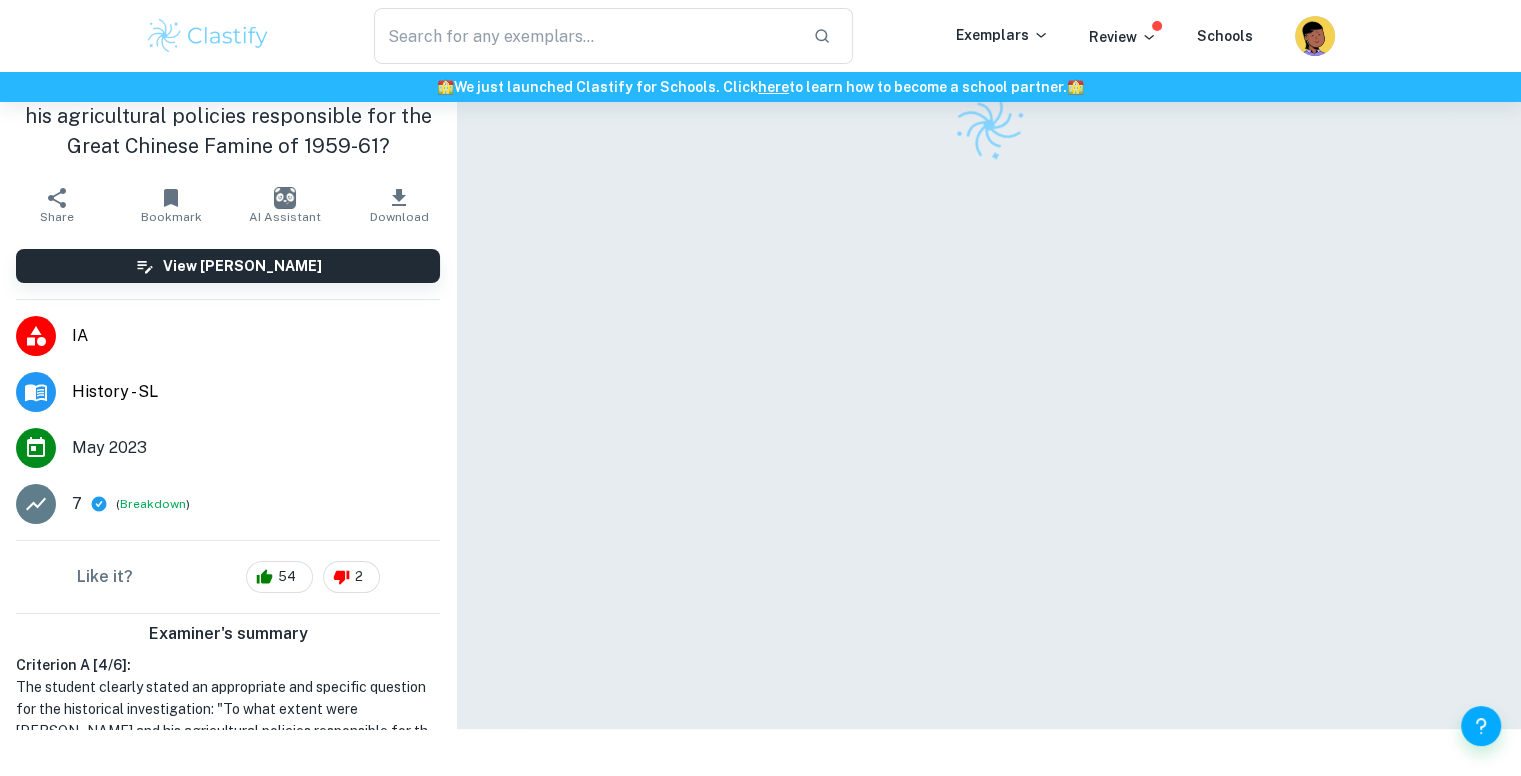 scroll, scrollTop: 101, scrollLeft: 0, axis: vertical 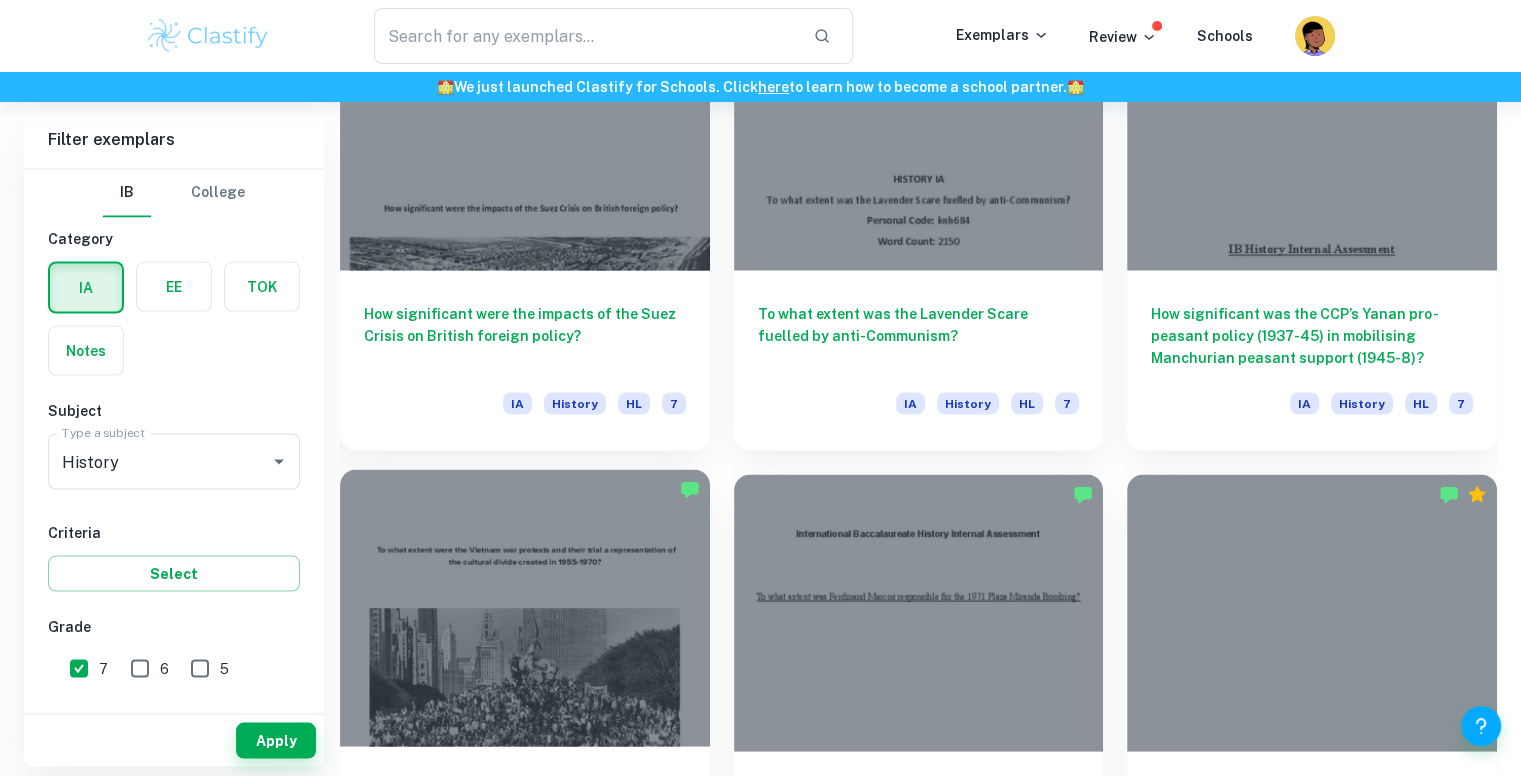 click at bounding box center (525, 607) 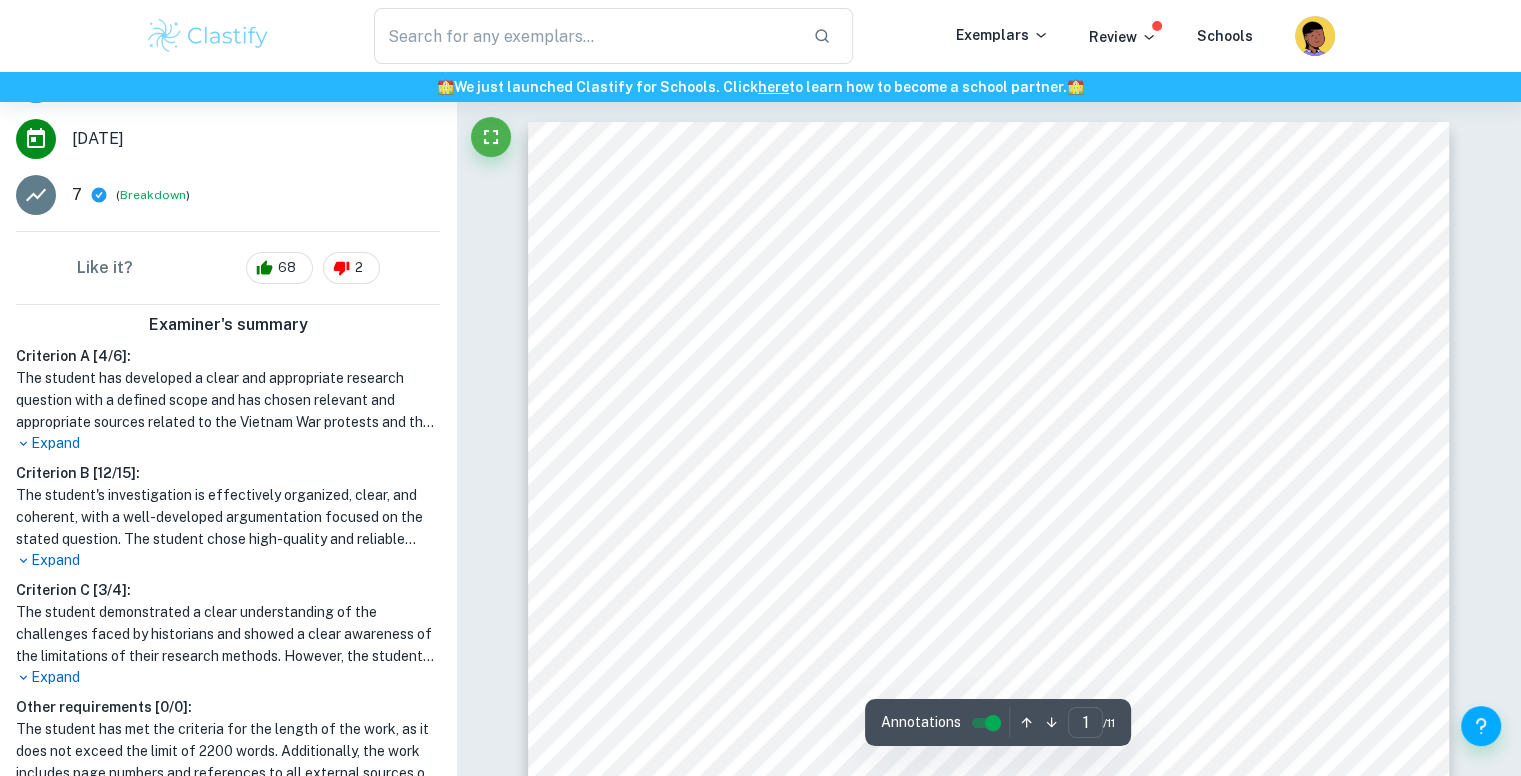 scroll, scrollTop: 438, scrollLeft: 0, axis: vertical 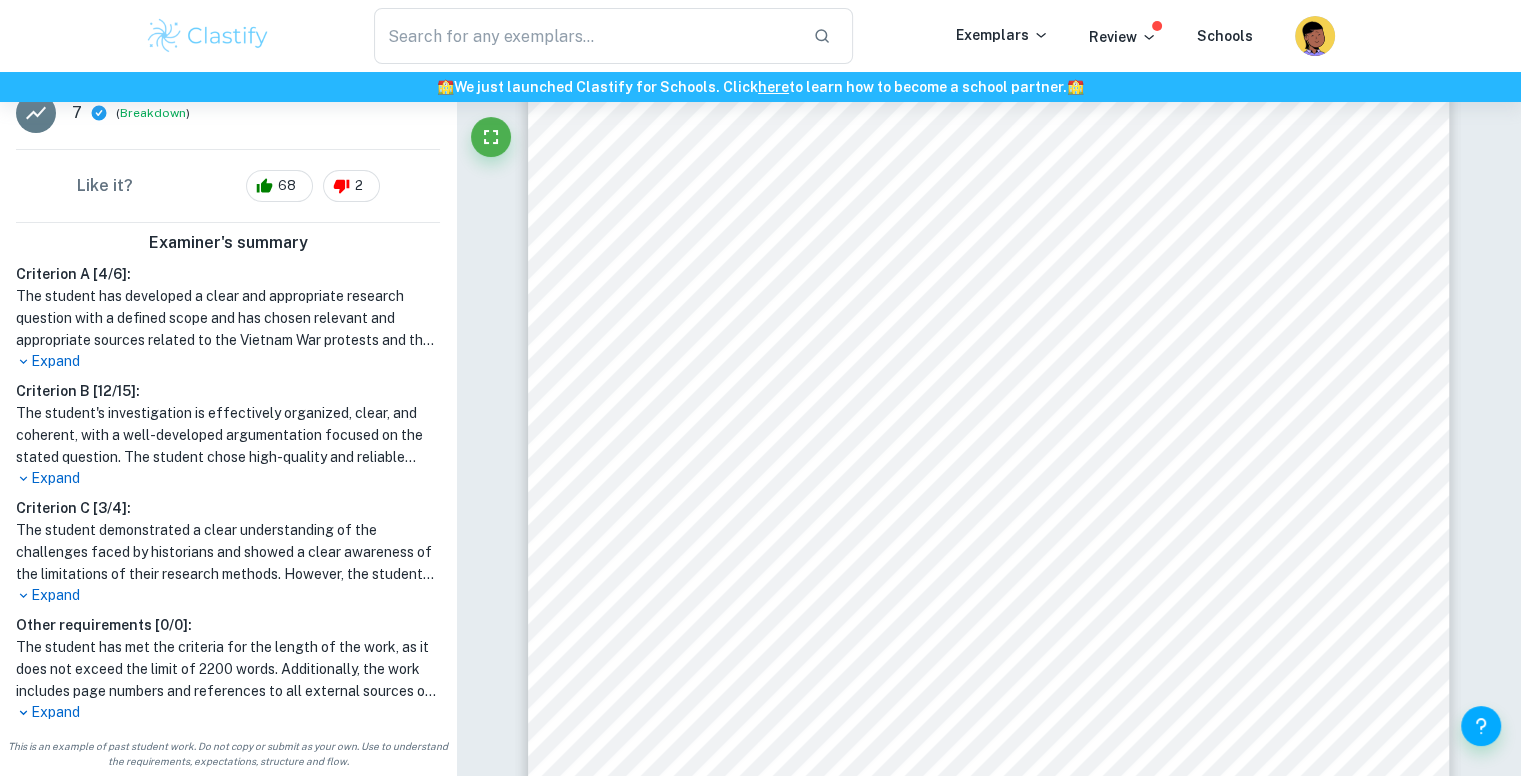 click on "Expand" at bounding box center [228, 478] 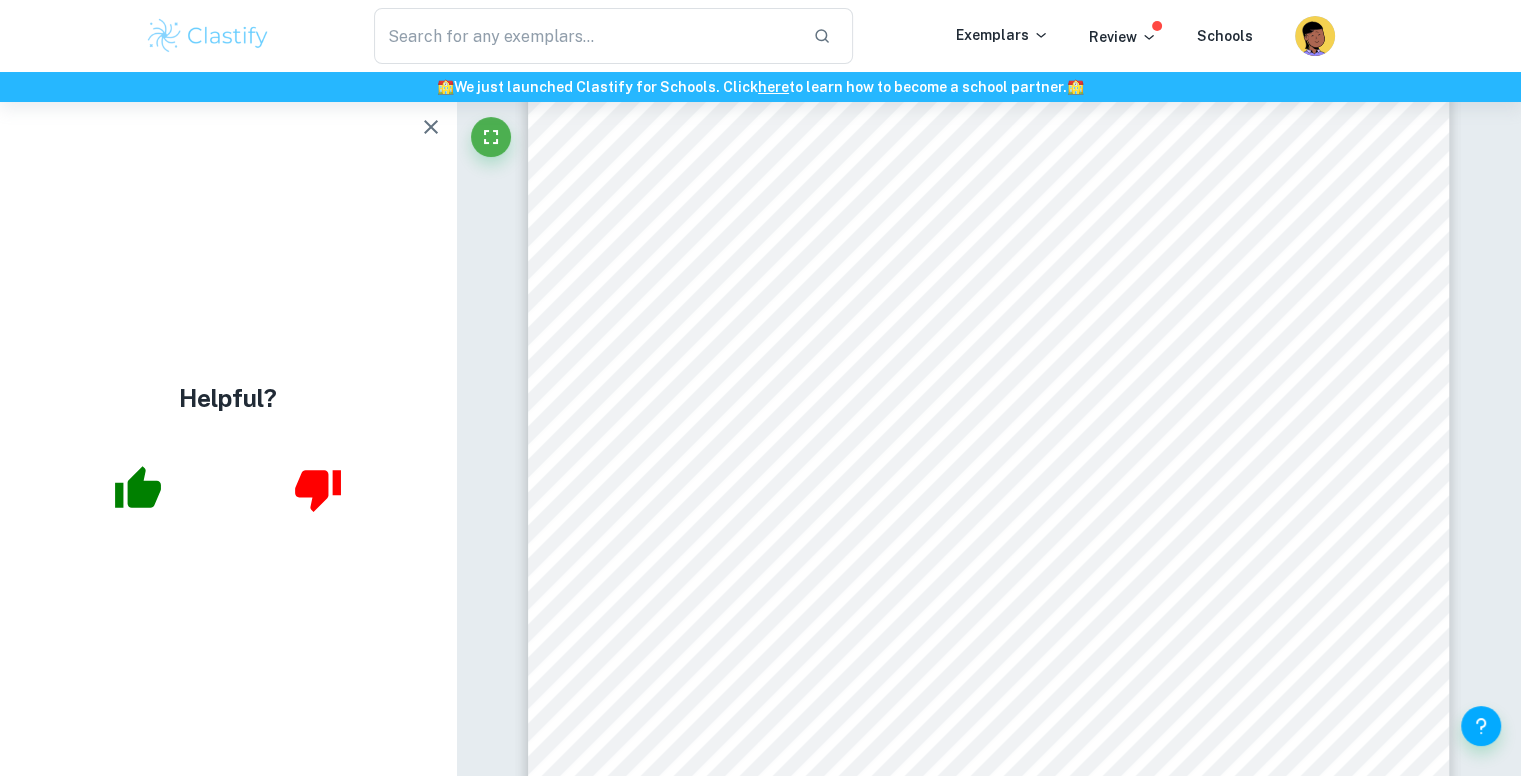 scroll, scrollTop: 0, scrollLeft: 0, axis: both 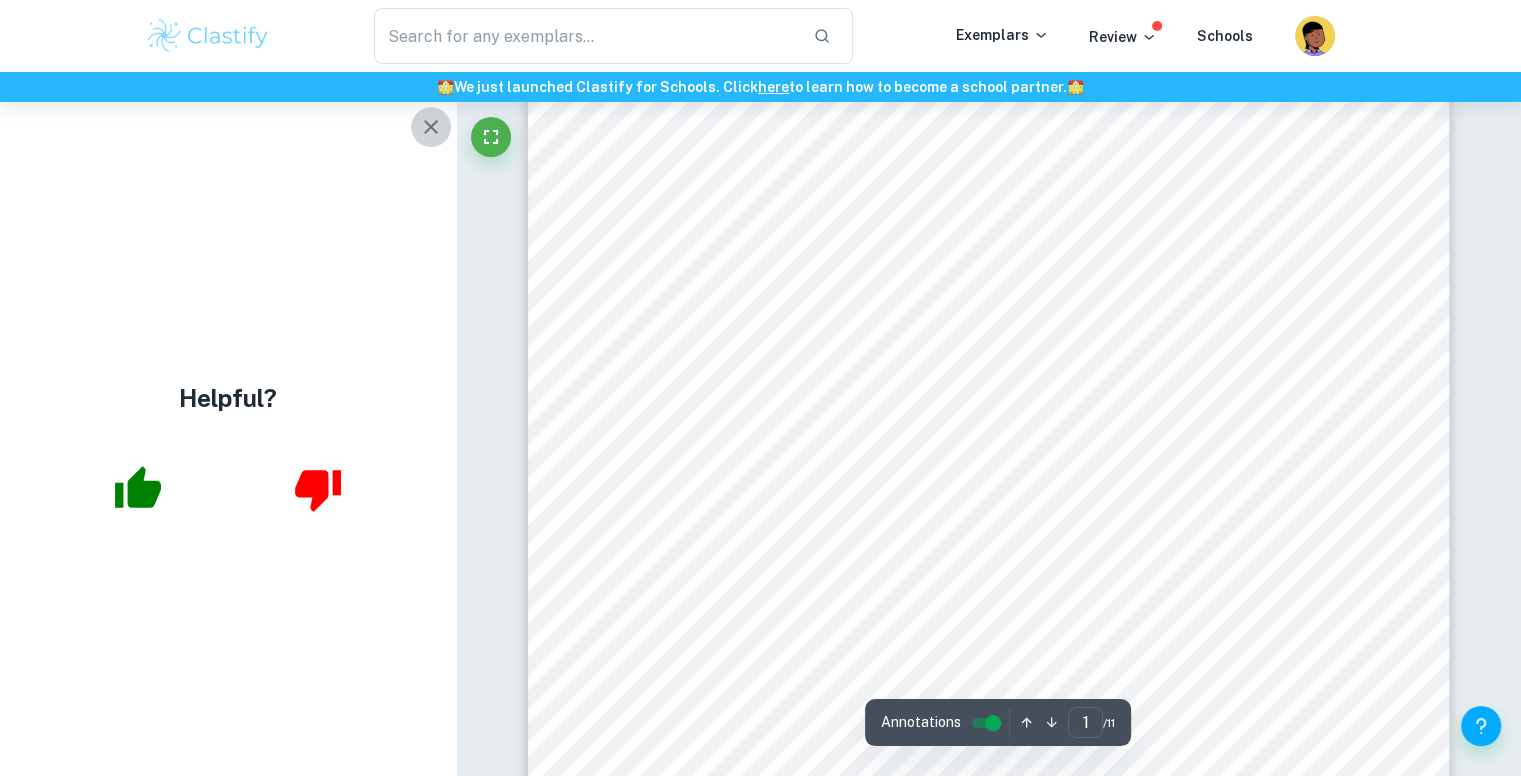 click 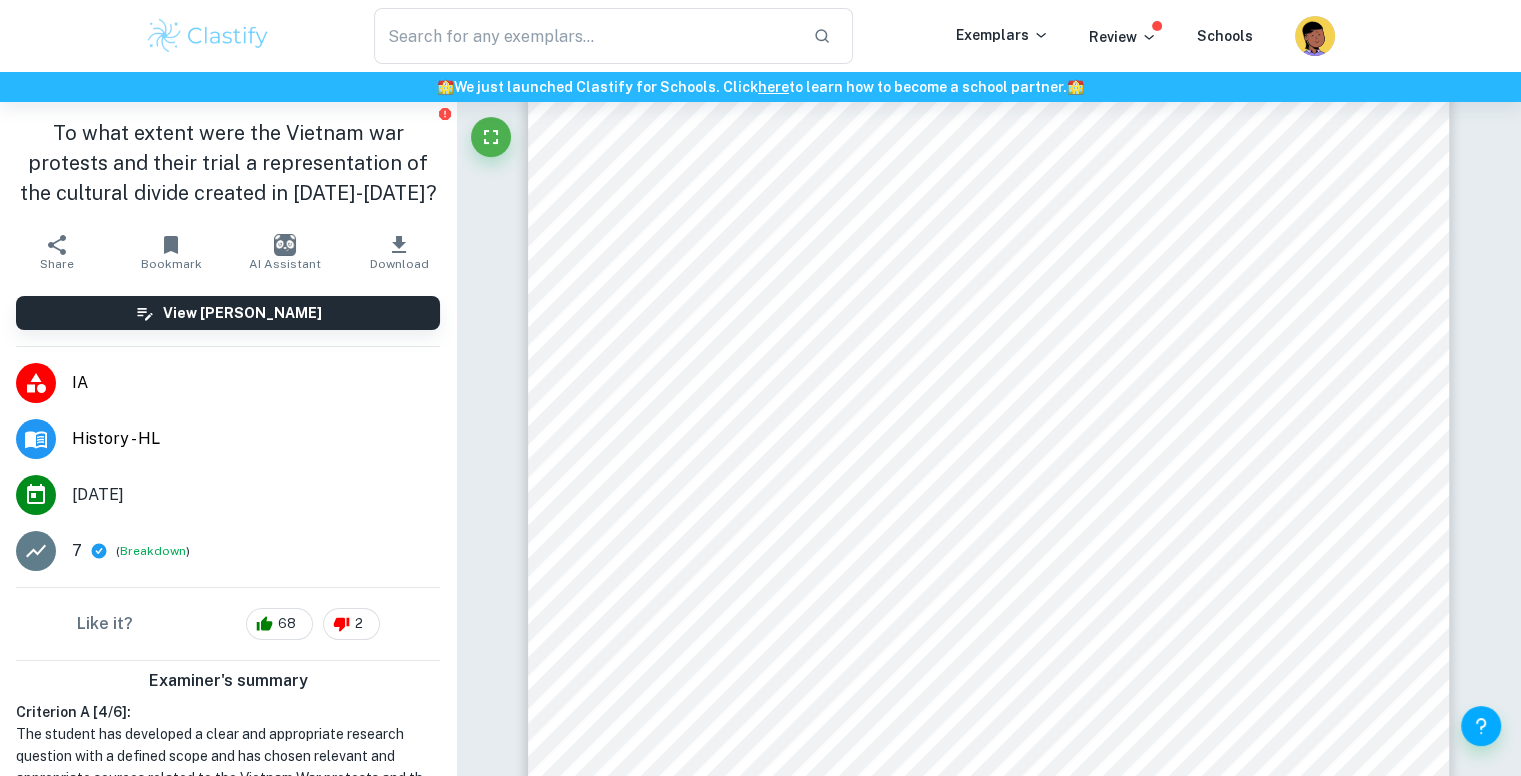 click on "To what extent were the Vietnam war protests and their trial a representation of the cultural divide created in [DATE]-[DATE]?" at bounding box center [228, 163] 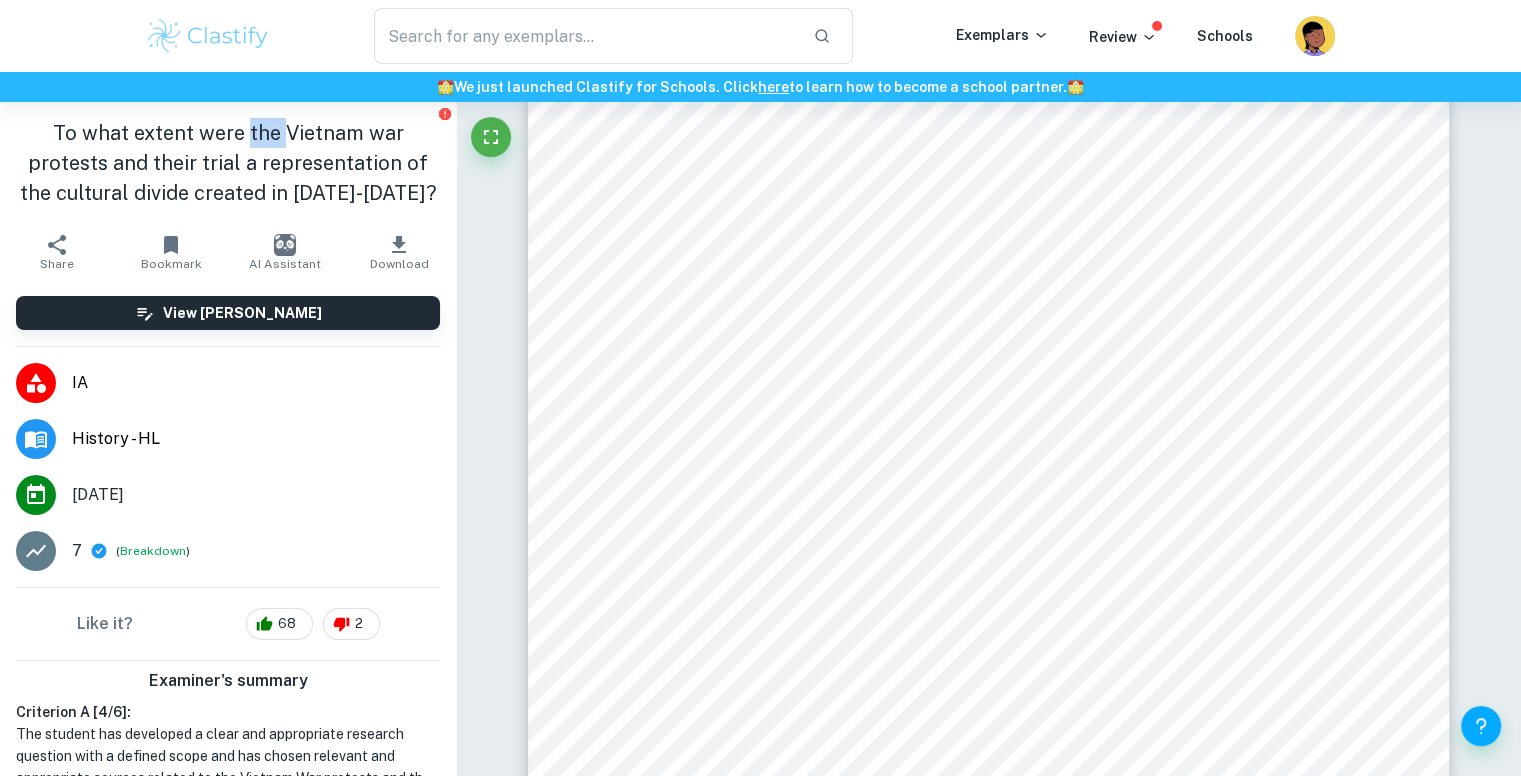 click on "To what extent were the Vietnam war protests and their trial a representation of the cultural divide created in [DATE]-[DATE]?" at bounding box center [228, 163] 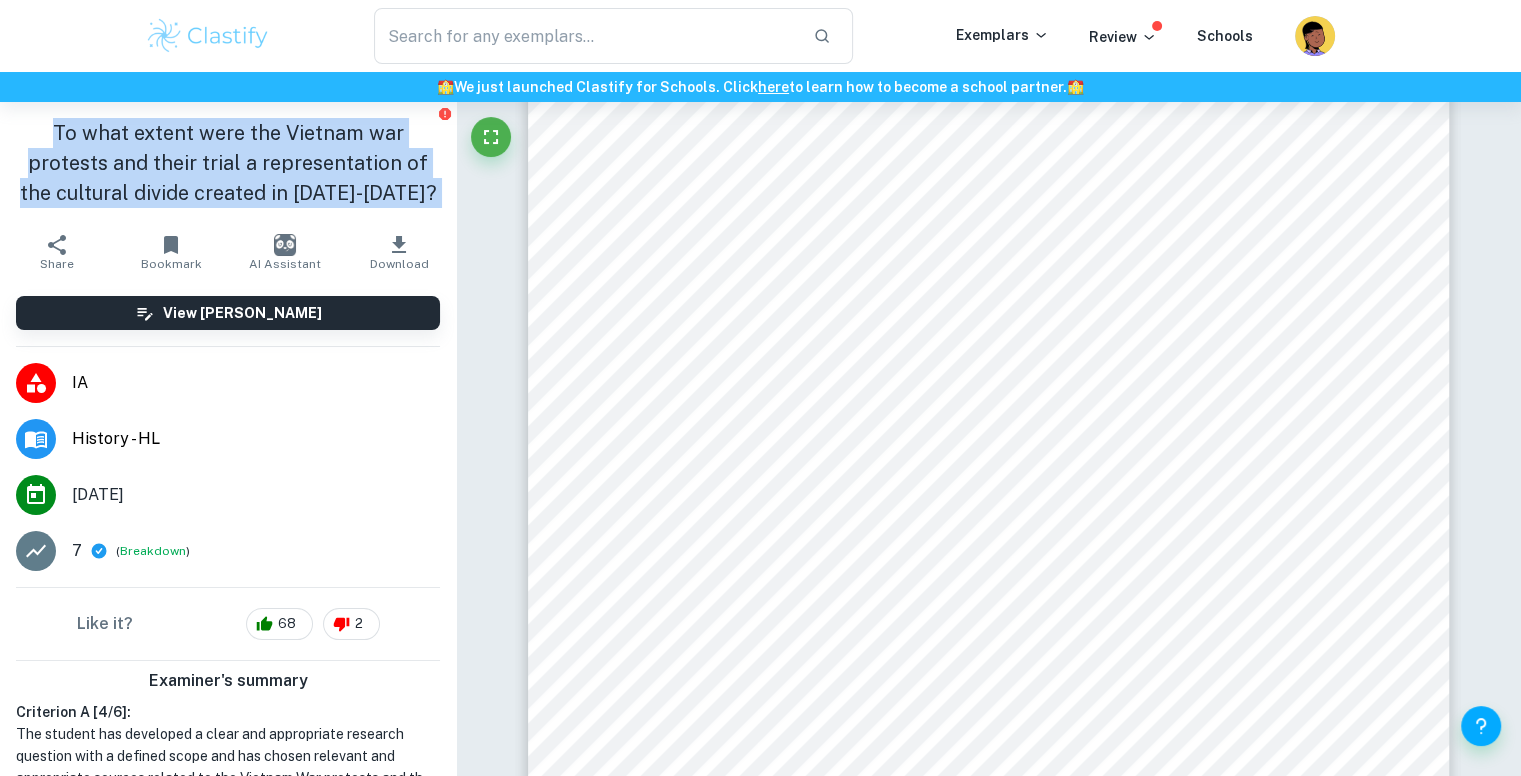 click on "To what extent were the Vietnam war protests and their trial a representation of the cultural divide created in [DATE]-[DATE]?" at bounding box center [228, 163] 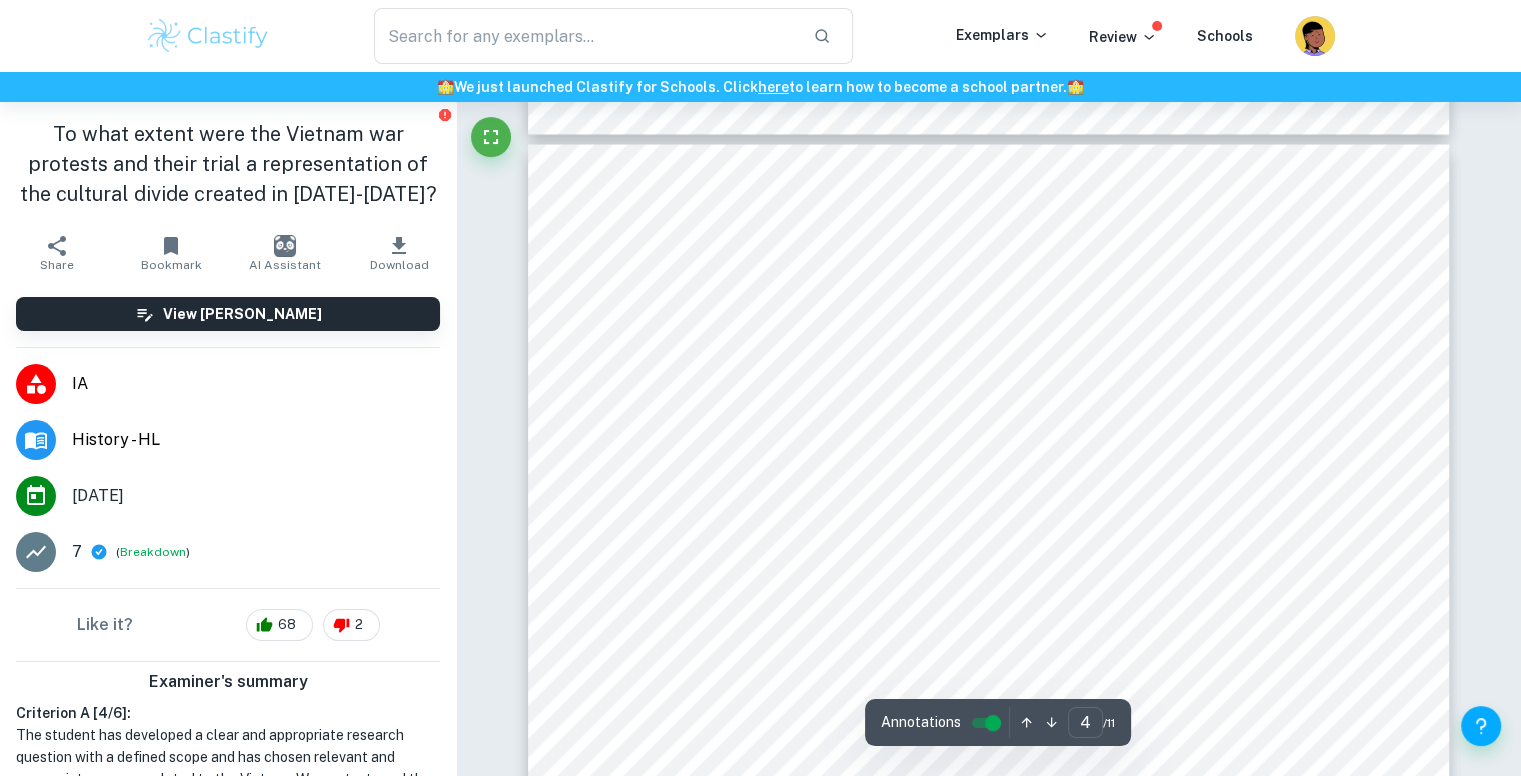 click on "To what extent were the Vietnam war Democratic National Convention protests and their trial a representation of the cultural divide created in 1955-1970? obfuscation likely occurred. Content is another advantage of this source, as it gives context   about other problems with great influence on the protests happening, allowing a thorough understanding. Lastly, a limitation is that its likely certain portions of the information may have been omitted due to timing. Evidentially, this source is useful for my investigation as its a primary source. As well as a wider and more comprehensive view of the trial. 4" at bounding box center (989, 740) 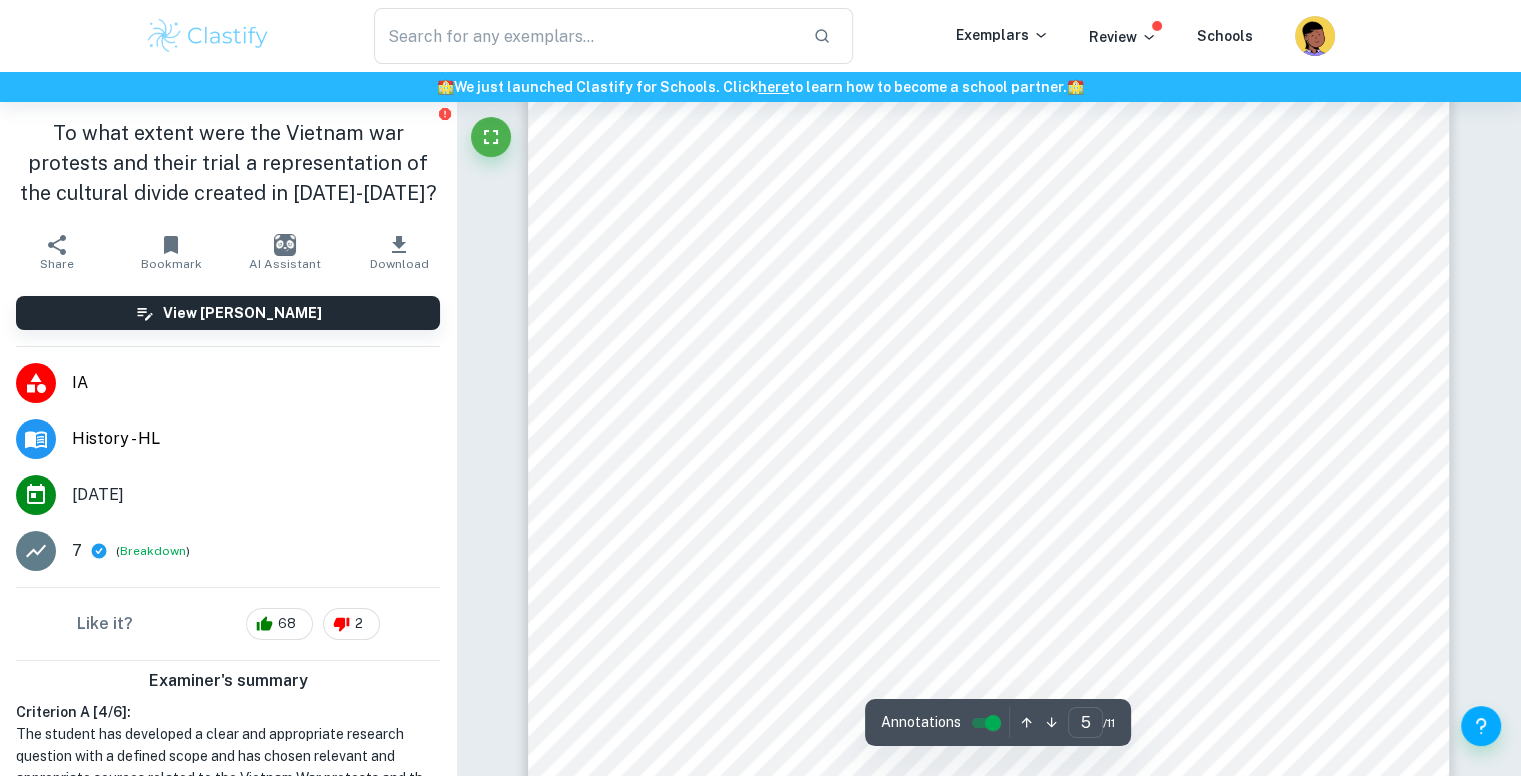 scroll, scrollTop: 5068, scrollLeft: 0, axis: vertical 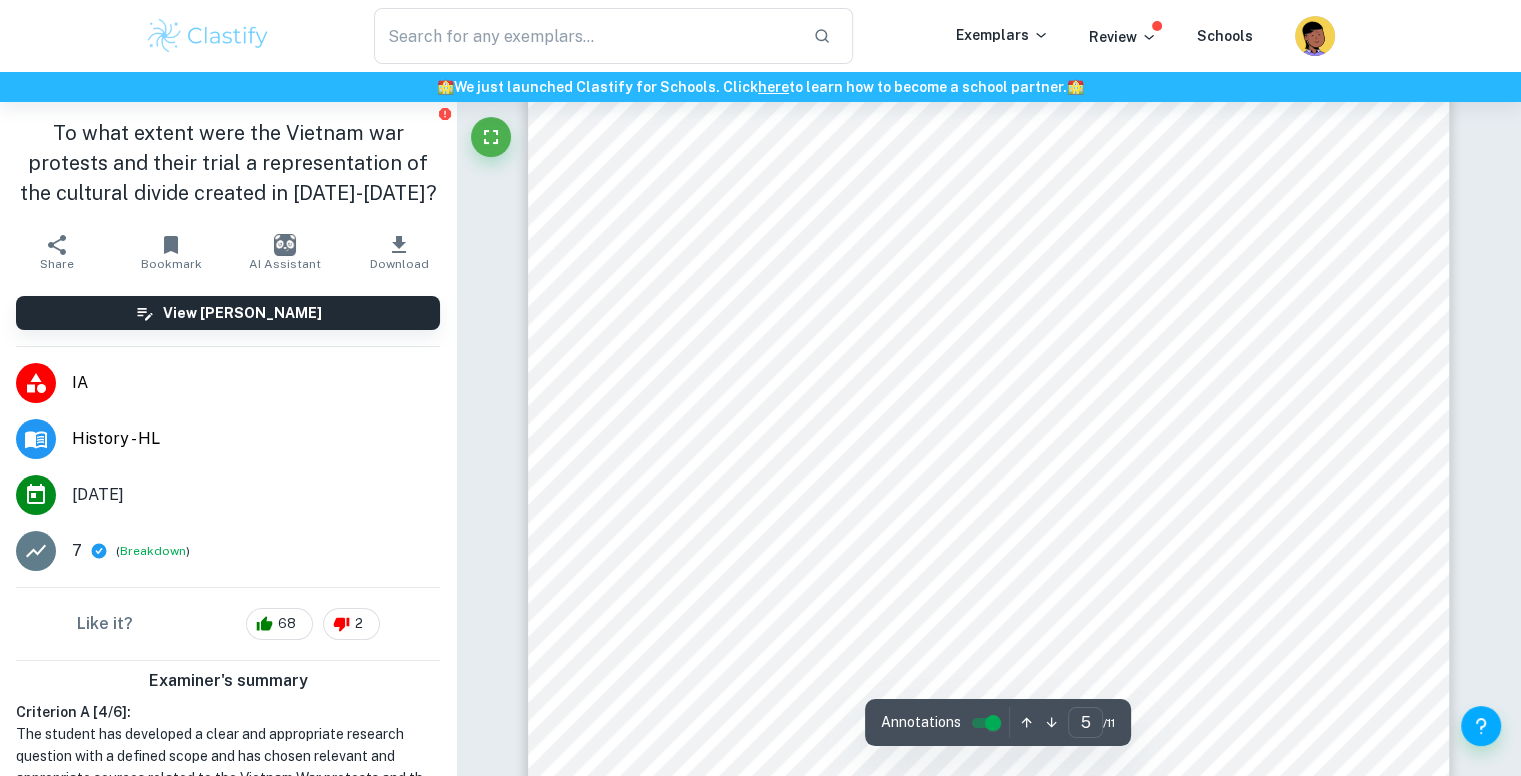 drag, startPoint x: 676, startPoint y: 210, endPoint x: 730, endPoint y: 242, distance: 62.76942 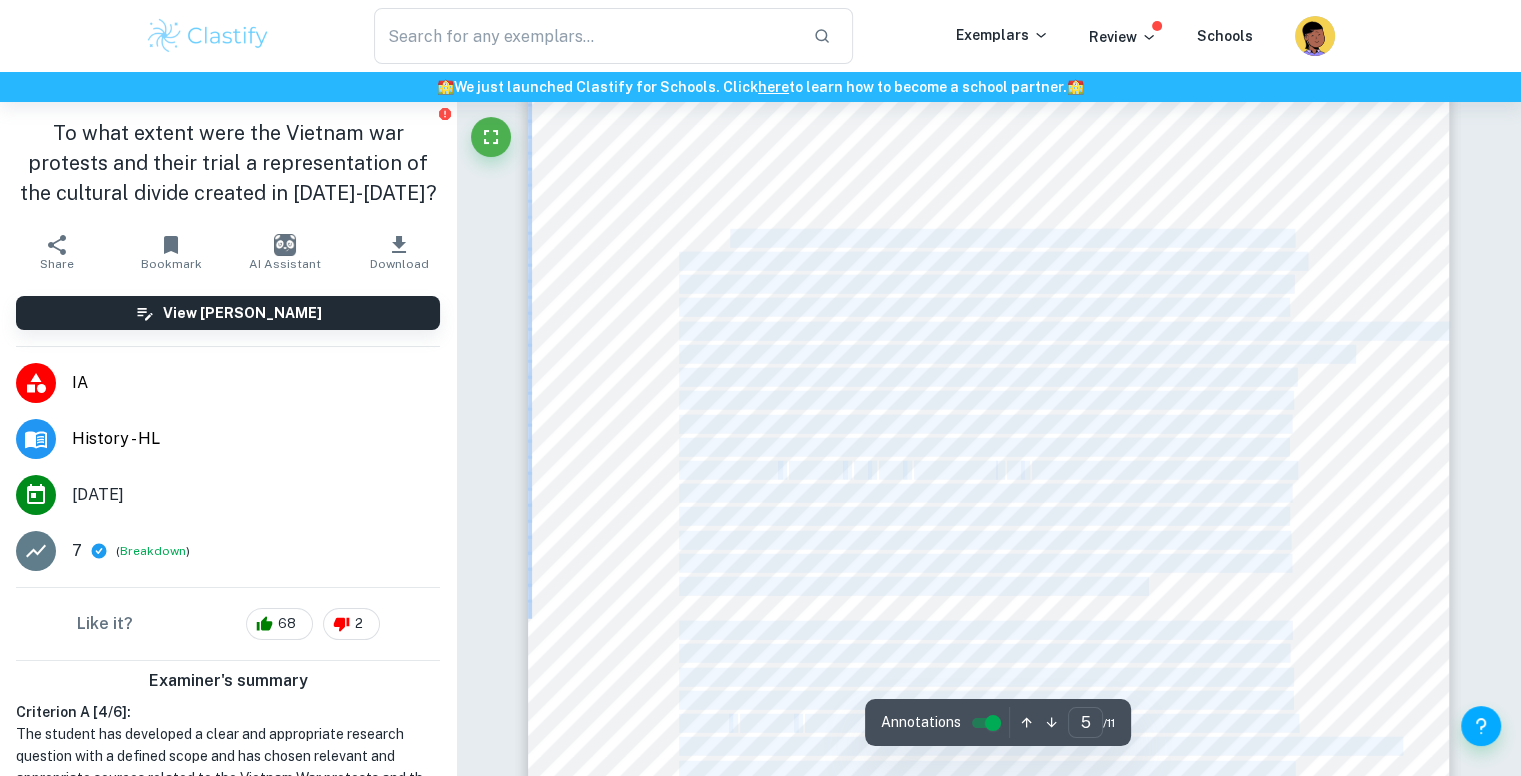 click on "To what extent were the Vietnam war Democratic National Convention protests and their trial a representation of the cultural divide created in 1955-1970? Section 2: Investigation Few Historians would disagree that the Vietnam-war DNC protests and their trial were an embodiment of the American cultural divide. A partition was generated by the accumulation of problems created by the government ever since 1955 till 1970 (lumen learning). For instance their constitutionalizing discriminatory policies, the assassination of democratic leaders, such as Martin Luther King, consistently drafting American troops to Vietnam, limiting civil rights, and the overall disarray within the democratic party disarray (legaltalknetwork, 2021). This protest represented the individuals who were neglected and unheard. They had the greater pursuit of reaching a constitutional change that had continuity and presented counterculture as a 'political view', rather than a temporary 'movement'. Unfortunately, these were also Subsequently" at bounding box center [989, 606] 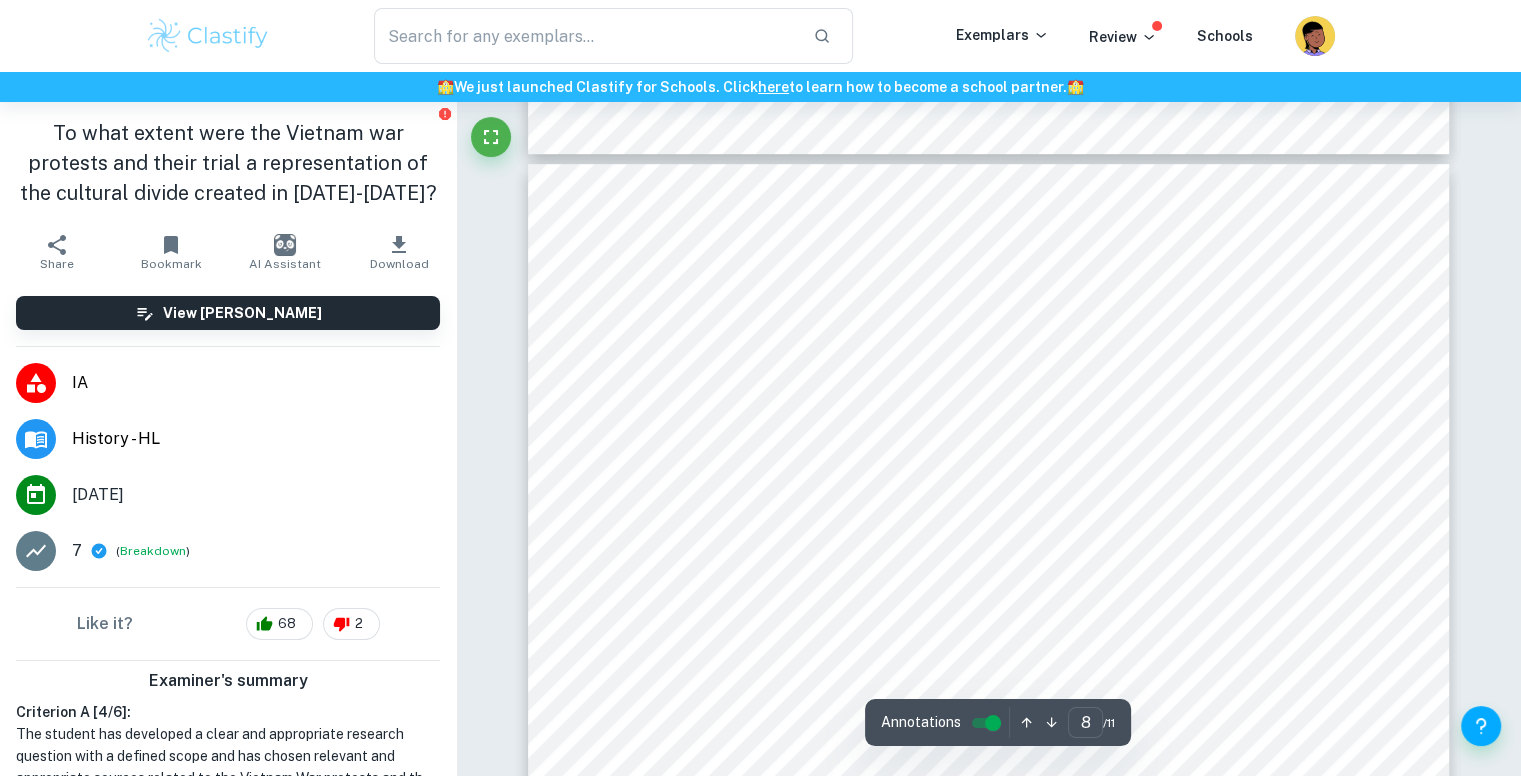 scroll, scrollTop: 8554, scrollLeft: 0, axis: vertical 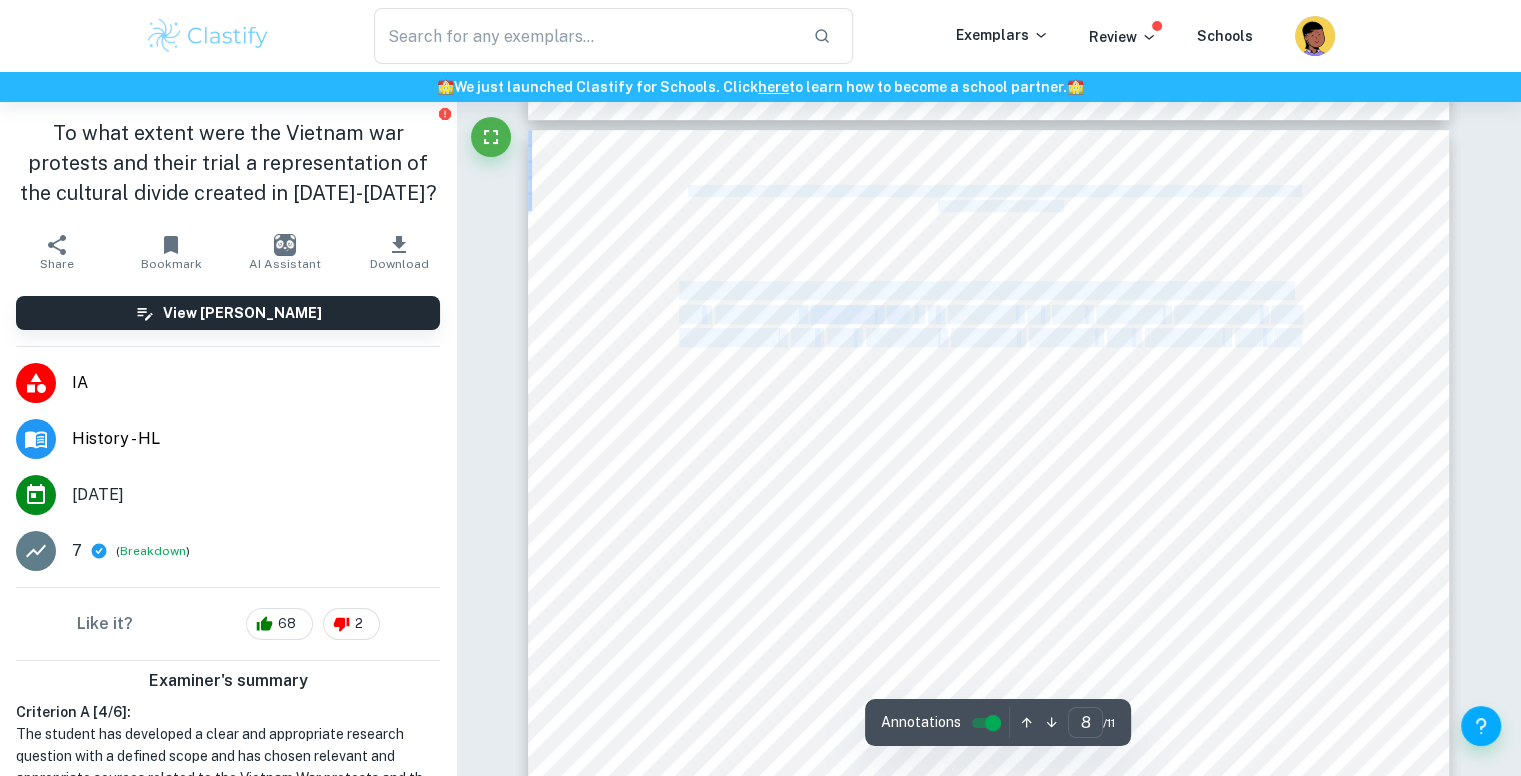 drag, startPoint x: 682, startPoint y: 213, endPoint x: 1212, endPoint y: 369, distance: 552.4817 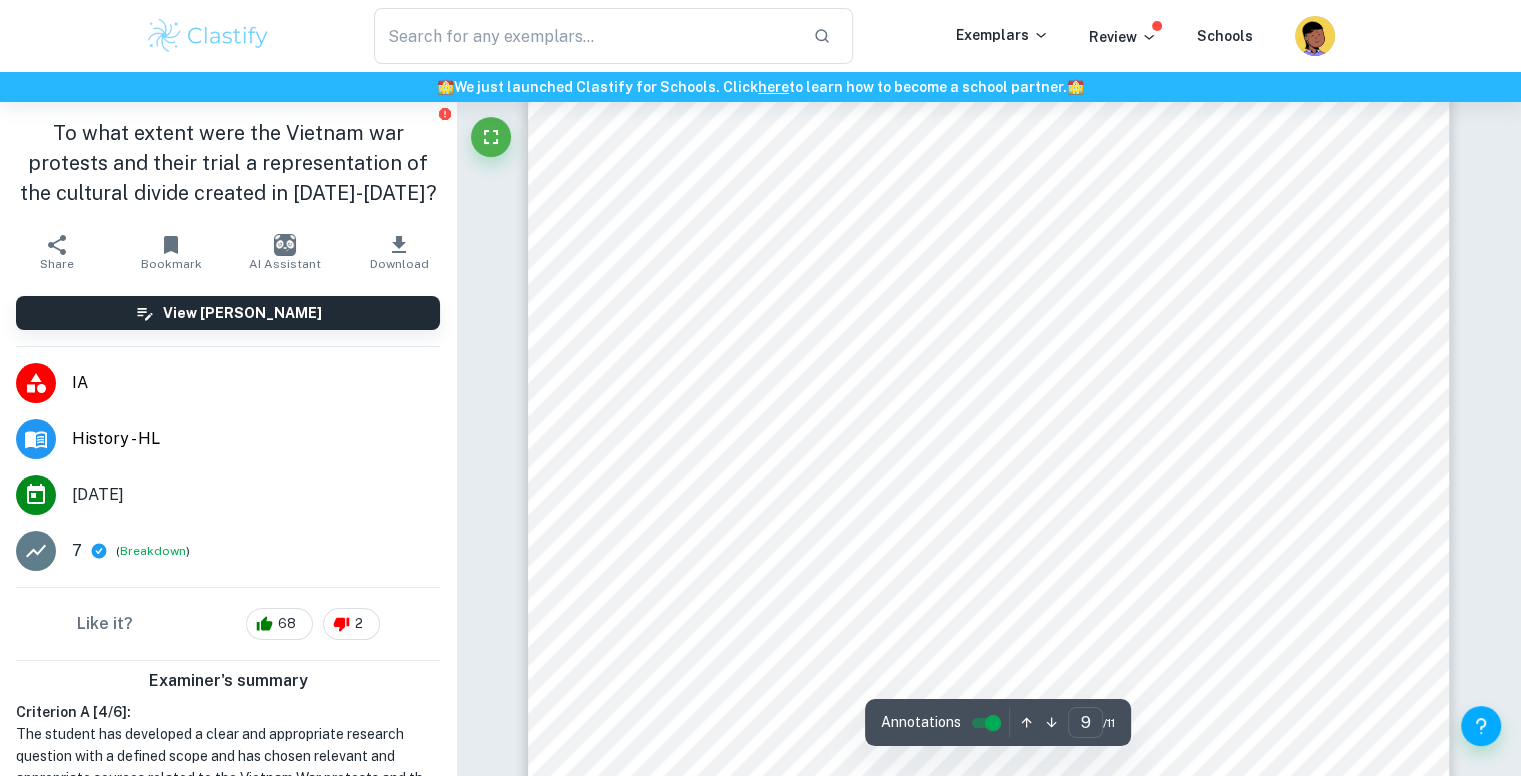 scroll, scrollTop: 10146, scrollLeft: 0, axis: vertical 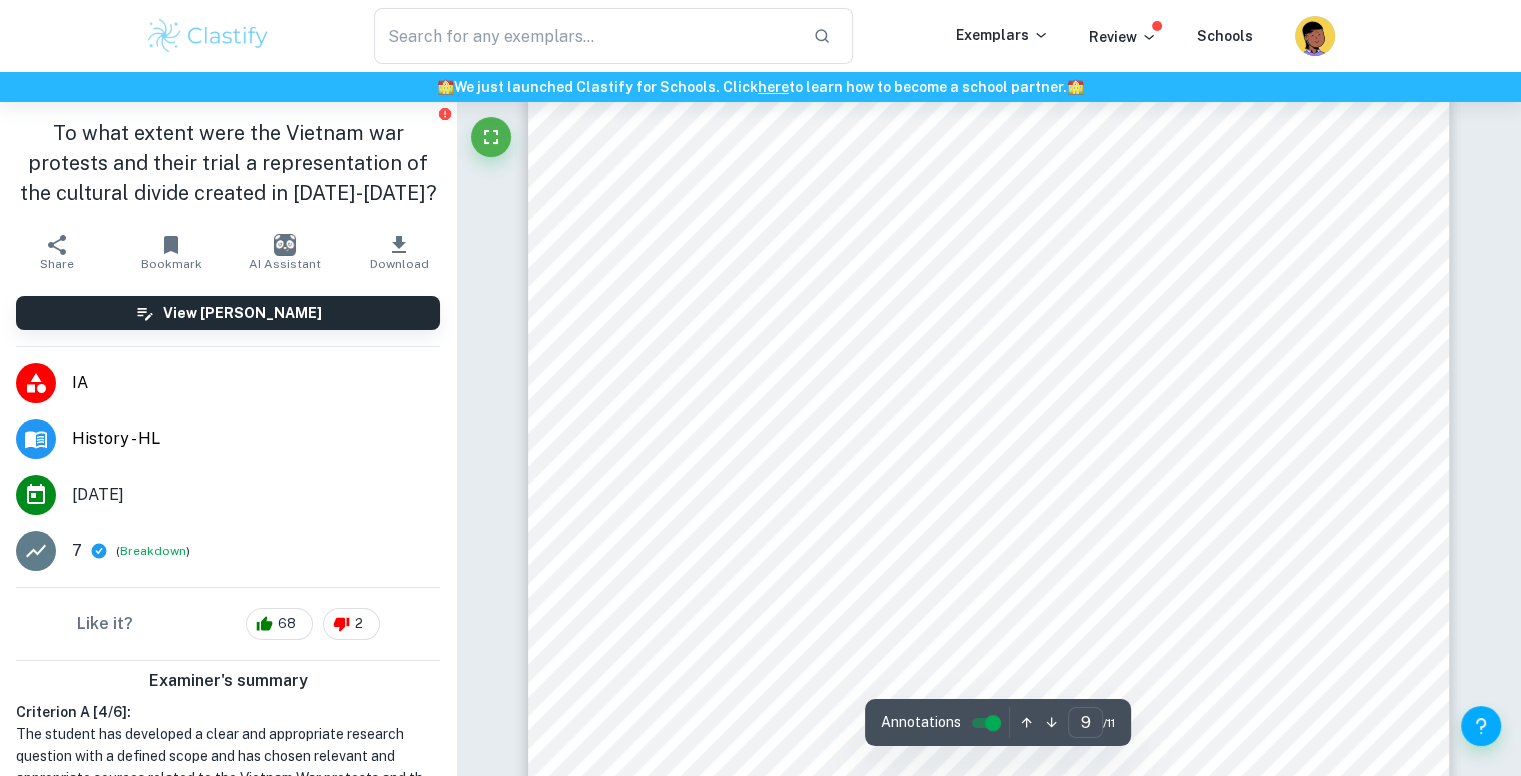 click on "and distortion of historical records. With the intention (according to historian James" at bounding box center (1025, 528) 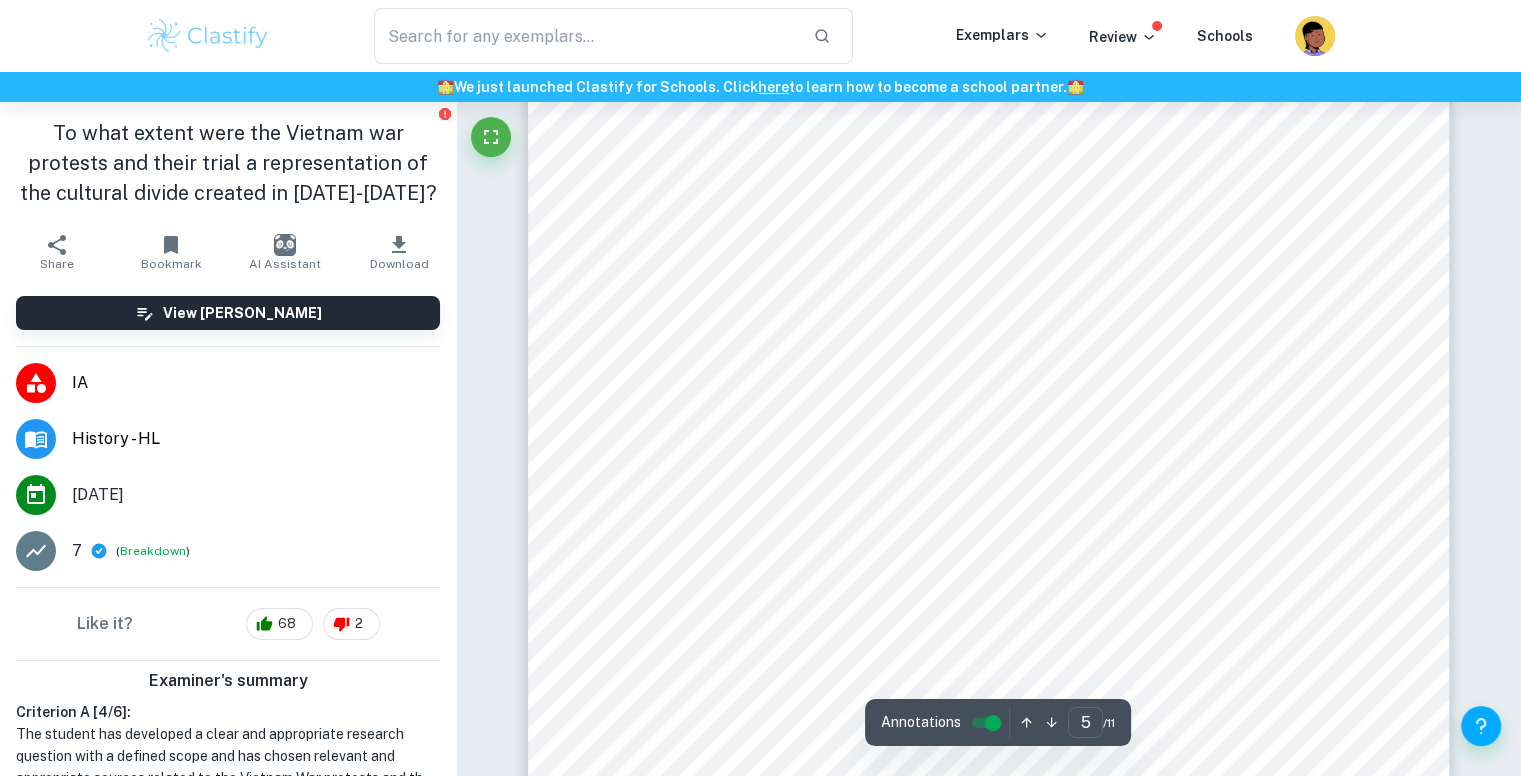 scroll, scrollTop: 5166, scrollLeft: 0, axis: vertical 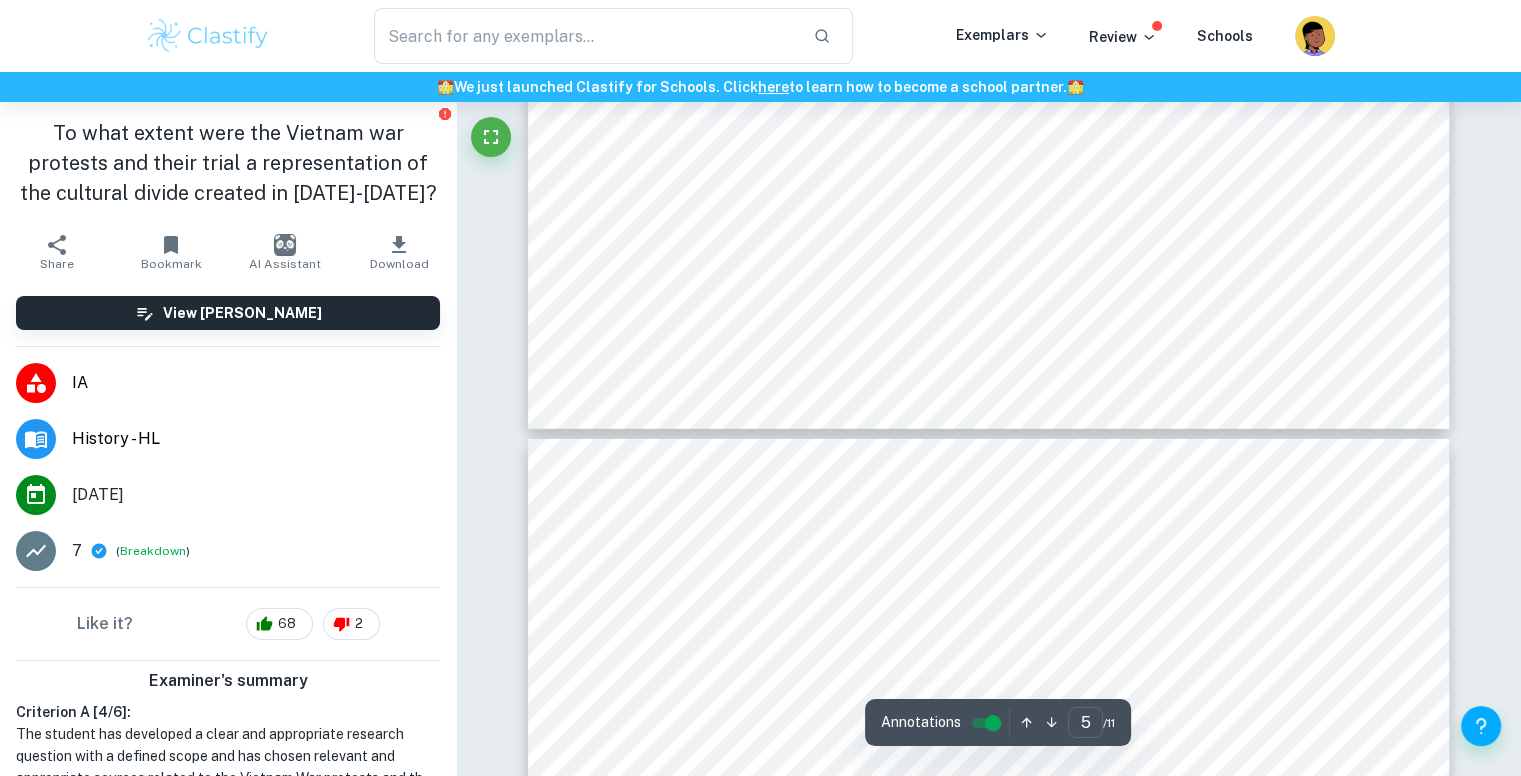 type on "6" 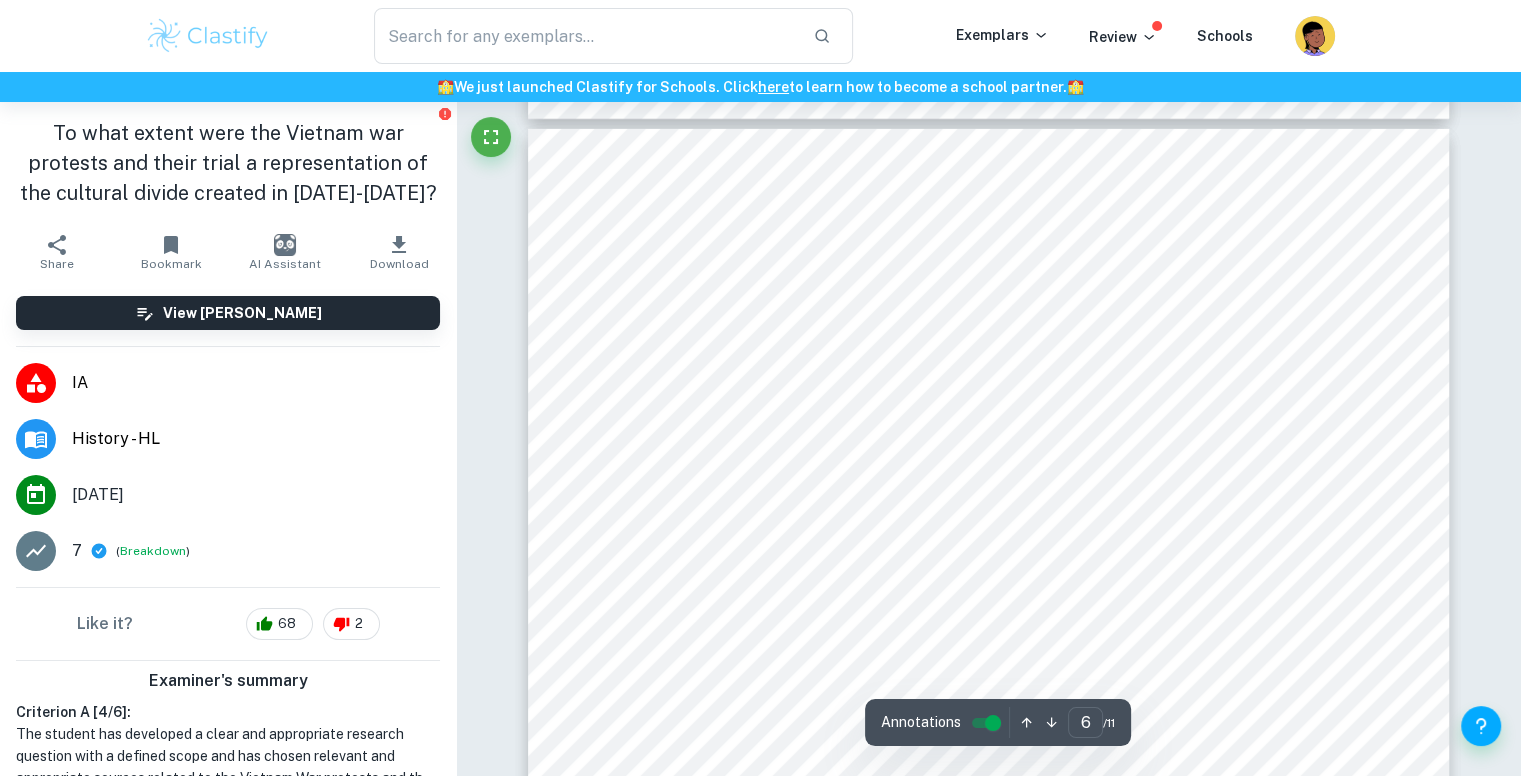 scroll, scrollTop: 6152, scrollLeft: 0, axis: vertical 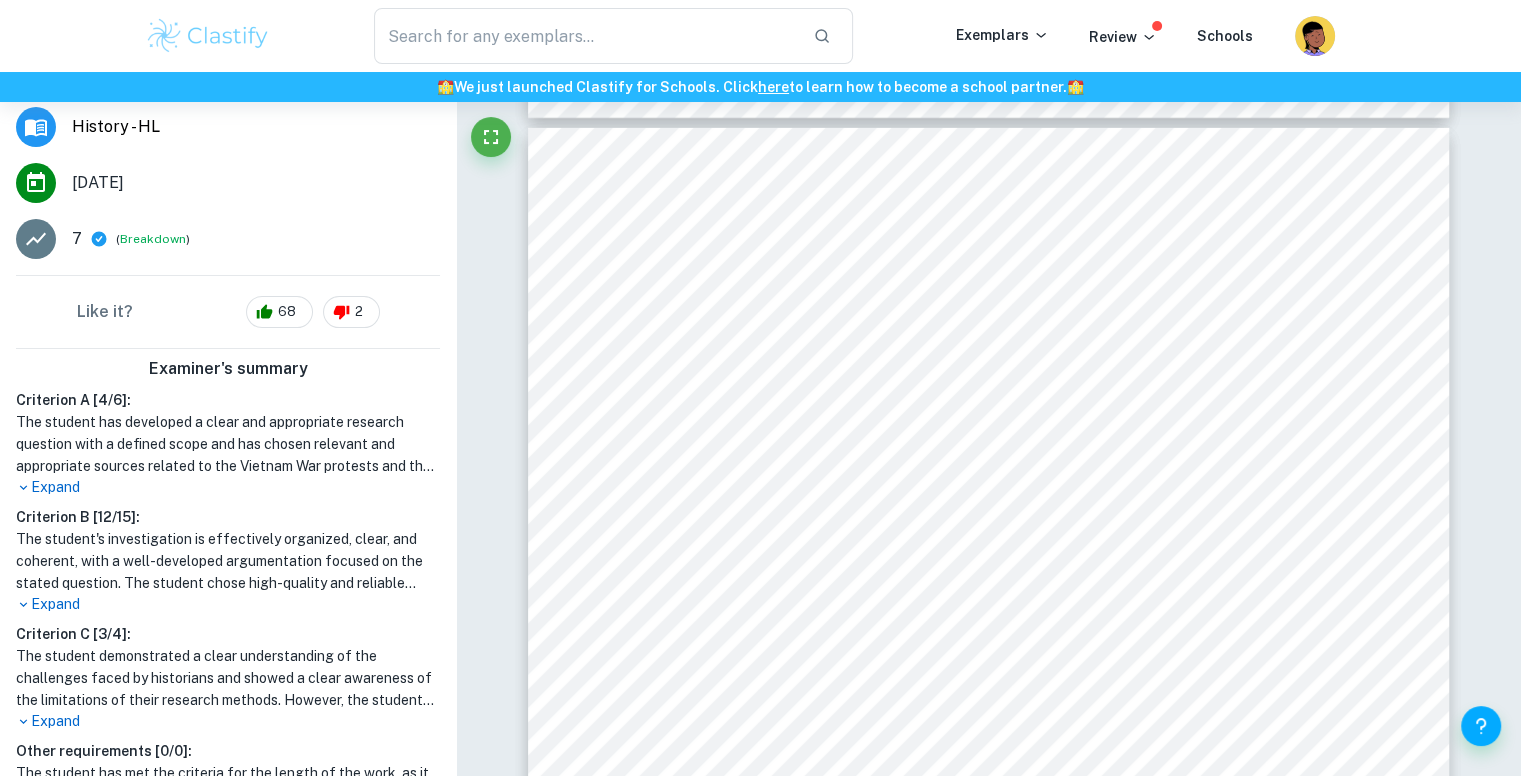 click on "Expand" at bounding box center [228, 604] 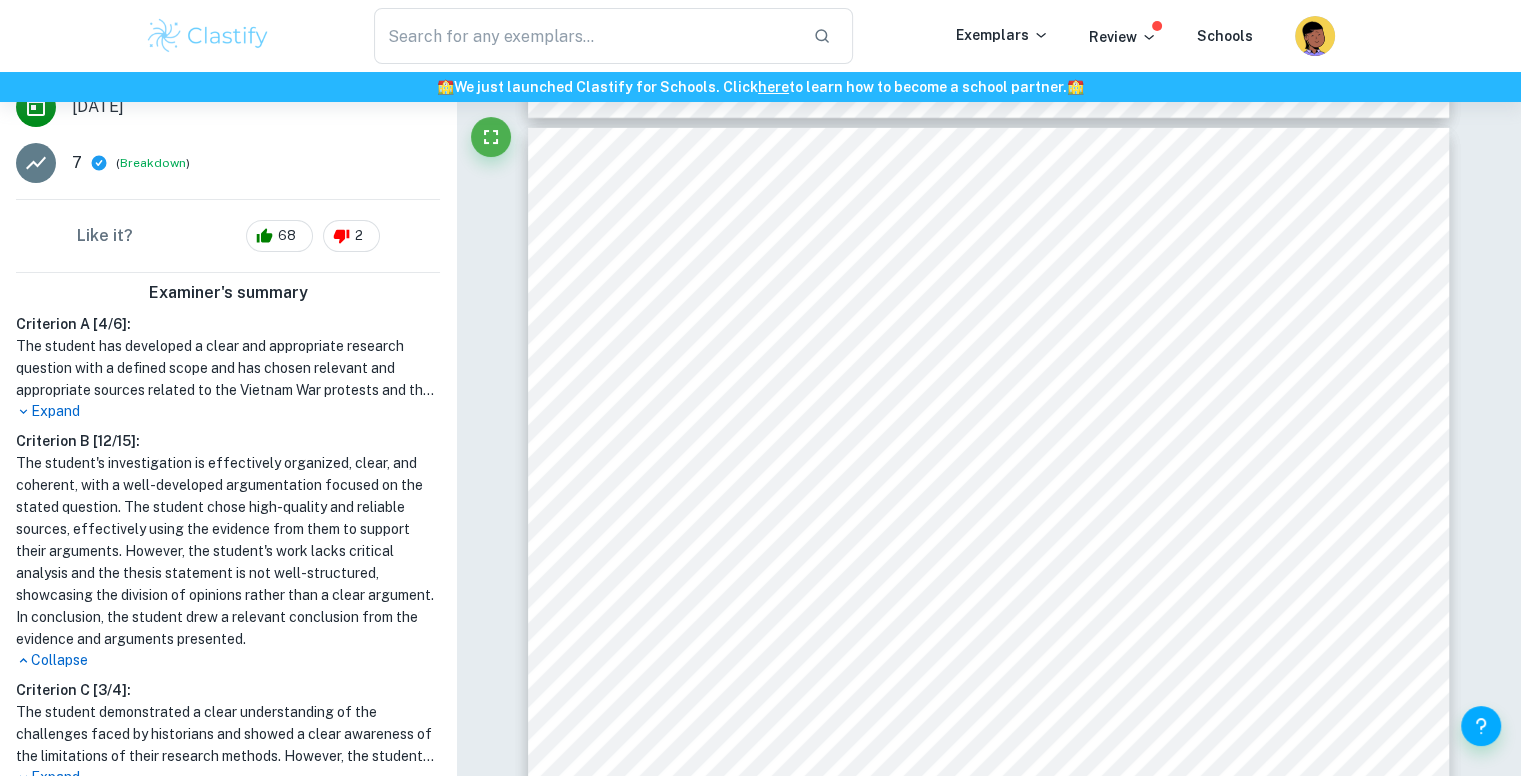 scroll, scrollTop: 392, scrollLeft: 0, axis: vertical 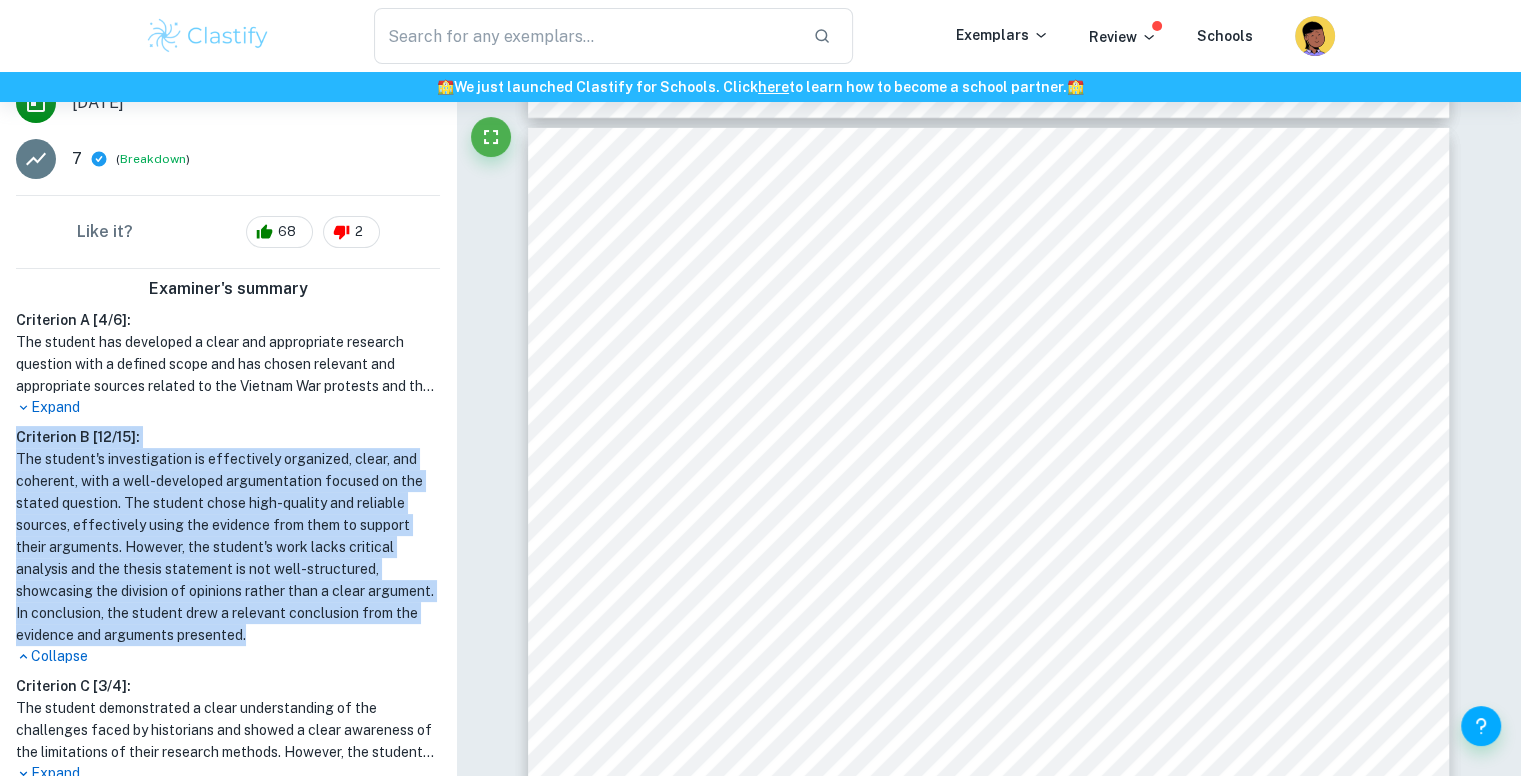 drag, startPoint x: 396, startPoint y: 636, endPoint x: 12, endPoint y: 436, distance: 432.96188 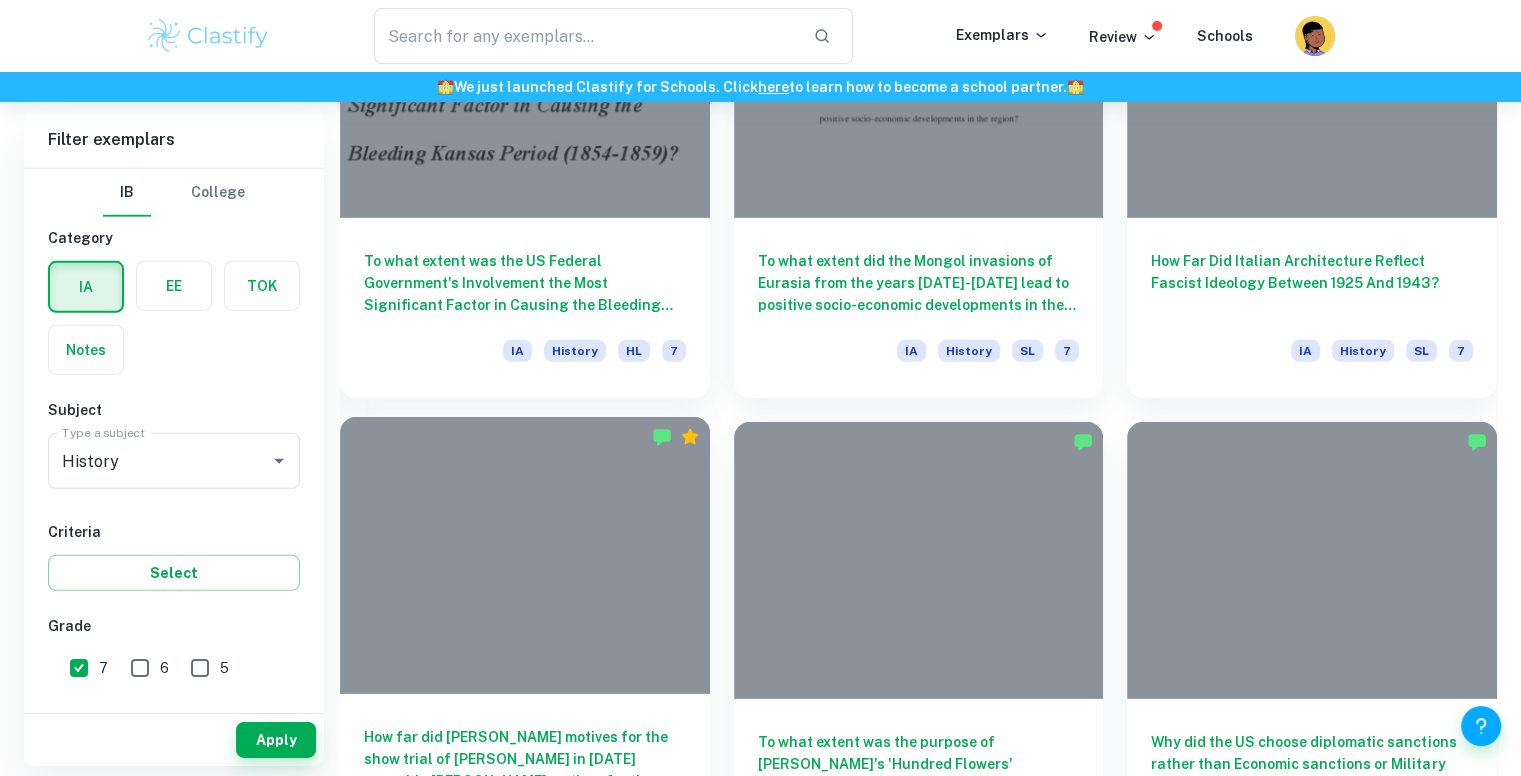 scroll, scrollTop: 6257, scrollLeft: 0, axis: vertical 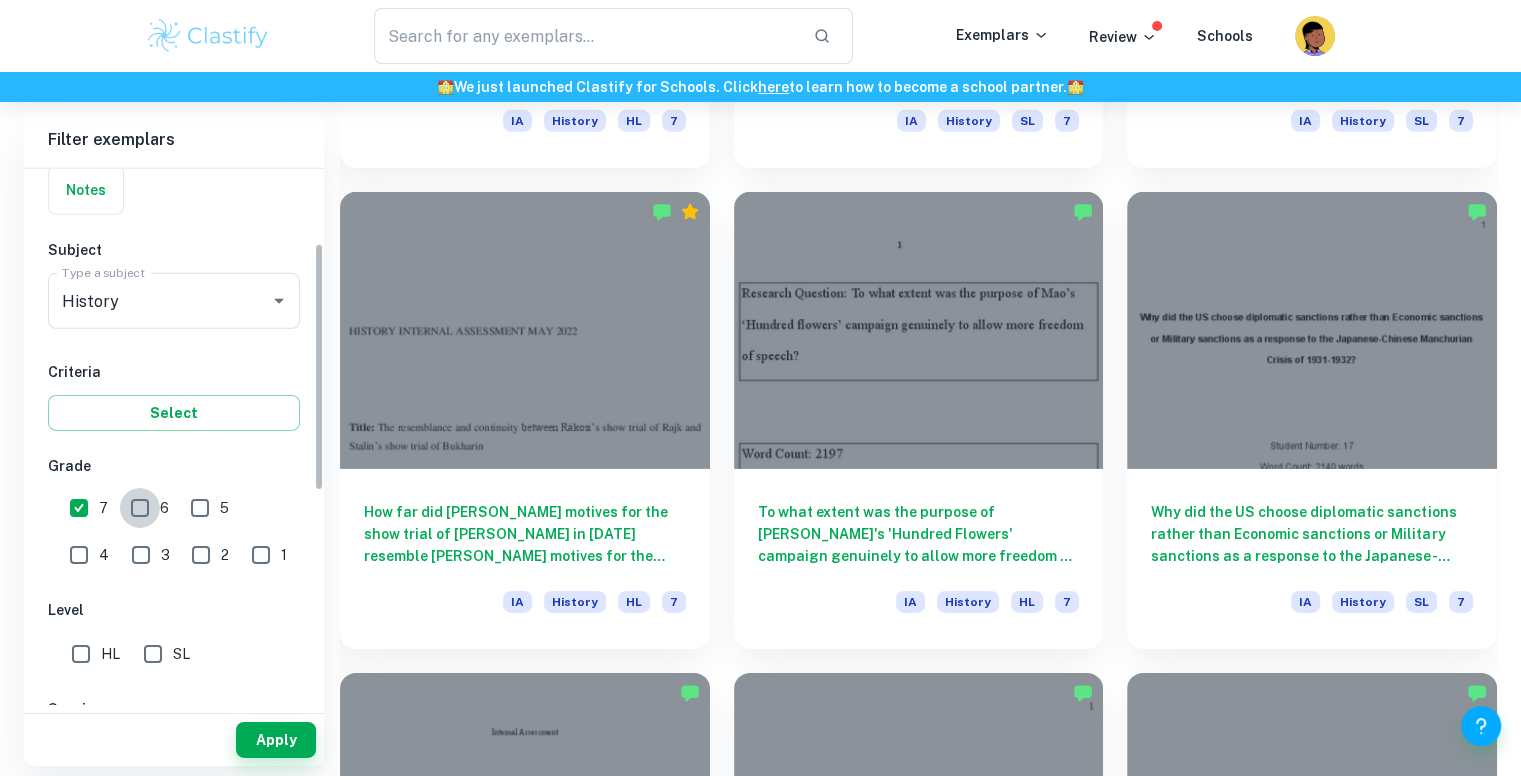 click on "6" at bounding box center (140, 508) 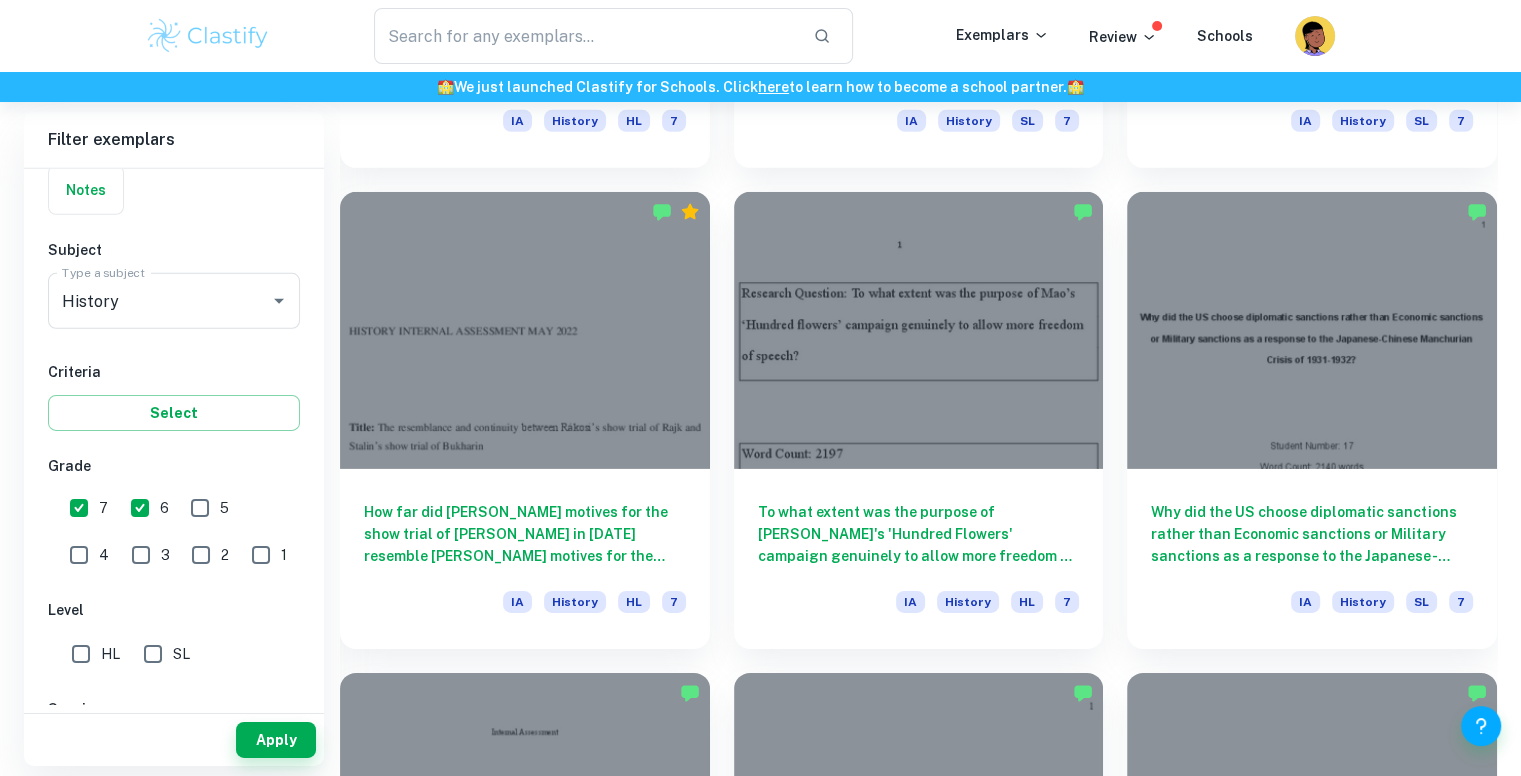 click on "7" at bounding box center [79, 508] 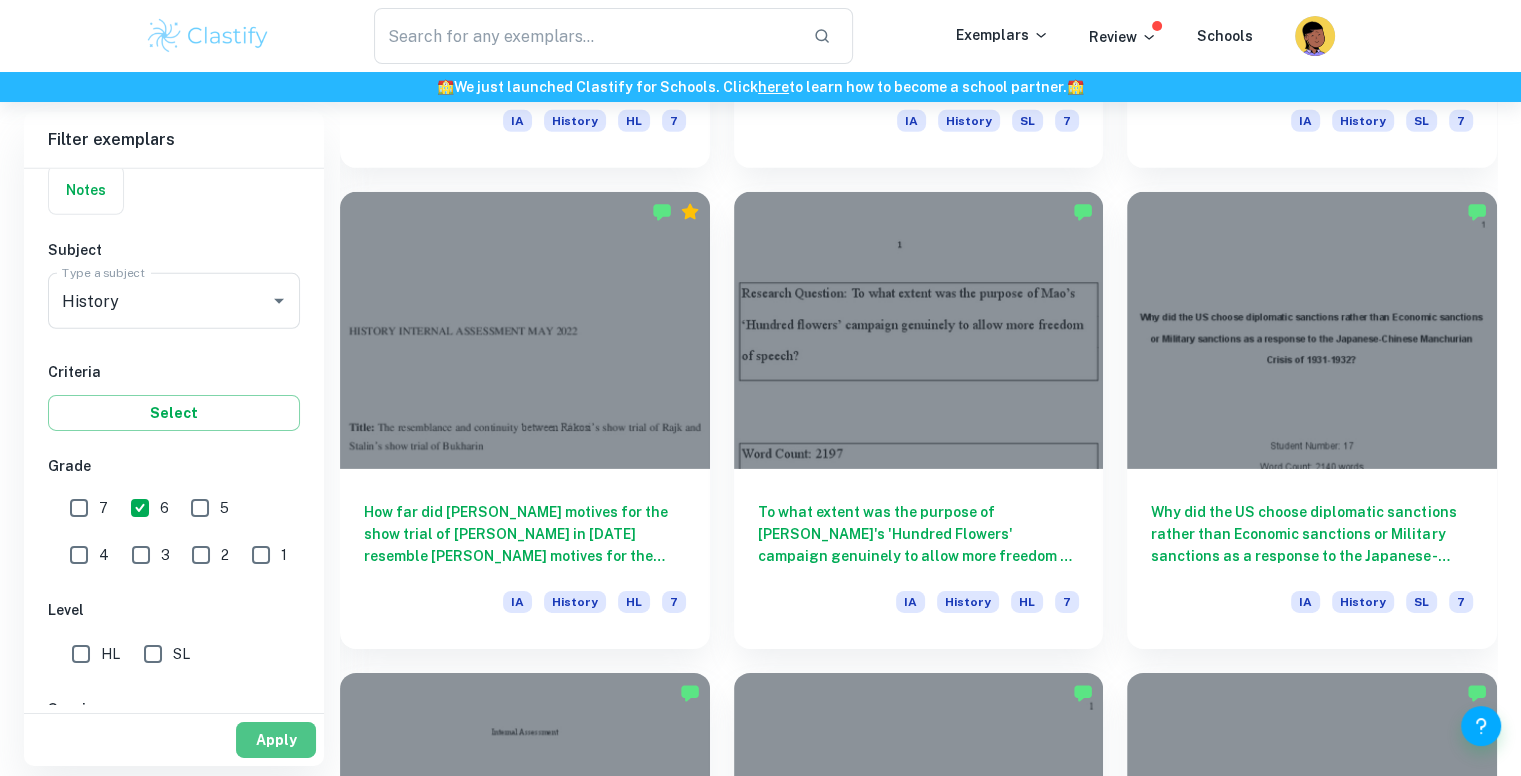 click on "Apply" at bounding box center [276, 740] 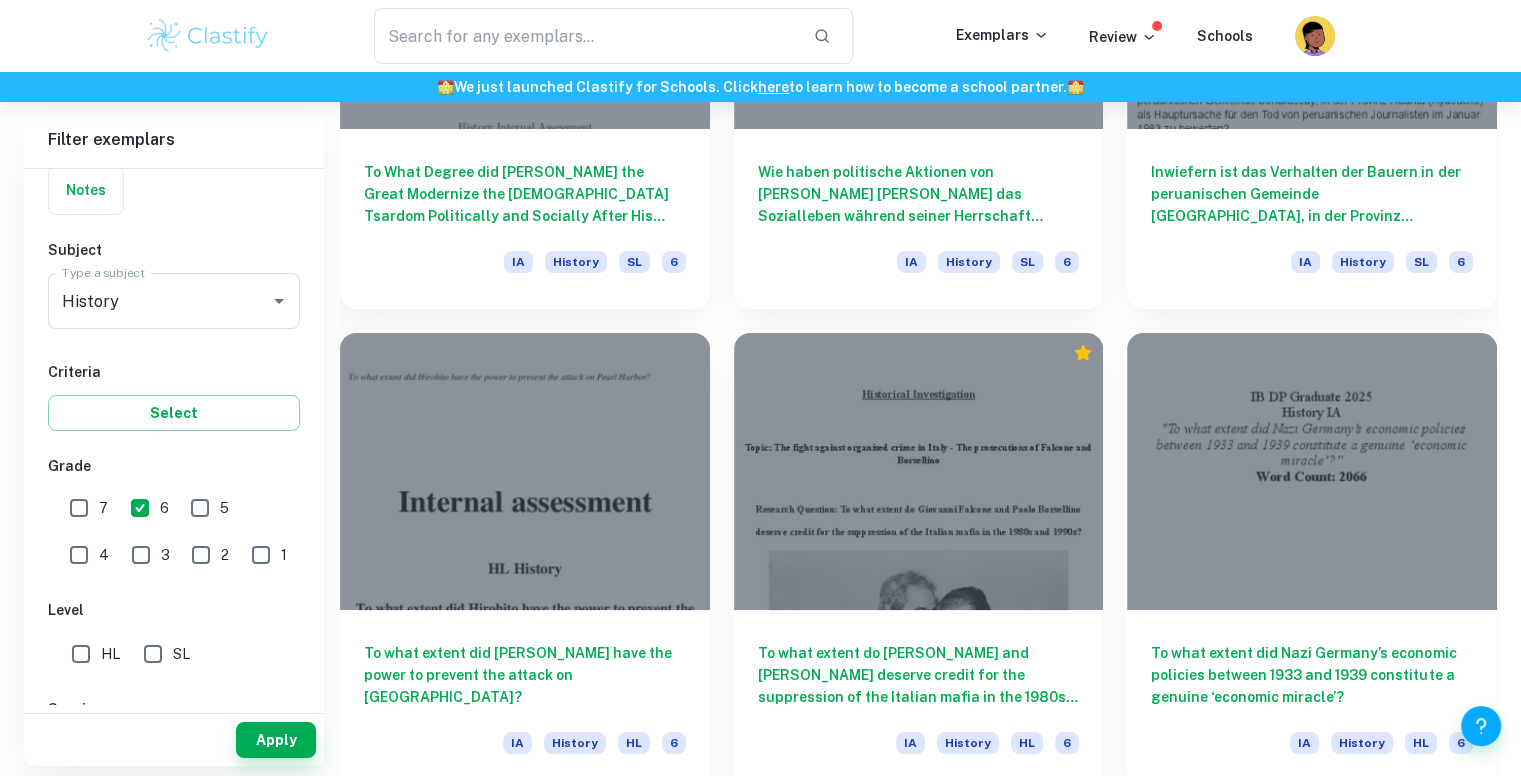 scroll, scrollTop: 7573, scrollLeft: 0, axis: vertical 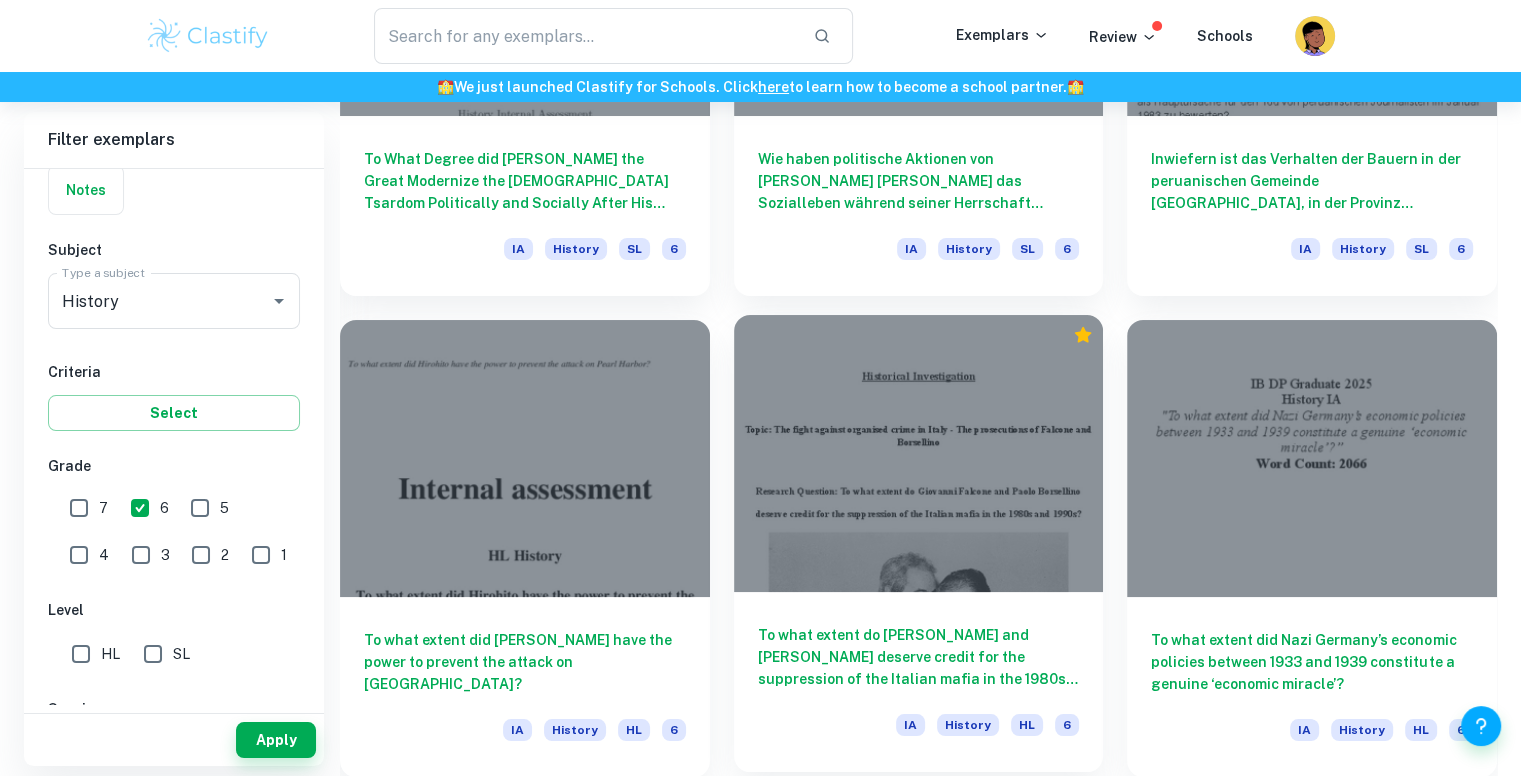 drag, startPoint x: 988, startPoint y: 588, endPoint x: 870, endPoint y: 453, distance: 179.30142 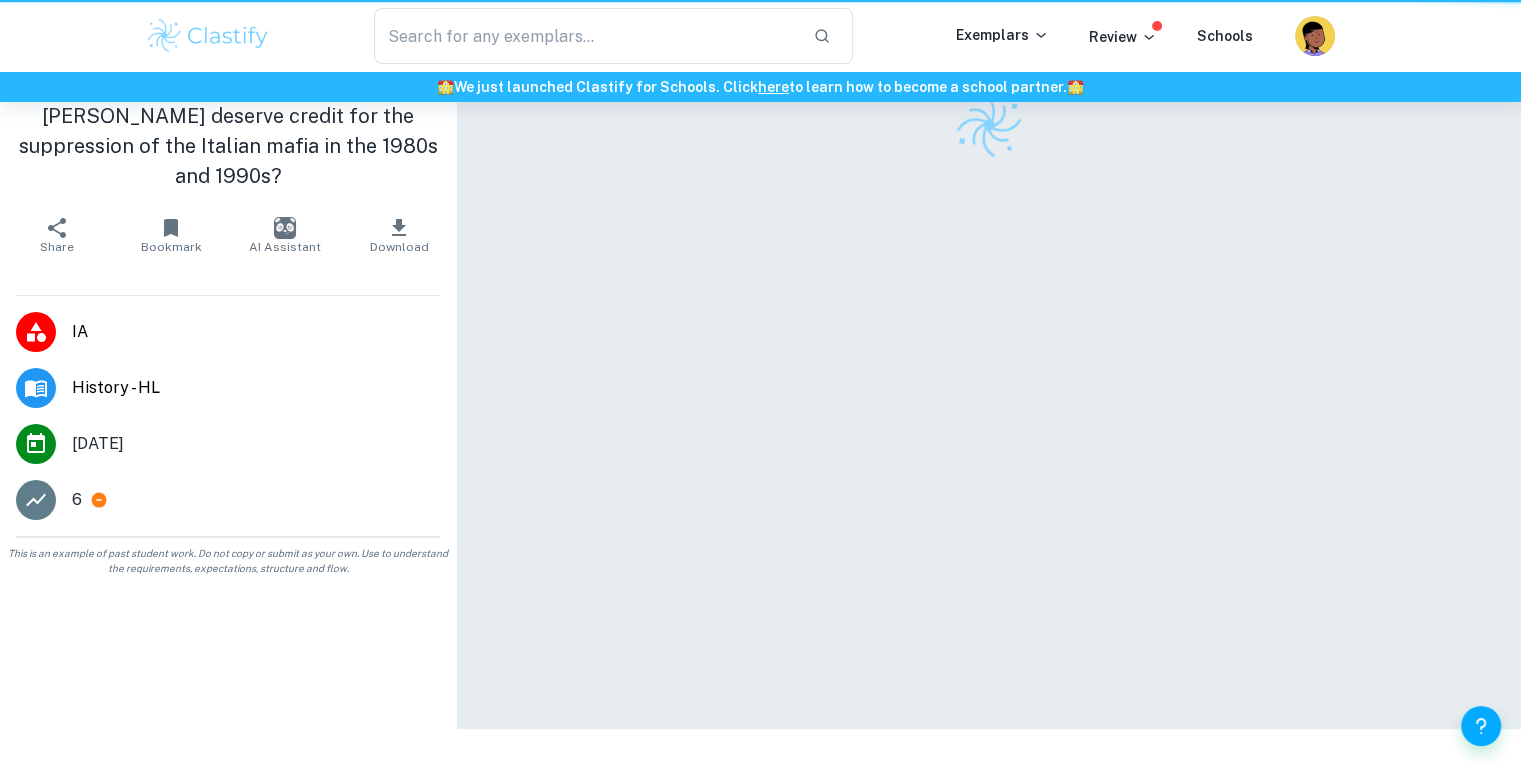 scroll, scrollTop: 0, scrollLeft: 0, axis: both 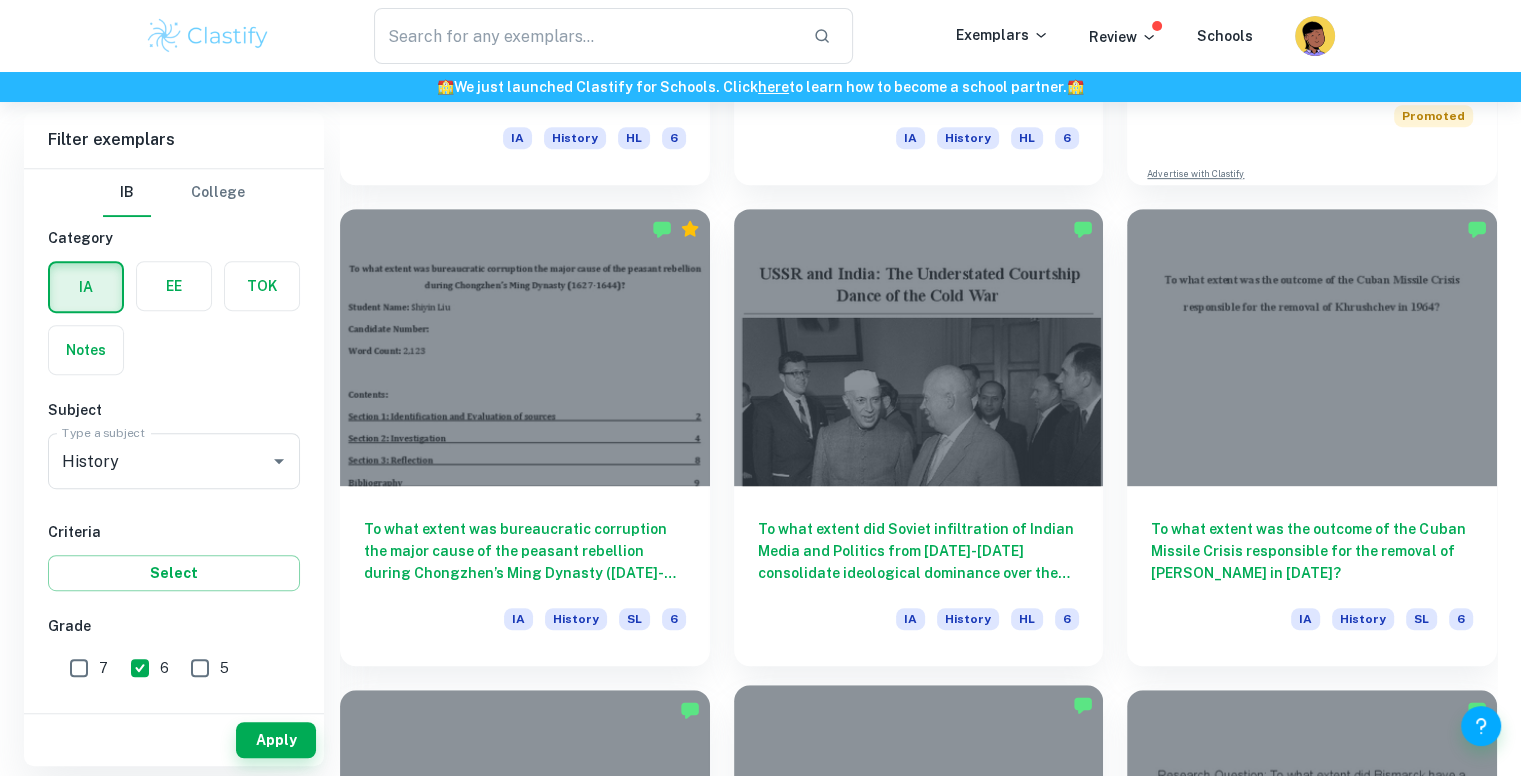 click at bounding box center [525, 347] 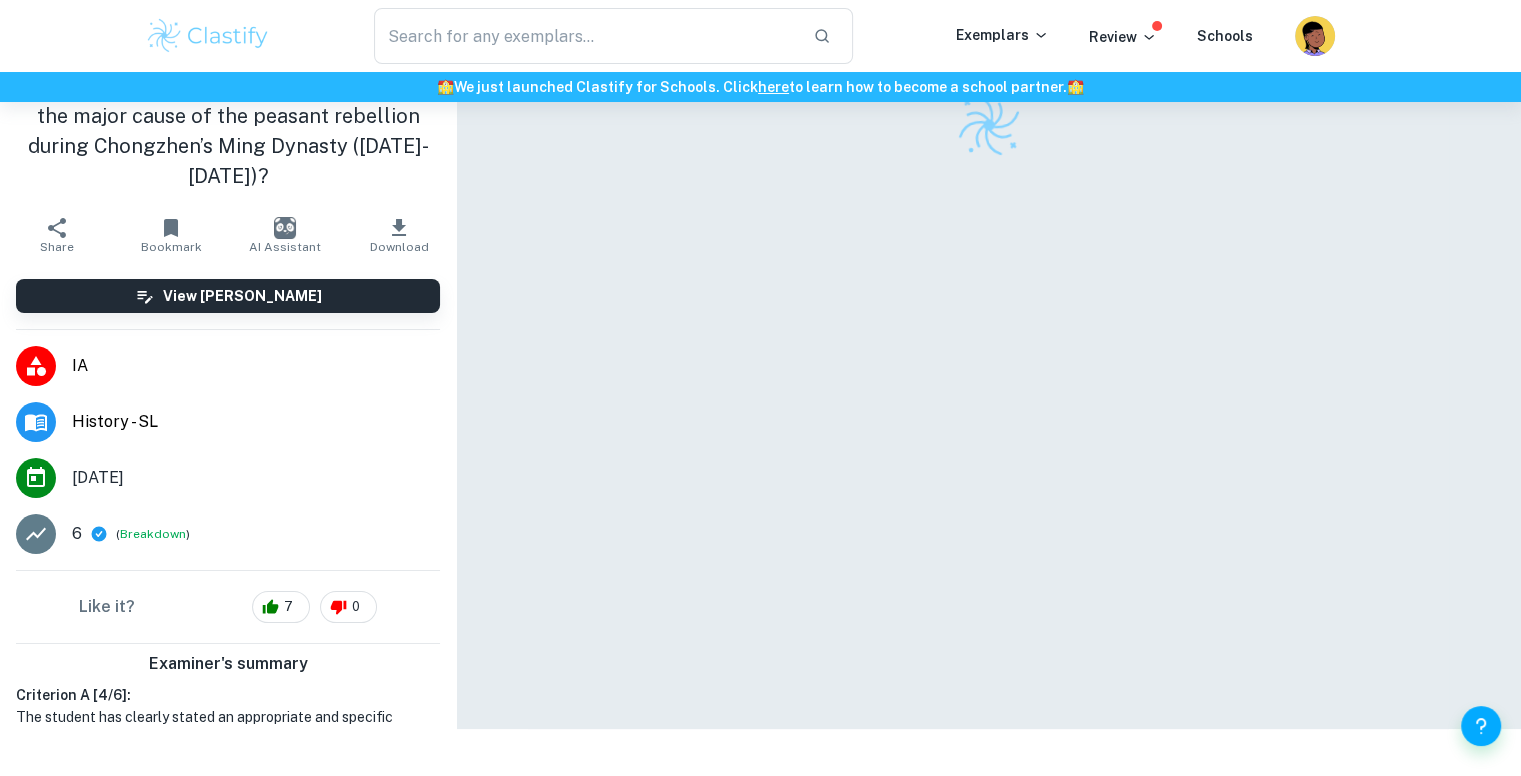 scroll, scrollTop: 101, scrollLeft: 0, axis: vertical 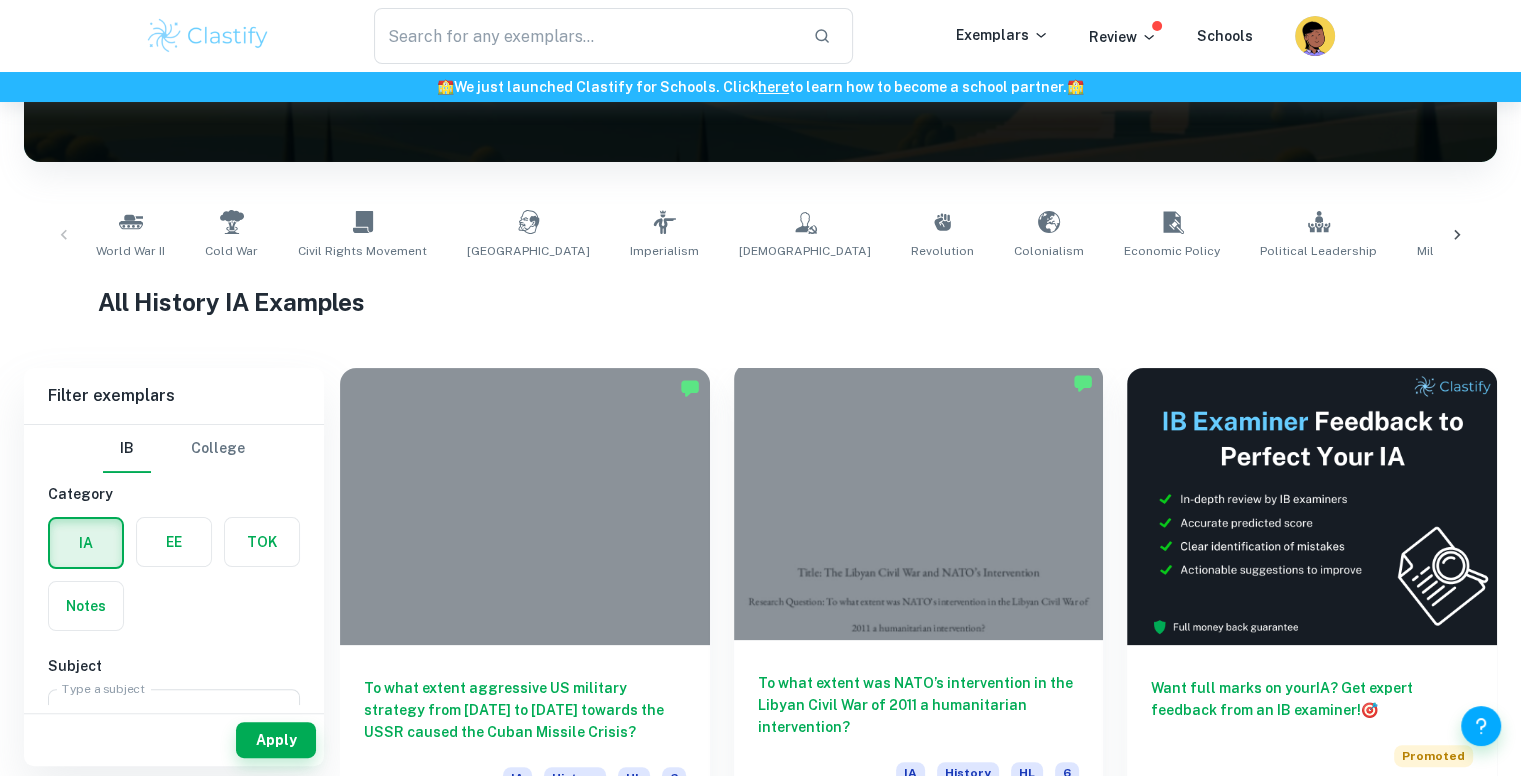 click at bounding box center (919, 501) 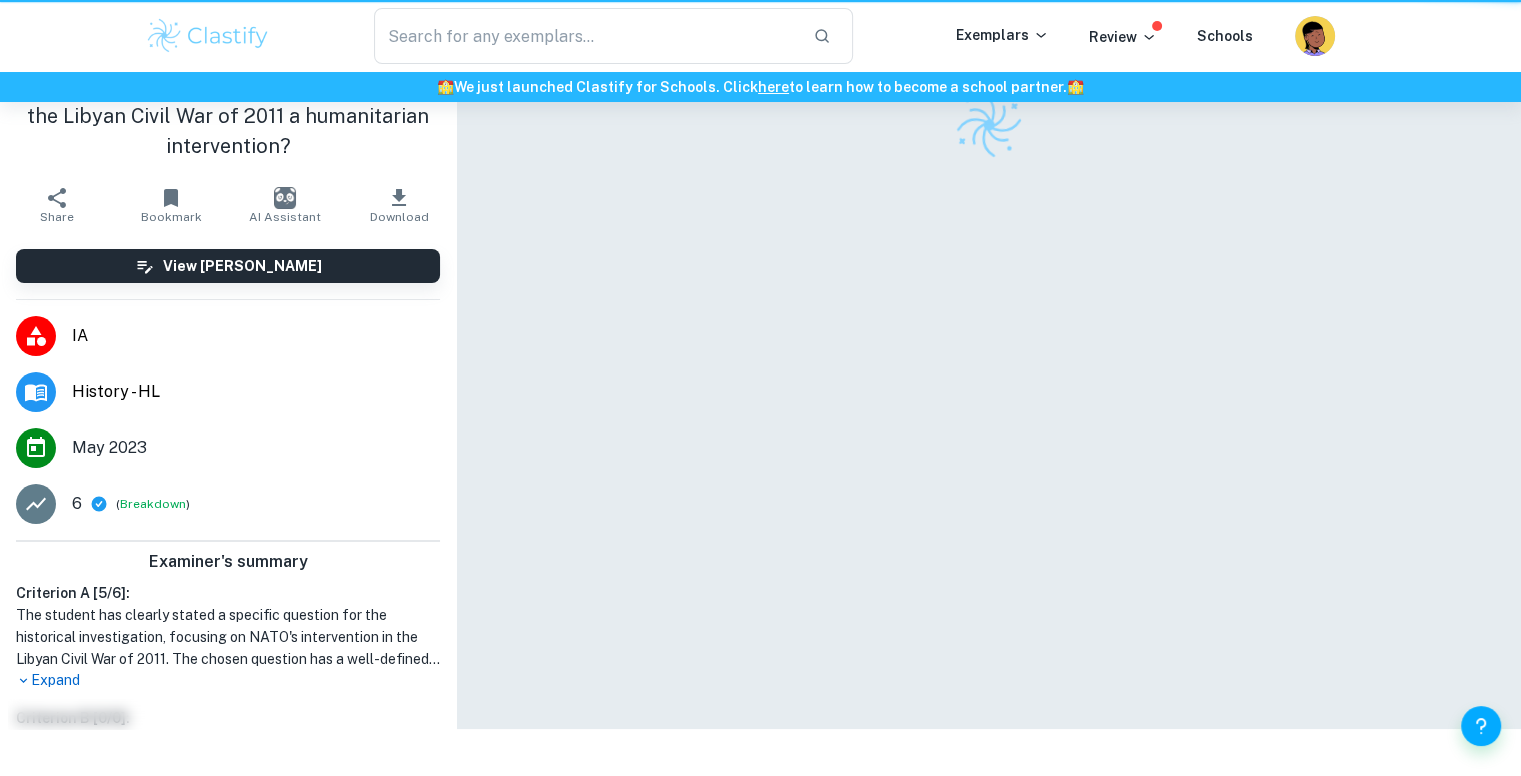 scroll, scrollTop: 0, scrollLeft: 0, axis: both 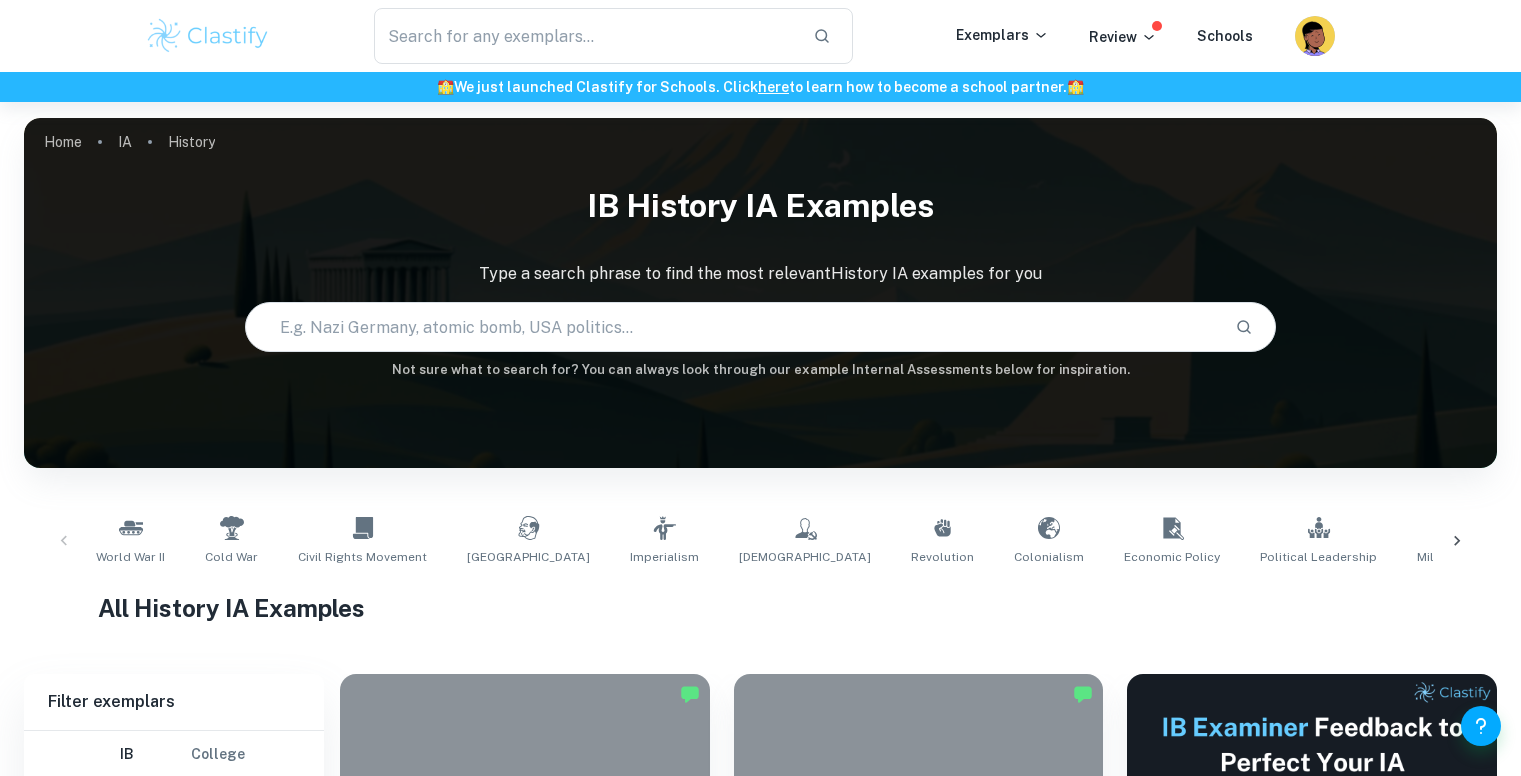 click at bounding box center (525, 812) 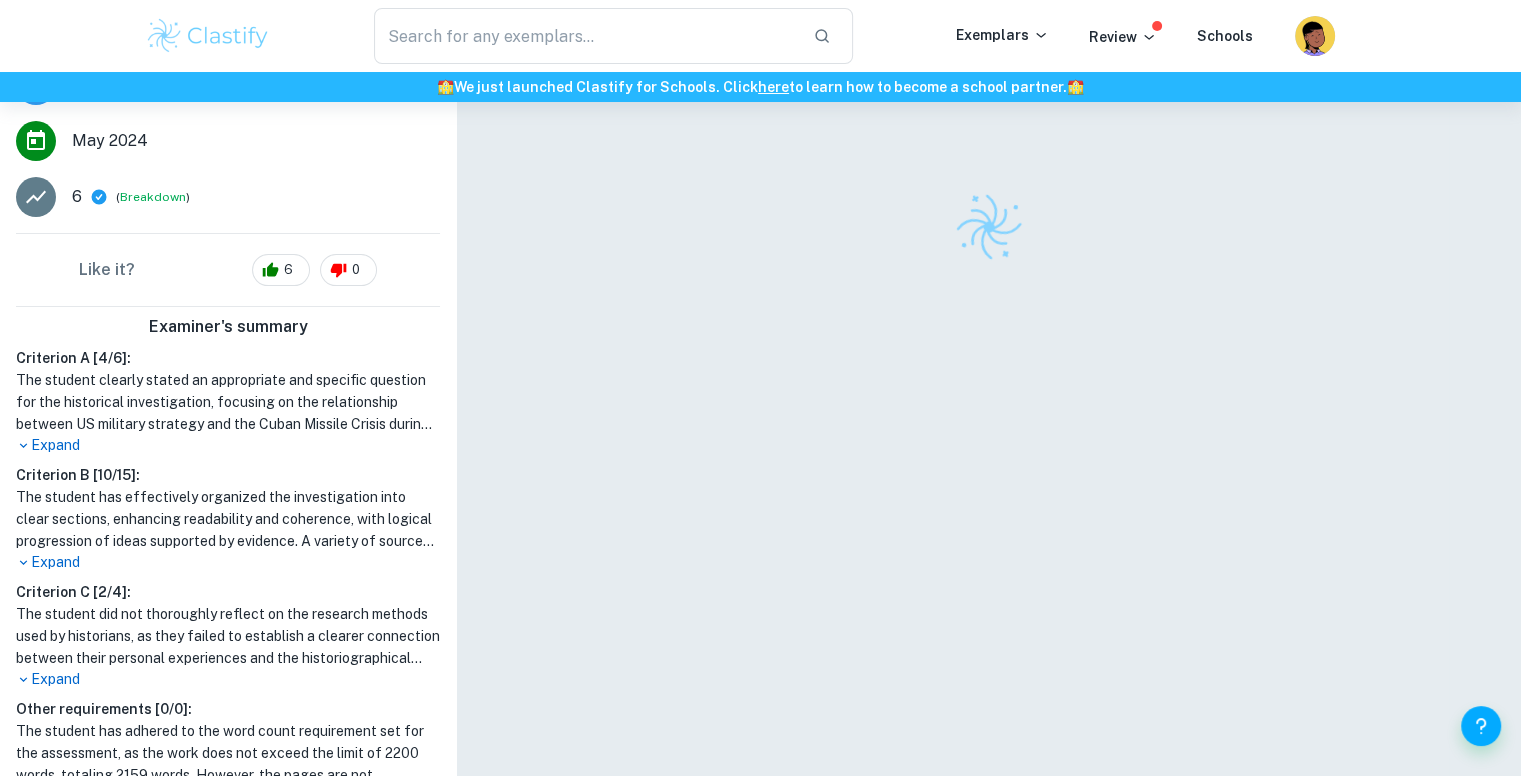 scroll, scrollTop: 352, scrollLeft: 0, axis: vertical 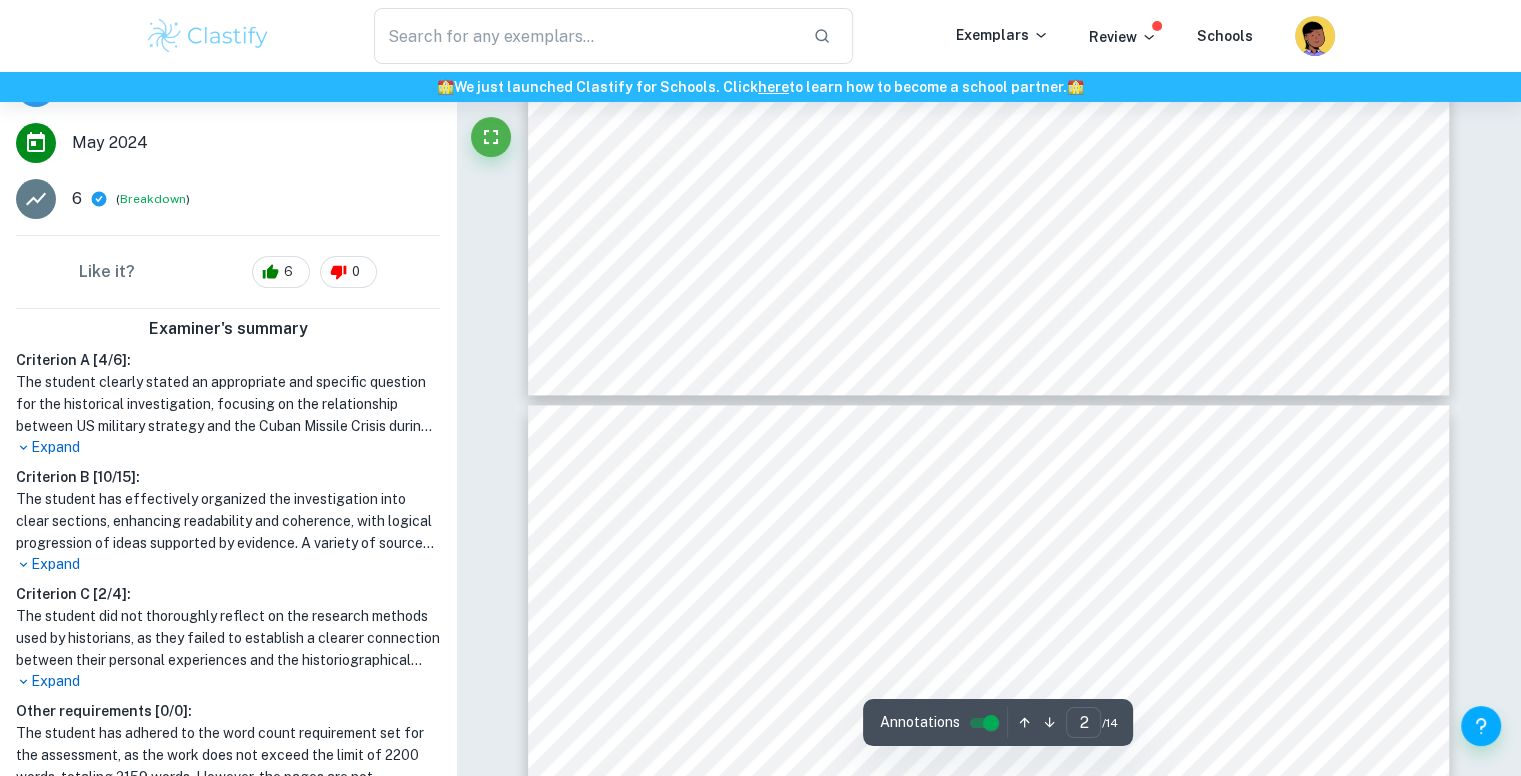 type on "3" 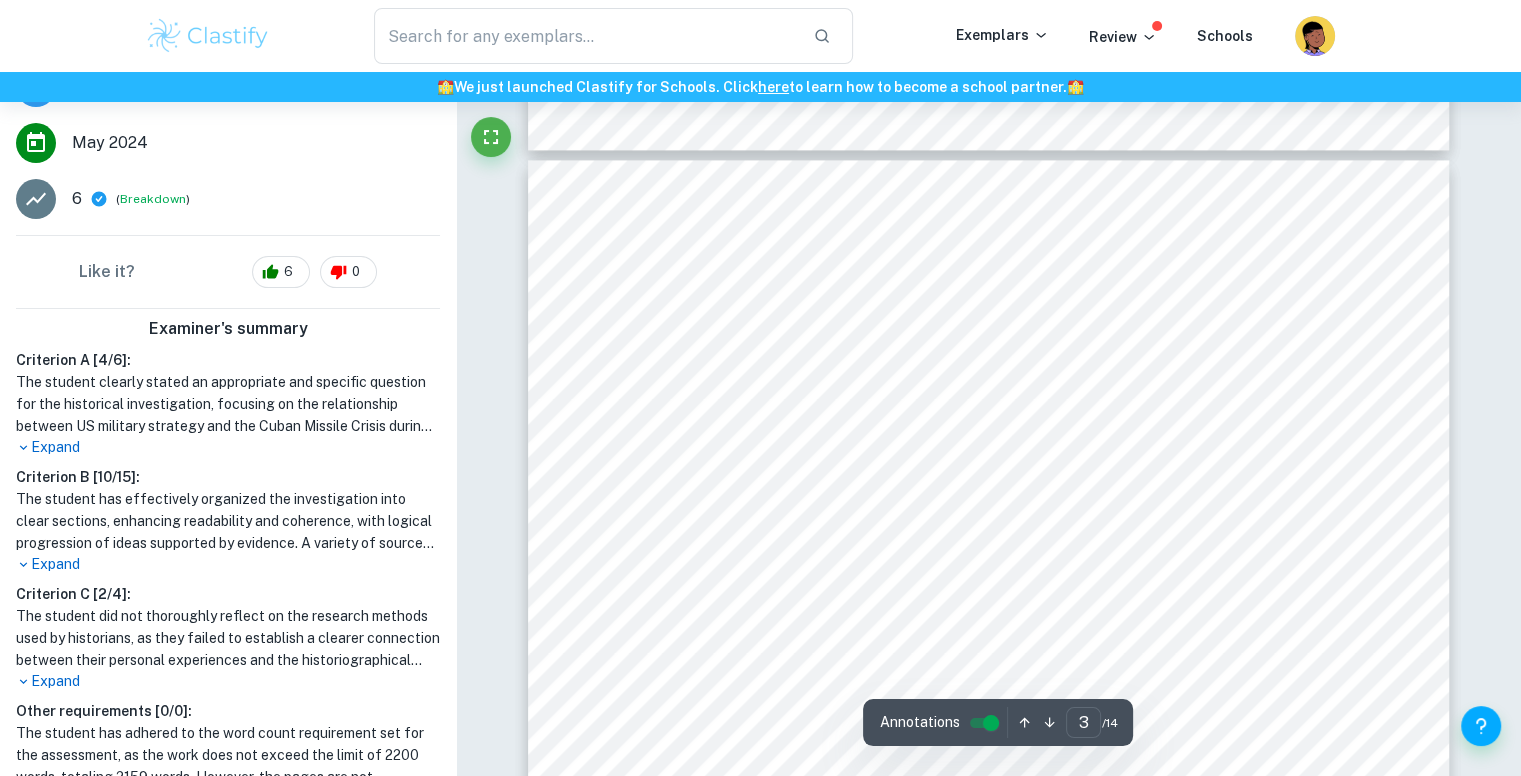 scroll, scrollTop: 2749, scrollLeft: 0, axis: vertical 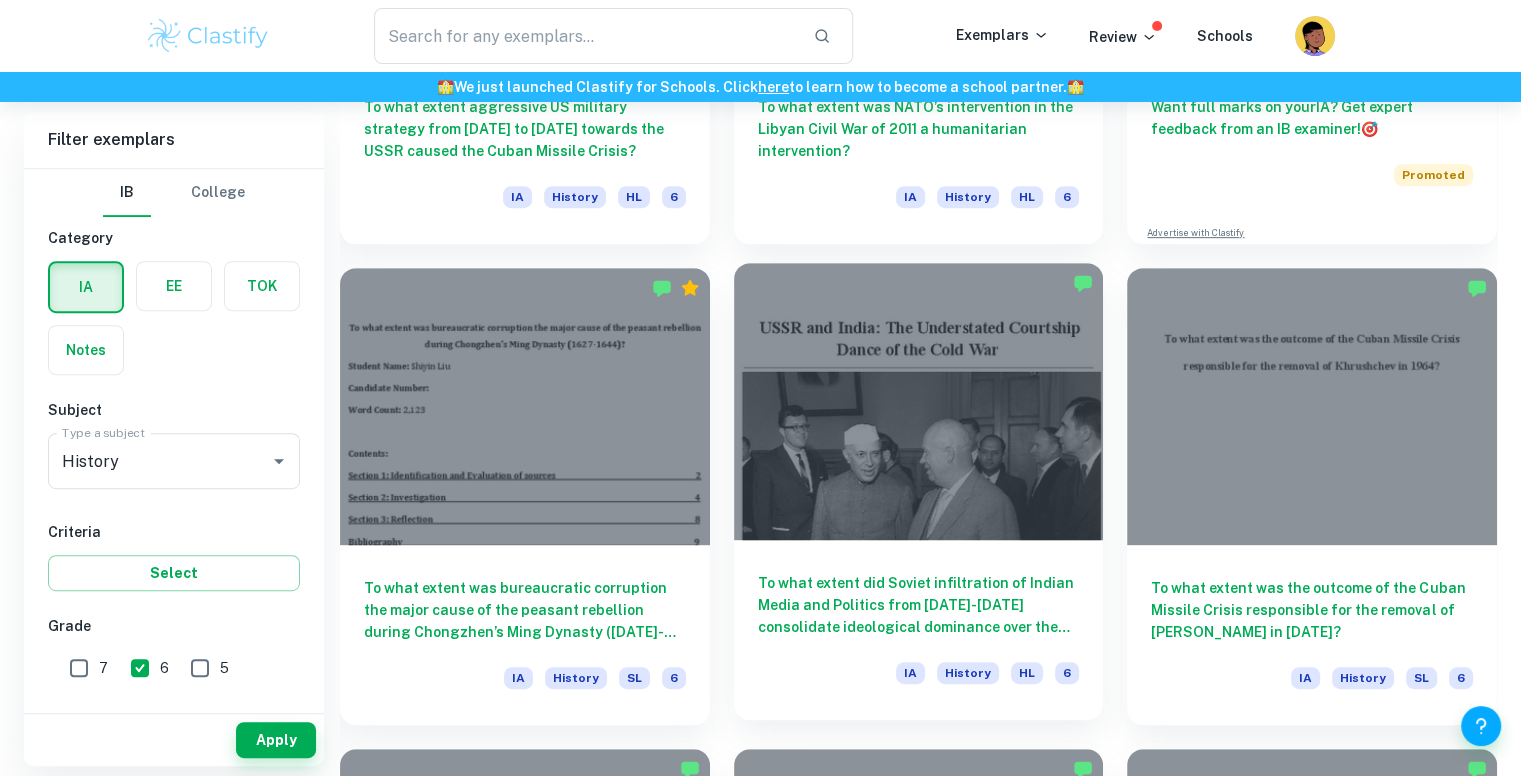 click at bounding box center [919, 401] 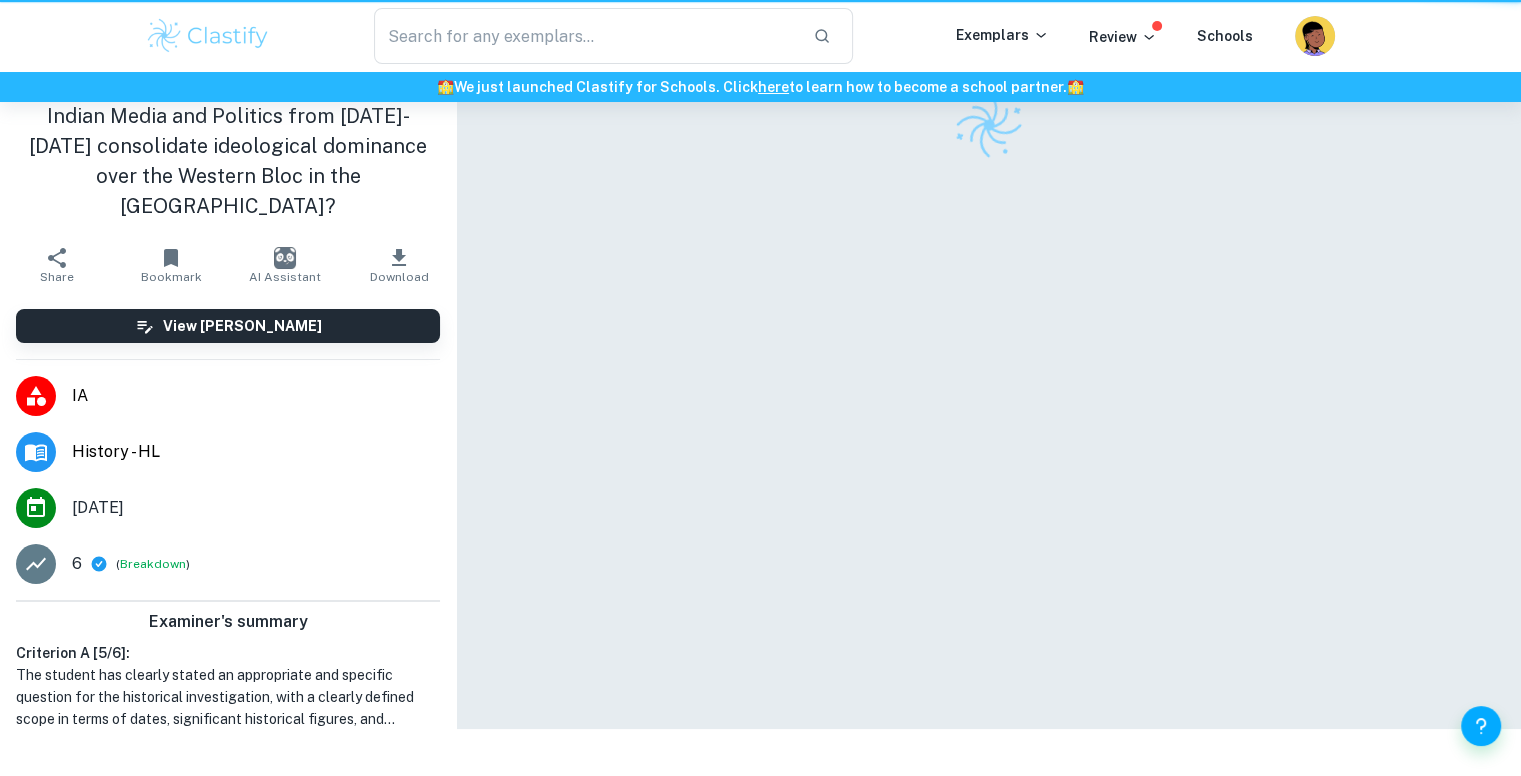scroll, scrollTop: 0, scrollLeft: 0, axis: both 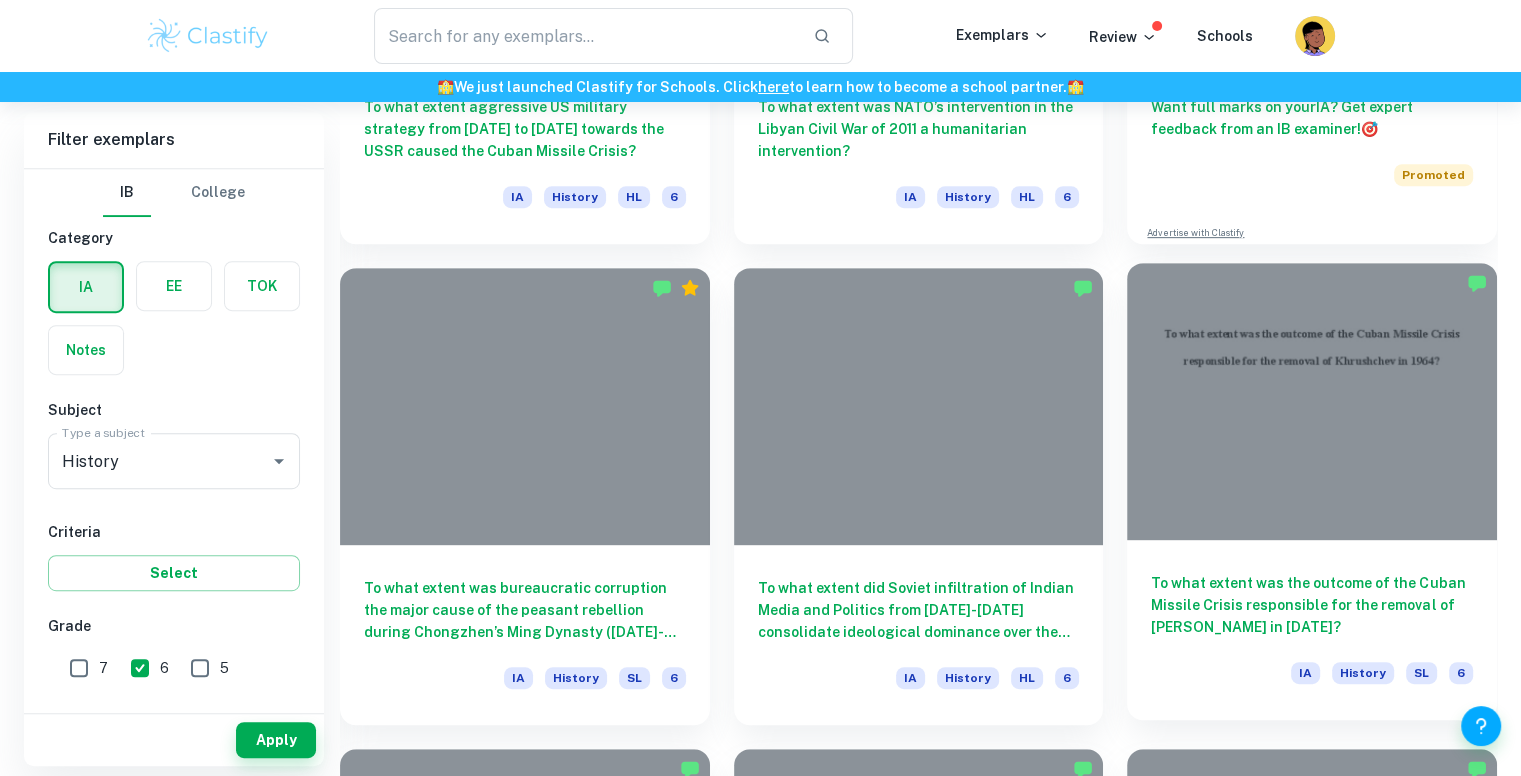 click at bounding box center [1312, 401] 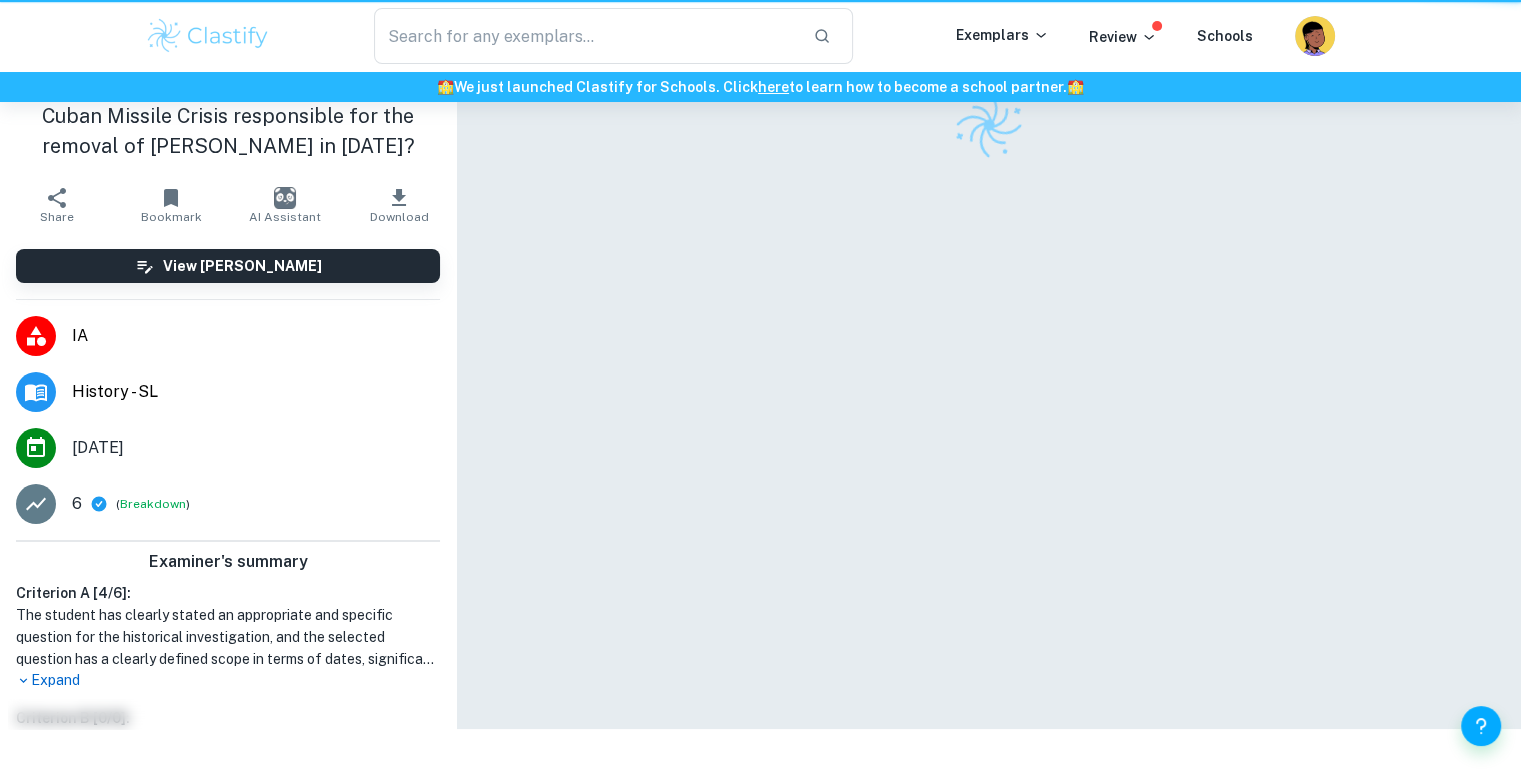 scroll, scrollTop: 0, scrollLeft: 0, axis: both 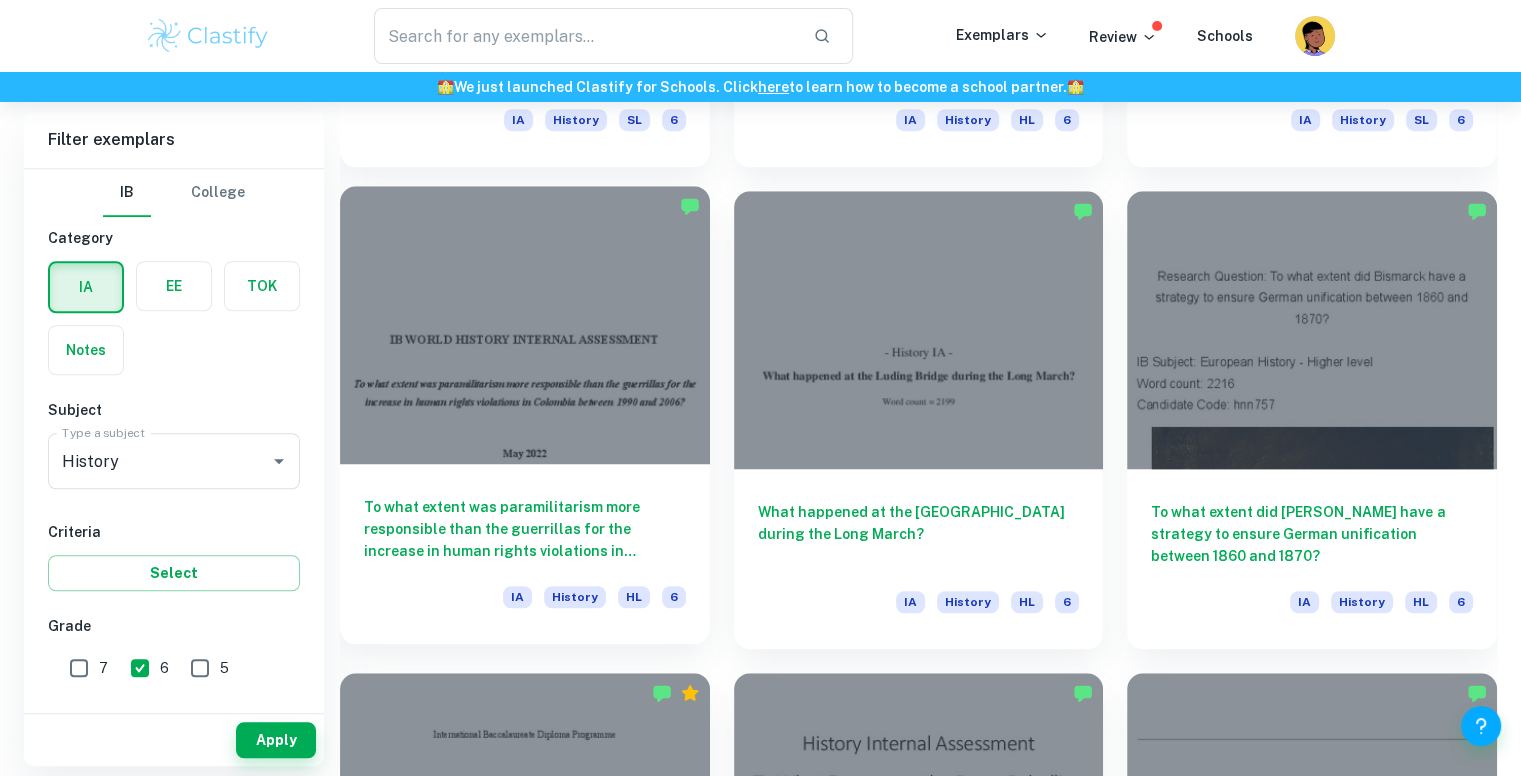 click at bounding box center (525, 324) 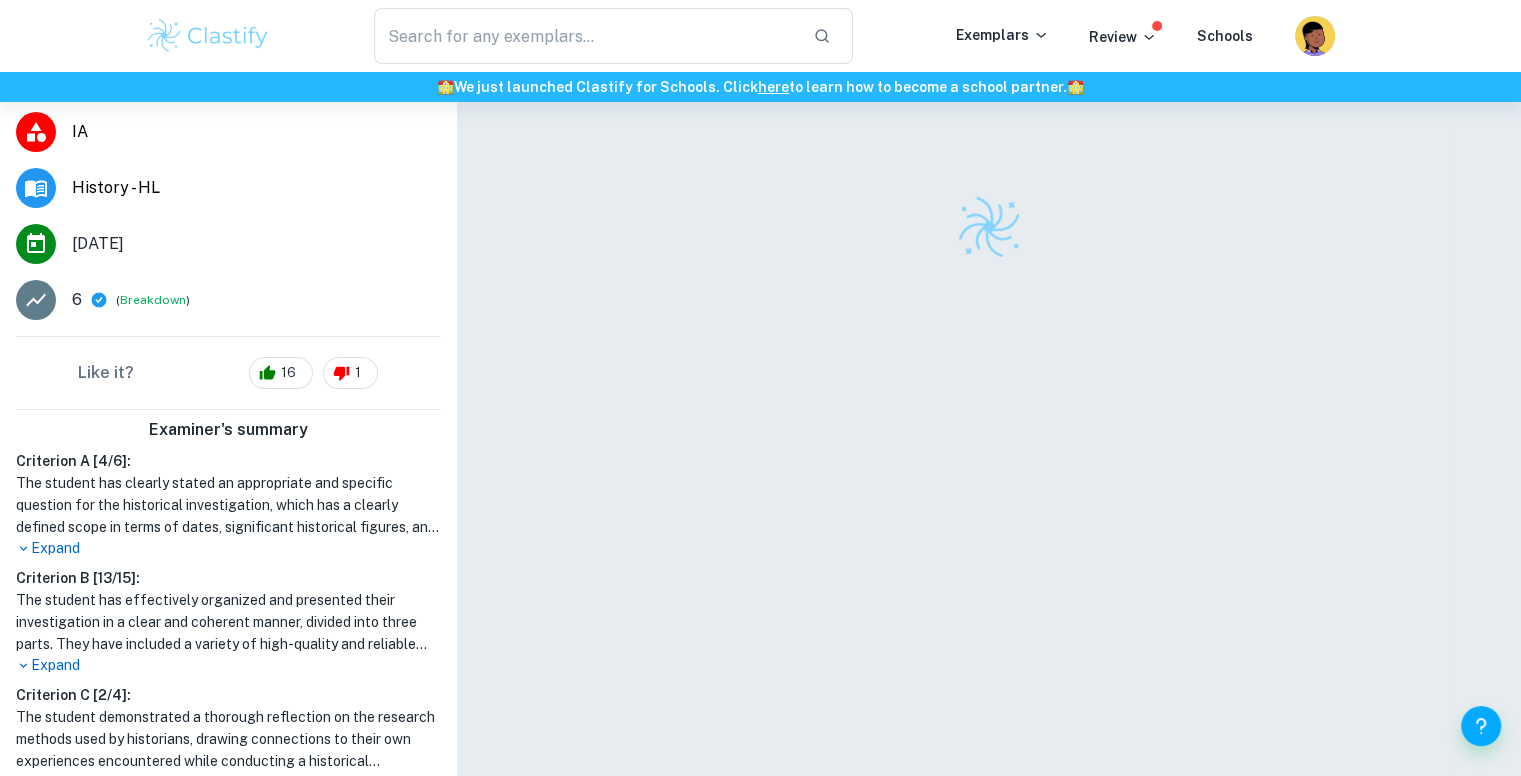 scroll, scrollTop: 312, scrollLeft: 0, axis: vertical 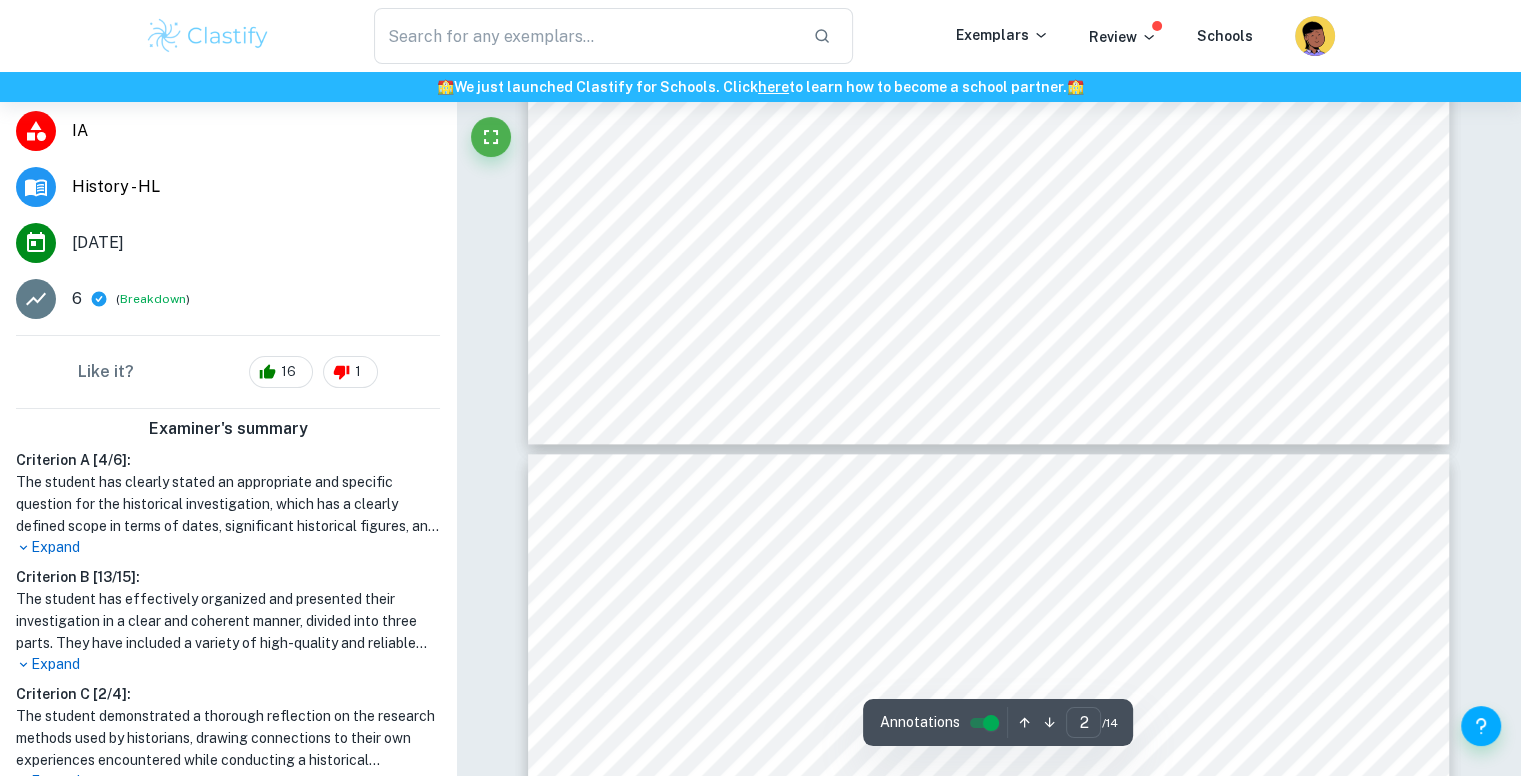type on "3" 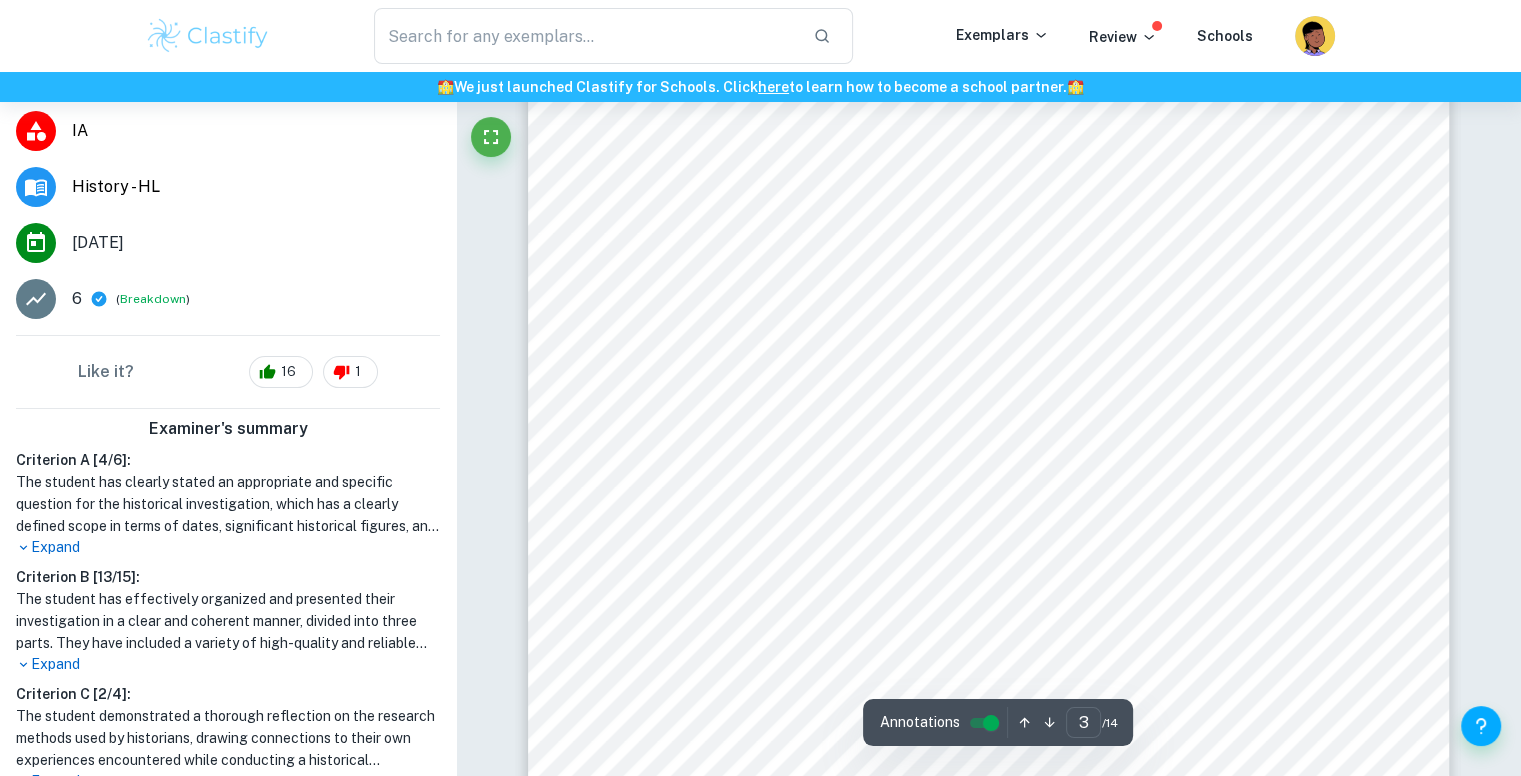 scroll, scrollTop: 3246, scrollLeft: 0, axis: vertical 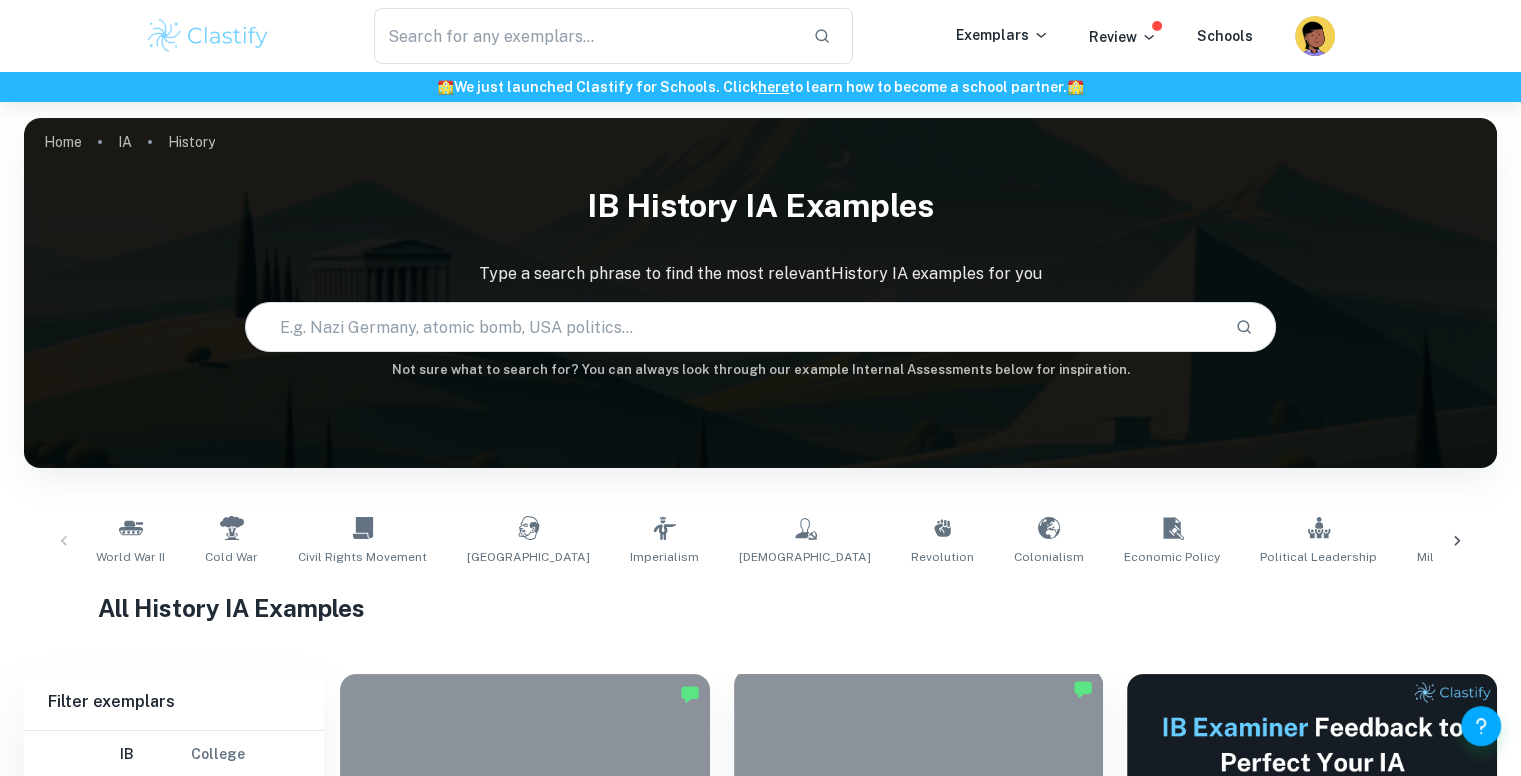 click at bounding box center [919, 807] 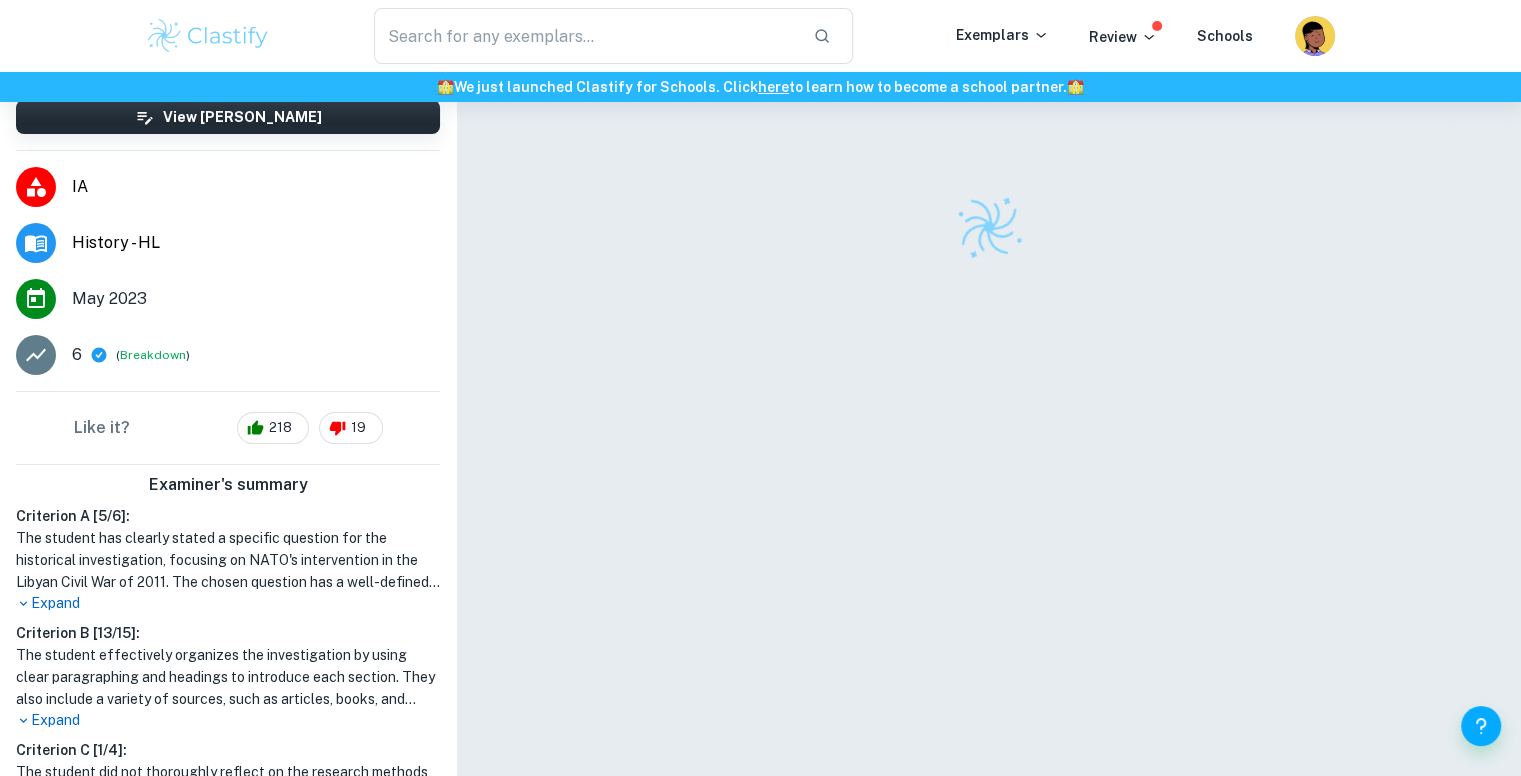 scroll, scrollTop: 200, scrollLeft: 0, axis: vertical 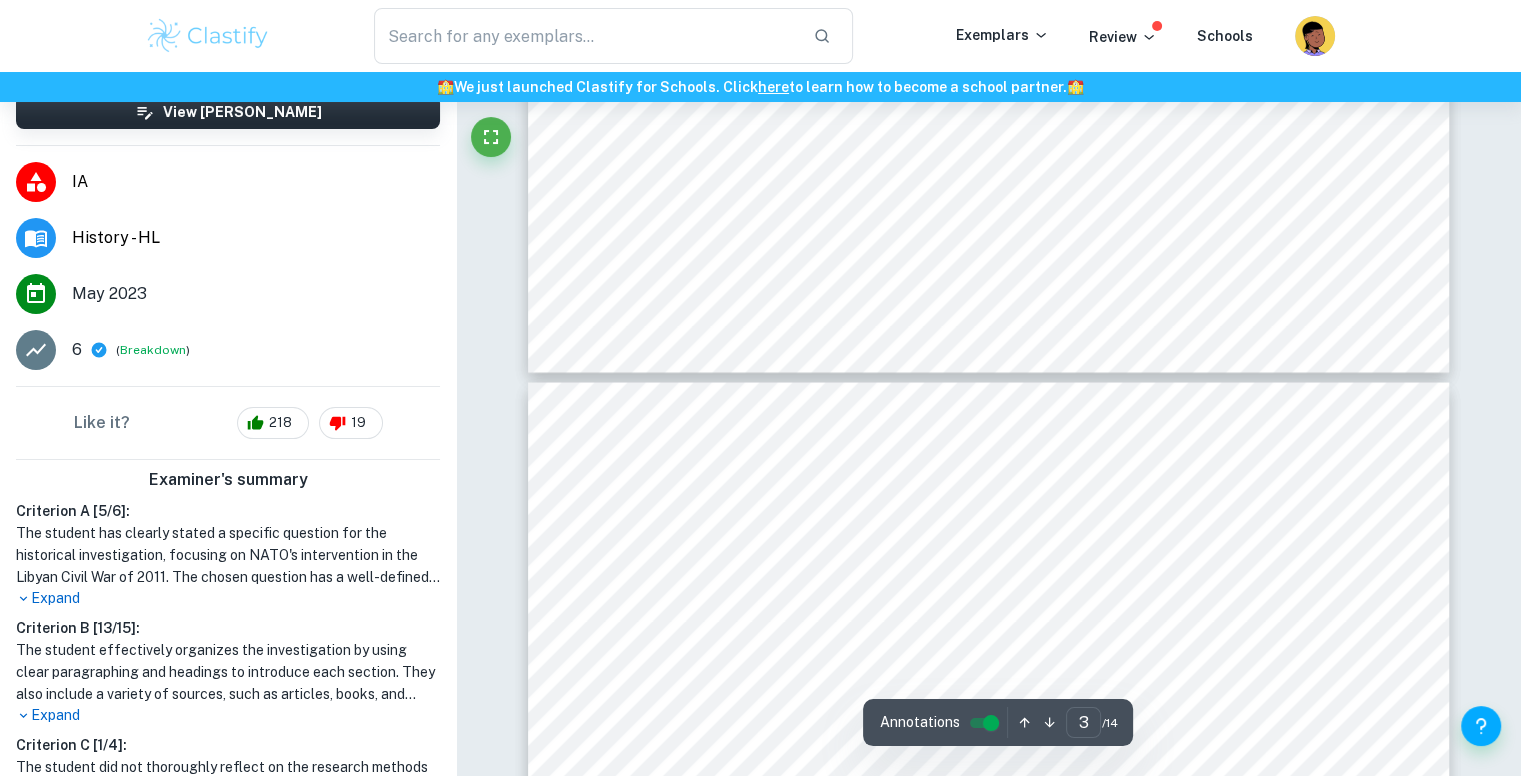 type on "4" 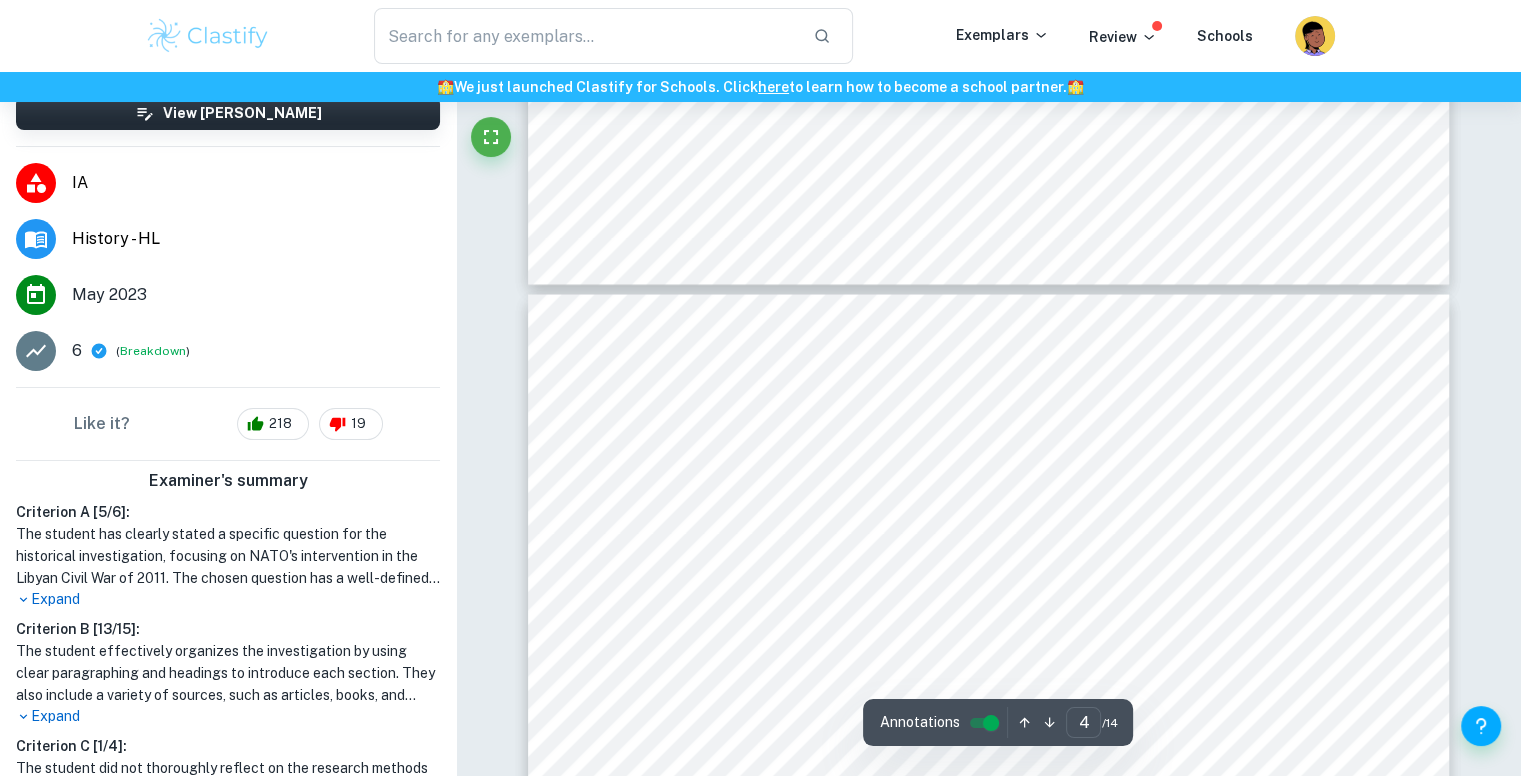 scroll, scrollTop: 3910, scrollLeft: 0, axis: vertical 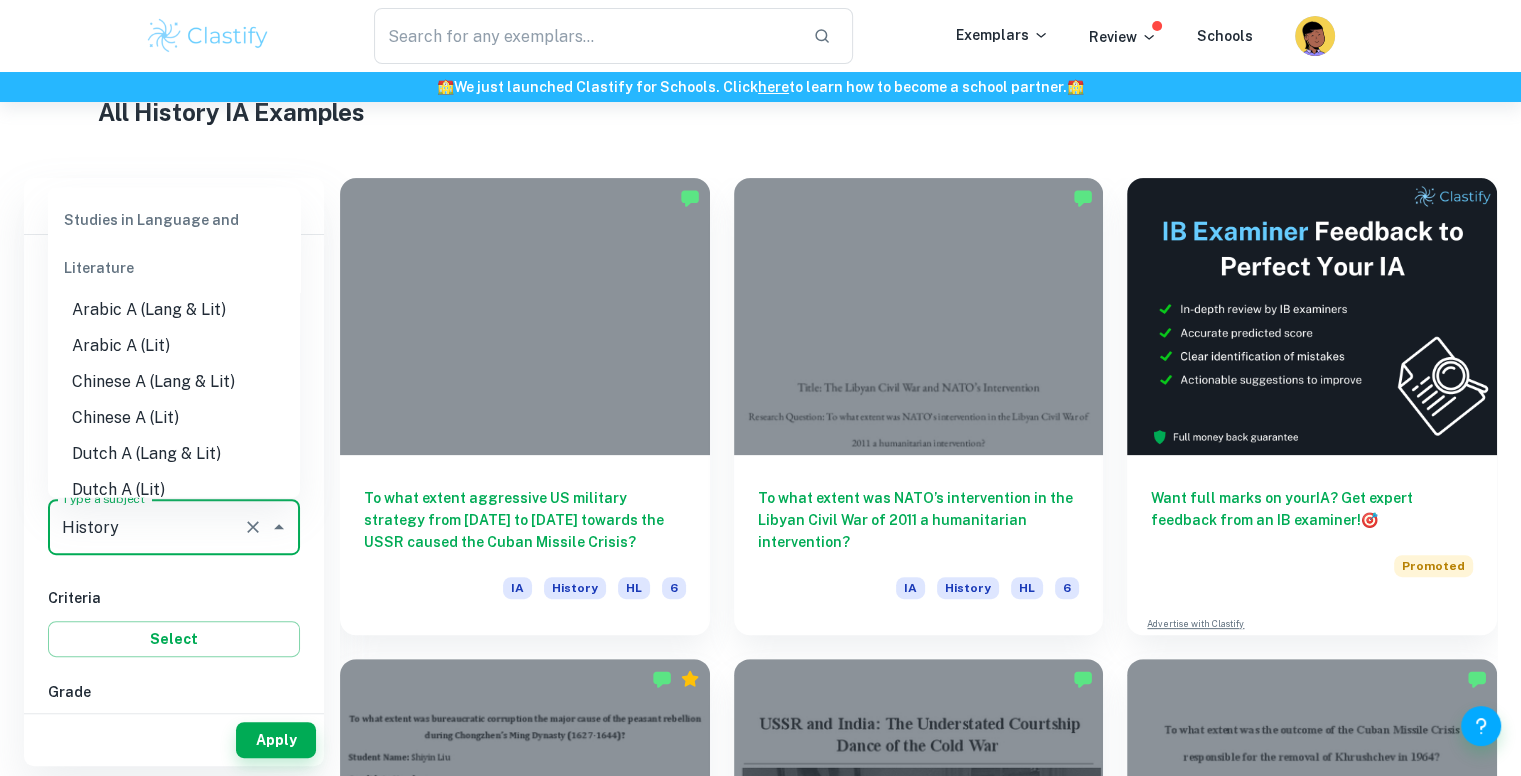 click on "History" at bounding box center [146, 527] 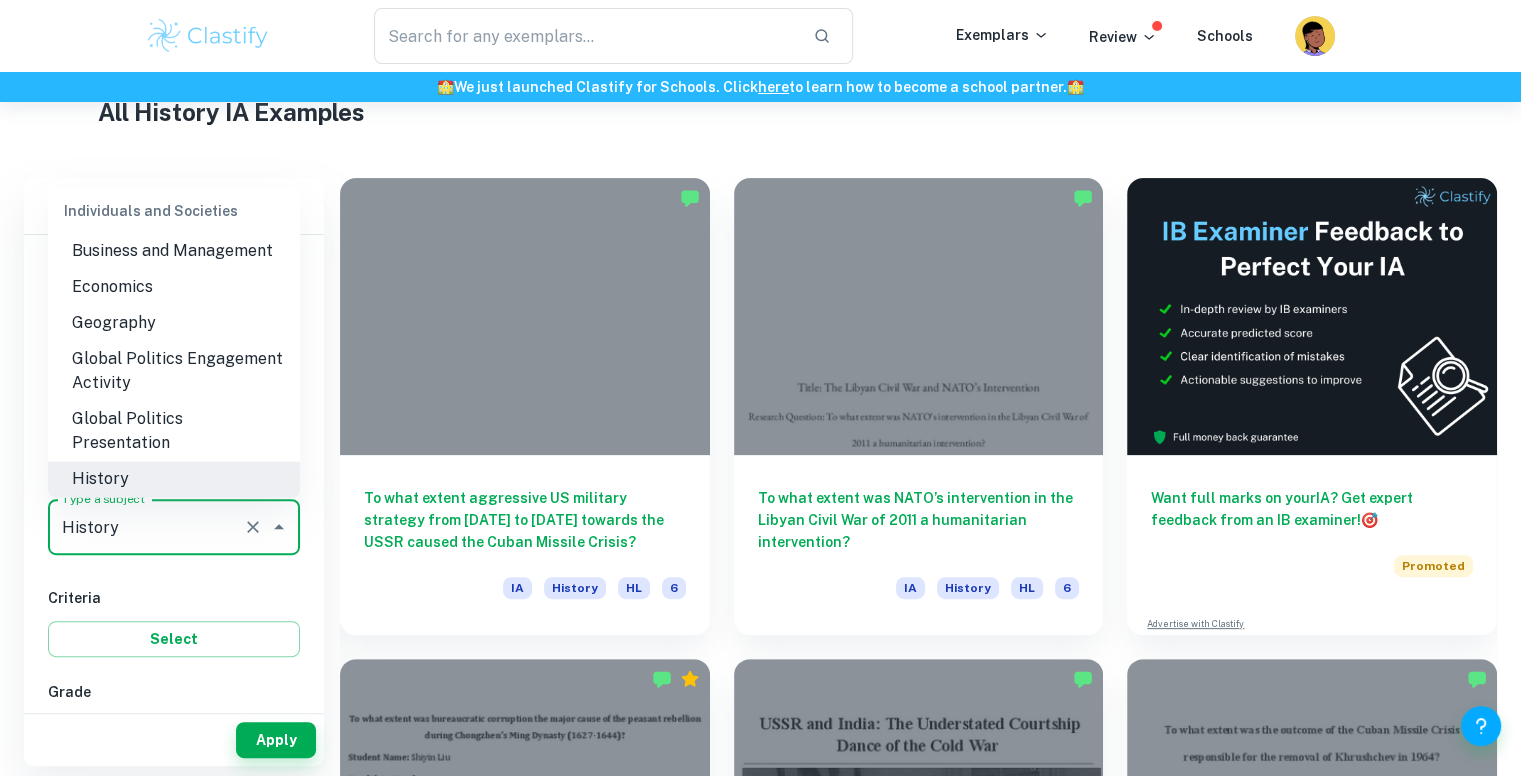 click on "IB College Category IA EE TOK Notes Subject Type a subject History Type a subject Criteria Select Grade 7 6 5 4 3 2 1 Level HL SL Session [DATE] [DATE] [DATE] [DATE] [DATE] [DATE] [DATE] [DATE] [DATE] [DATE] Other" at bounding box center [174, 813] 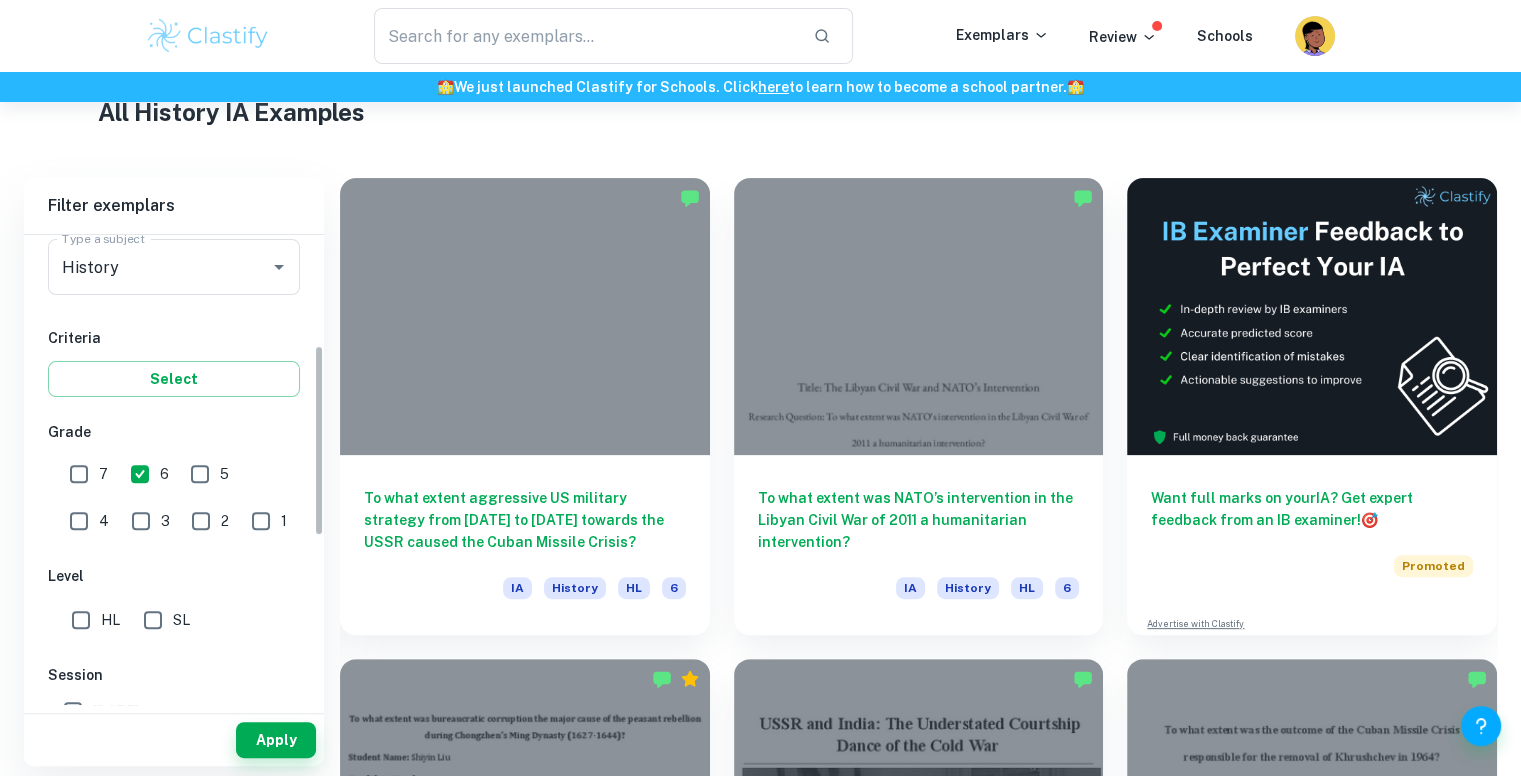 scroll, scrollTop: 272, scrollLeft: 0, axis: vertical 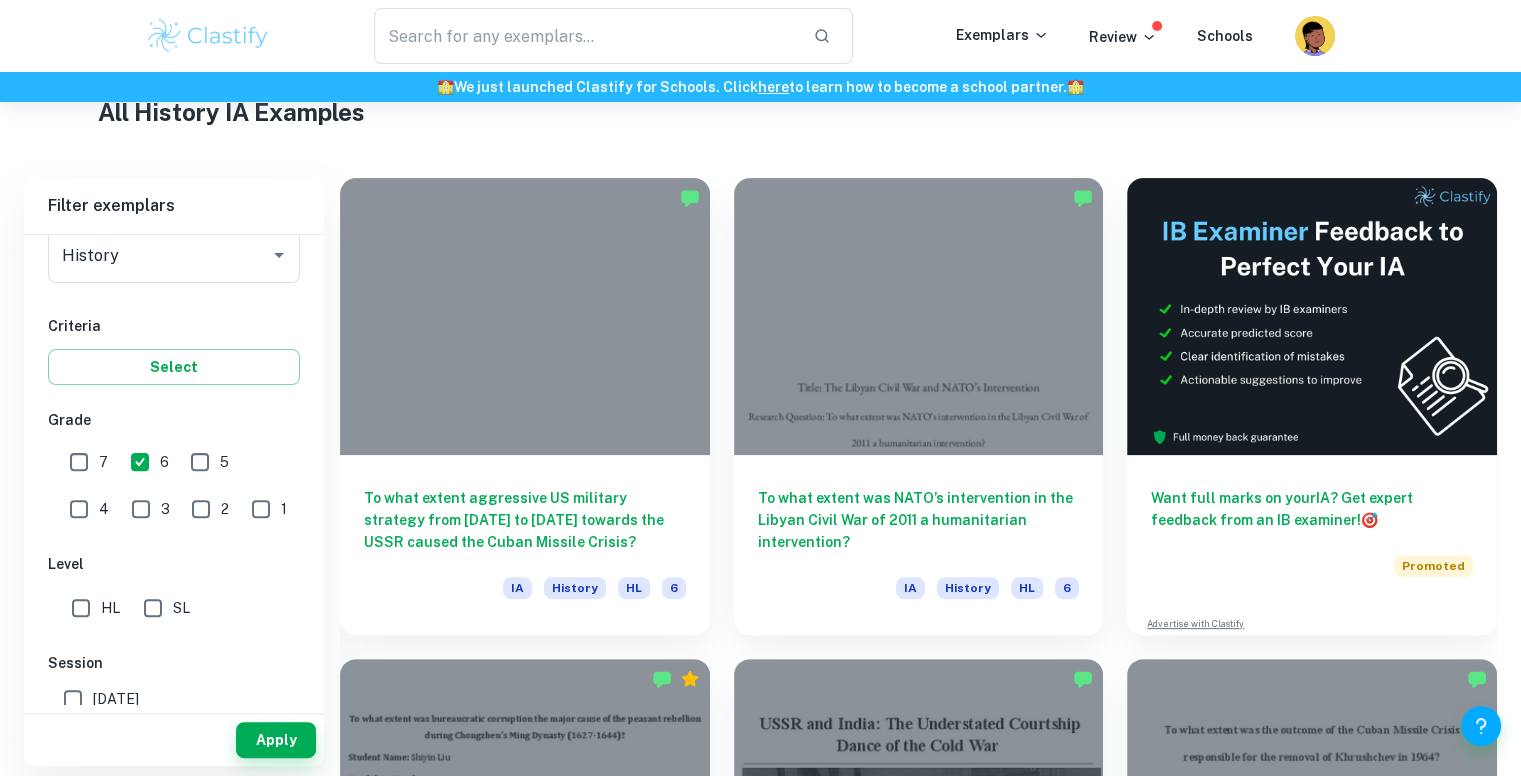 click on "7" at bounding box center [79, 462] 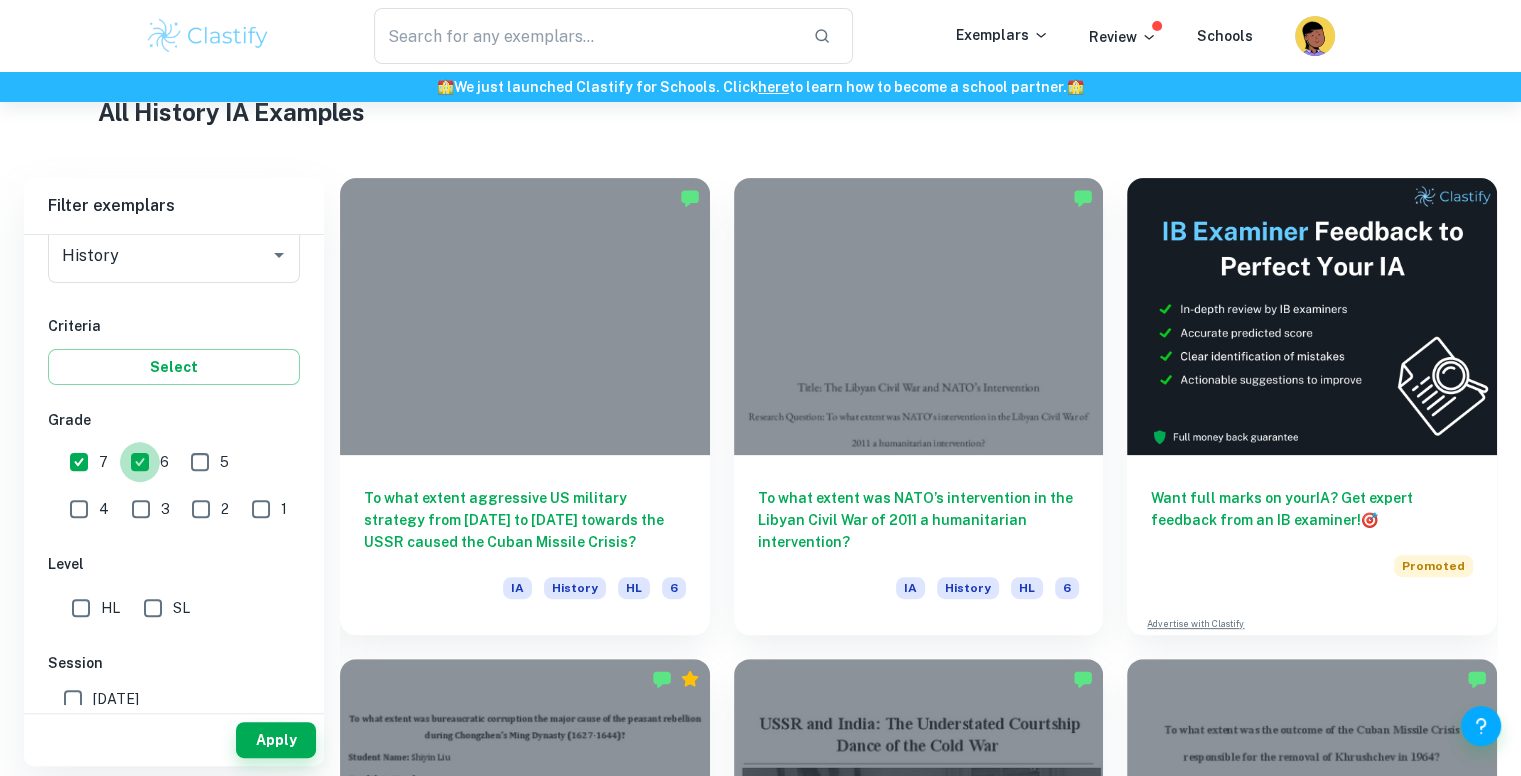 click on "6" at bounding box center [140, 462] 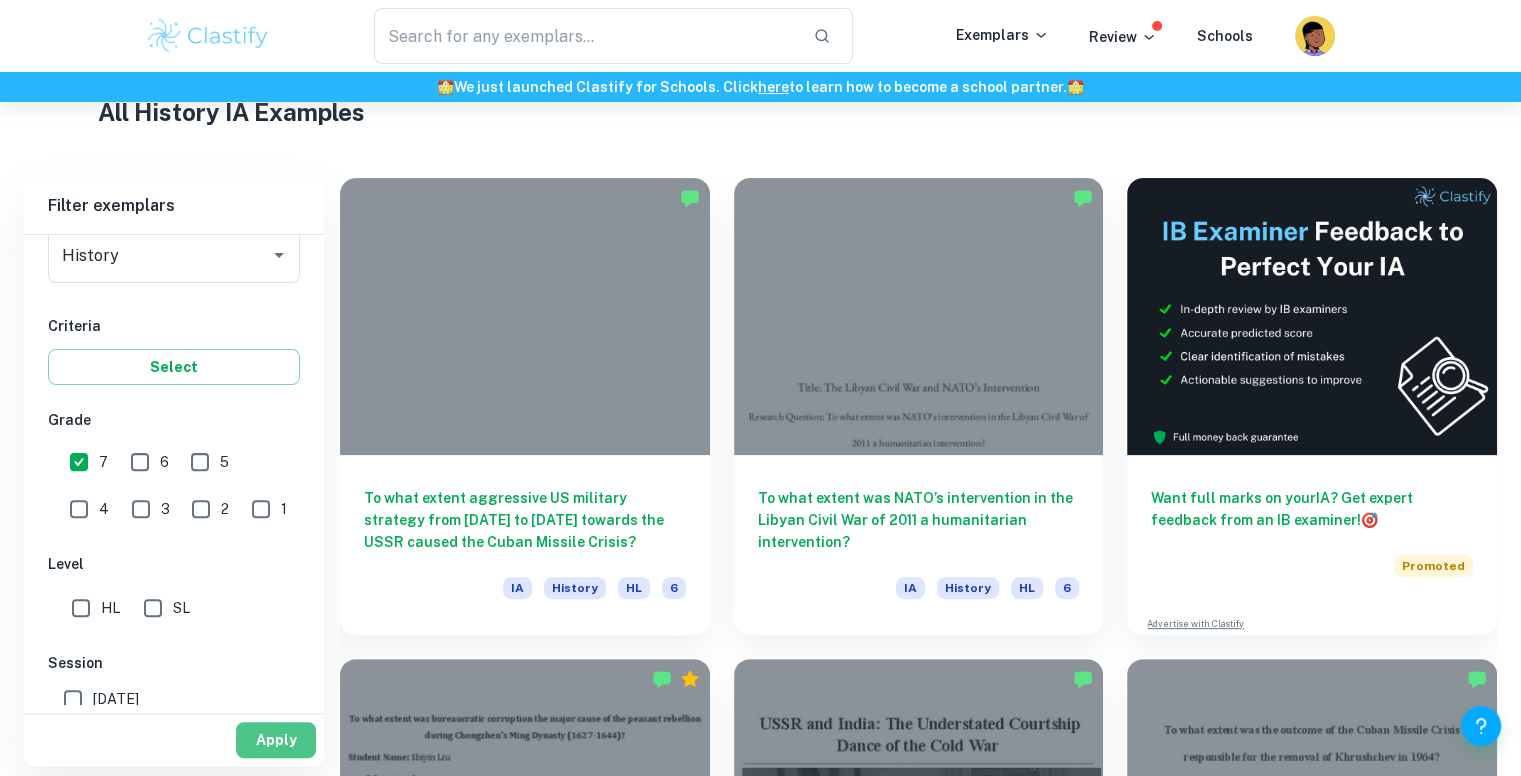 click on "Apply" at bounding box center [276, 740] 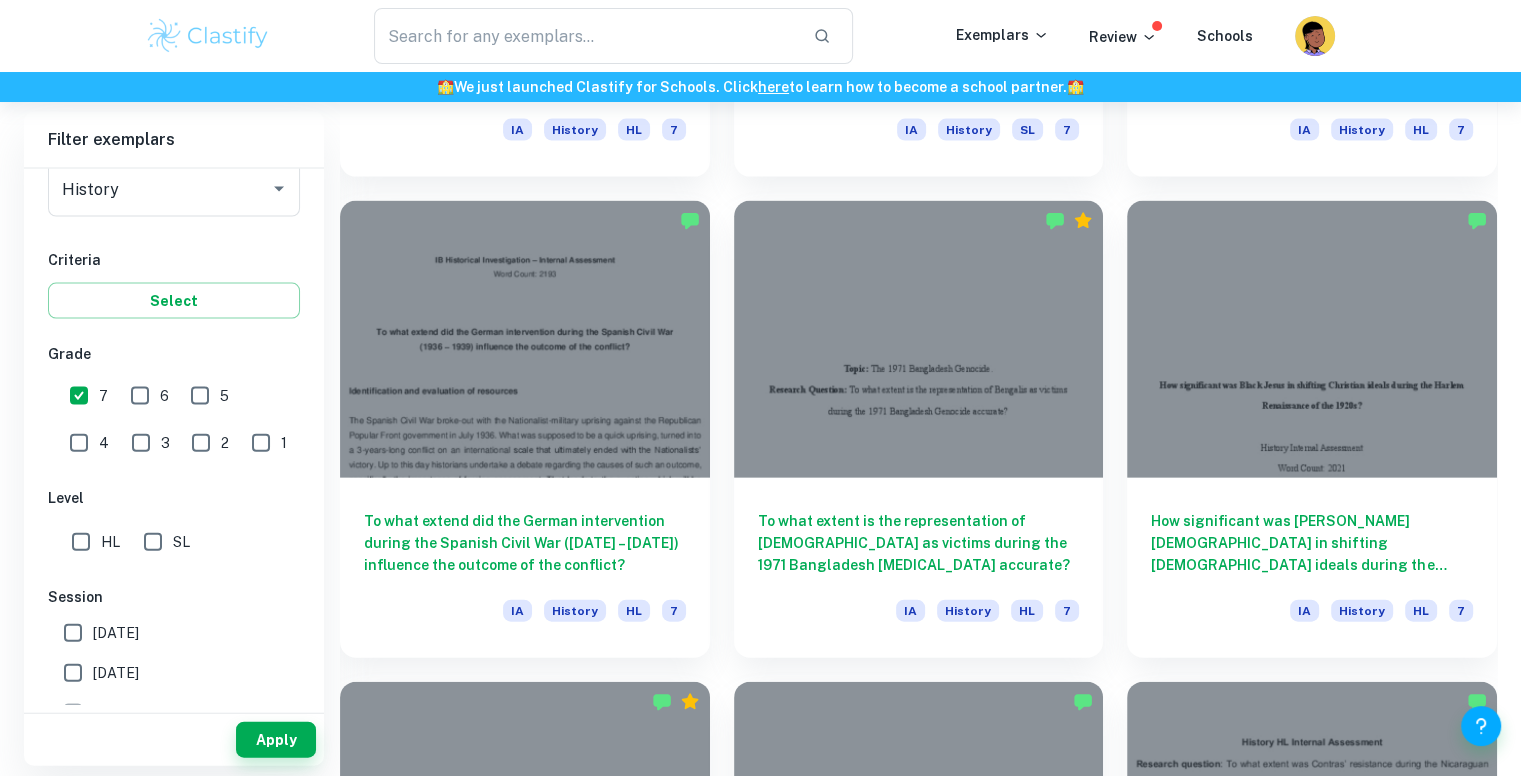 scroll, scrollTop: 5064, scrollLeft: 0, axis: vertical 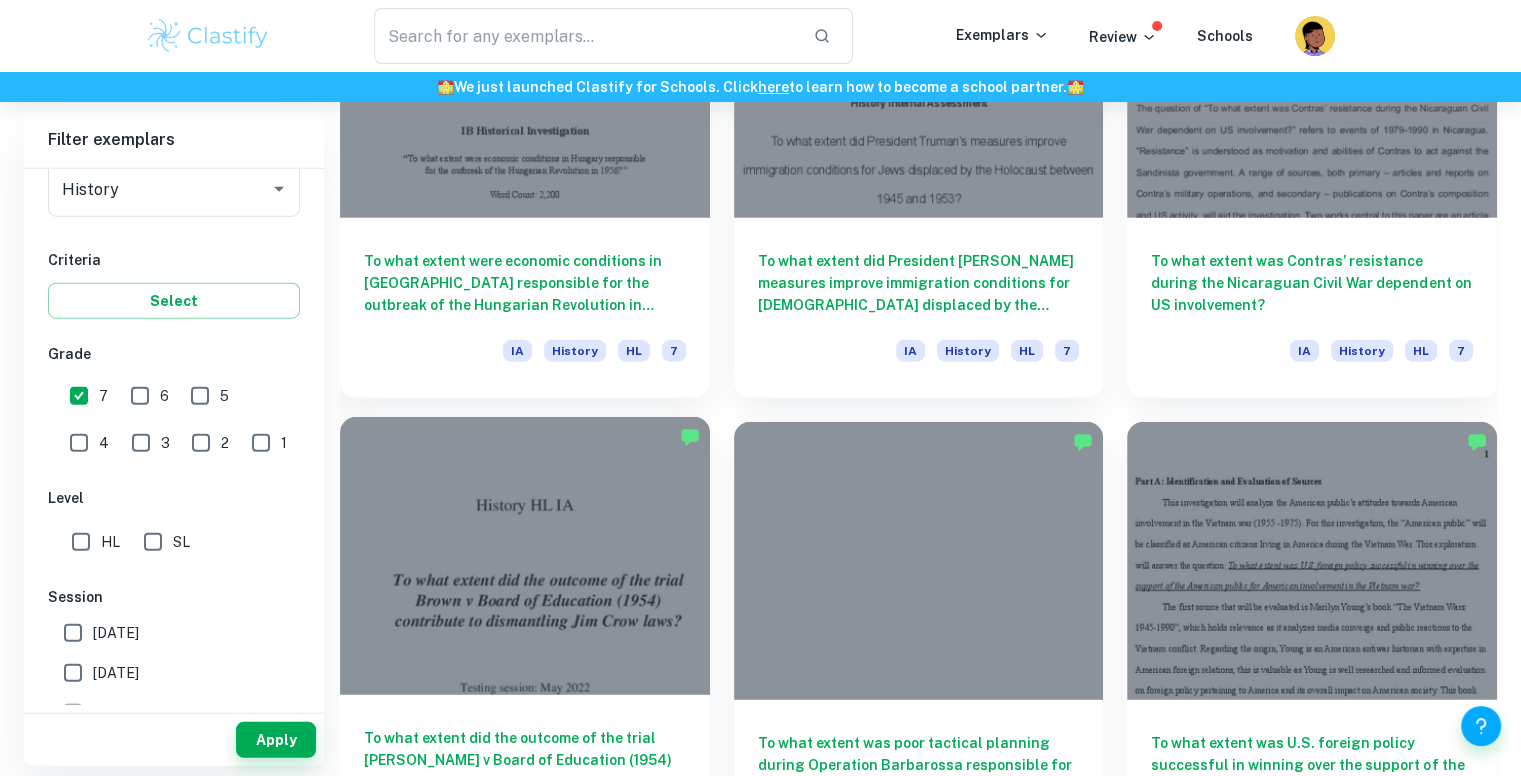 click at bounding box center [525, 555] 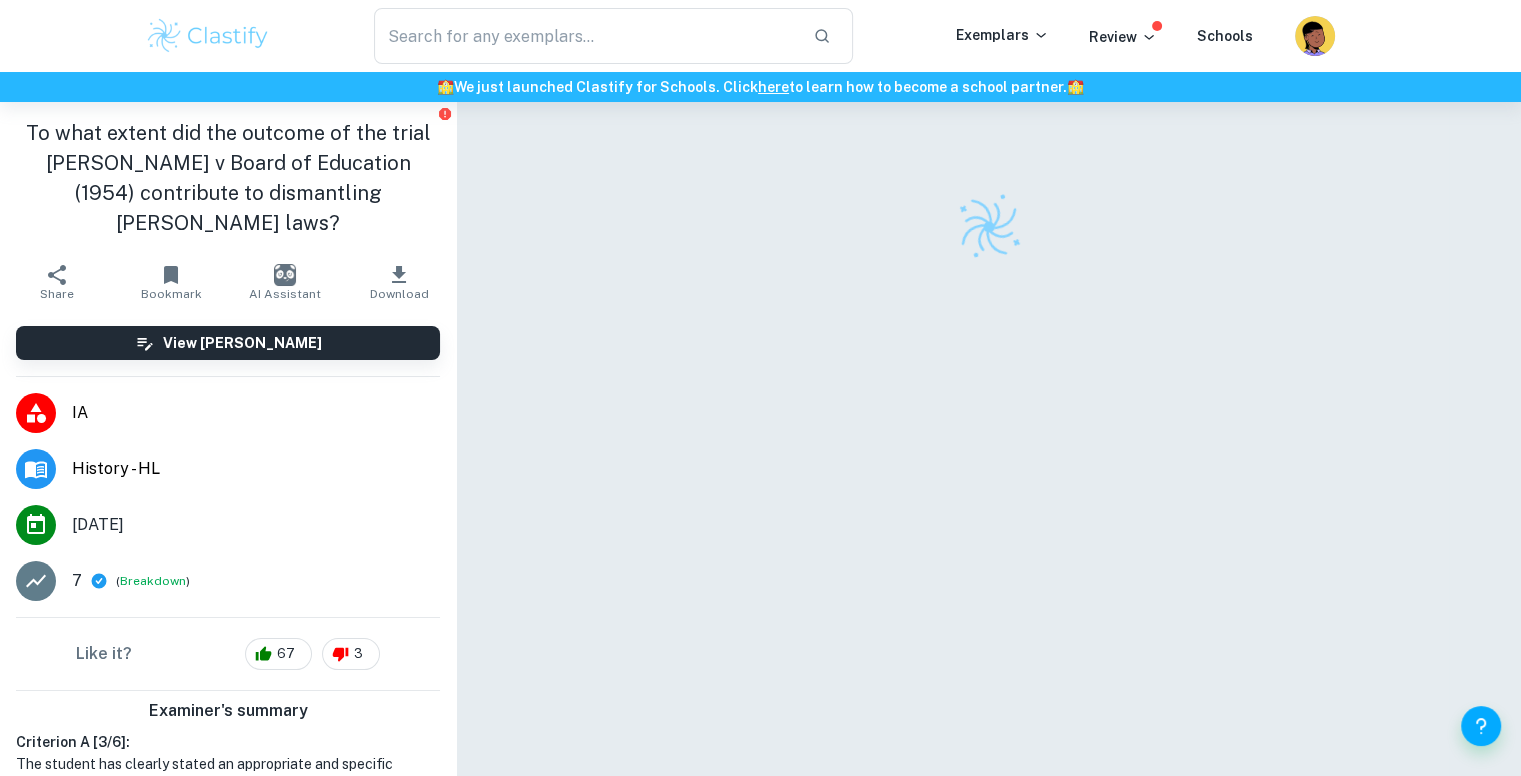 scroll, scrollTop: 343, scrollLeft: 0, axis: vertical 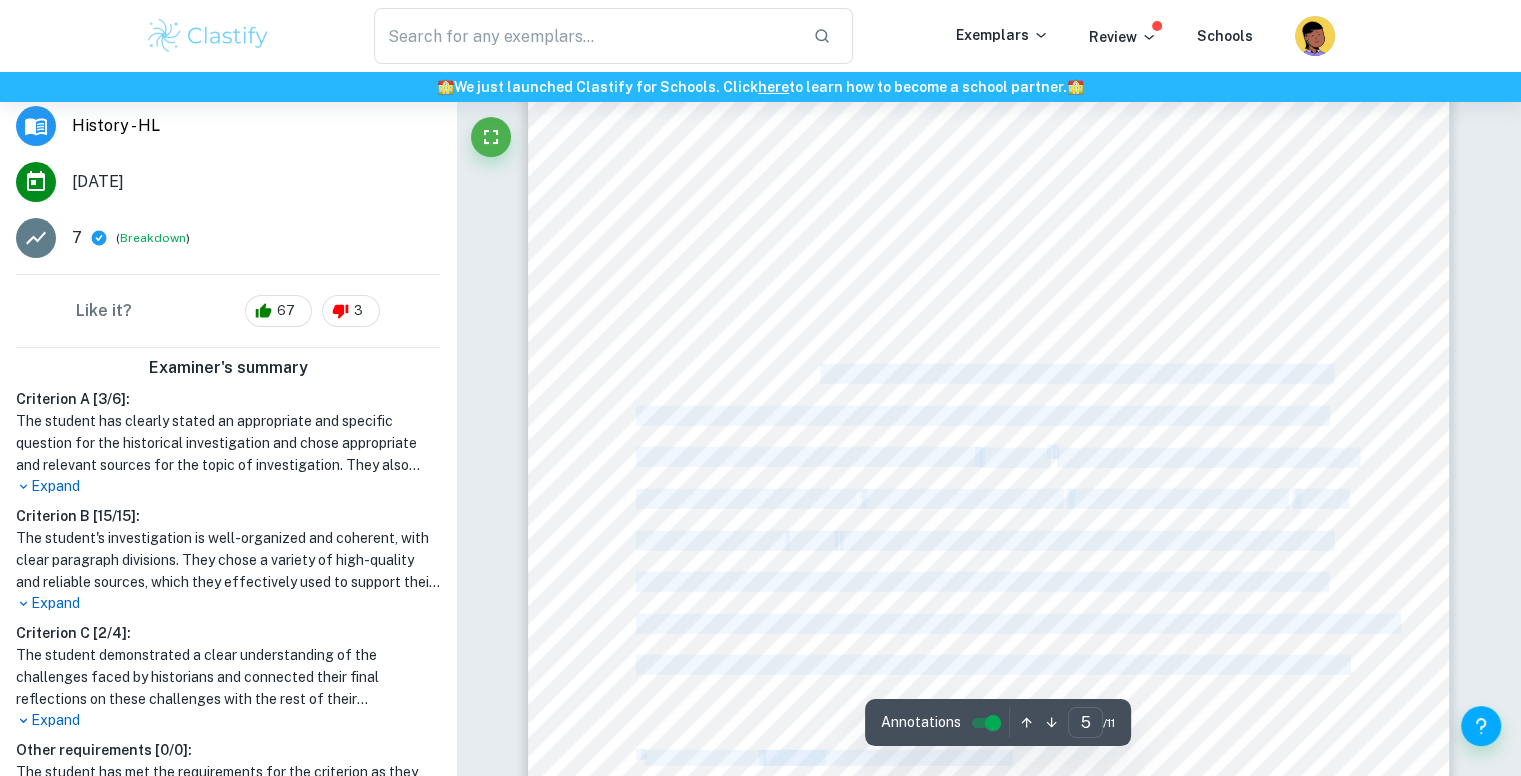 drag, startPoint x: 635, startPoint y: 244, endPoint x: 805, endPoint y: 362, distance: 206.9396 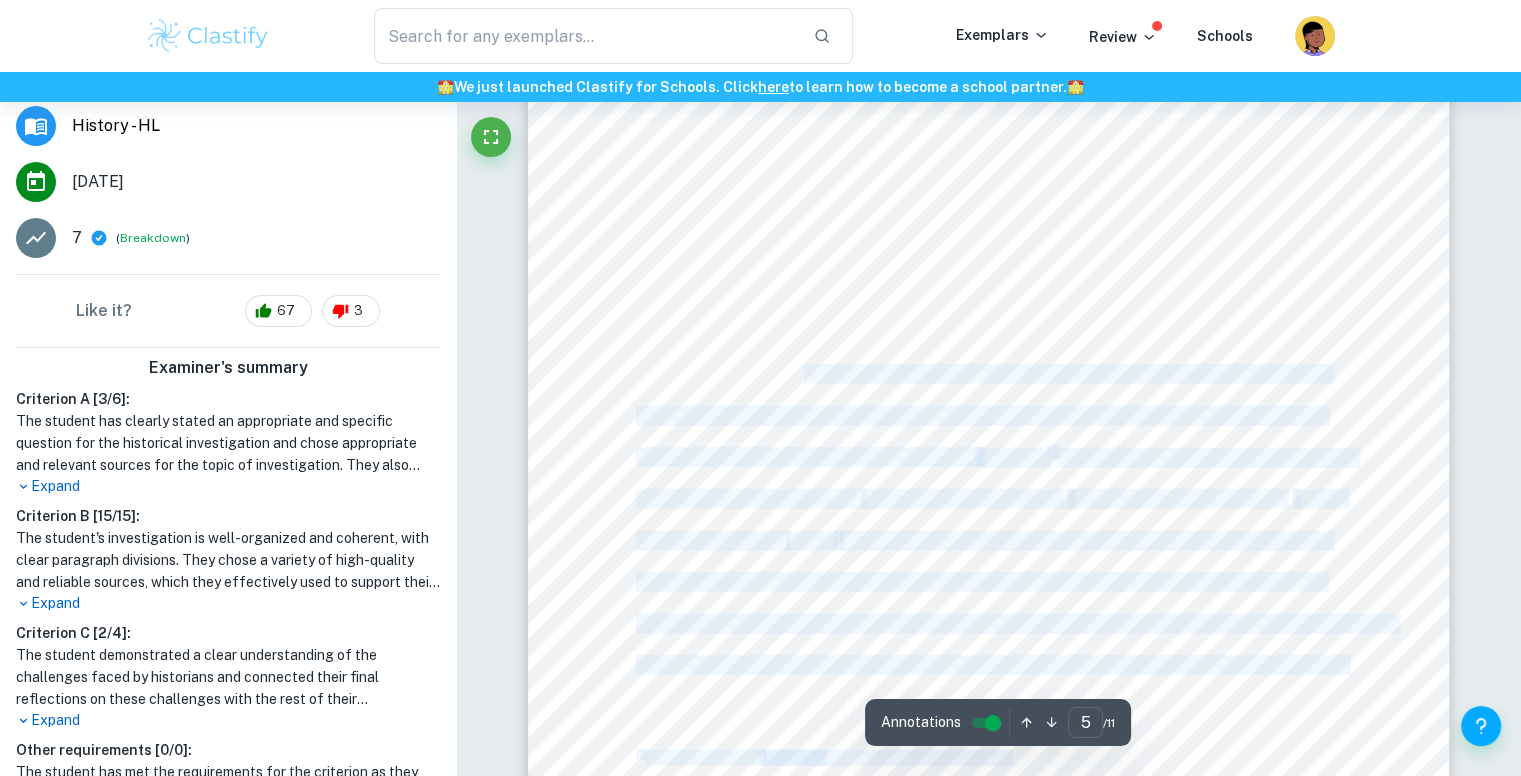 click on "5 decision more understandable for historians who may not be fluent in legal jargon. A limitation of the purpose, however, is posed by the document’s possible lack of objectivity, as it was written to cater to the average citizen and provide a justification for the made decision, so to convince of its correctness. This could pose an issue as the arguments for desegregation and its effects may be presented in an overly positive light, muddling the actual situation for the reader. Last but not least, the value in source’s content lies in the fact that it accounts for the decision by rebutting the arguments of the respondent, the pro-segregationists, and supporting the stance of the claimant, the anti-segregationists. This is beneficial to the historian as it presents the arguments and attitudes of both parties in the dispute. Investigation [PERSON_NAME] was a social and legal segregation system that was established after the [DEMOGRAPHIC_DATA] Civil   Plessy v [PERSON_NAME][GEOGRAPHIC_DATA]. 3   U.S. Supreme Court in the case" at bounding box center [989, 278] 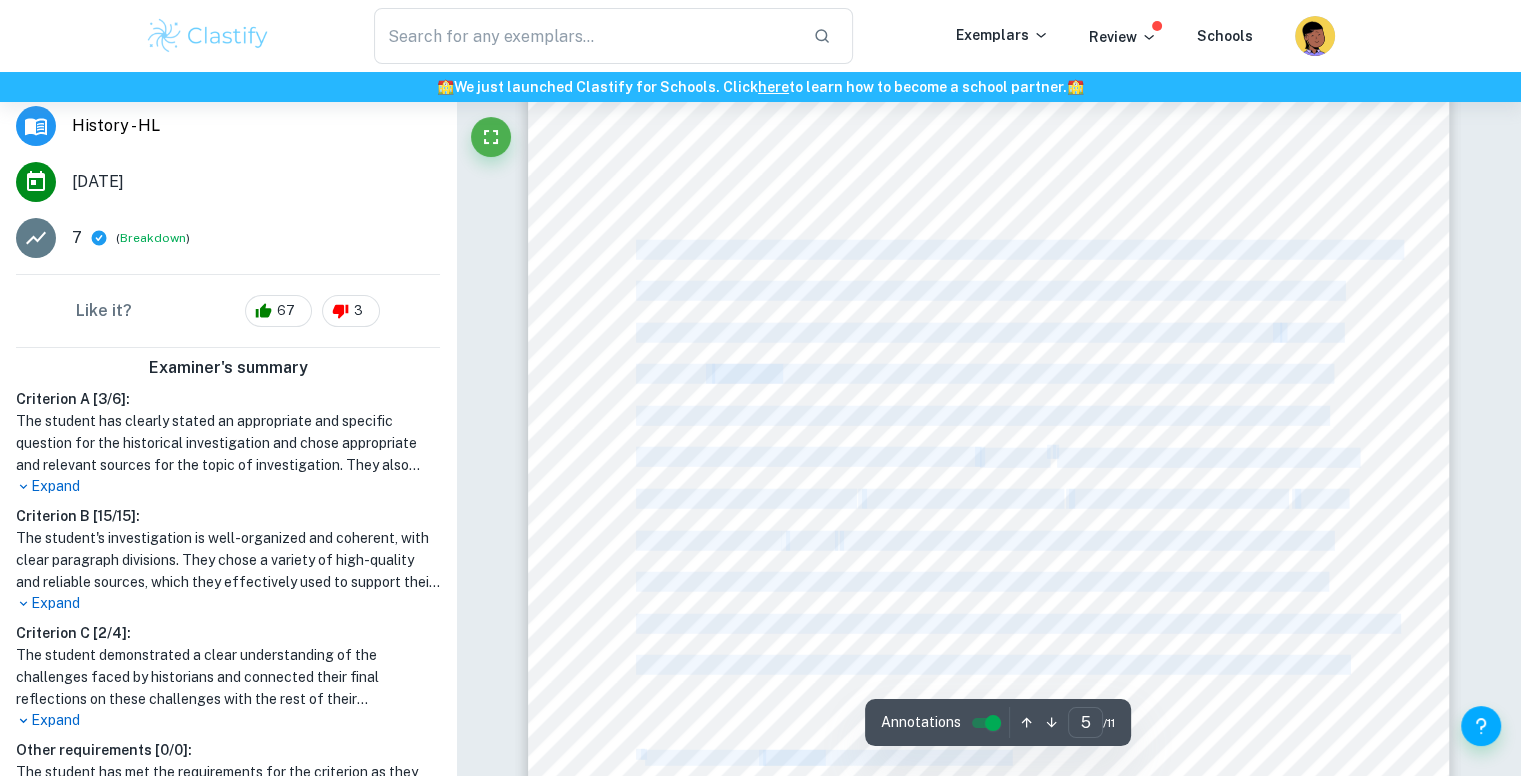 drag, startPoint x: 639, startPoint y: 257, endPoint x: 720, endPoint y: 312, distance: 97.90812 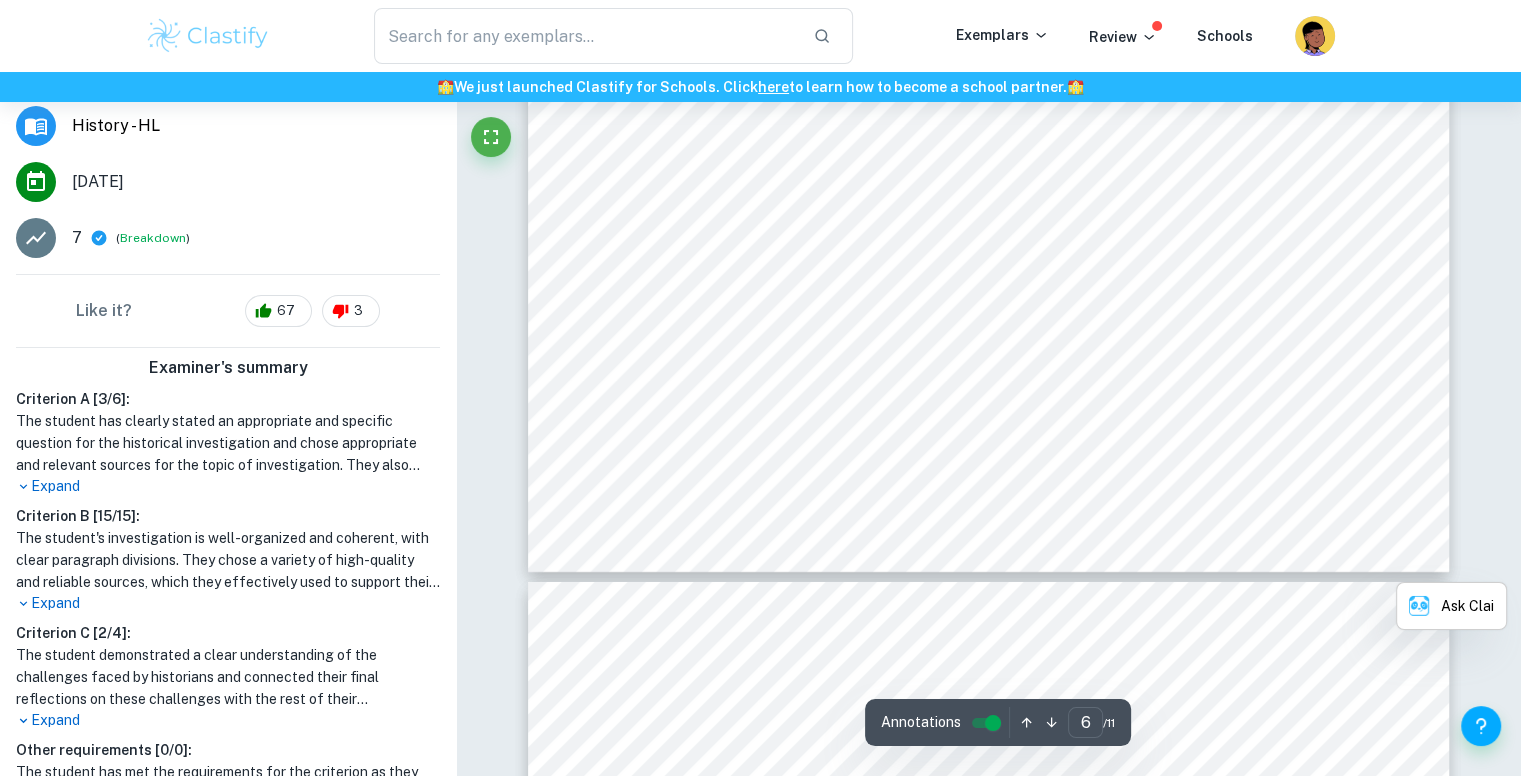 scroll, scrollTop: 6752, scrollLeft: 0, axis: vertical 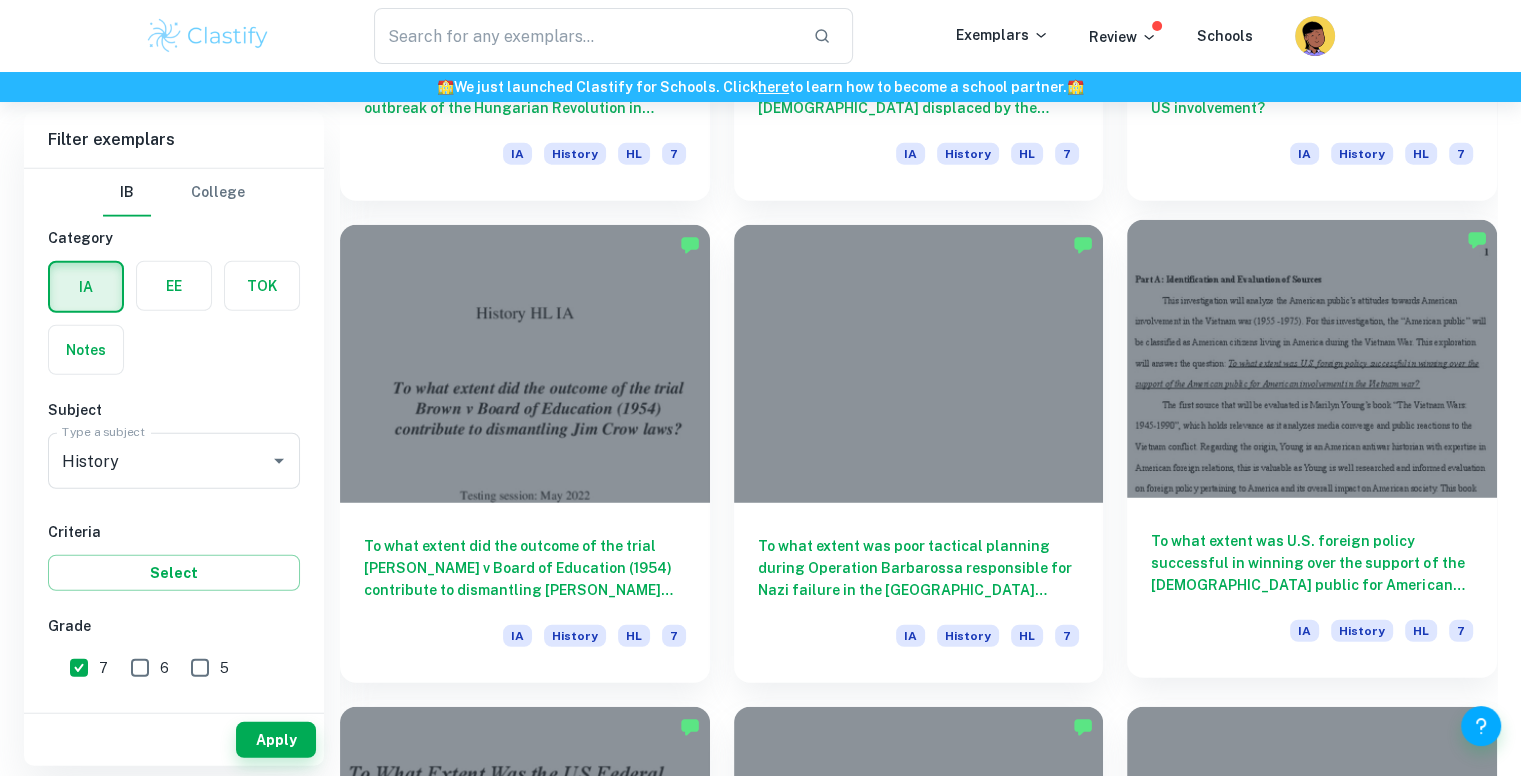 click at bounding box center [1312, 358] 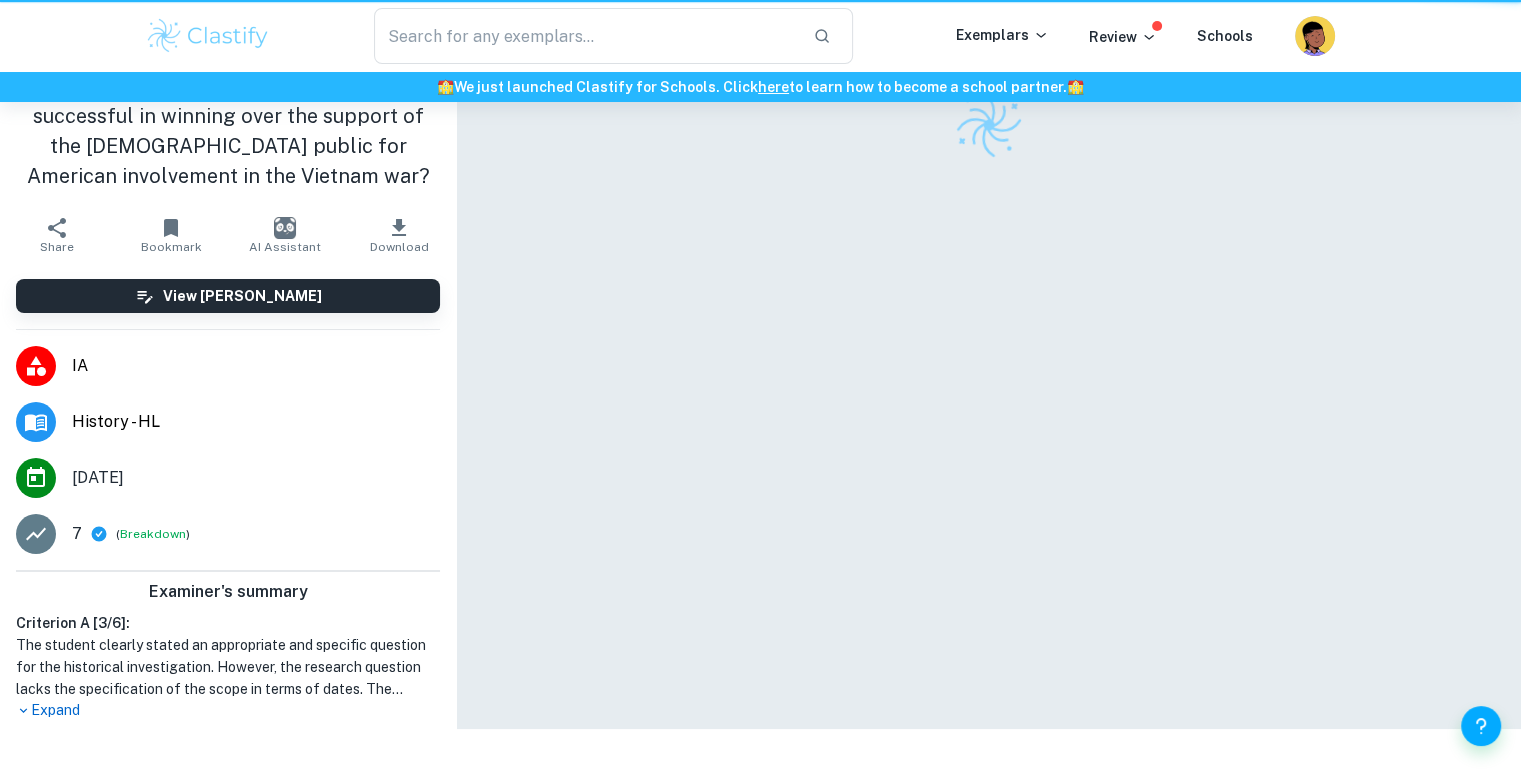 scroll, scrollTop: 0, scrollLeft: 0, axis: both 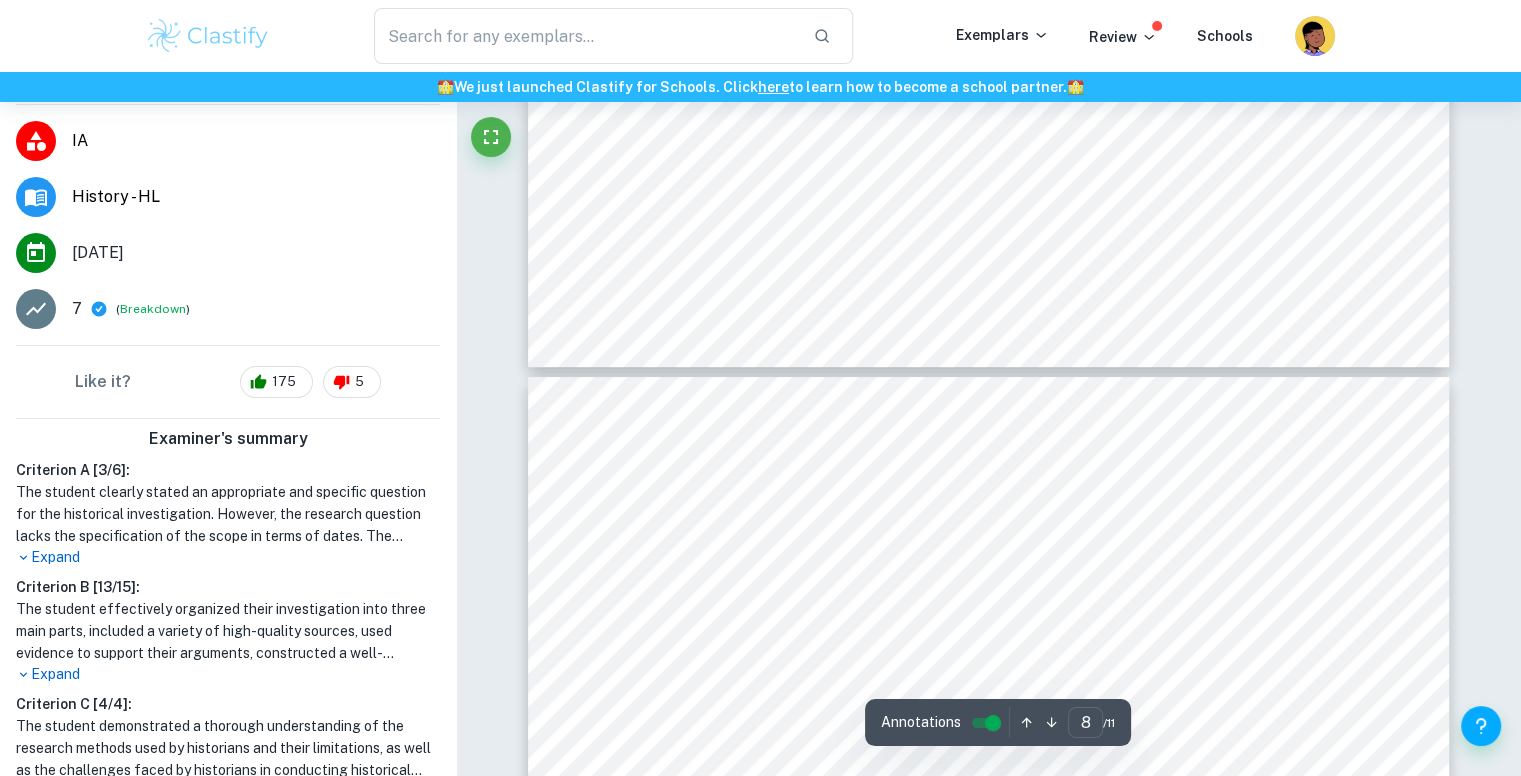 type on "7" 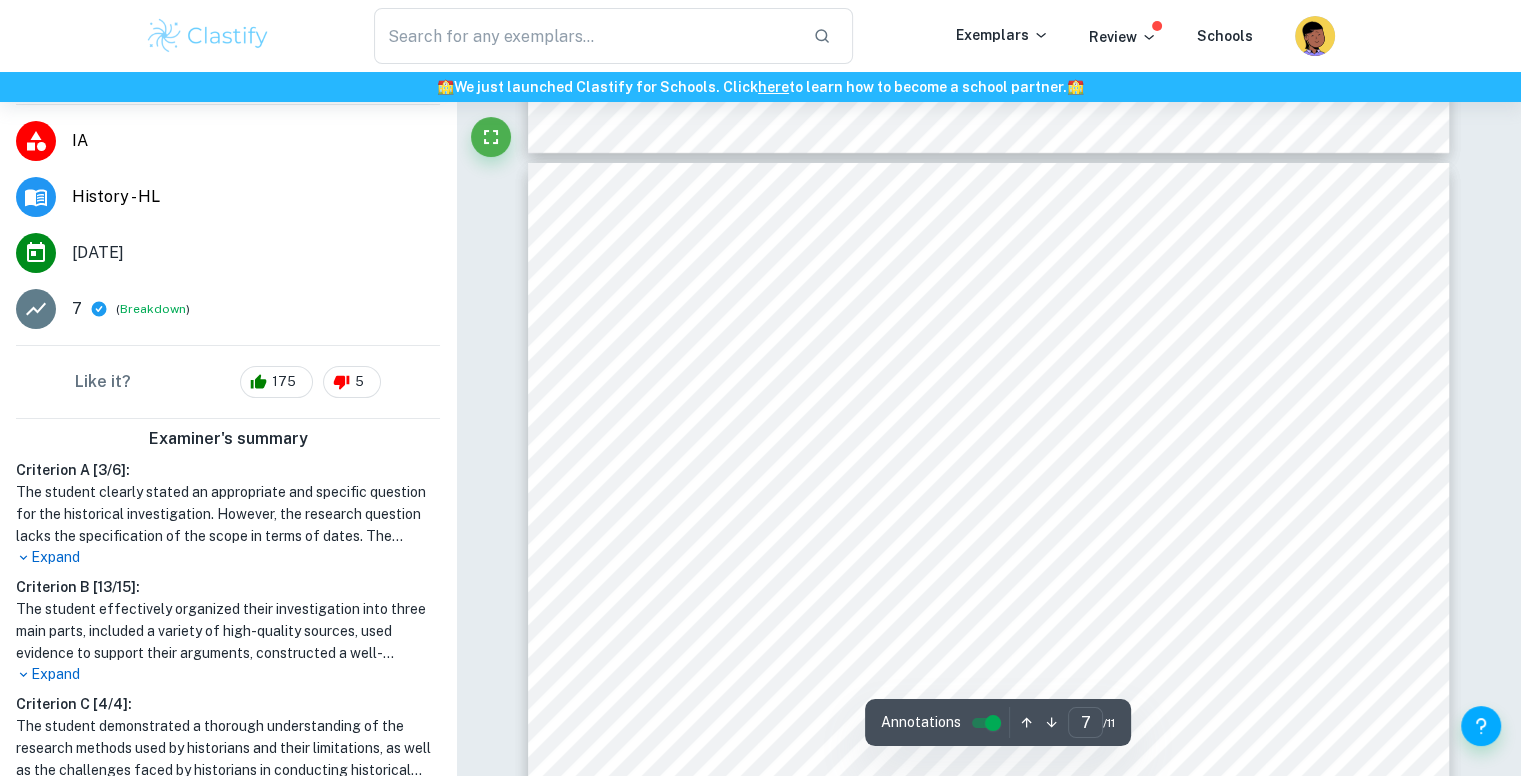 scroll, scrollTop: 7224, scrollLeft: 0, axis: vertical 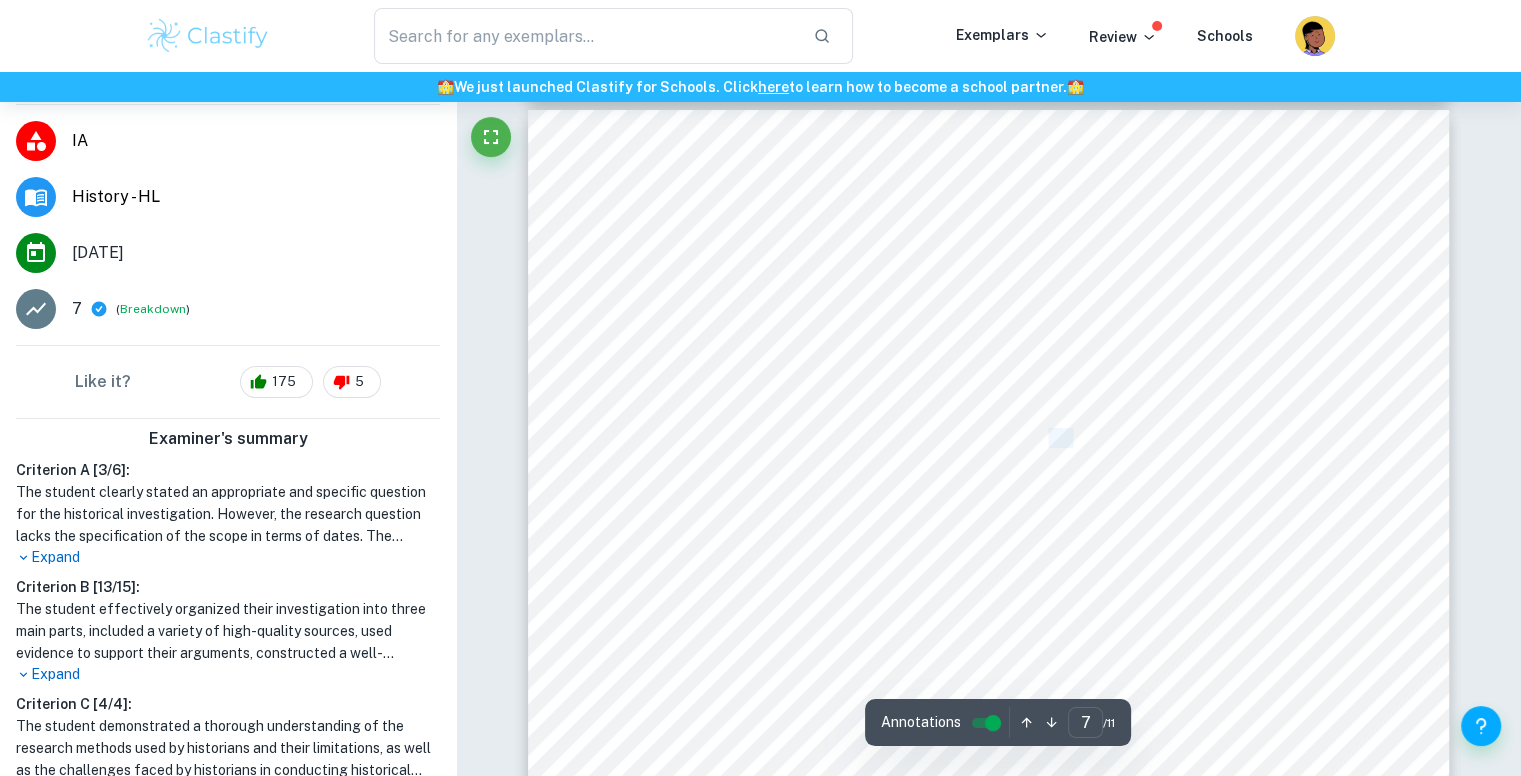 drag, startPoint x: 1064, startPoint y: 437, endPoint x: 1044, endPoint y: 432, distance: 20.615528 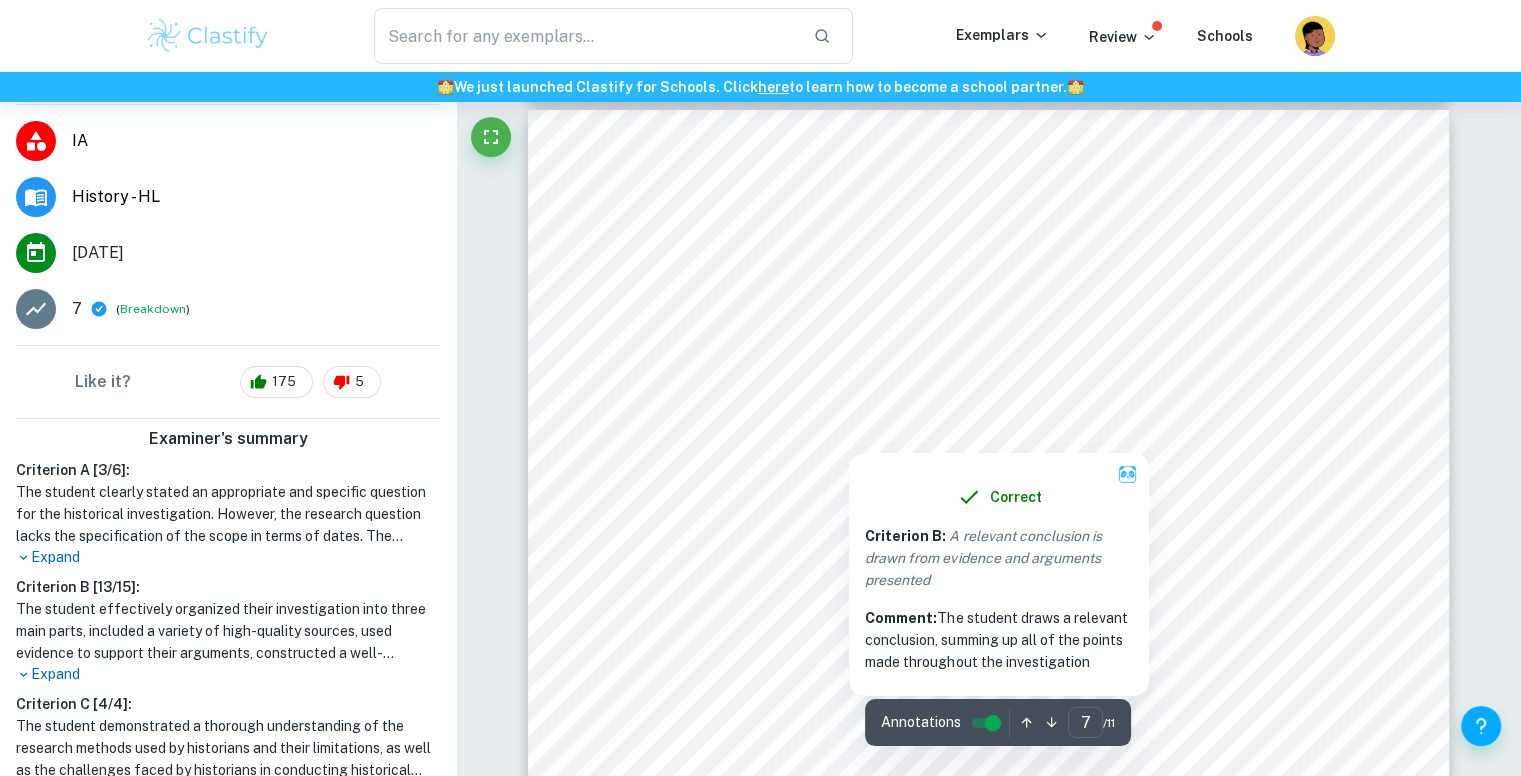 click at bounding box center (849, 426) 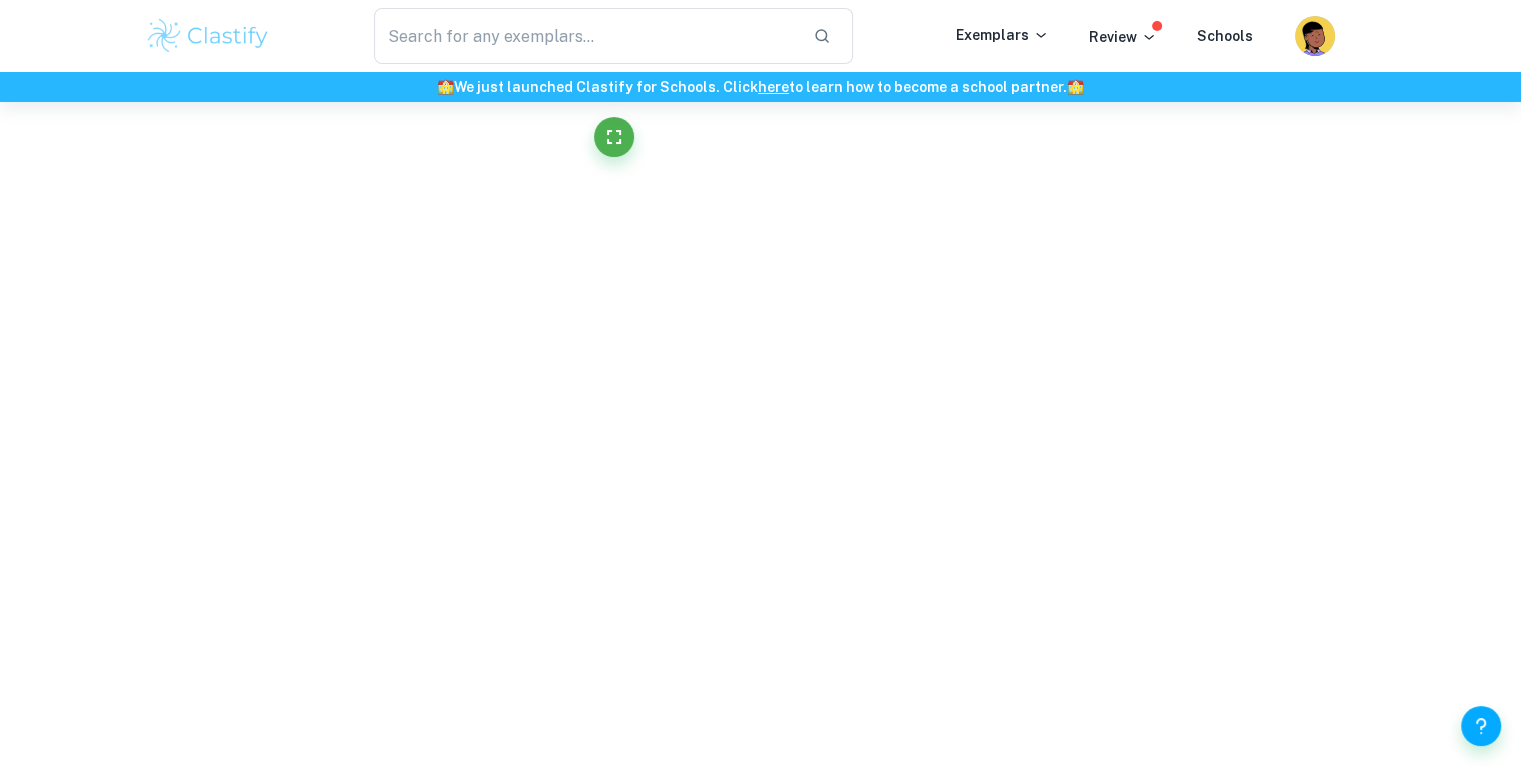 scroll, scrollTop: 0, scrollLeft: 0, axis: both 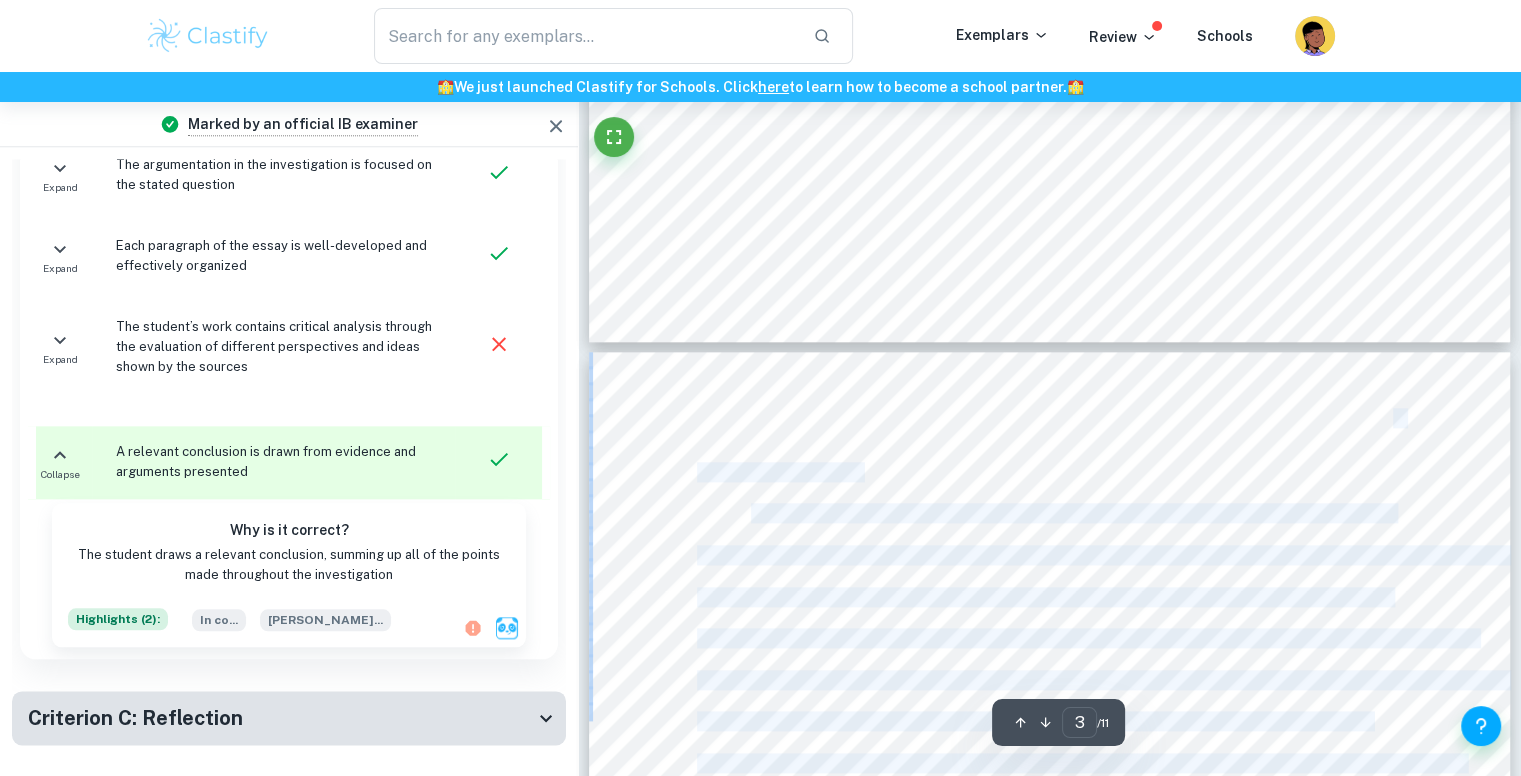 type on "2" 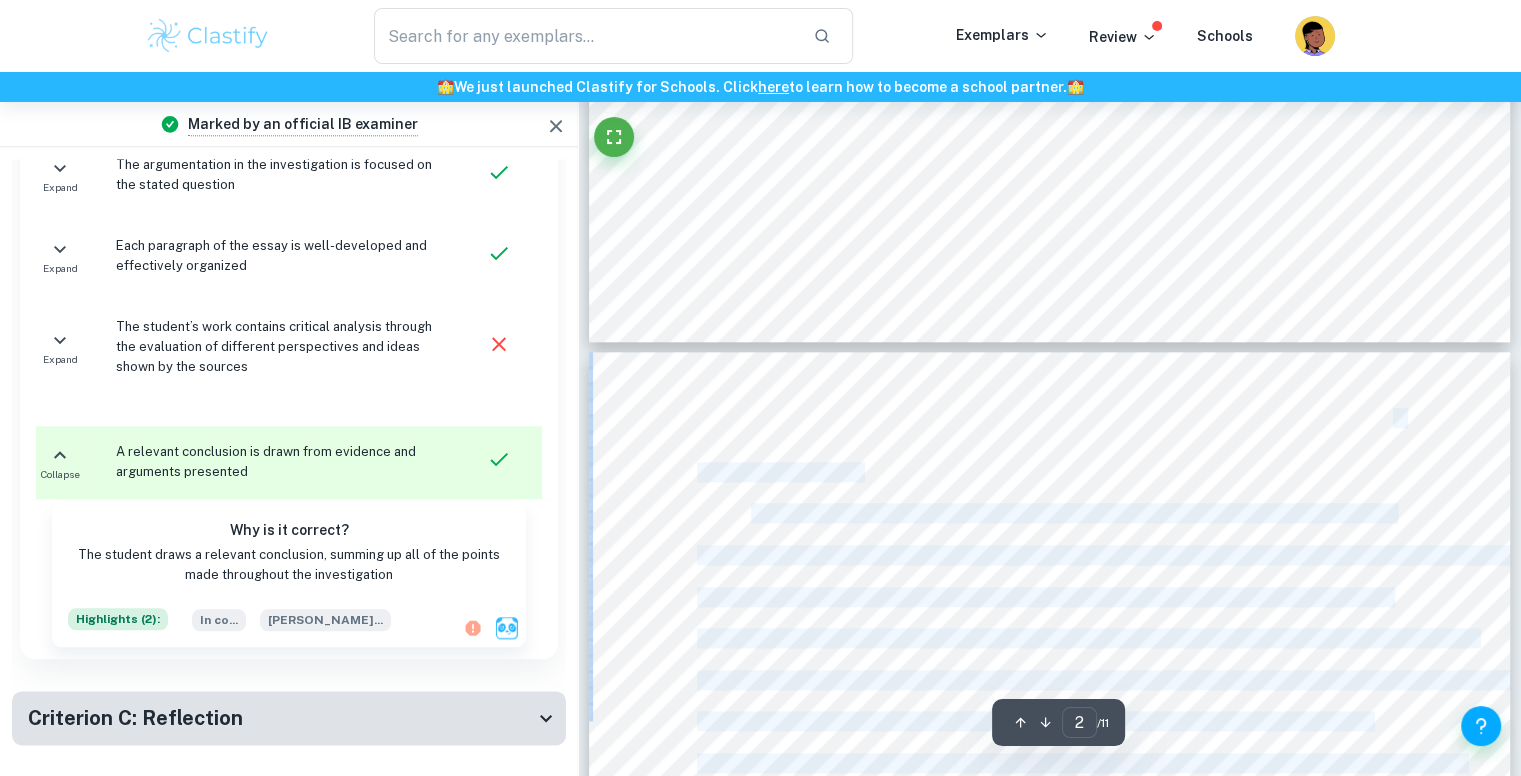 scroll, scrollTop: 2104, scrollLeft: 0, axis: vertical 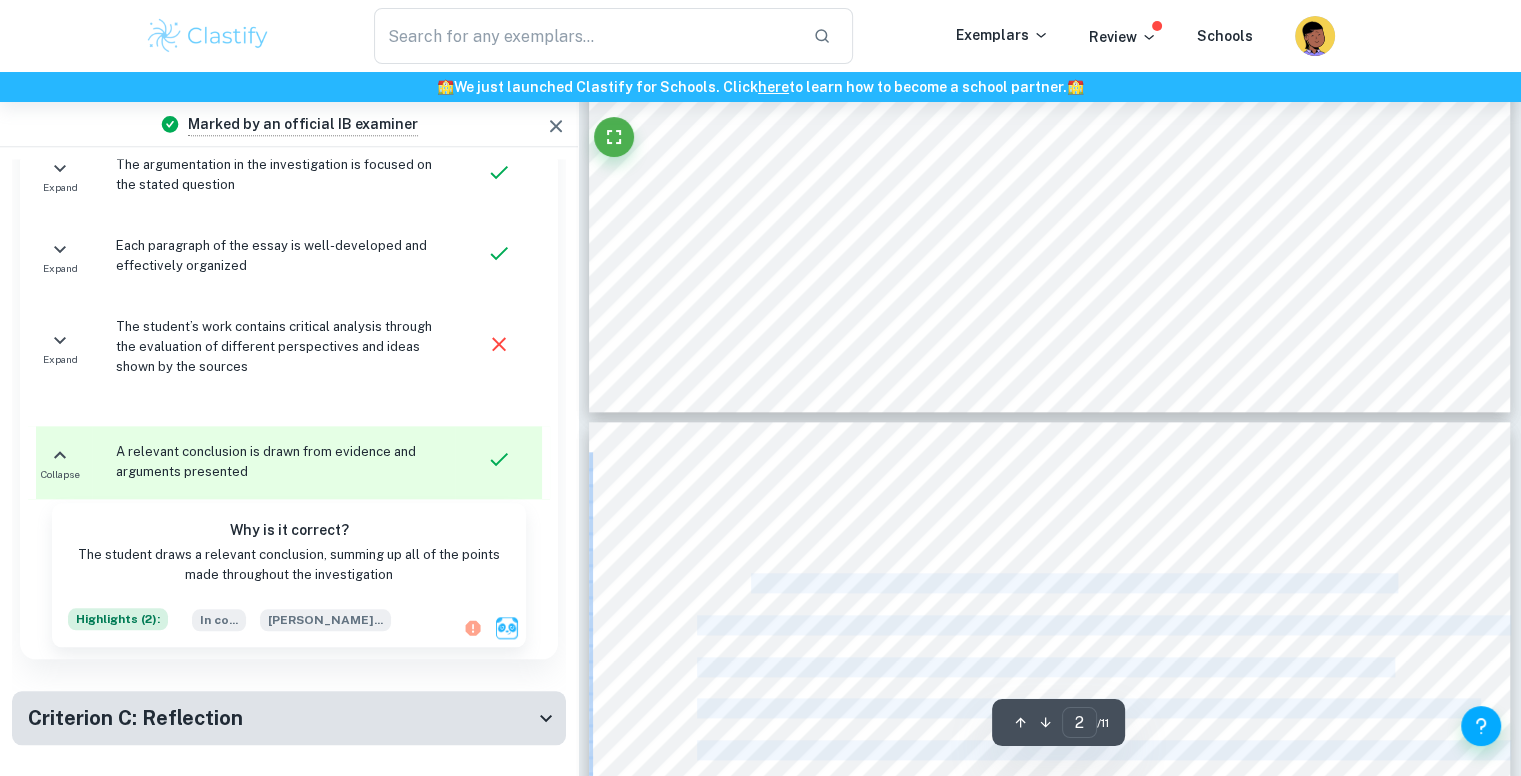 drag, startPoint x: 1125, startPoint y: 490, endPoint x: 752, endPoint y: 585, distance: 384.90778 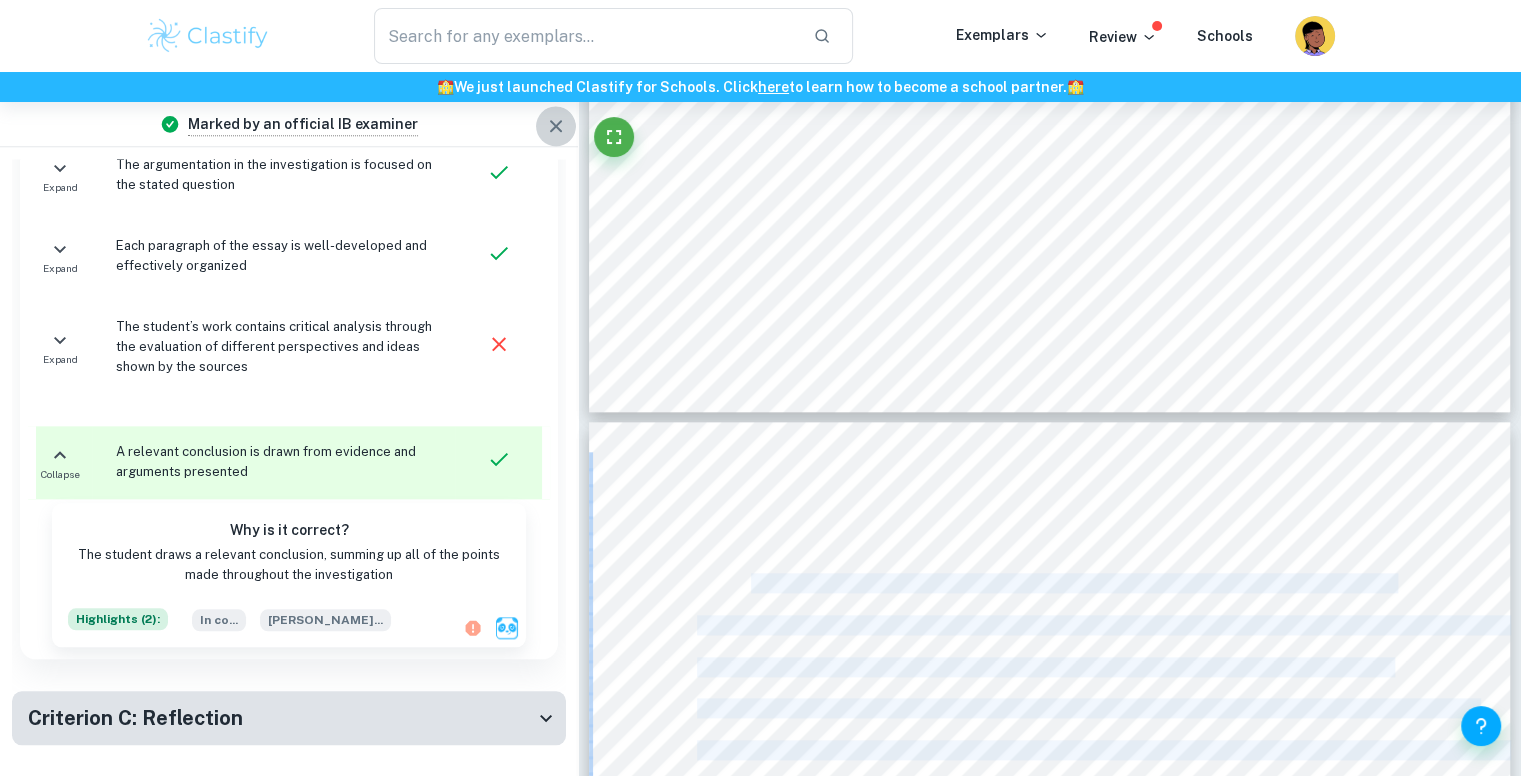 click 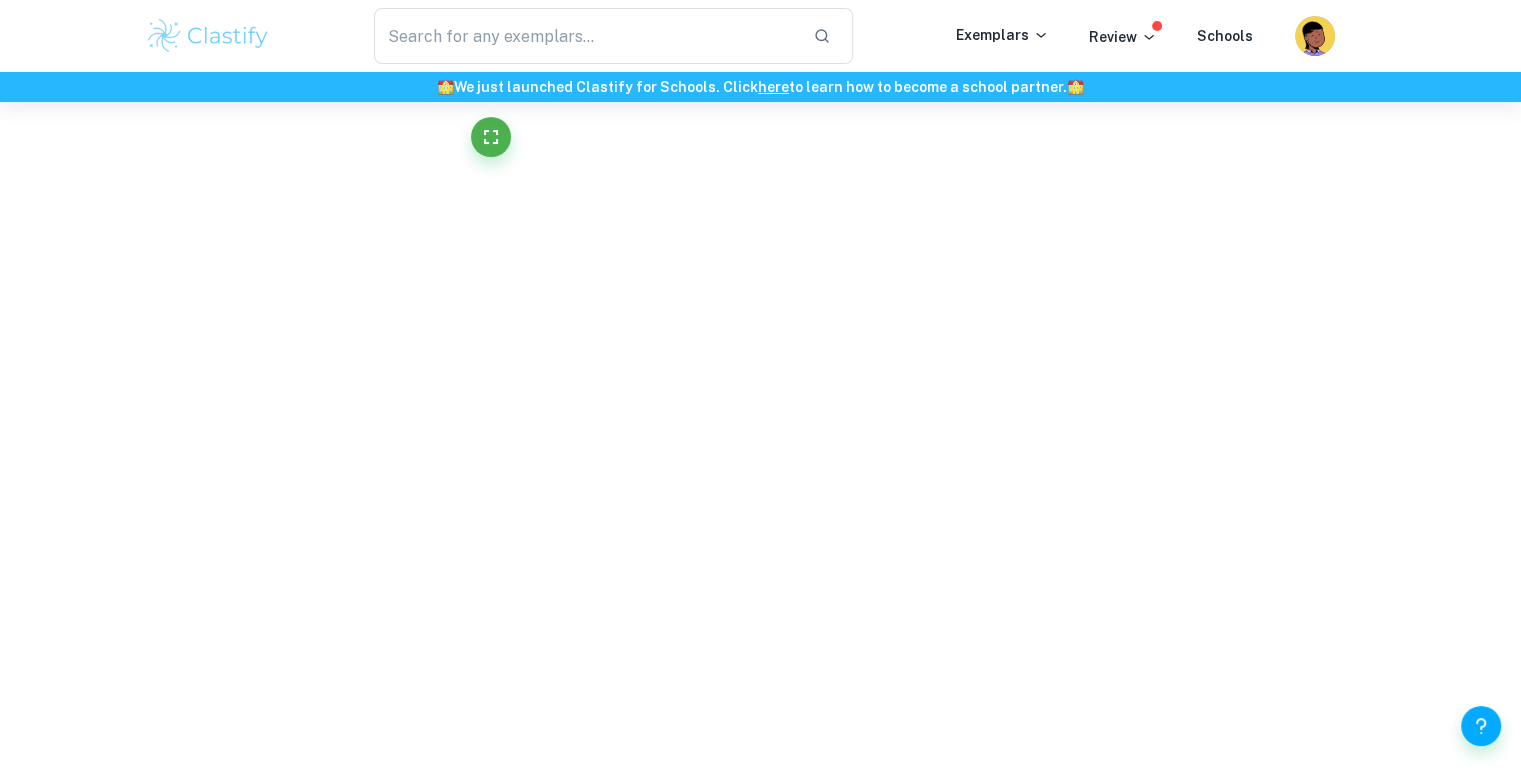 click on "To what extent was U.S. foreign policy successful in winning over the support of the [DEMOGRAPHIC_DATA] public for American involvement in the Vietnam war?" at bounding box center [228, -1871] 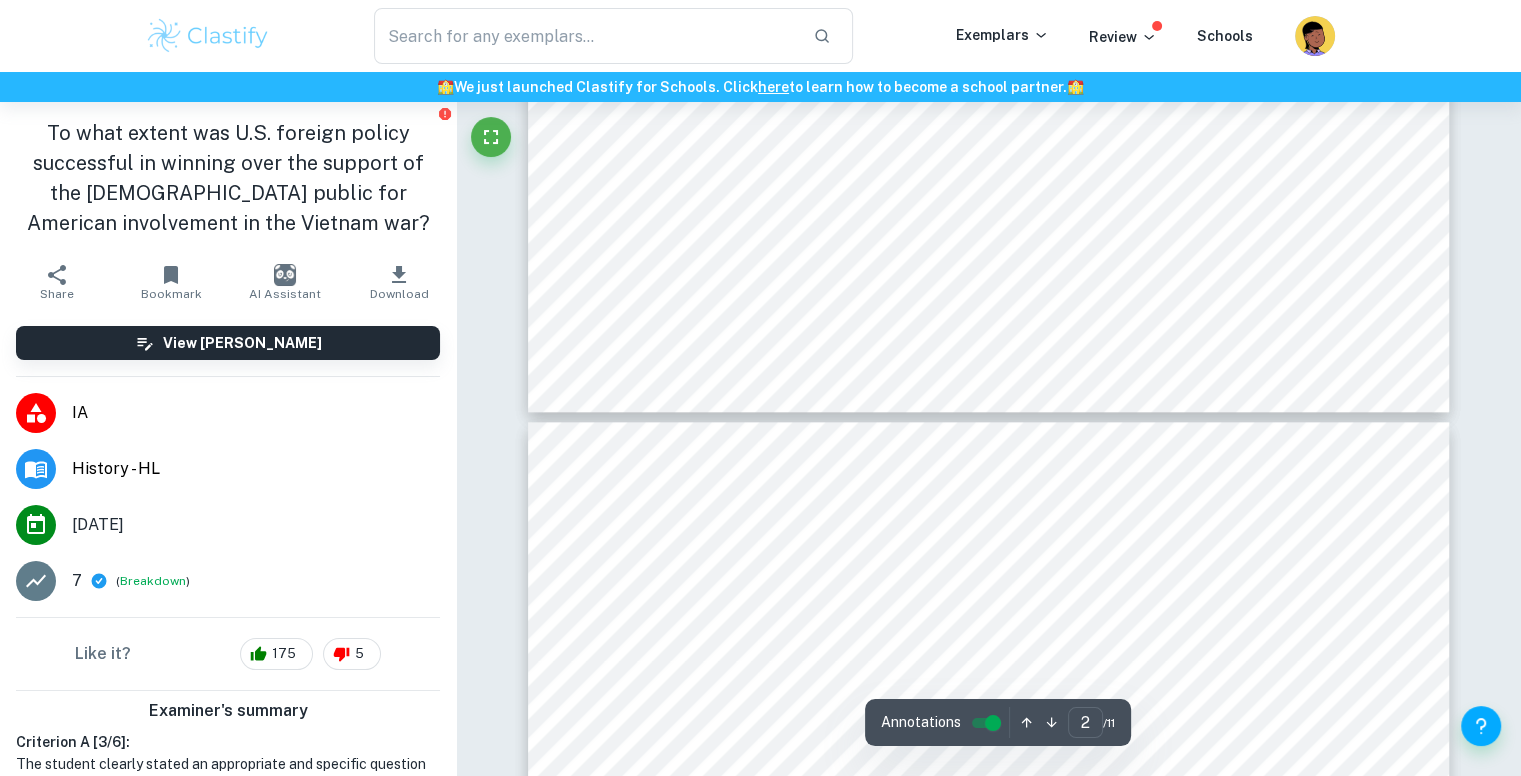 click on "To what extent was U.S. foreign policy successful in winning over the support of the [DEMOGRAPHIC_DATA] public for American involvement in the Vietnam war?" at bounding box center (228, 178) 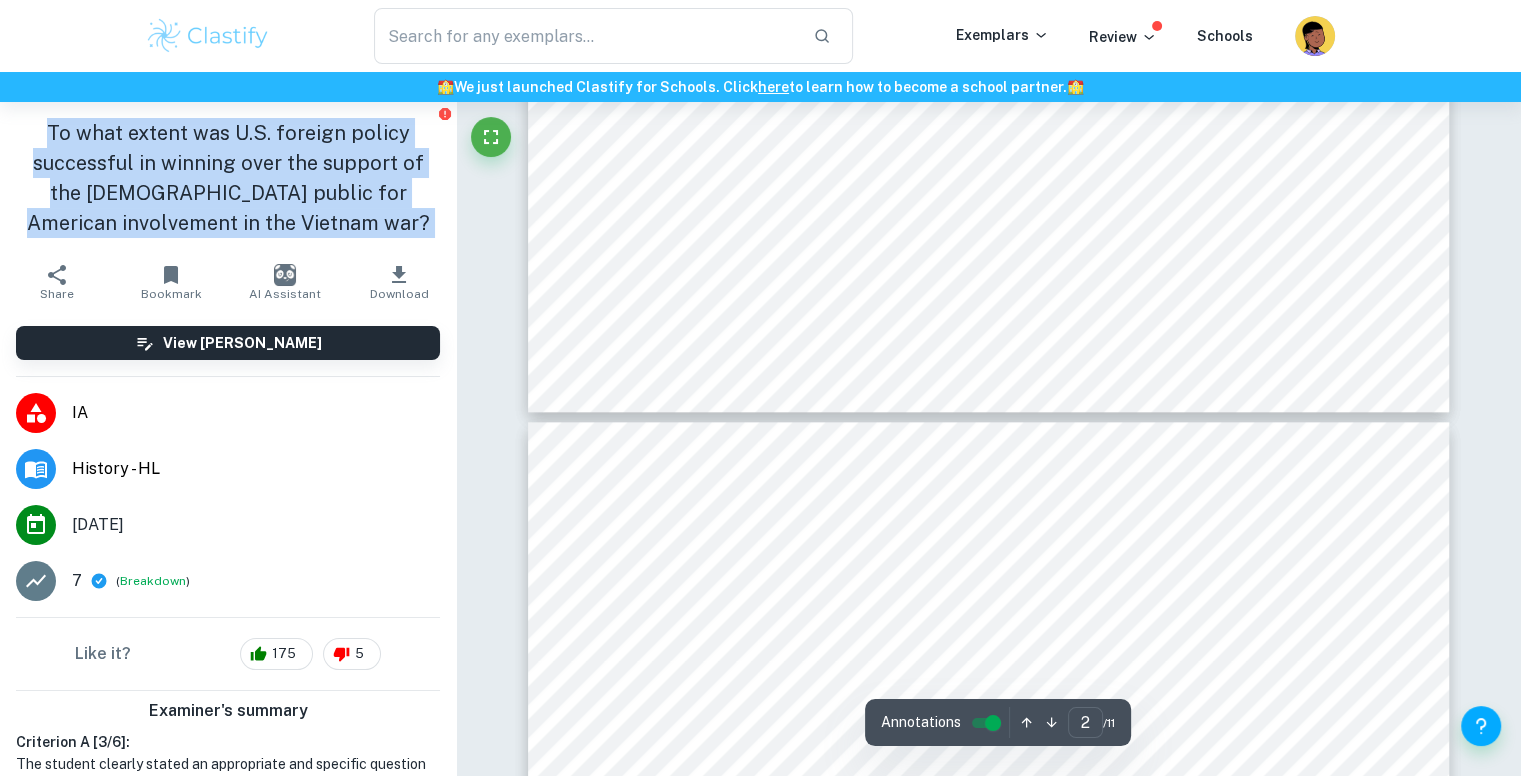 click on "To what extent was U.S. foreign policy successful in winning over the support of the [DEMOGRAPHIC_DATA] public for American involvement in the Vietnam war?" at bounding box center (228, 178) 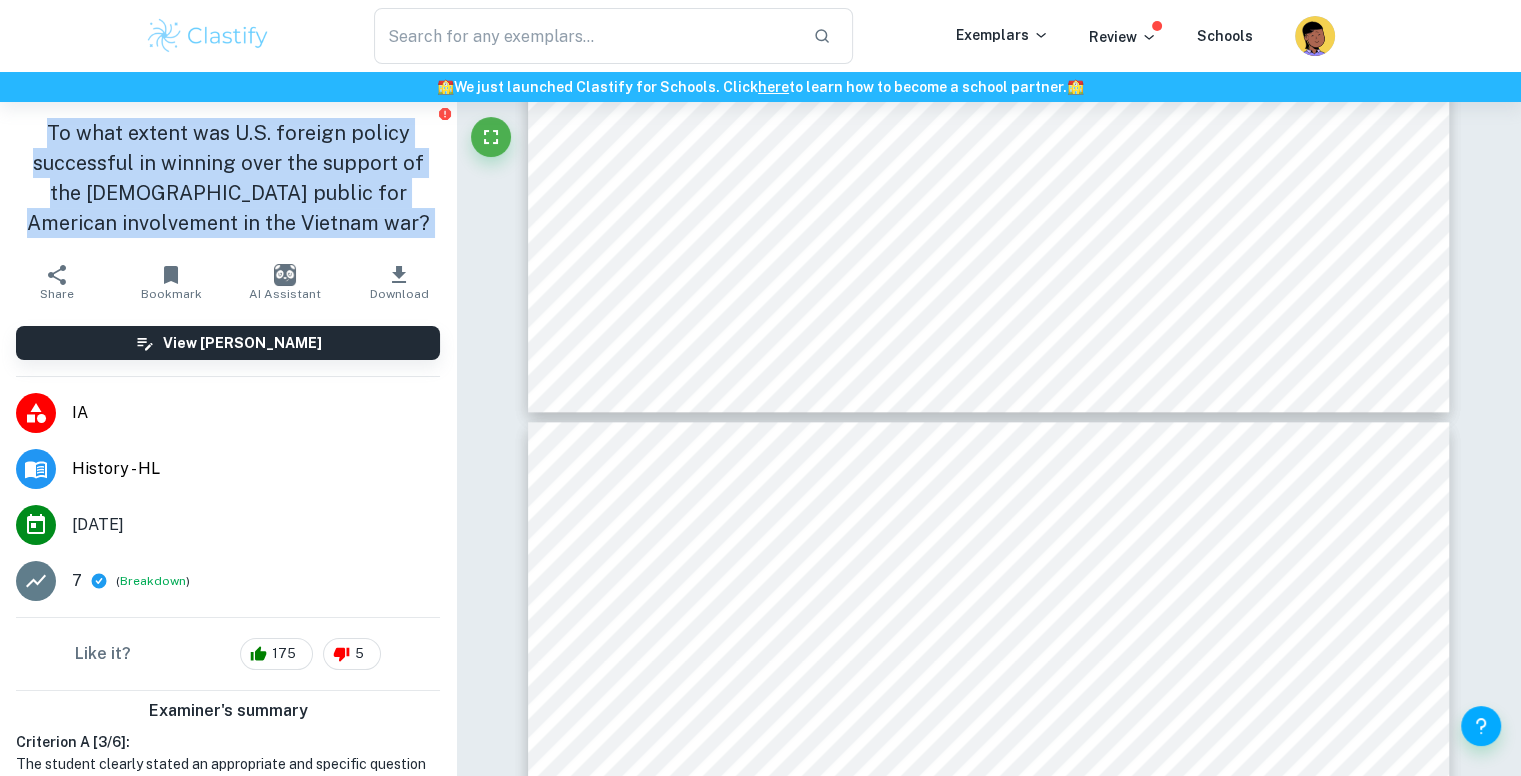 scroll, scrollTop: 370, scrollLeft: 0, axis: vertical 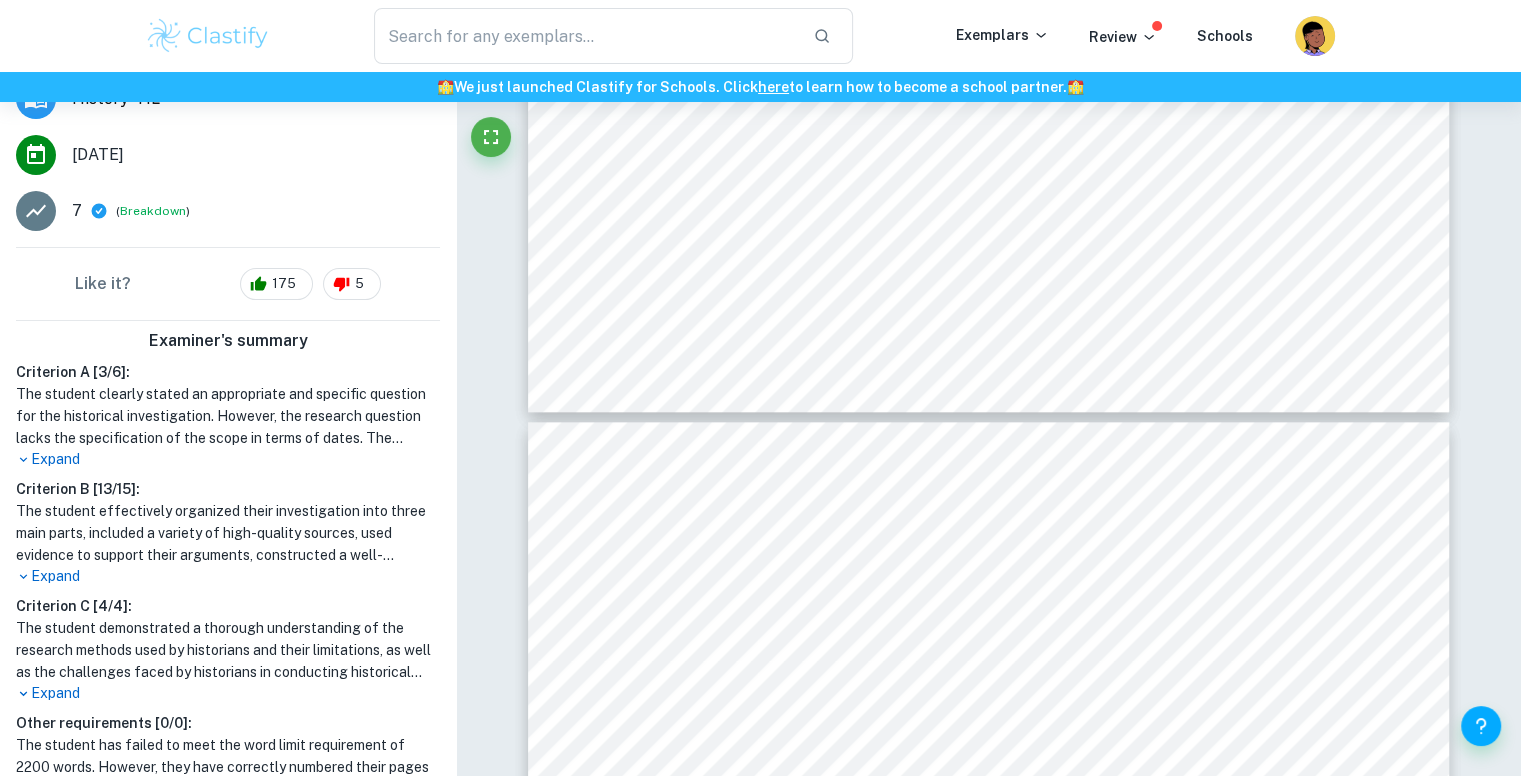 click on "Expand" at bounding box center [228, 576] 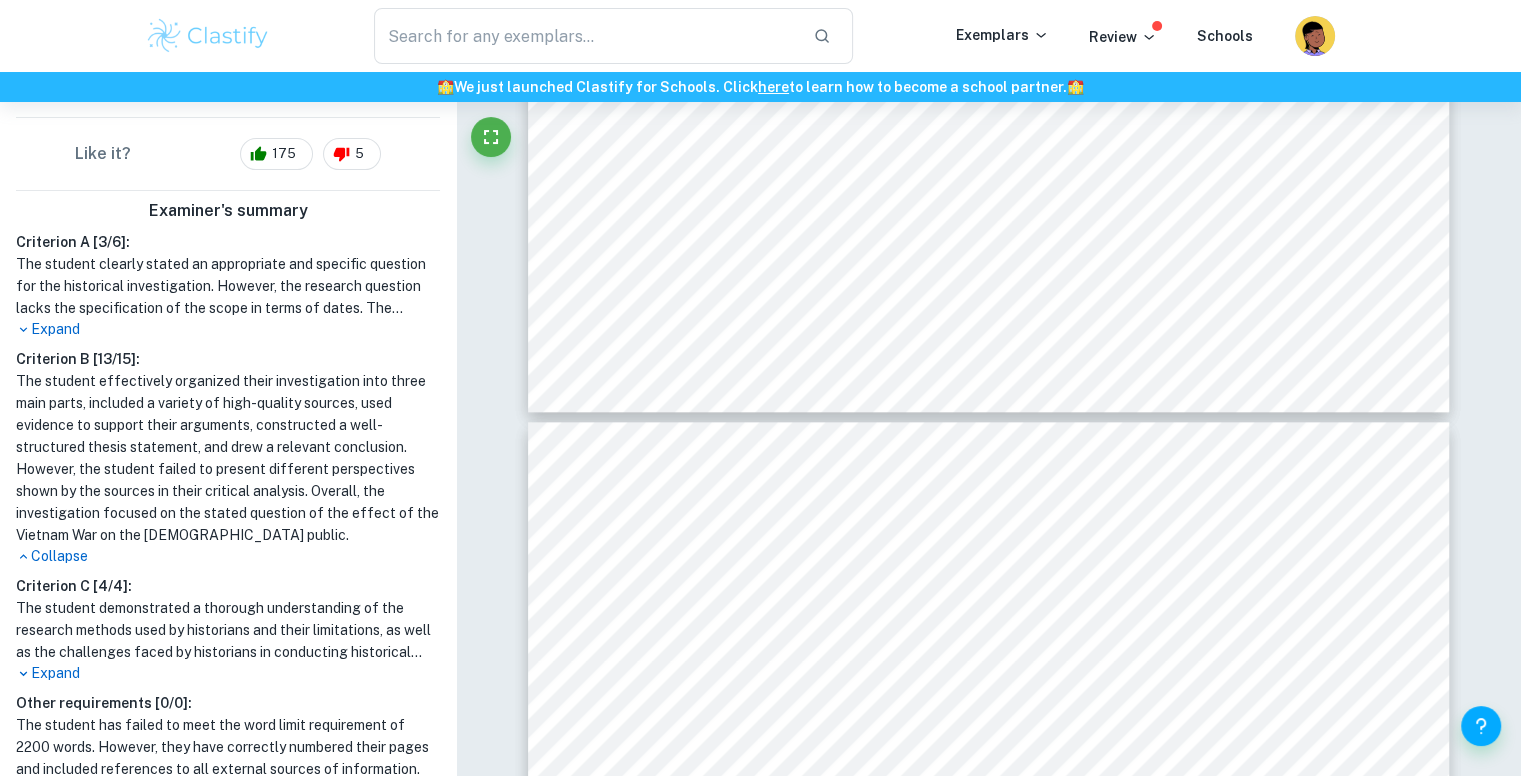 scroll, scrollTop: 502, scrollLeft: 0, axis: vertical 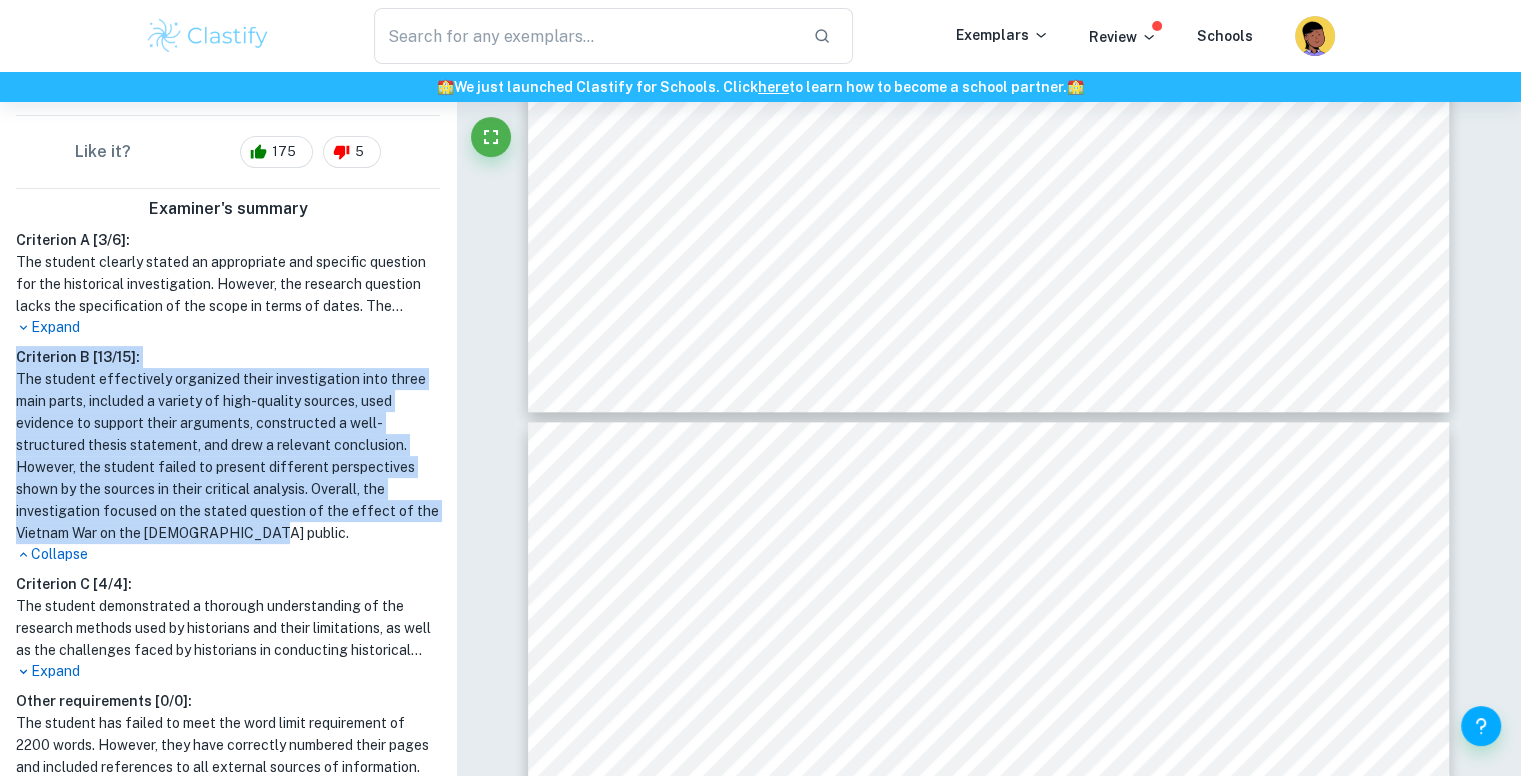 drag, startPoint x: 373, startPoint y: 532, endPoint x: 15, endPoint y: 361, distance: 396.74298 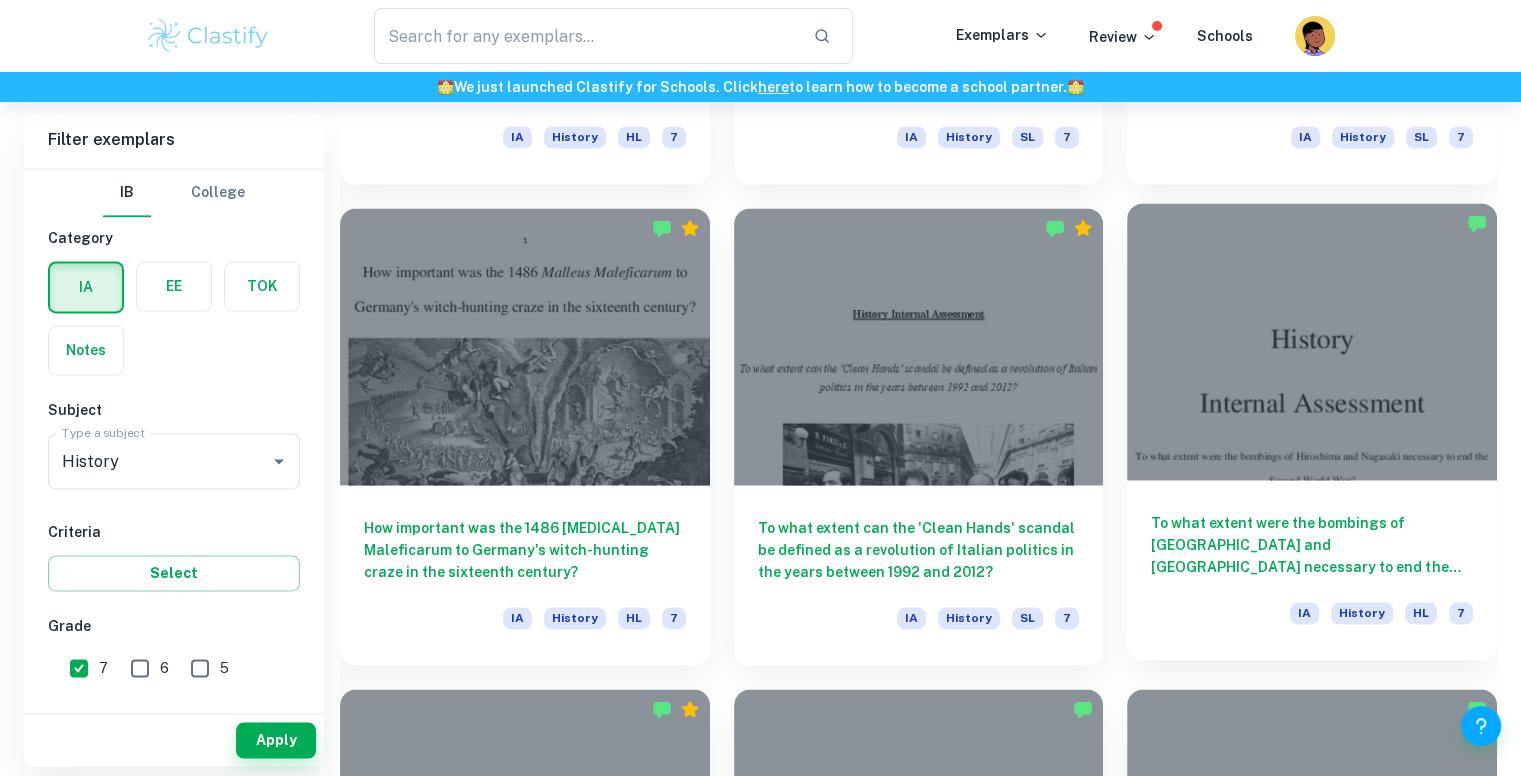 scroll, scrollTop: 2871, scrollLeft: 0, axis: vertical 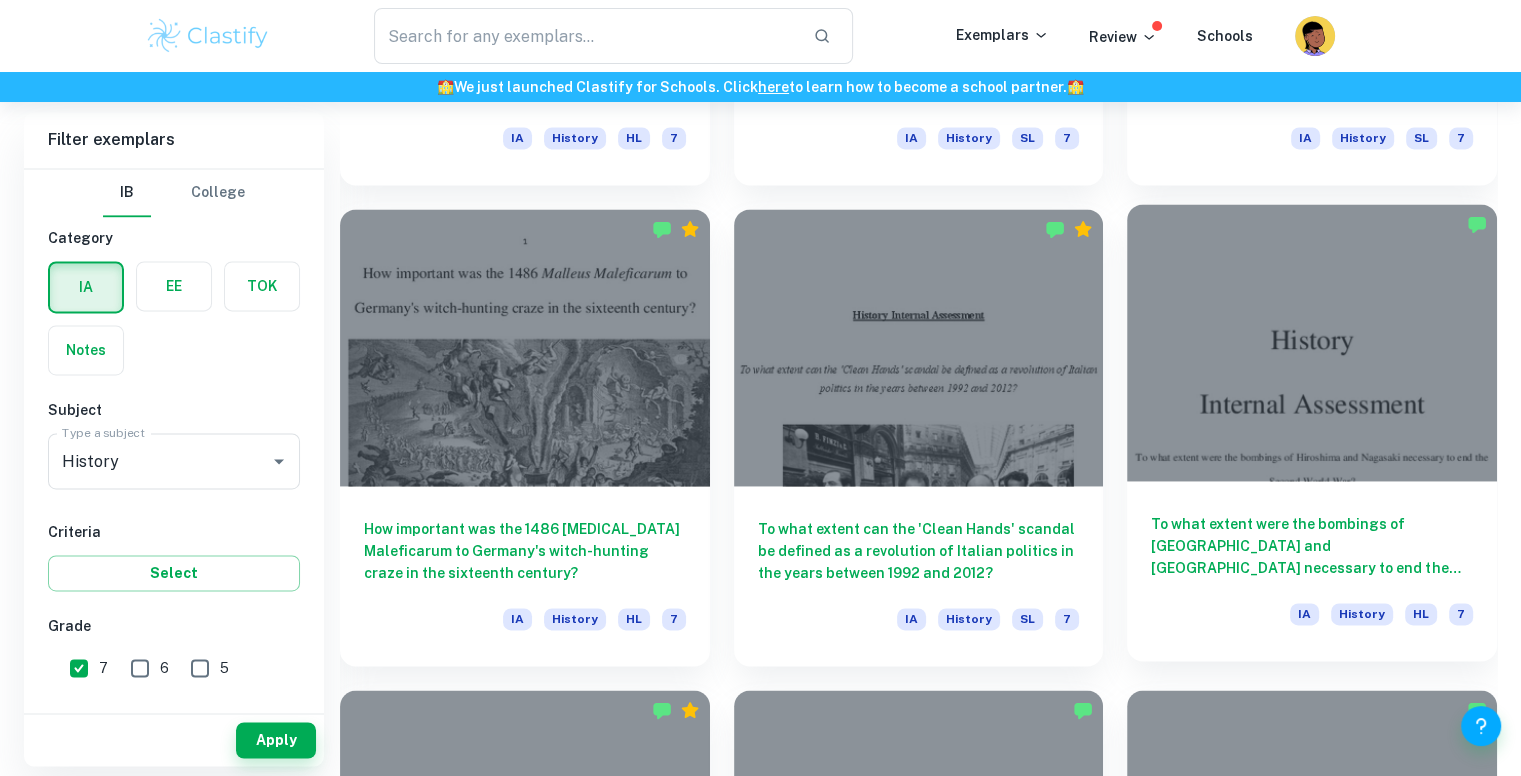 click at bounding box center [1312, 342] 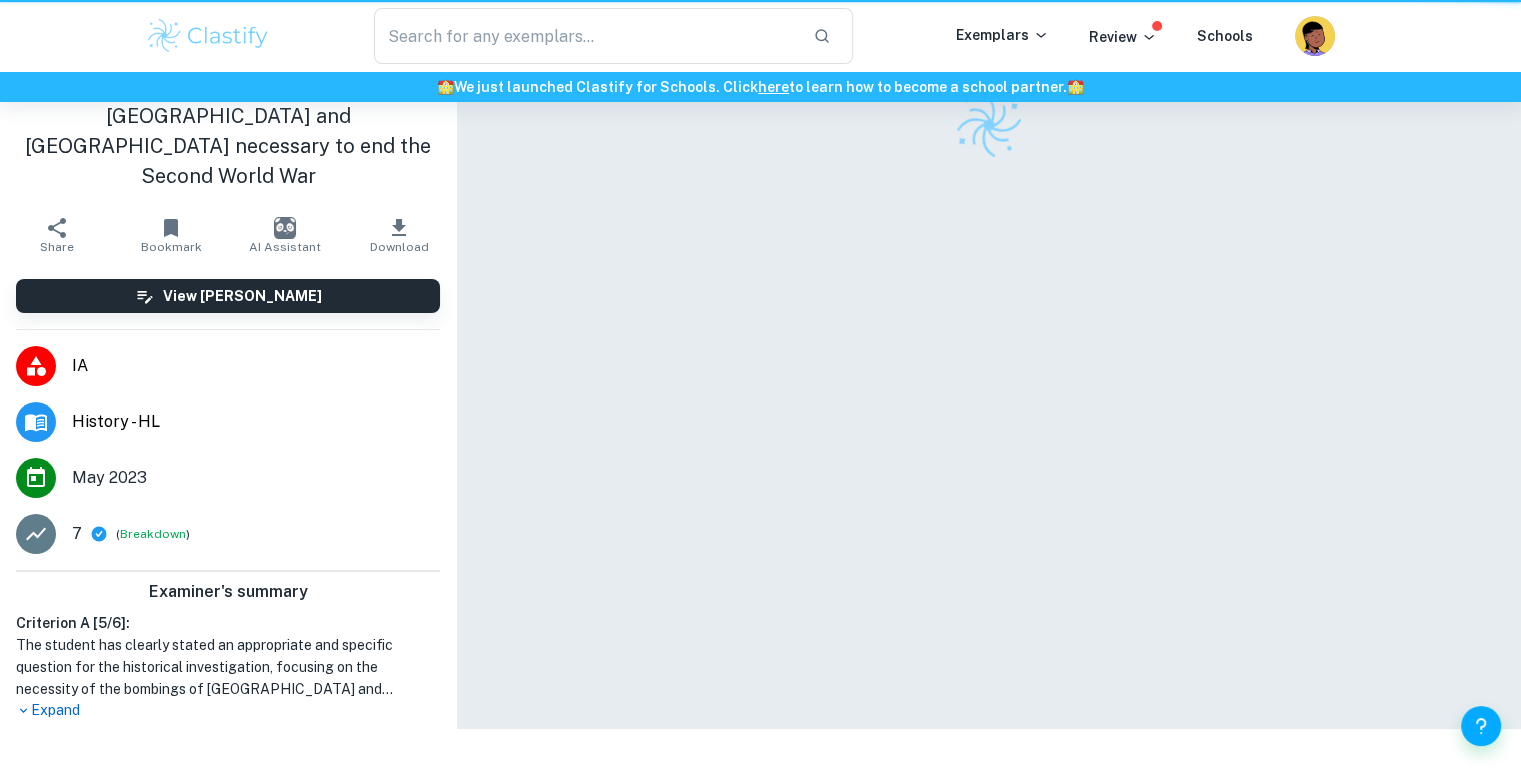 scroll, scrollTop: 0, scrollLeft: 0, axis: both 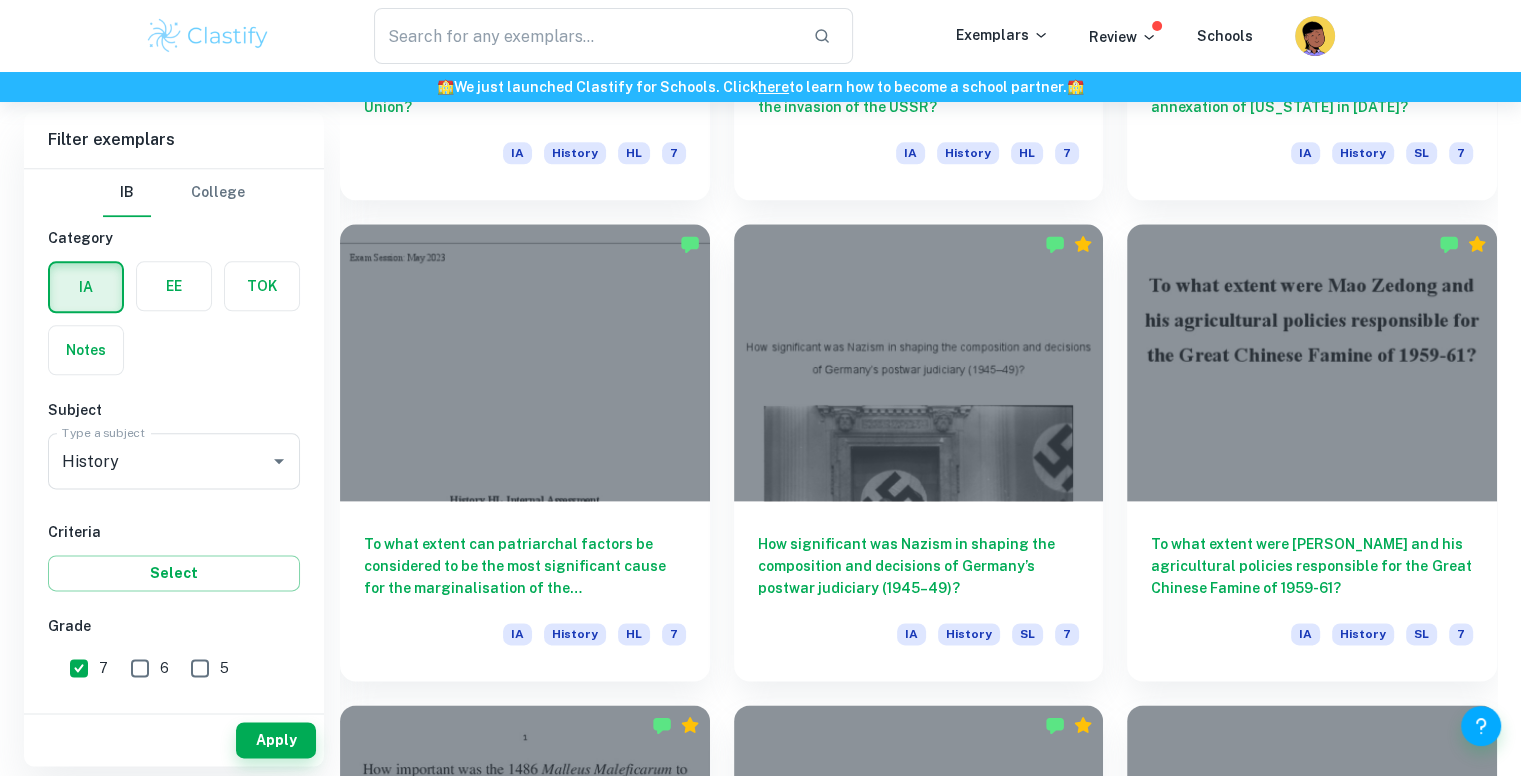 click at bounding box center [525, 362] 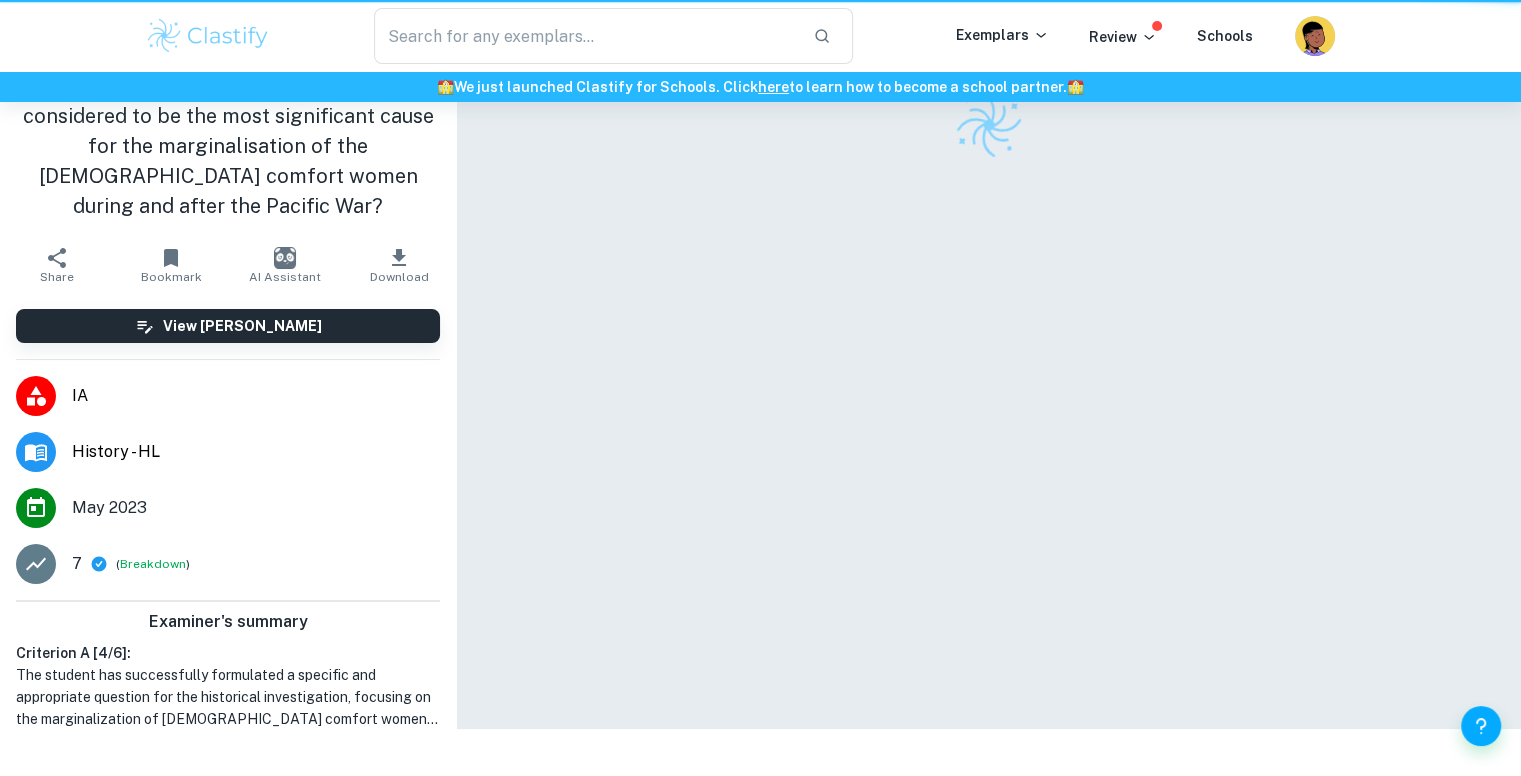 scroll, scrollTop: 0, scrollLeft: 0, axis: both 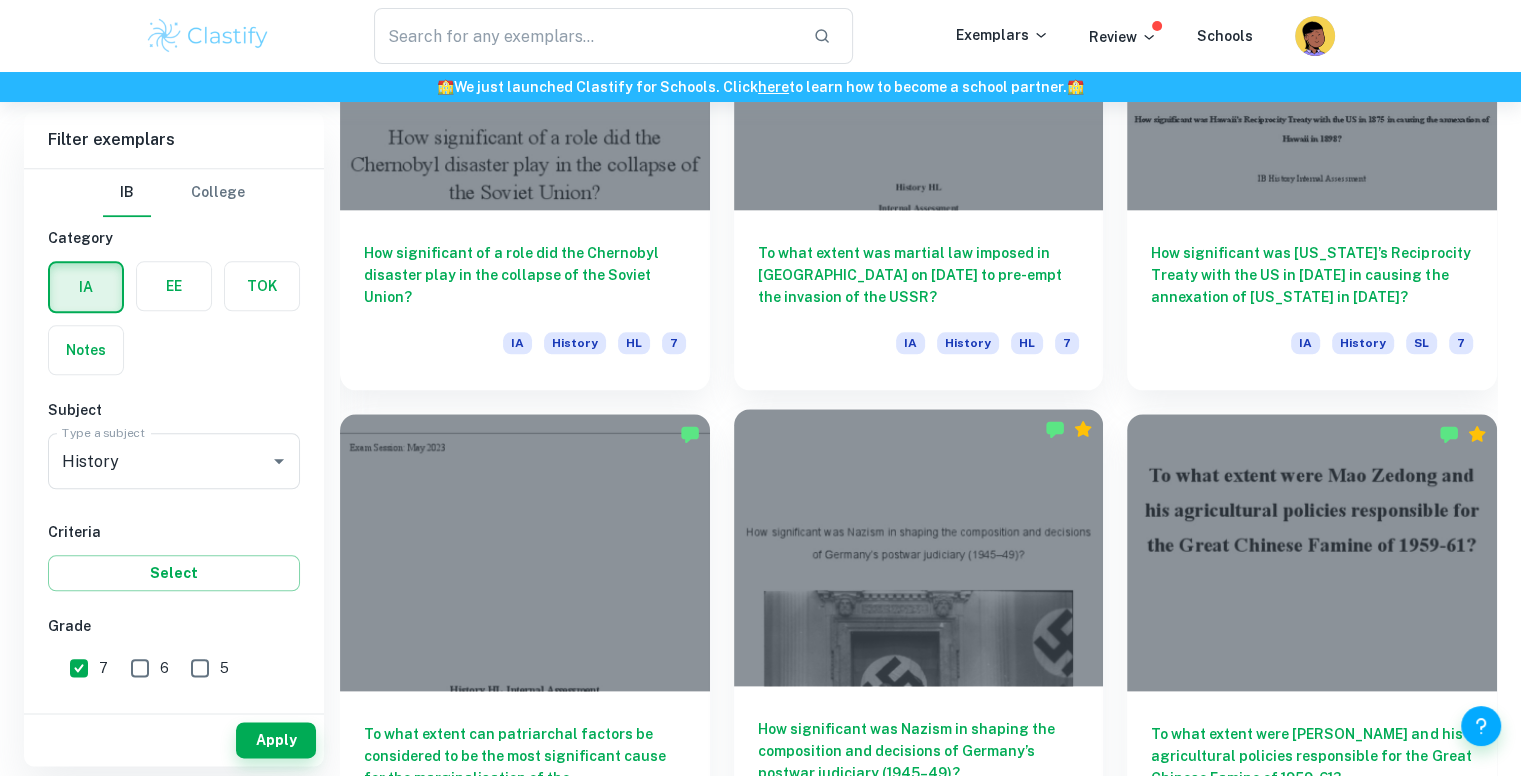 click at bounding box center [919, 547] 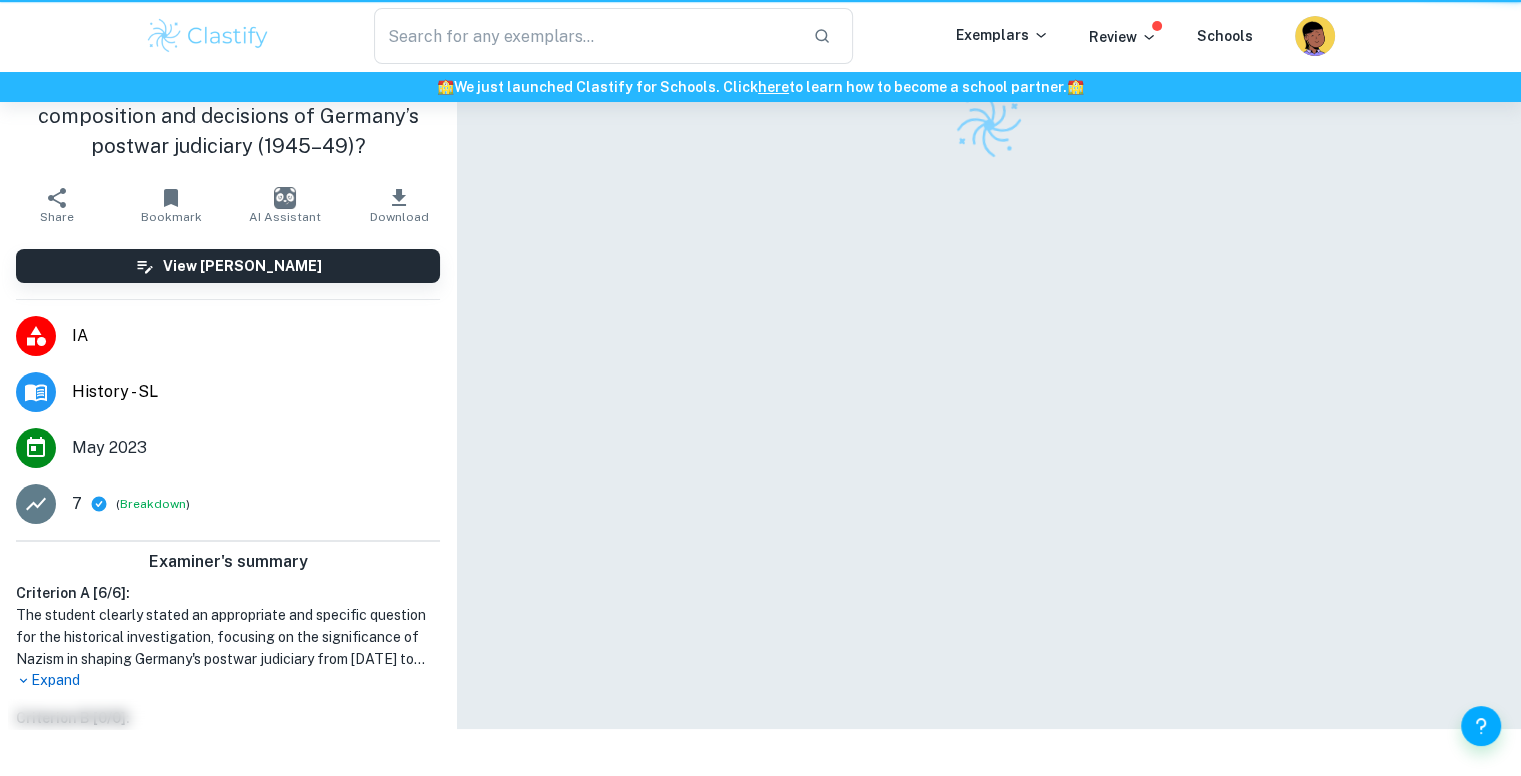 scroll, scrollTop: 0, scrollLeft: 0, axis: both 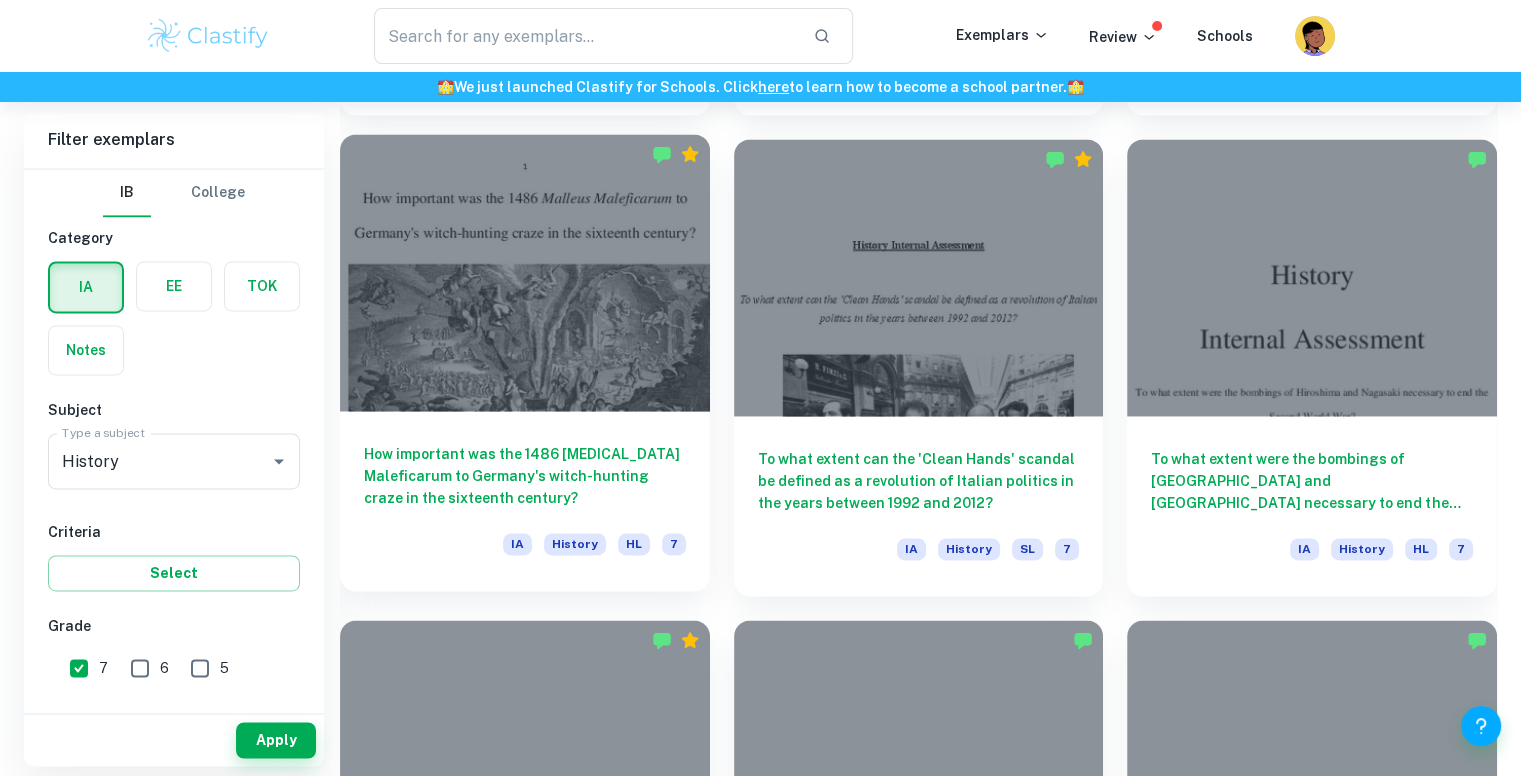 click at bounding box center [525, 272] 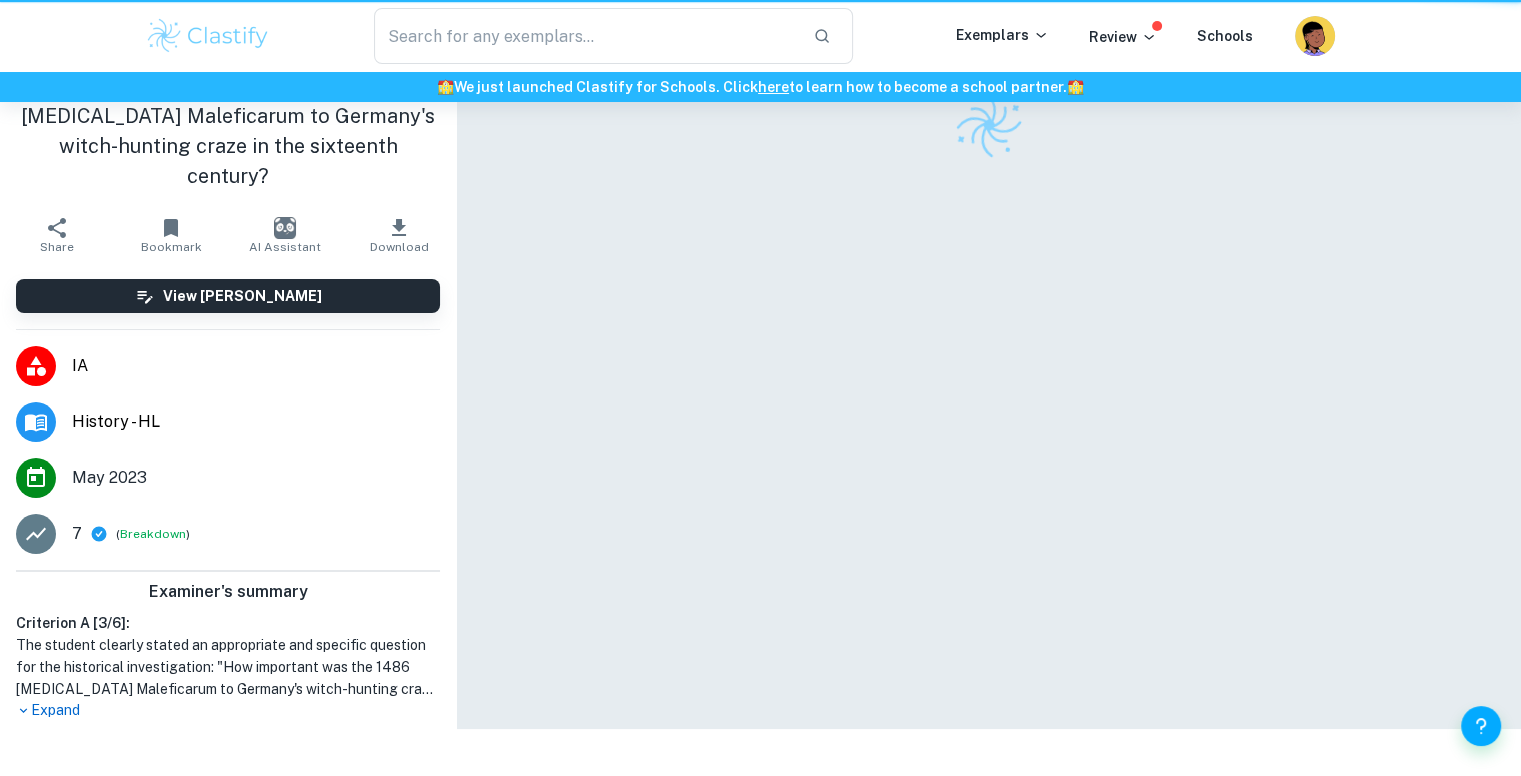scroll, scrollTop: 0, scrollLeft: 0, axis: both 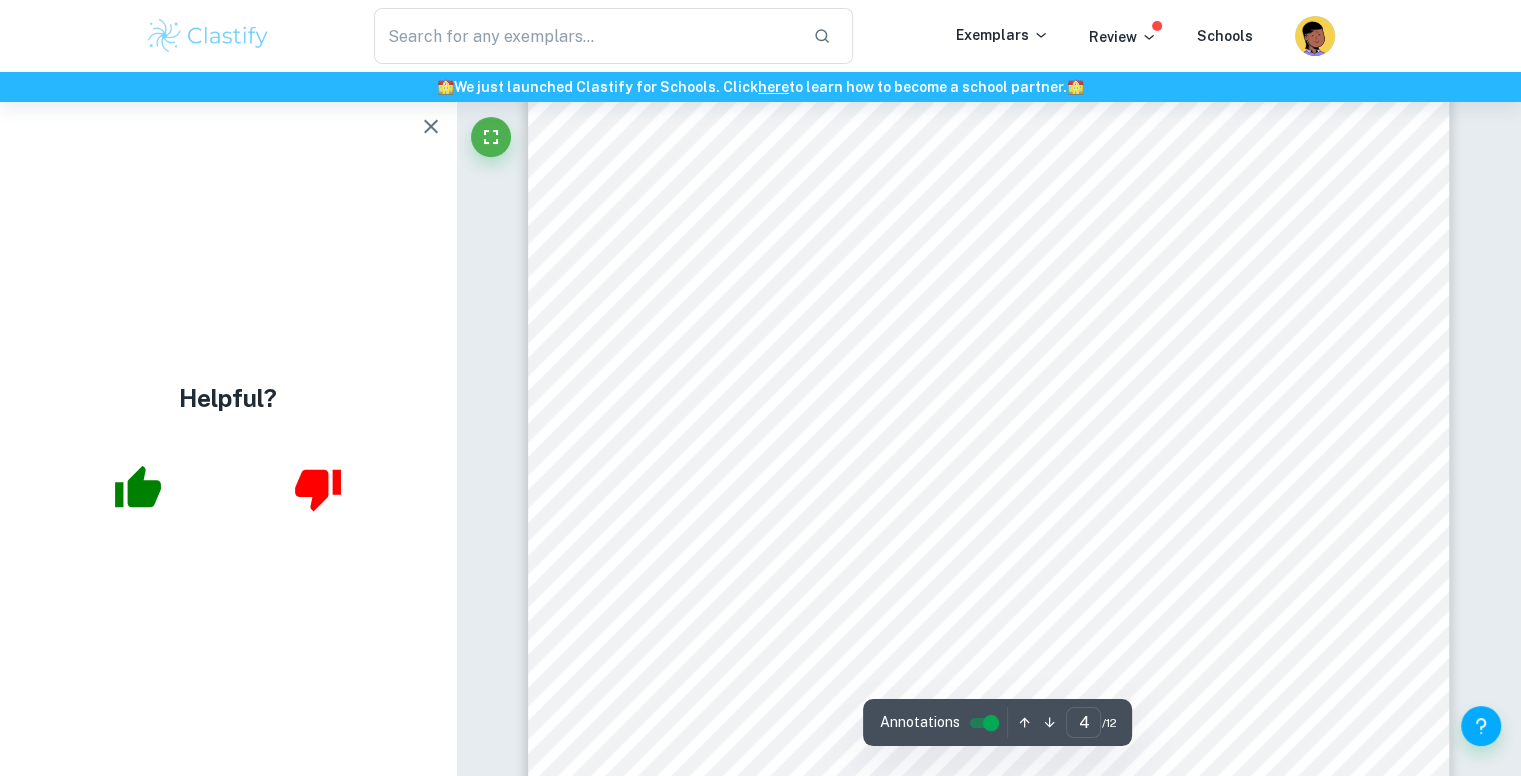 click 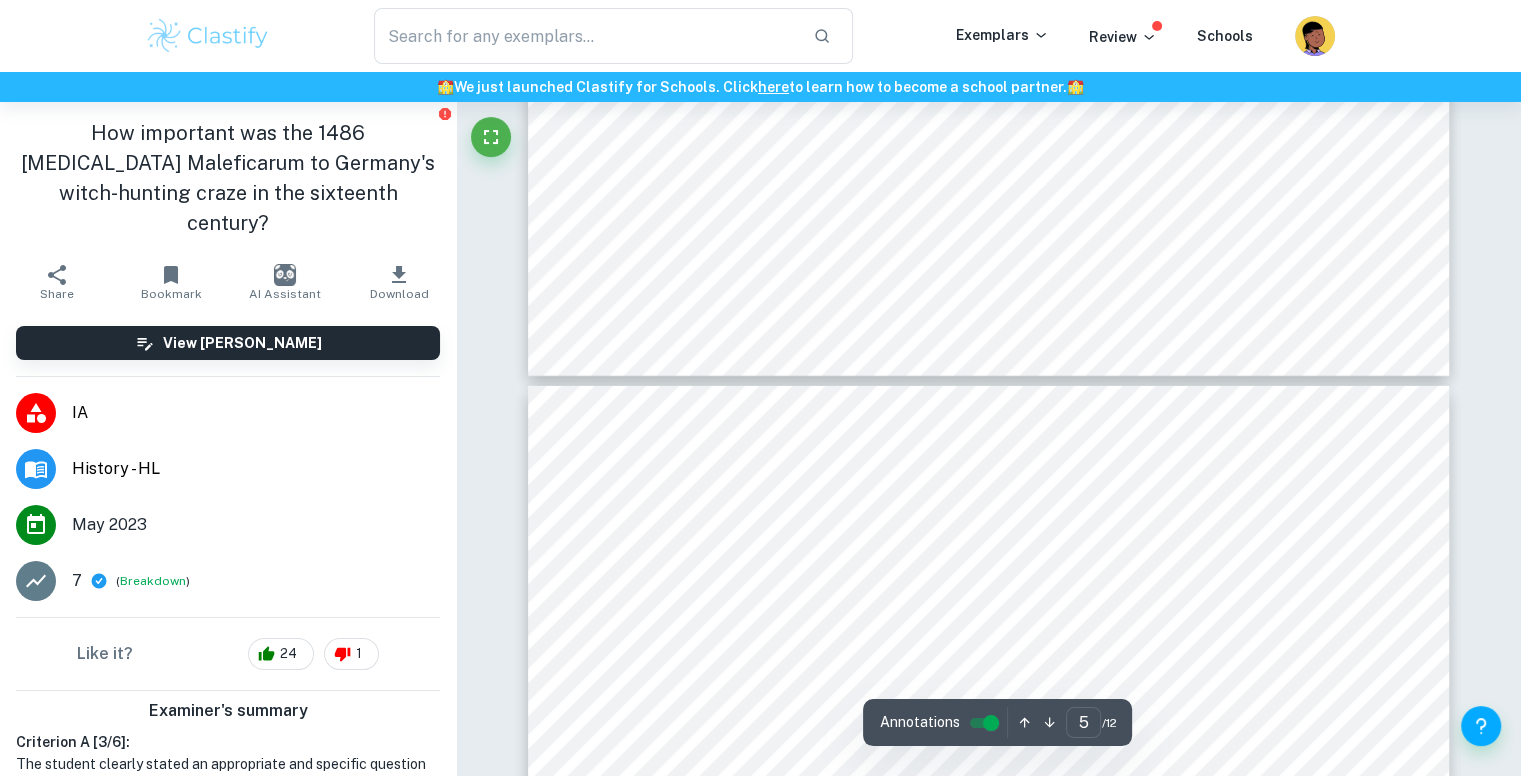 type on "6" 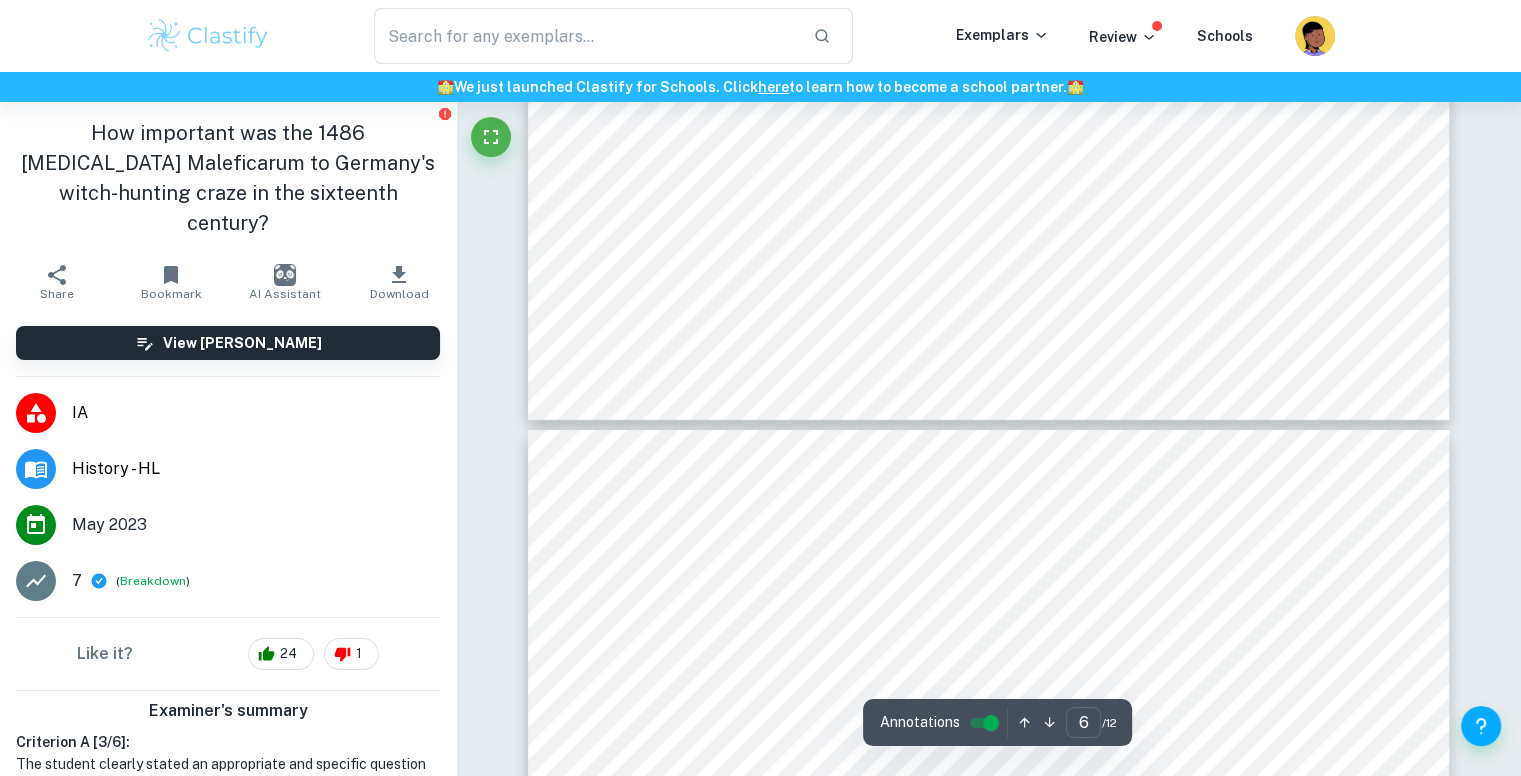 scroll, scrollTop: 7058, scrollLeft: 0, axis: vertical 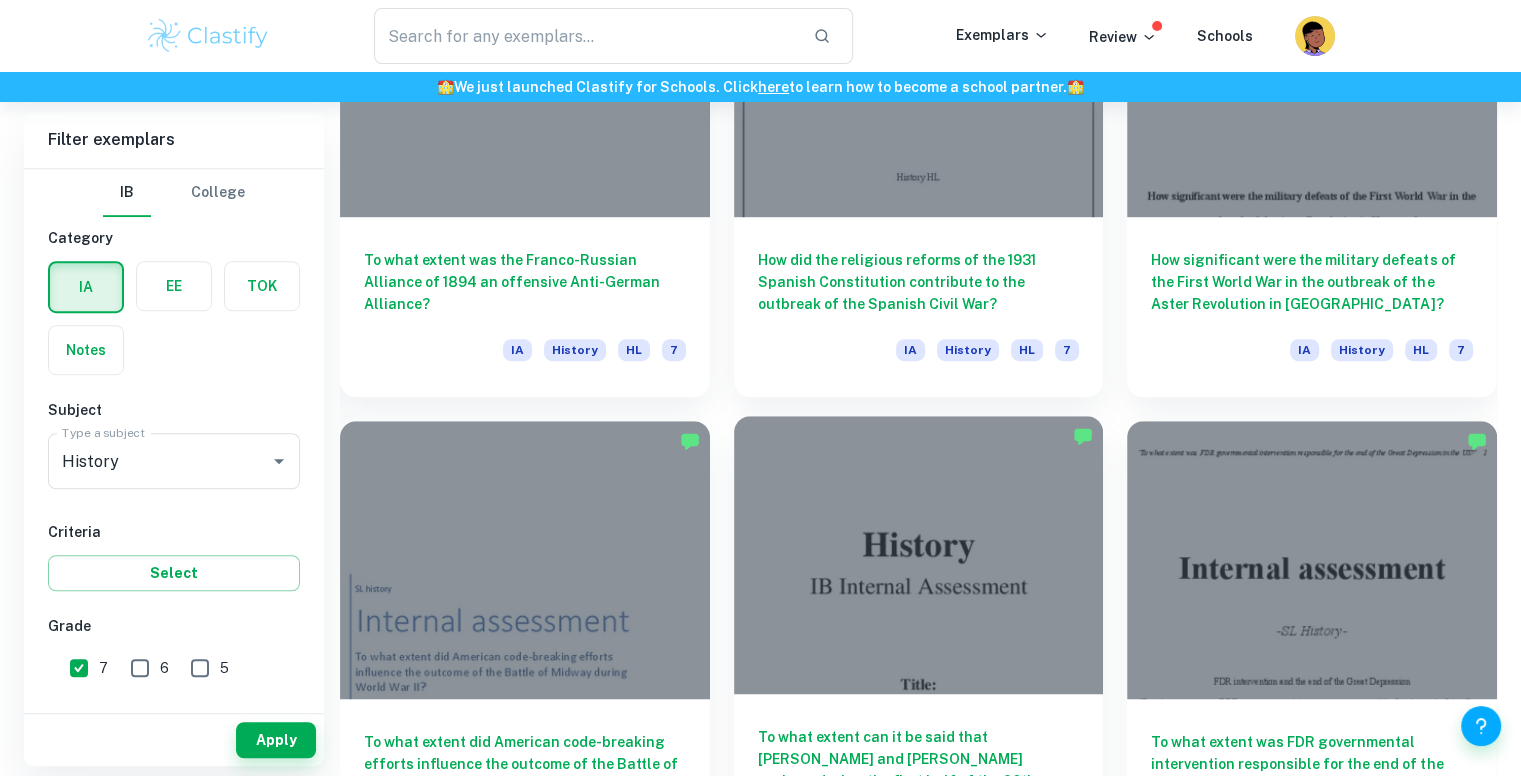click at bounding box center [919, 554] 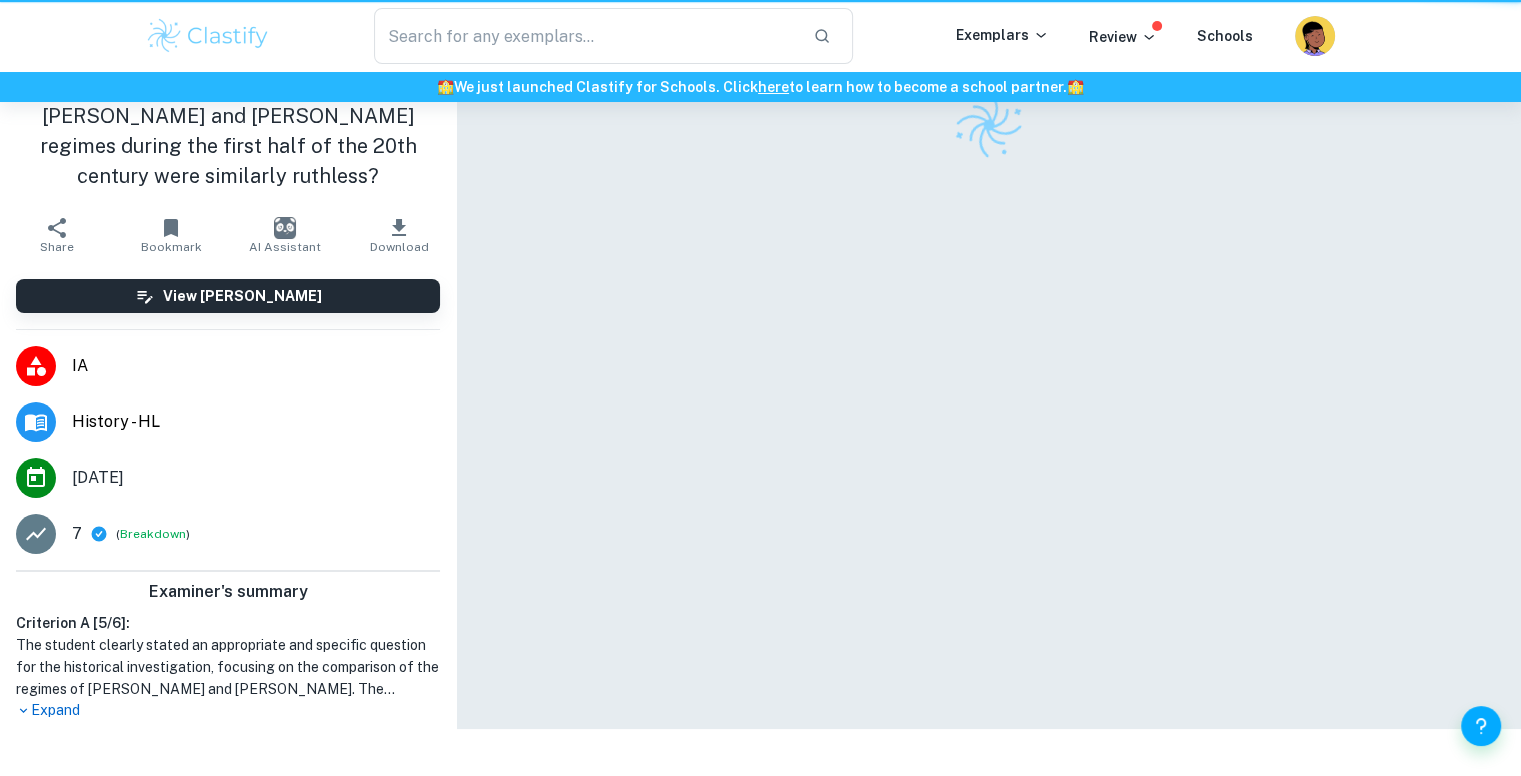 scroll, scrollTop: 0, scrollLeft: 0, axis: both 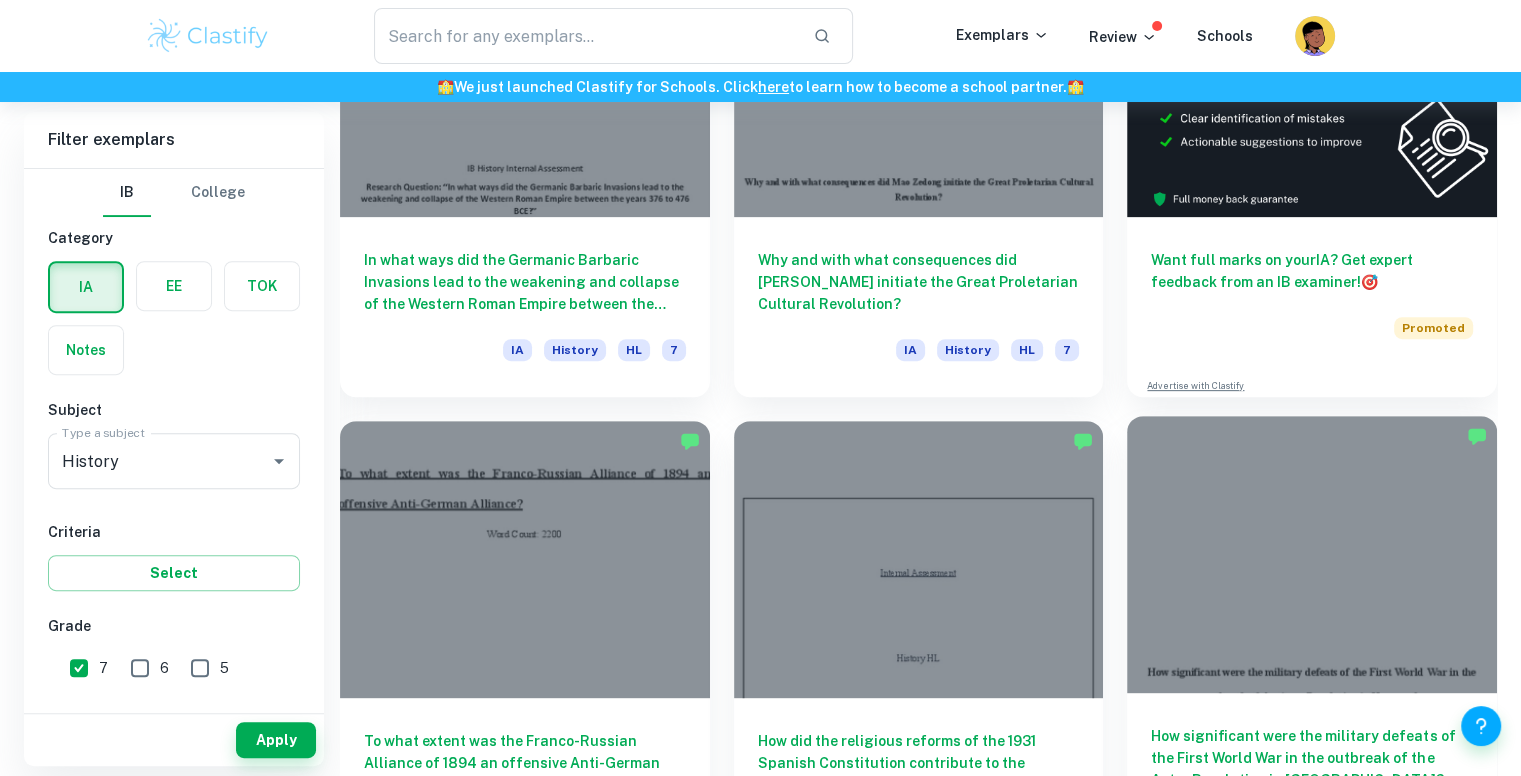 click at bounding box center [1312, 554] 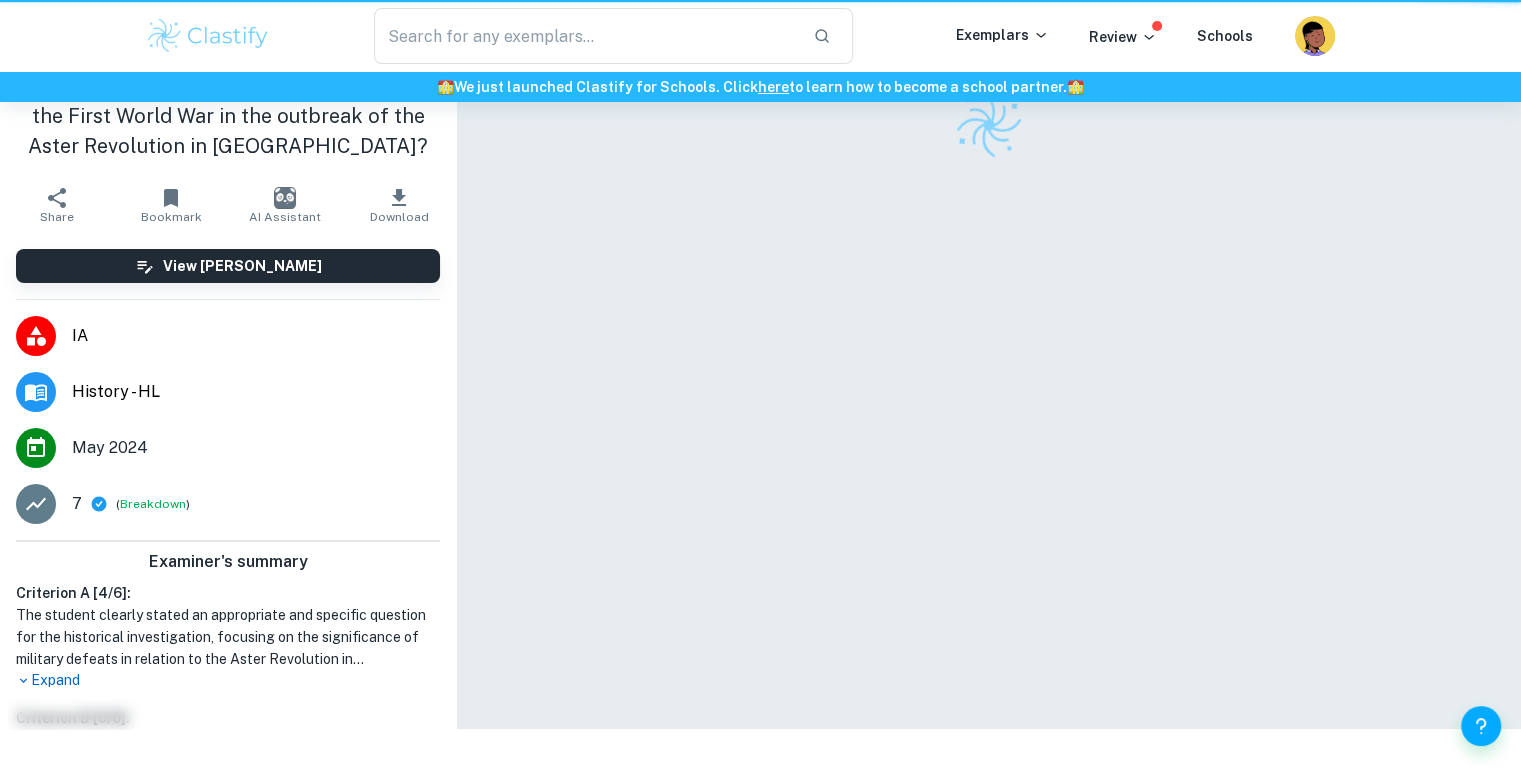 scroll, scrollTop: 0, scrollLeft: 0, axis: both 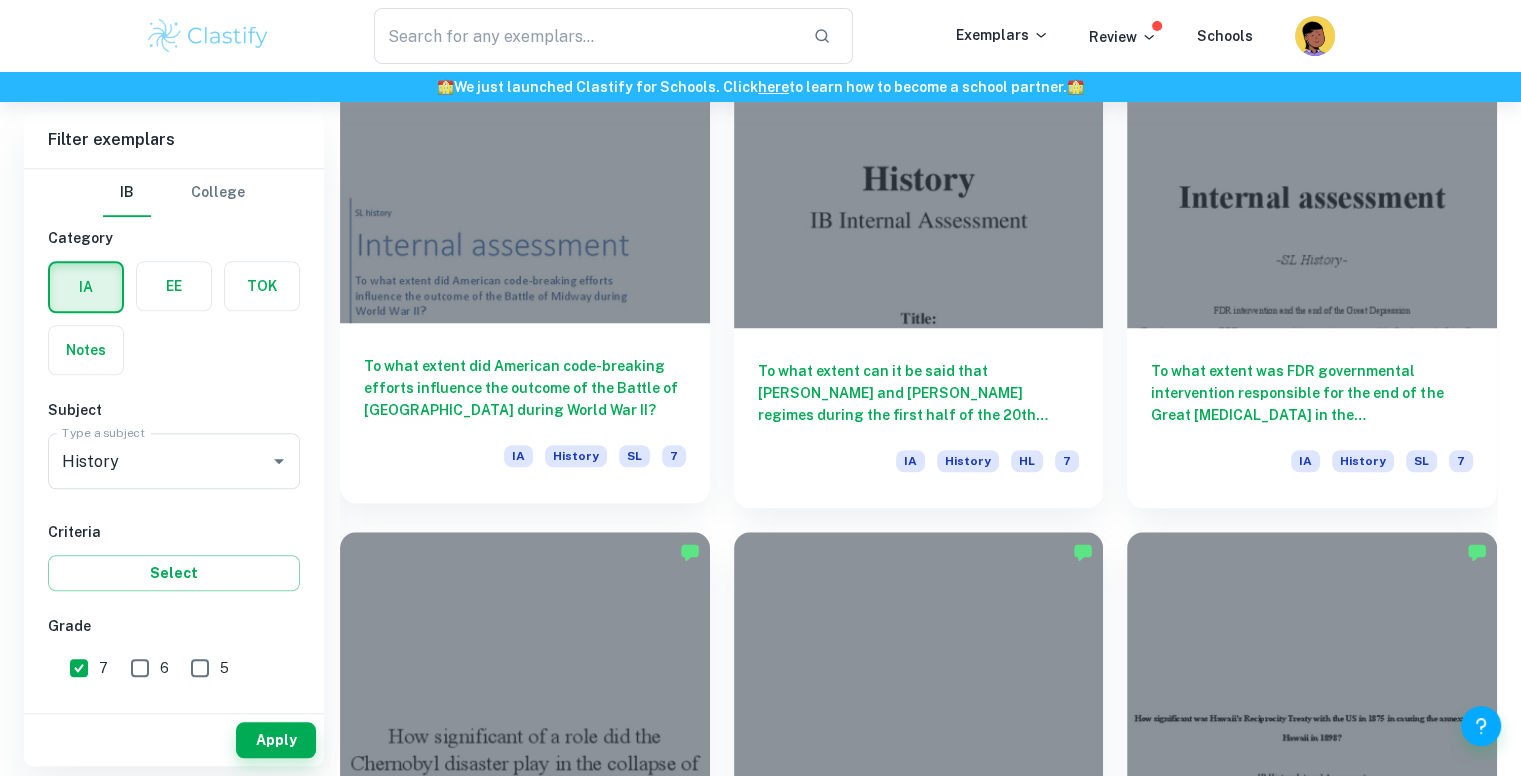 click at bounding box center [525, 183] 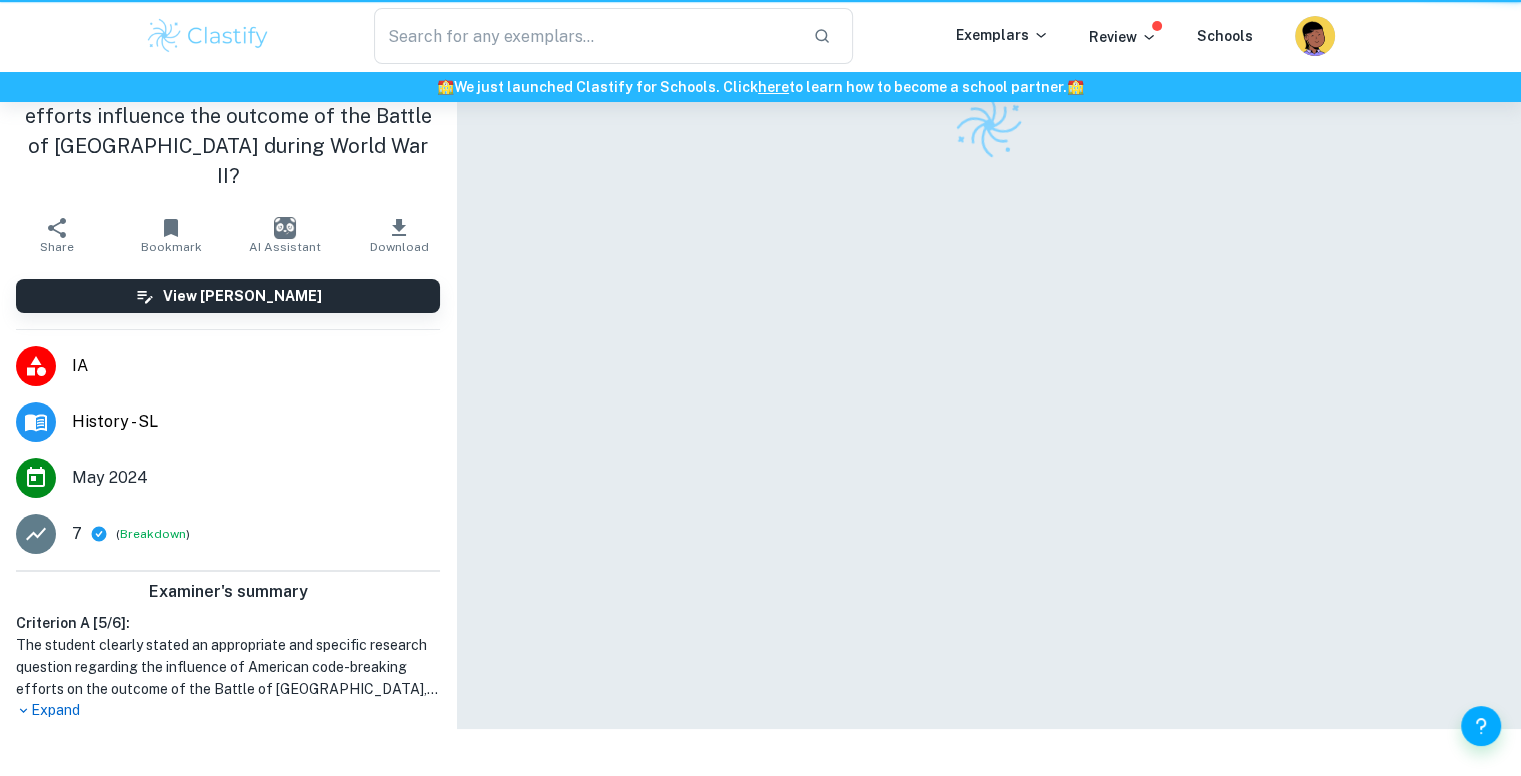 scroll, scrollTop: 0, scrollLeft: 0, axis: both 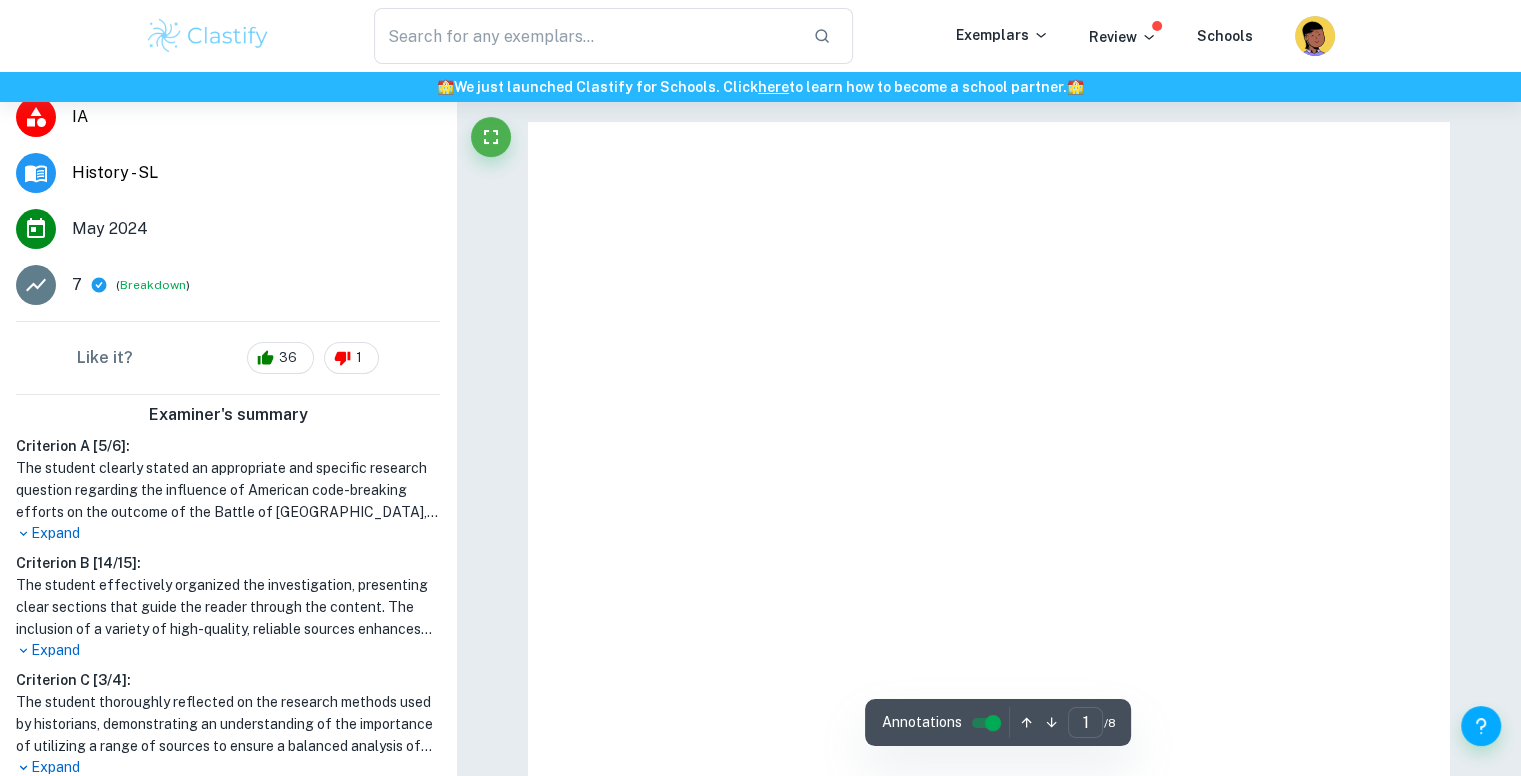 click on "​ Exemplars Review Schools" at bounding box center (760, 36) 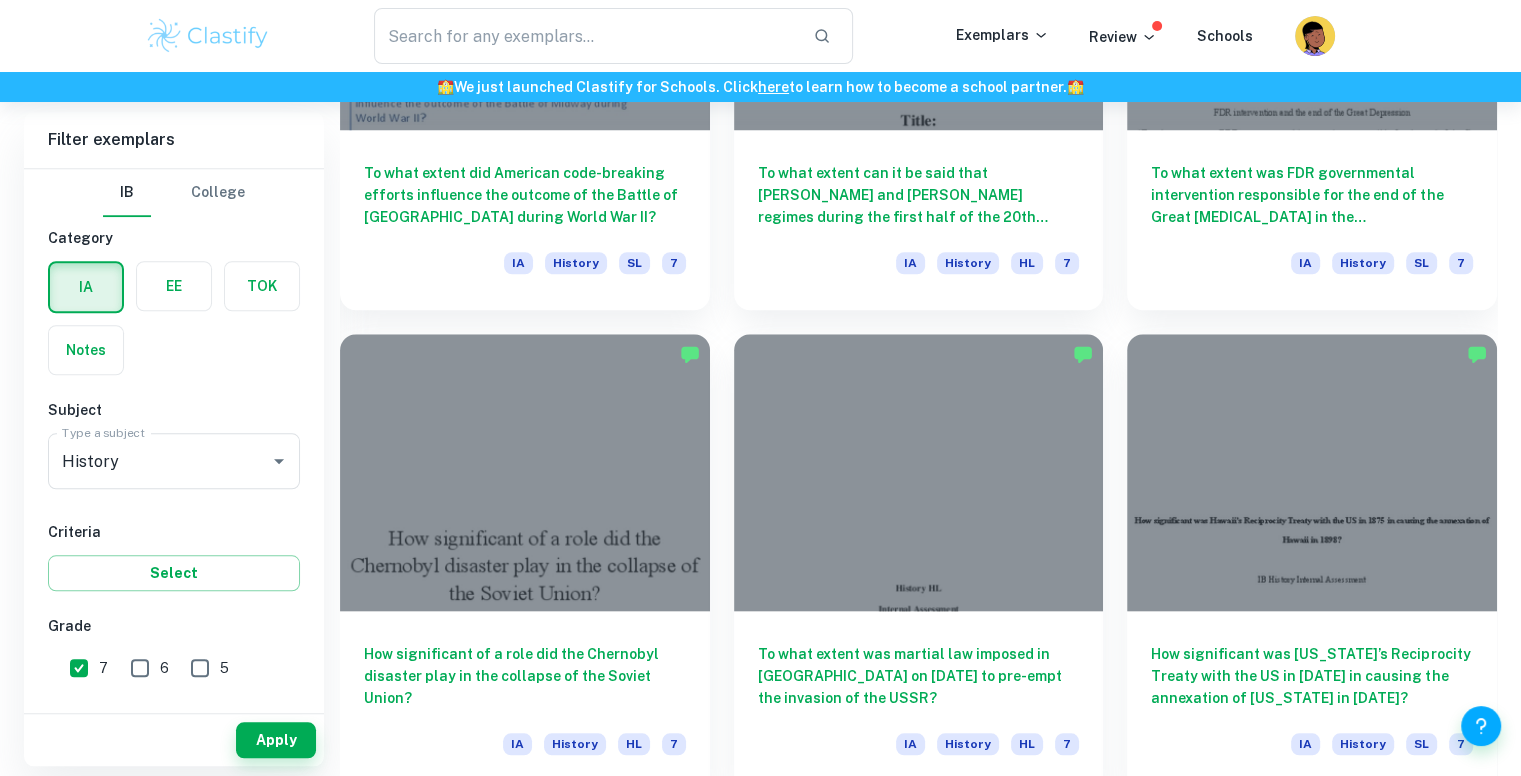 scroll, scrollTop: 1784, scrollLeft: 0, axis: vertical 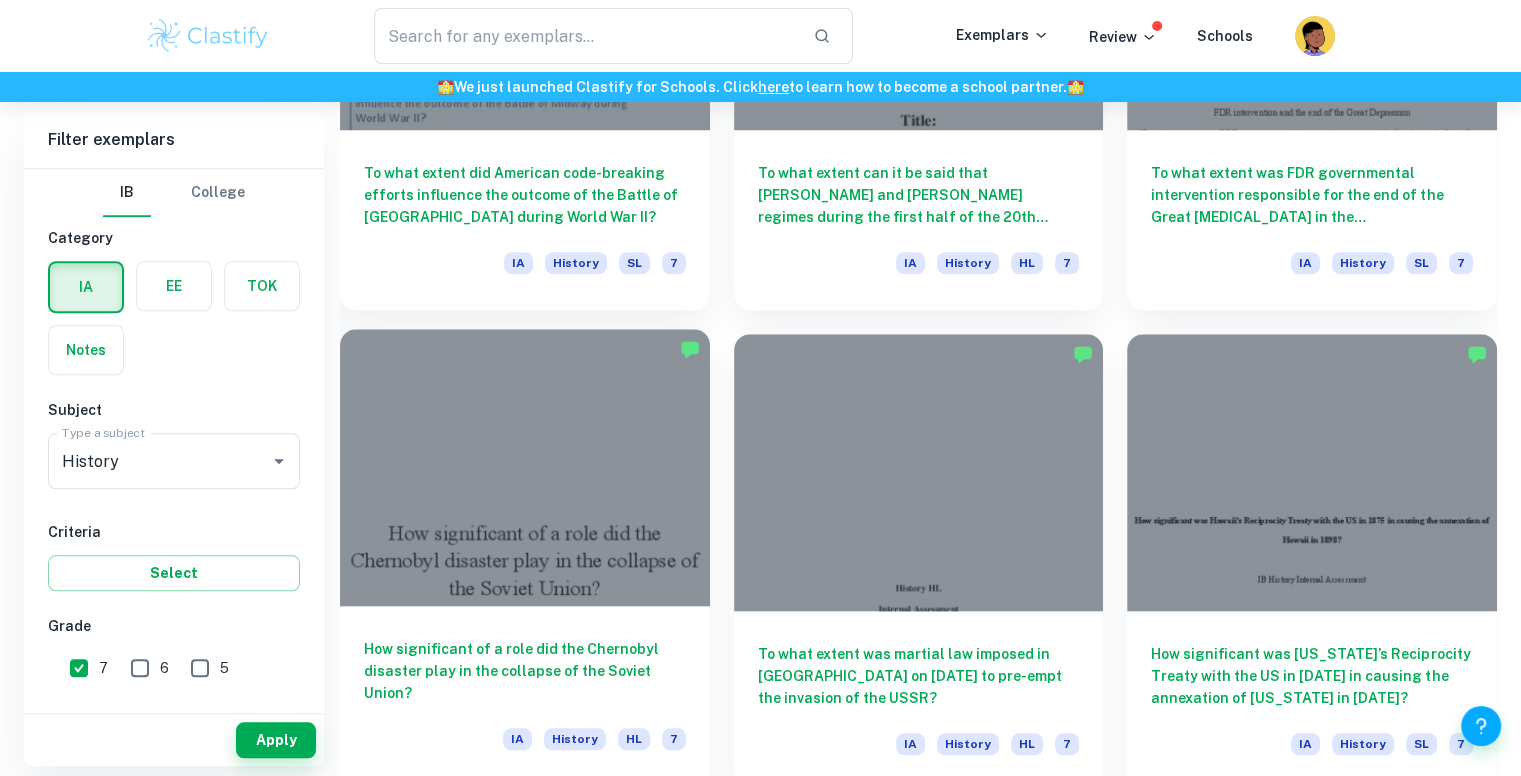 click at bounding box center (525, 467) 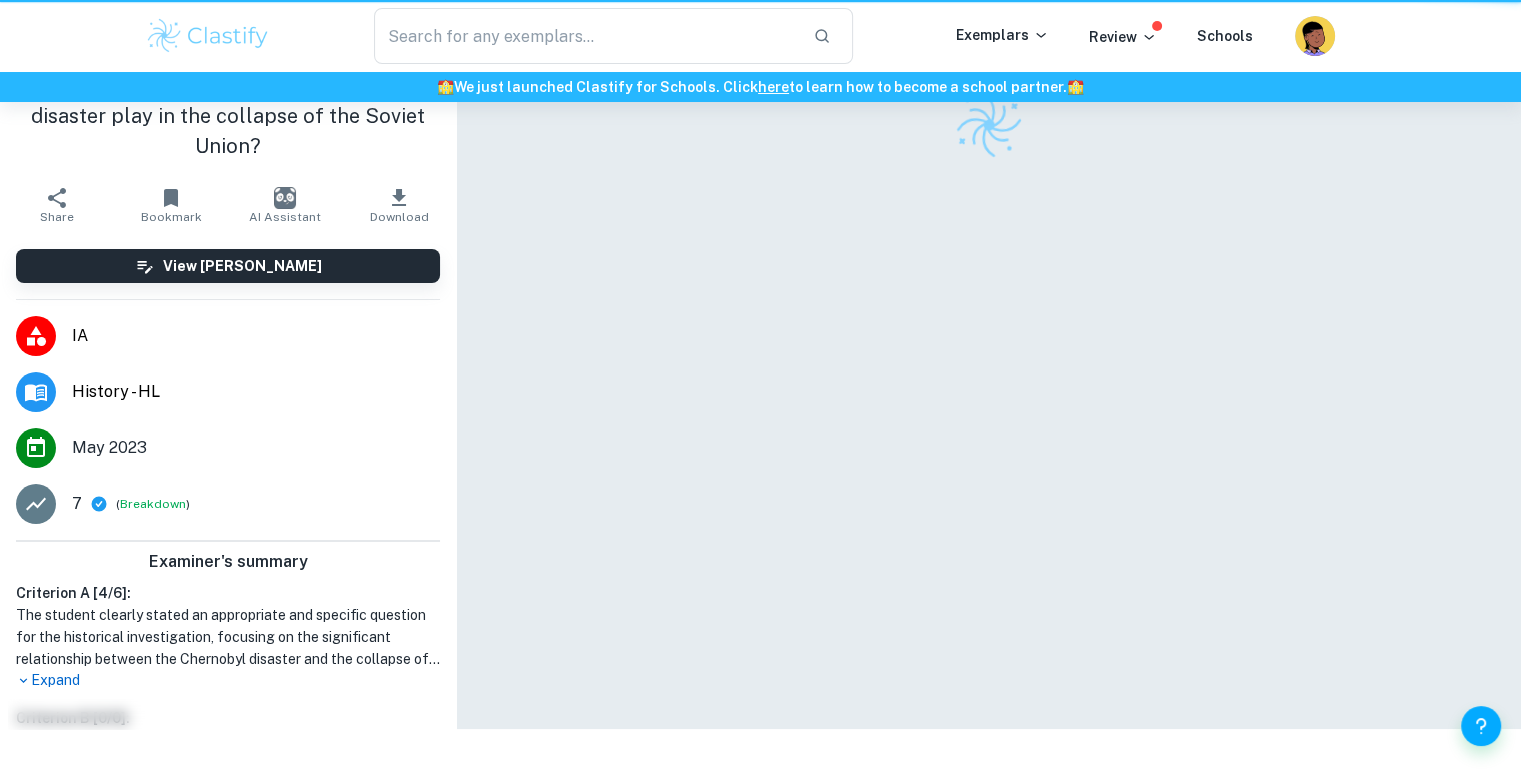 scroll, scrollTop: 0, scrollLeft: 0, axis: both 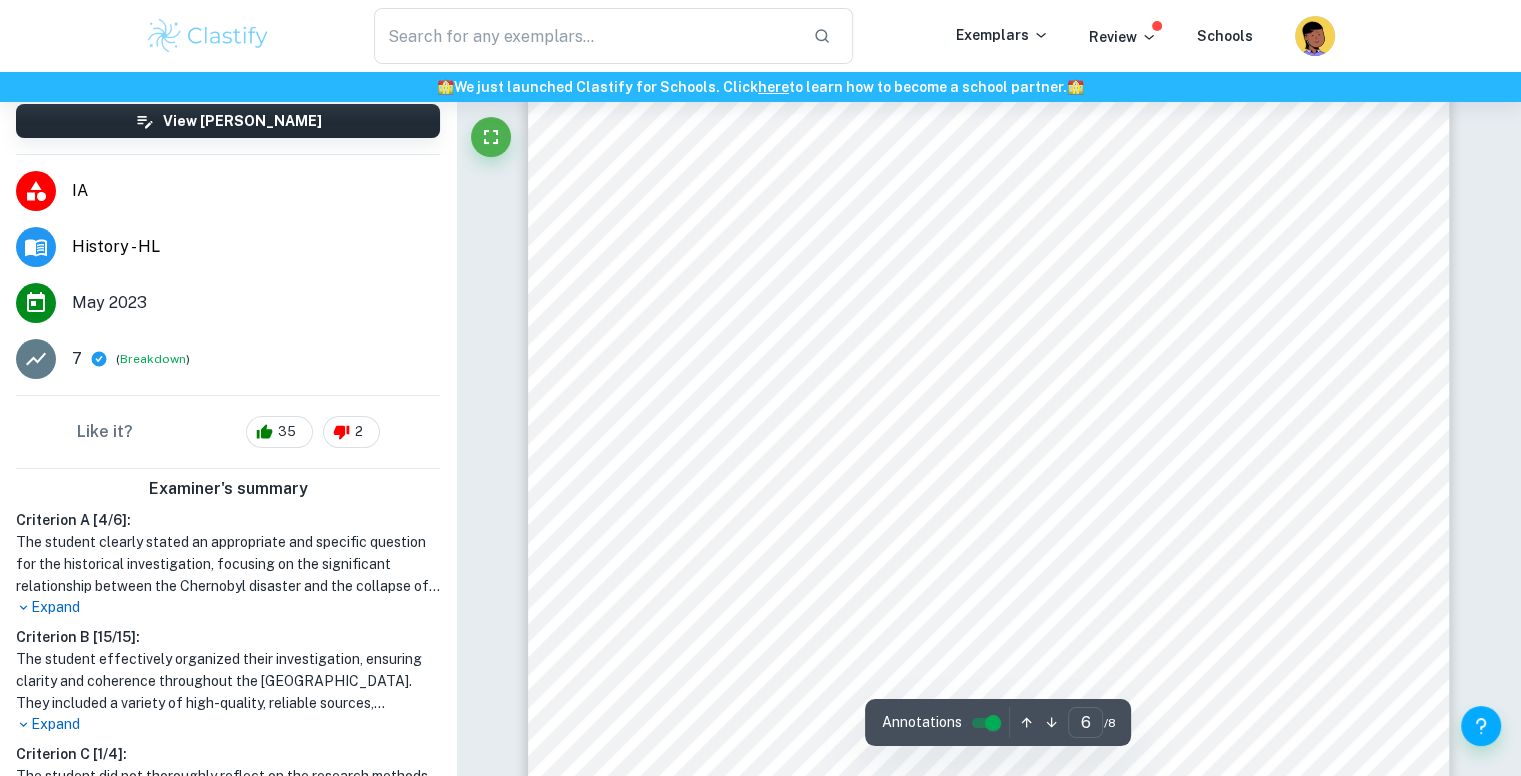 type on "5" 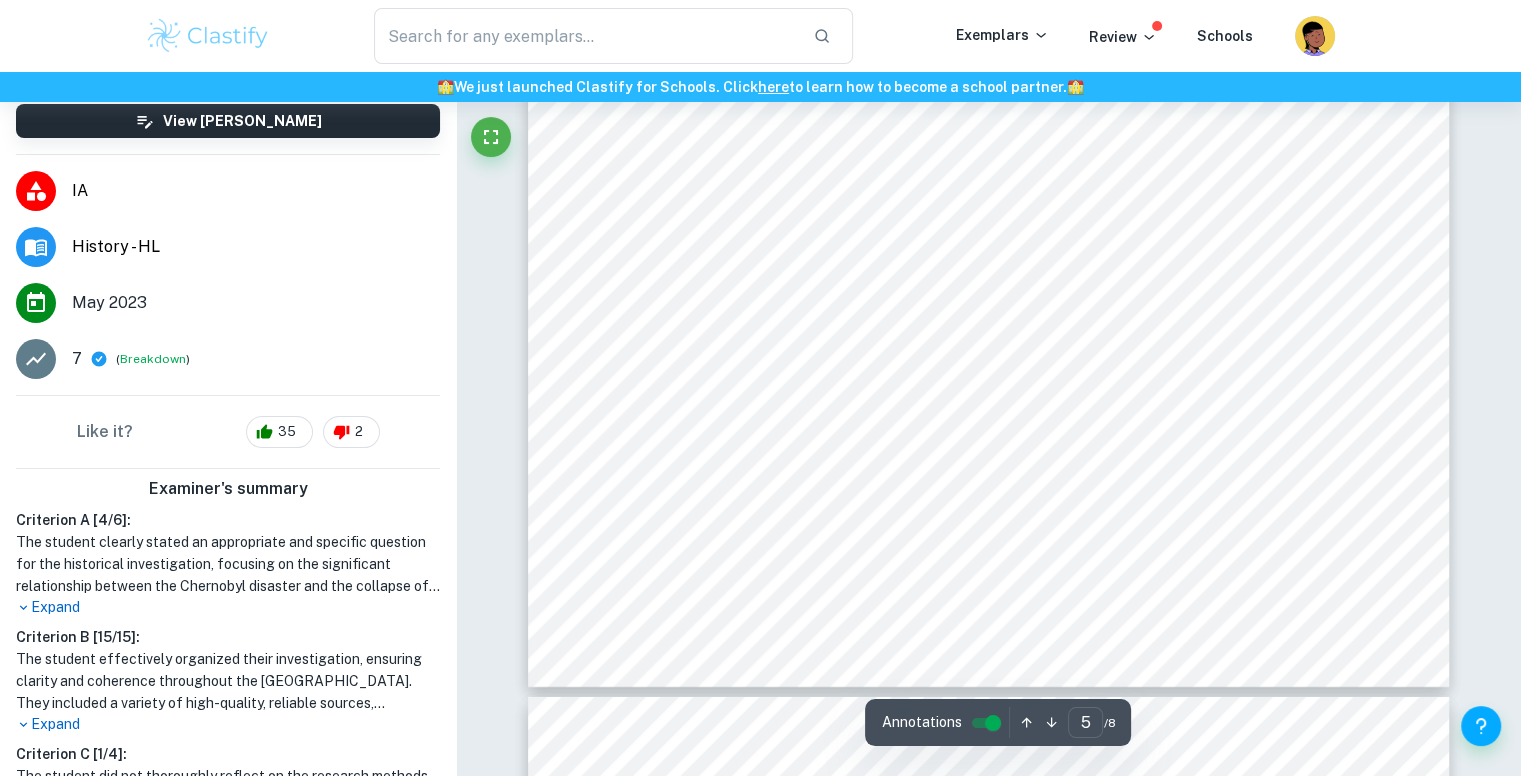 scroll, scrollTop: 6086, scrollLeft: 0, axis: vertical 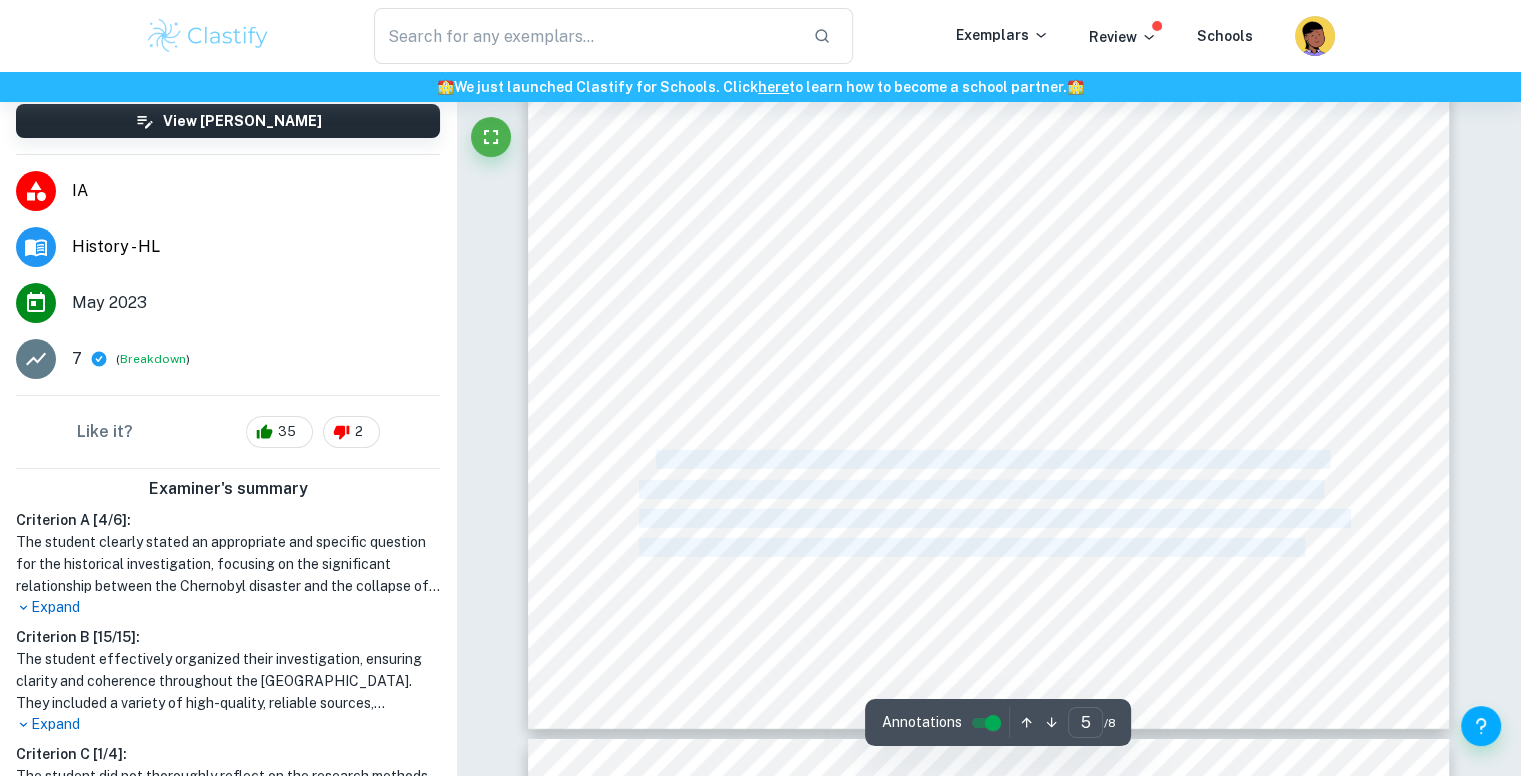 drag, startPoint x: 701, startPoint y: 609, endPoint x: 660, endPoint y: 453, distance: 161.29787 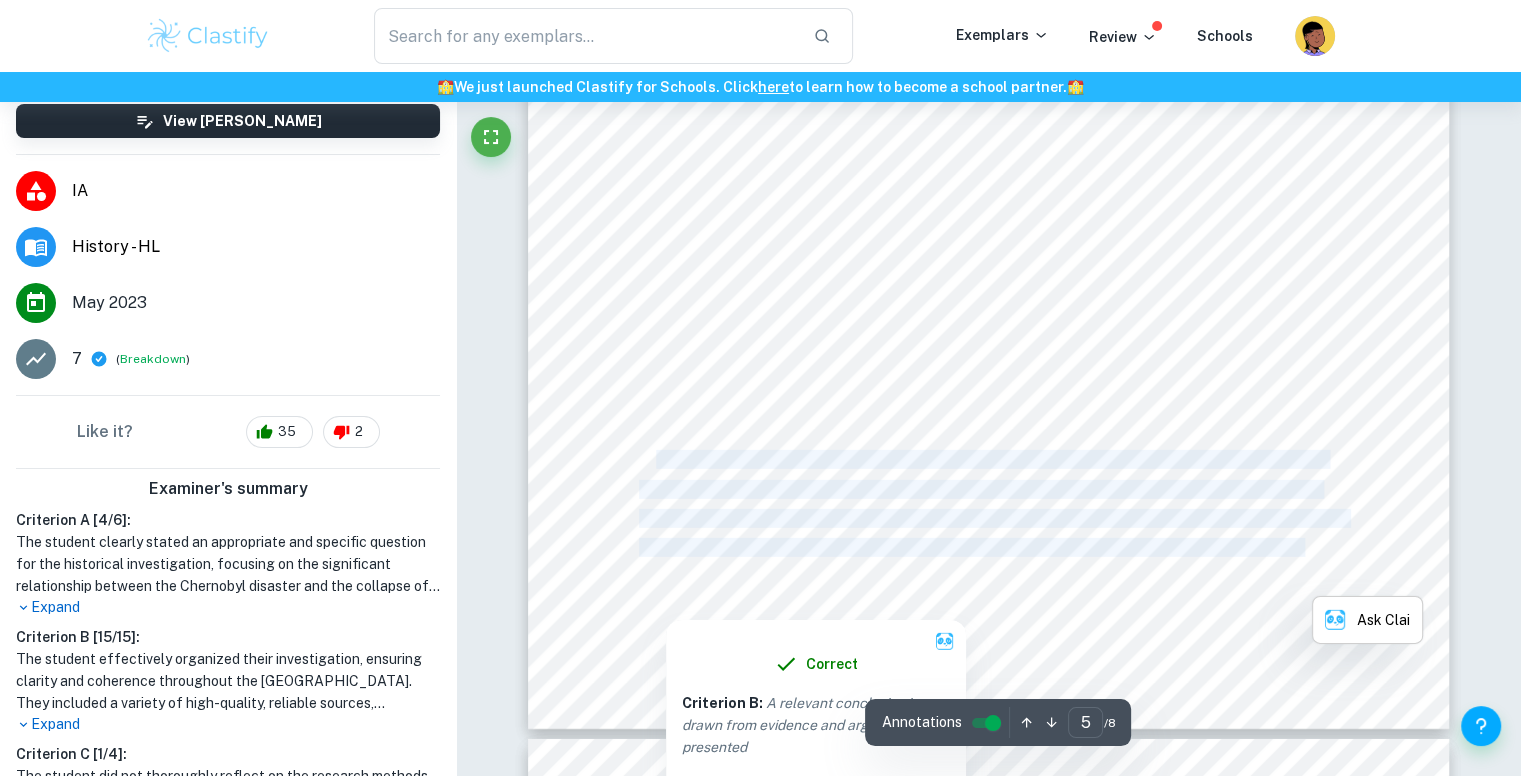 click at bounding box center [975, 575] 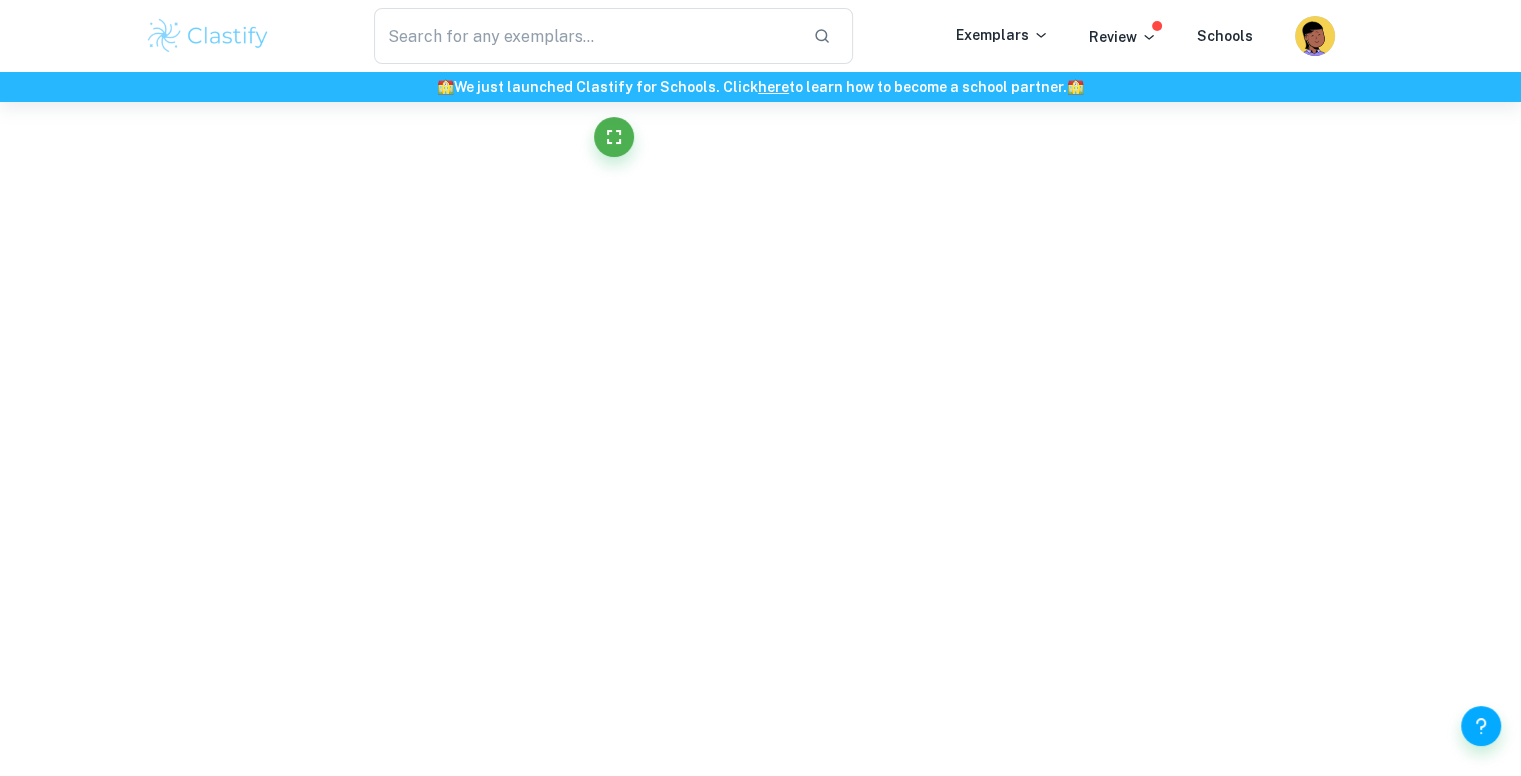 scroll, scrollTop: 0, scrollLeft: 0, axis: both 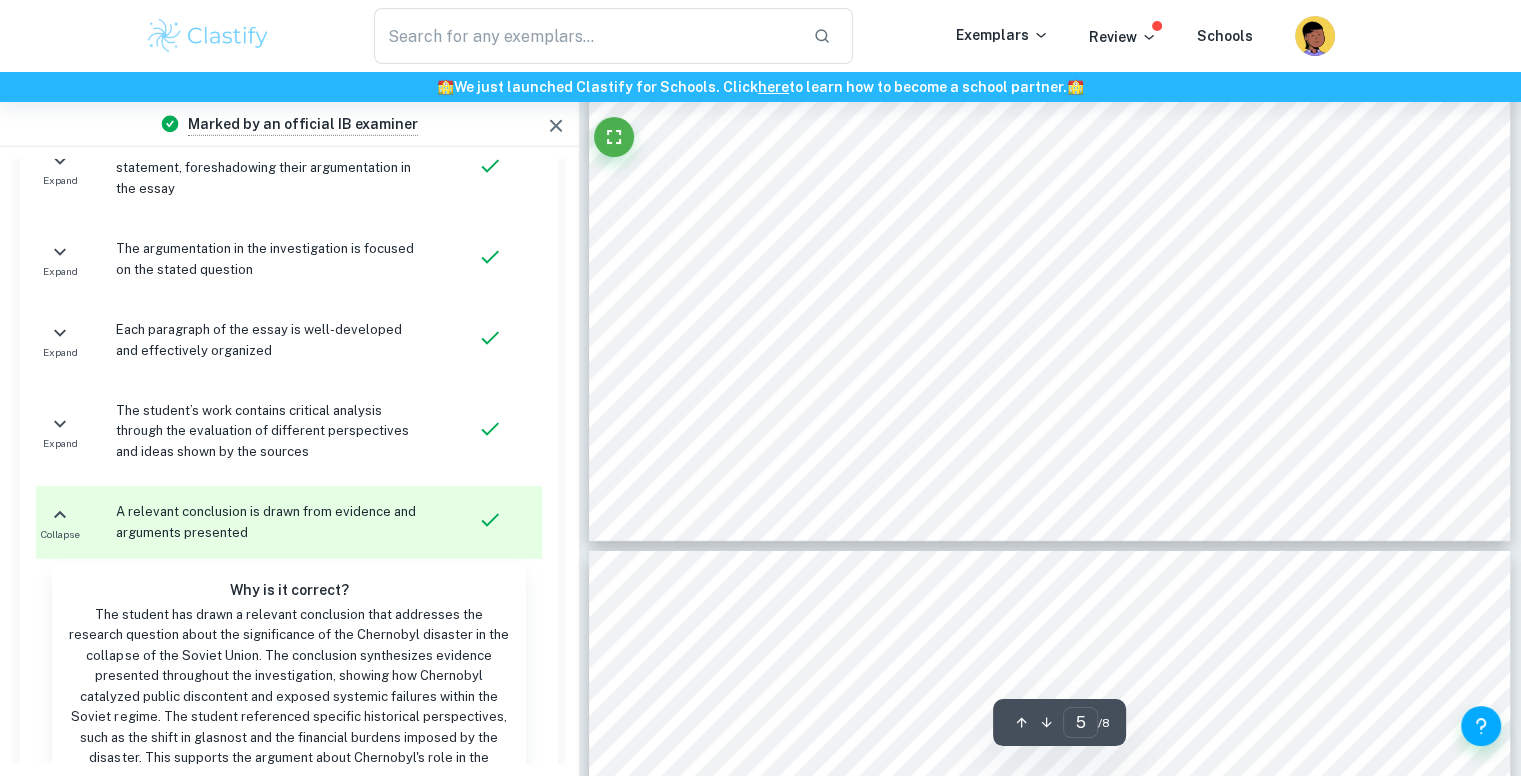 drag, startPoint x: 753, startPoint y: 417, endPoint x: 697, endPoint y: 370, distance: 73.109505 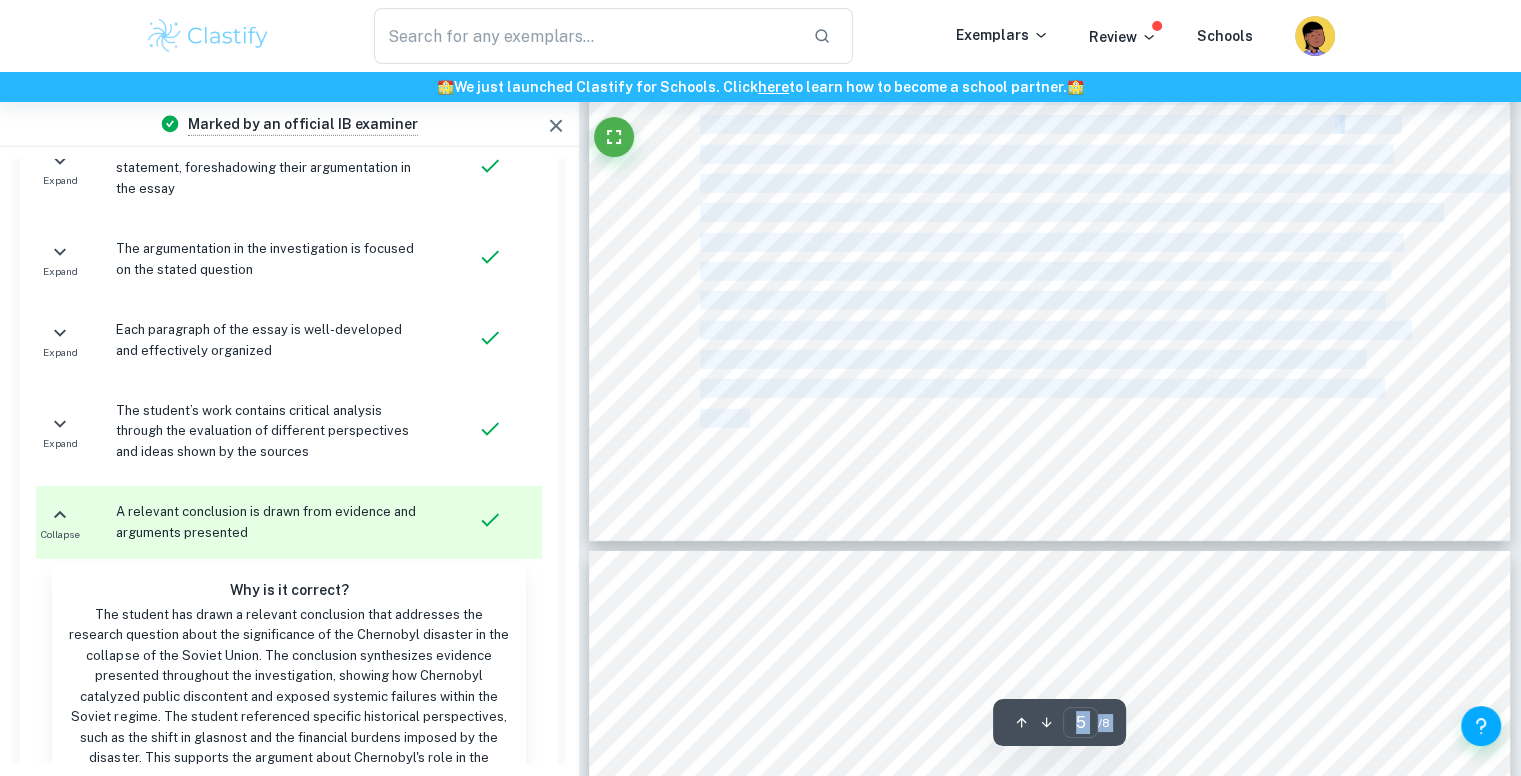 drag, startPoint x: 755, startPoint y: 422, endPoint x: 807, endPoint y: 433, distance: 53.15073 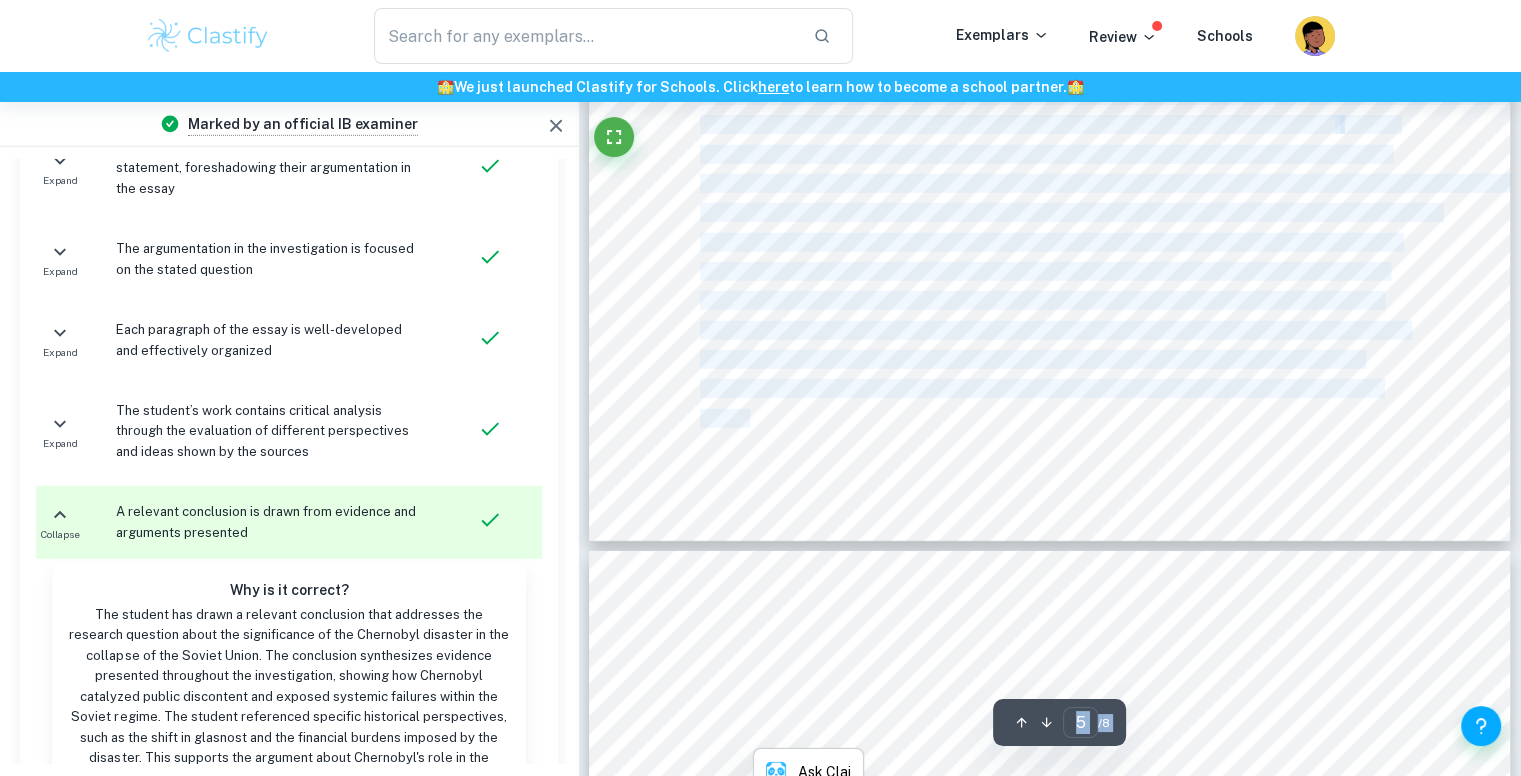 click on "Another perspective, a structuralist one, is that the collapse of the USSR was inevitable due to the communist economic system. Some historians like [PERSON_NAME] claim that the very existence the USSR required it to be a bipolar power with the USA. The burden of maintaining a bipolar military (i.e. the arms race) was economically exhaustive to the USSR. Military spending in the [GEOGRAPHIC_DATA] was consistently a higher percentage of the total GNP in the [GEOGRAPHIC_DATA], a gap which widened as the Soviet economy stagnated, [PERSON_NAME] argues that the decline of the Soviet economy was an inevitable consequence of the Soviet order: Stalin9s command economy focusing on <smokestack industries= were incompatible with keeping up with the third industrial revolution at the end of the 21 century, whereas capitalist market economies (i.e. [GEOGRAPHIC_DATA]) <respond flexibly to major waves of technological change=, meaning the US9s industries organically evolved along with digital technology, and any individual event that cause it to collapse." at bounding box center [1050, -109] 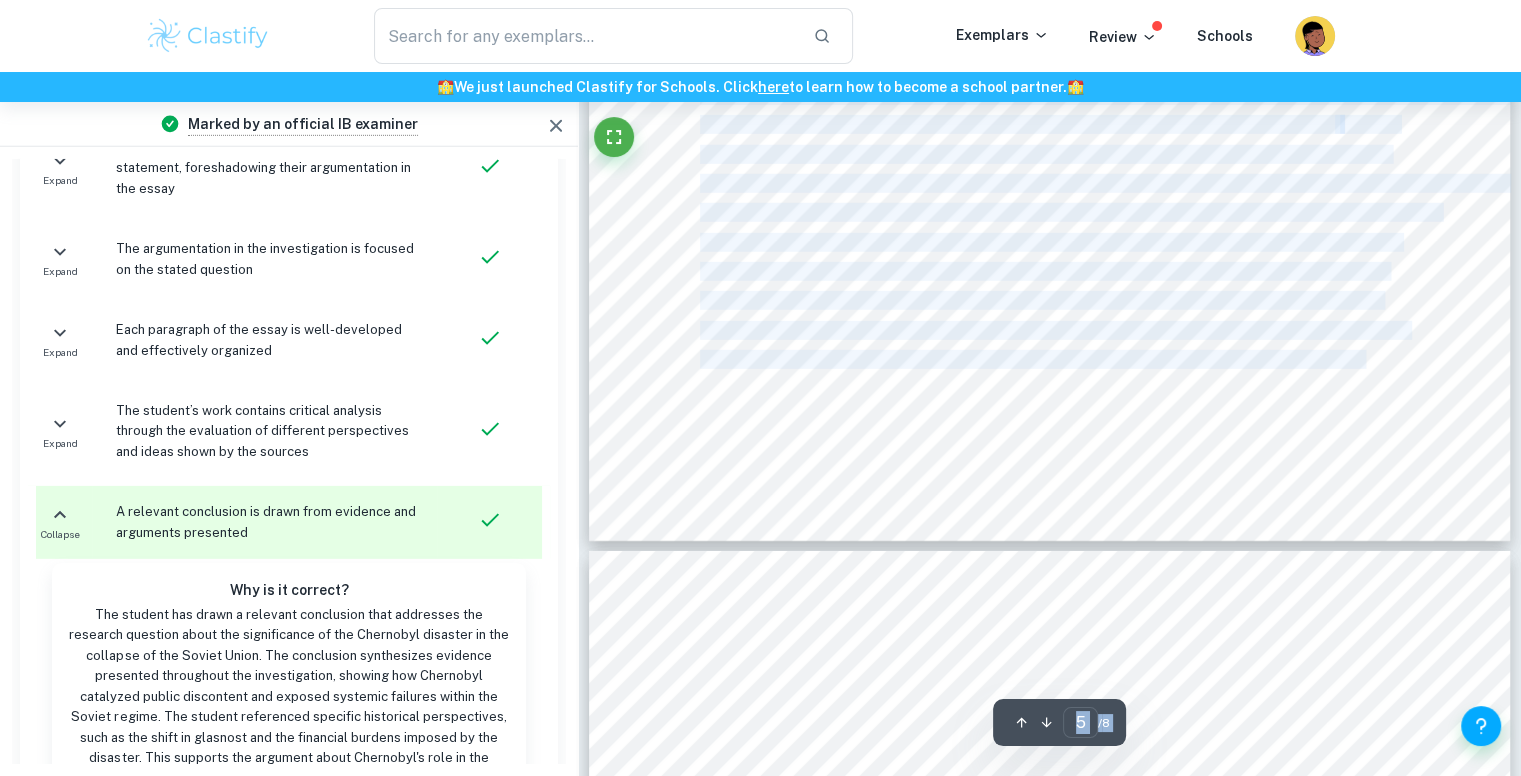 drag, startPoint x: 761, startPoint y: 425, endPoint x: 730, endPoint y: 411, distance: 34.0147 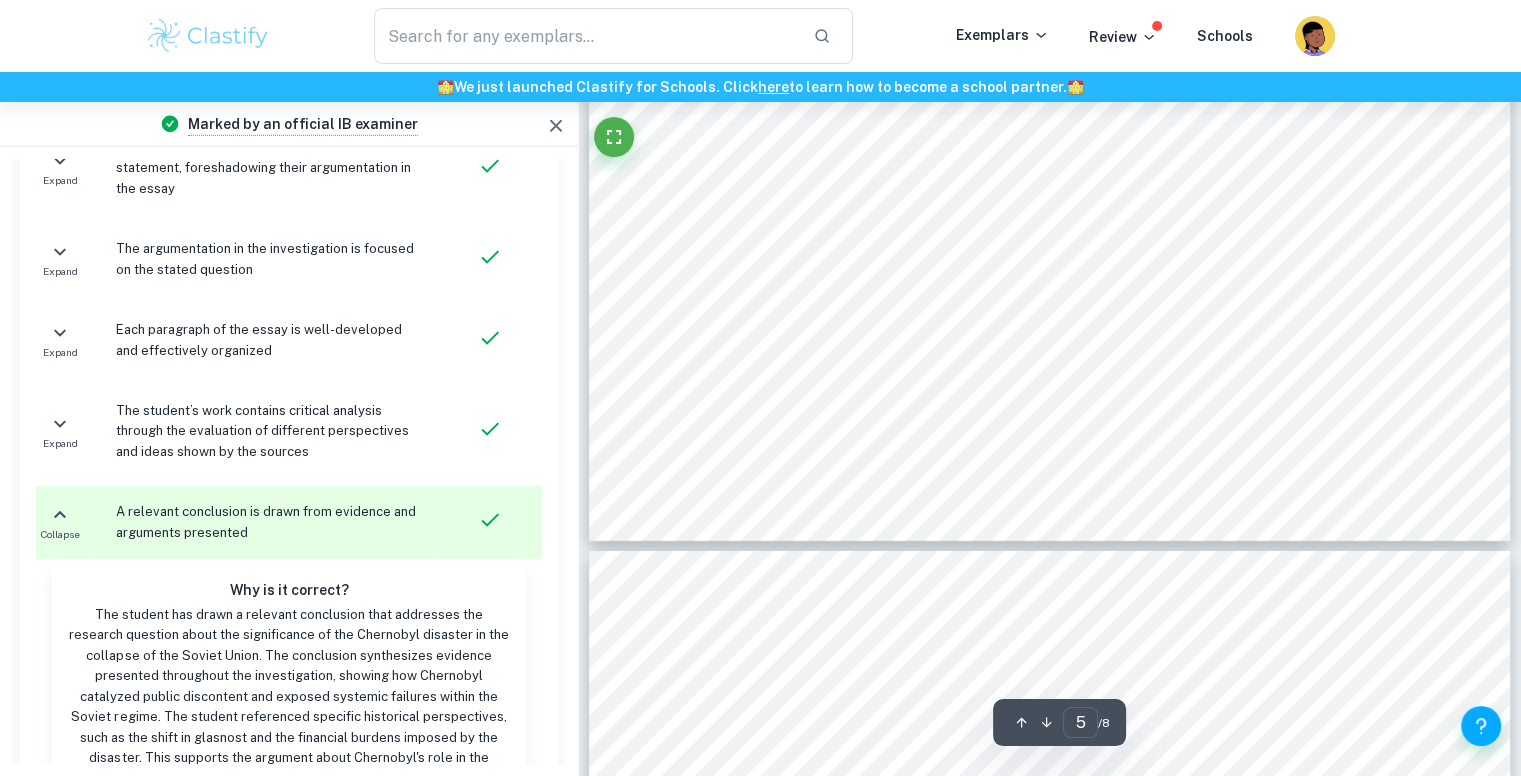 click on "Another perspective, a structuralist one, is that the collapse of the USSR was inevitable due to the communist economic system. Some historians like [PERSON_NAME] claim that the very existence the USSR required it to be a bipolar power with the USA. The burden of maintaining a bipolar military (i.e. the arms race) was economically exhaustive to the USSR. Military spending in the [GEOGRAPHIC_DATA] was consistently a higher percentage of the total GNP in the [GEOGRAPHIC_DATA], a gap which widened as the Soviet economy stagnated, [PERSON_NAME] argues that the decline of the Soviet economy was an inevitable consequence of the Soviet order: Stalin9s command economy focusing on <smokestack industries= were incompatible with keeping up with the third industrial revolution at the end of the 21 century, whereas capitalist market economies (i.e. [GEOGRAPHIC_DATA]) <respond flexibly to major waves of technological change=, meaning the US9s industries organically evolved along with digital technology, and any individual event that cause it to collapse." at bounding box center [1050, -109] 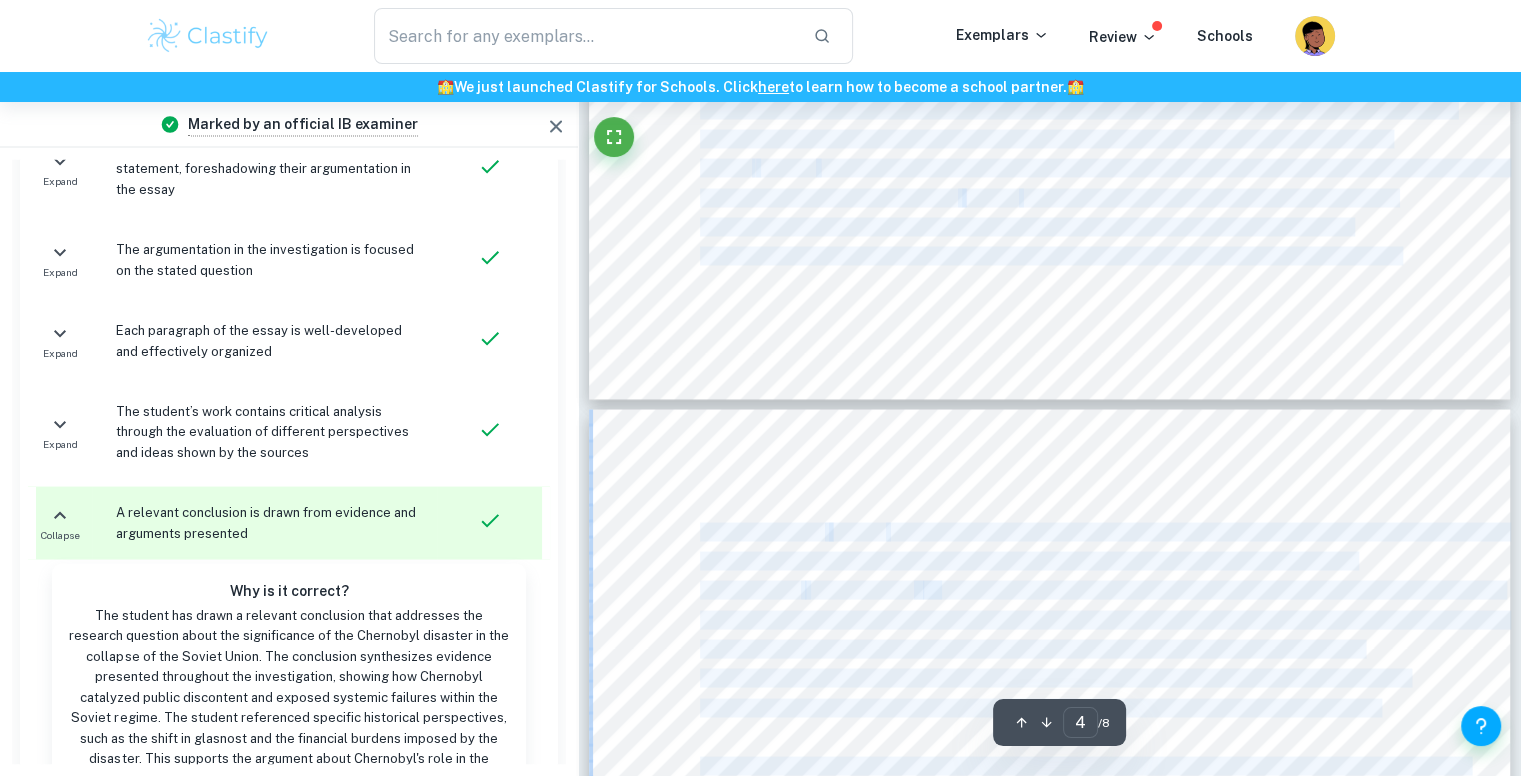 type on "3" 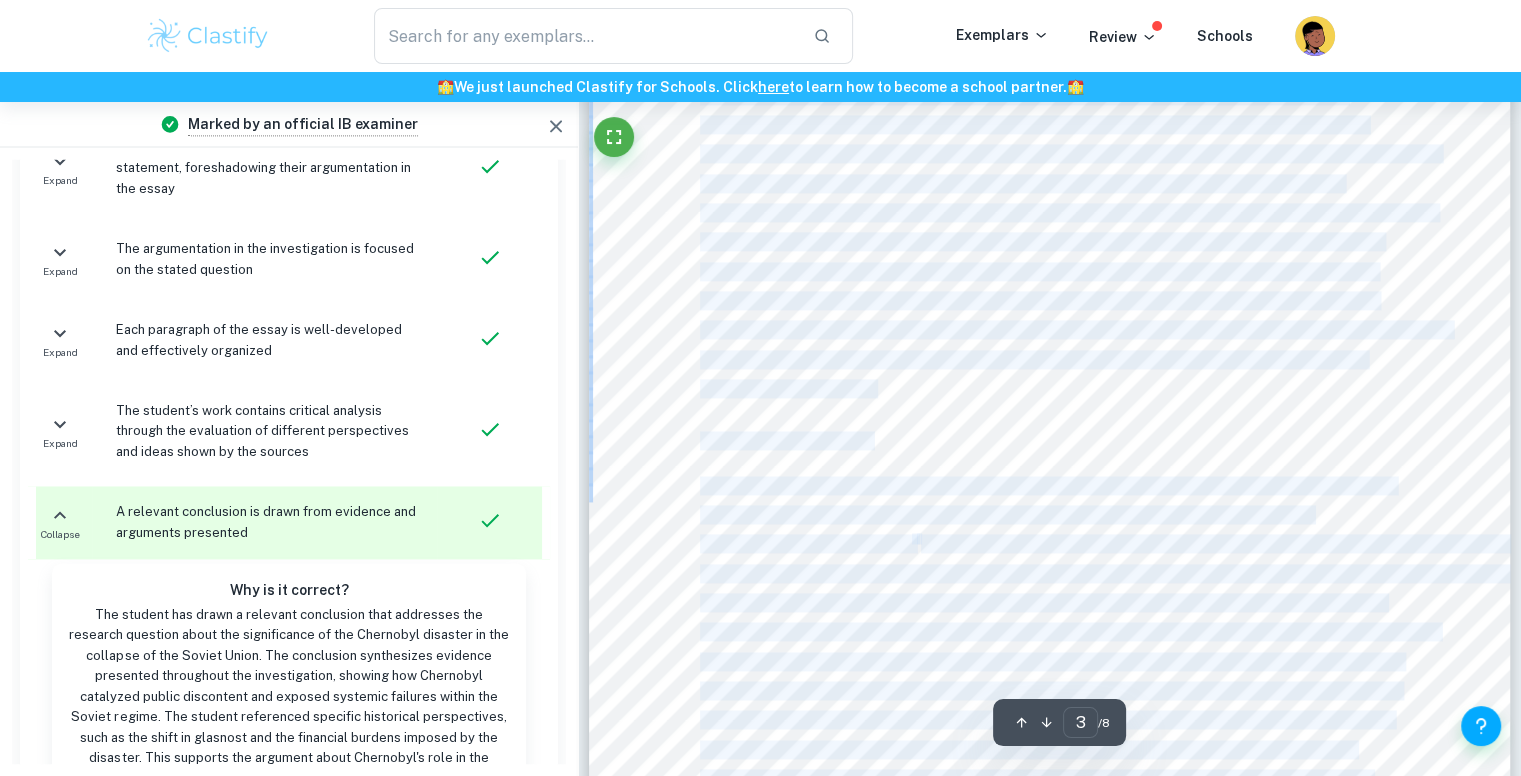 scroll, scrollTop: 2678, scrollLeft: 0, axis: vertical 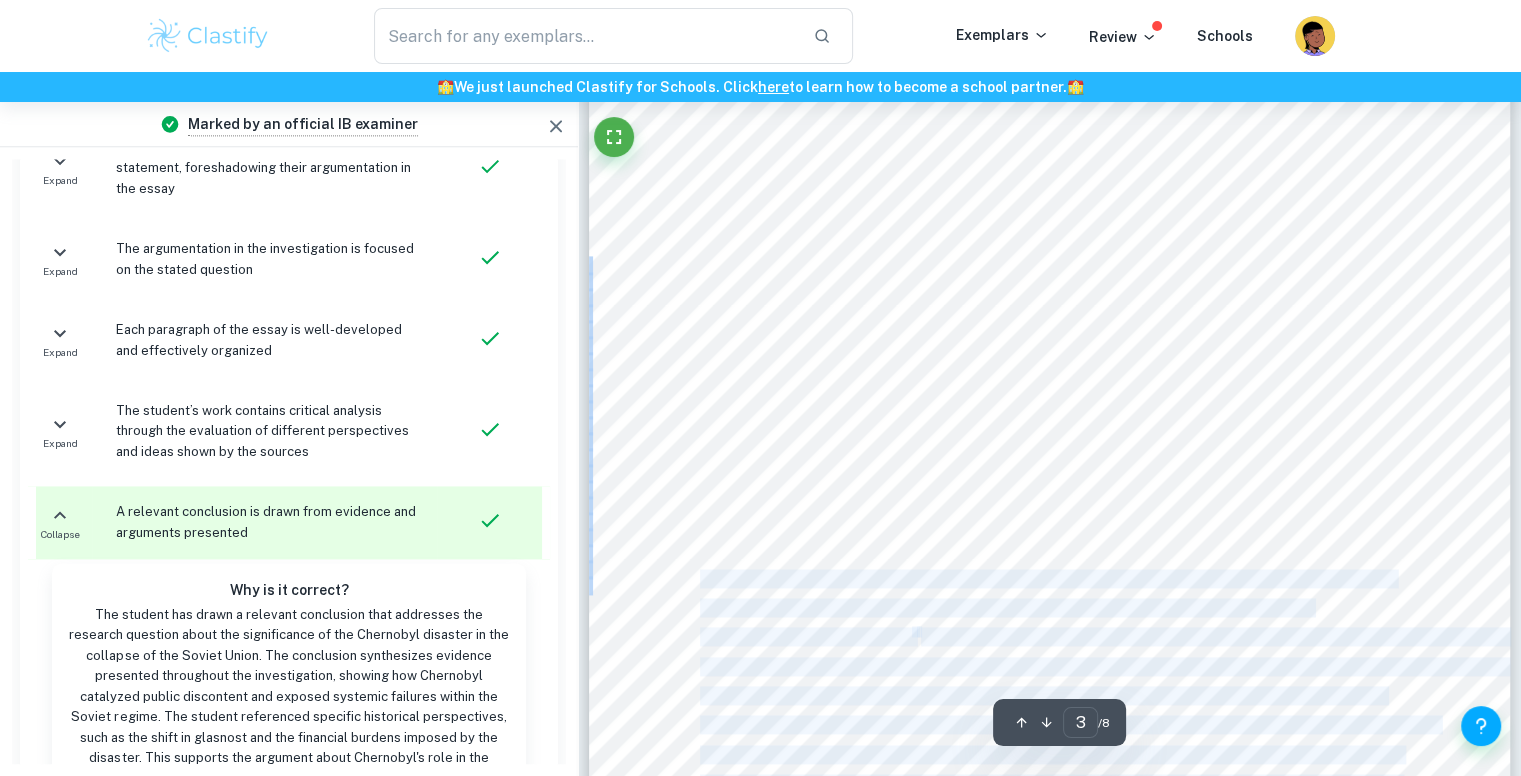 drag, startPoint x: 756, startPoint y: 420, endPoint x: 704, endPoint y: 579, distance: 167.28719 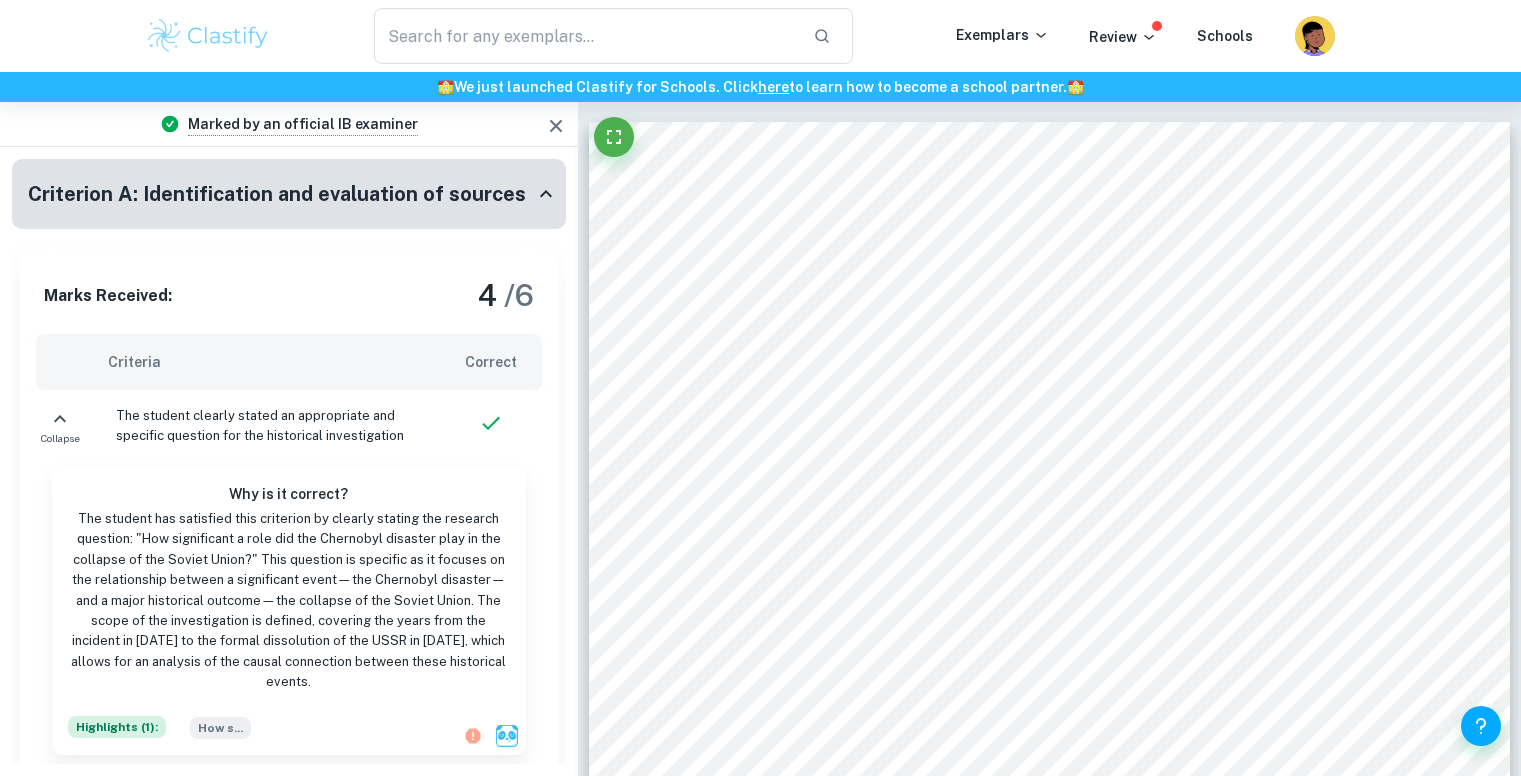 scroll, scrollTop: 2678, scrollLeft: 0, axis: vertical 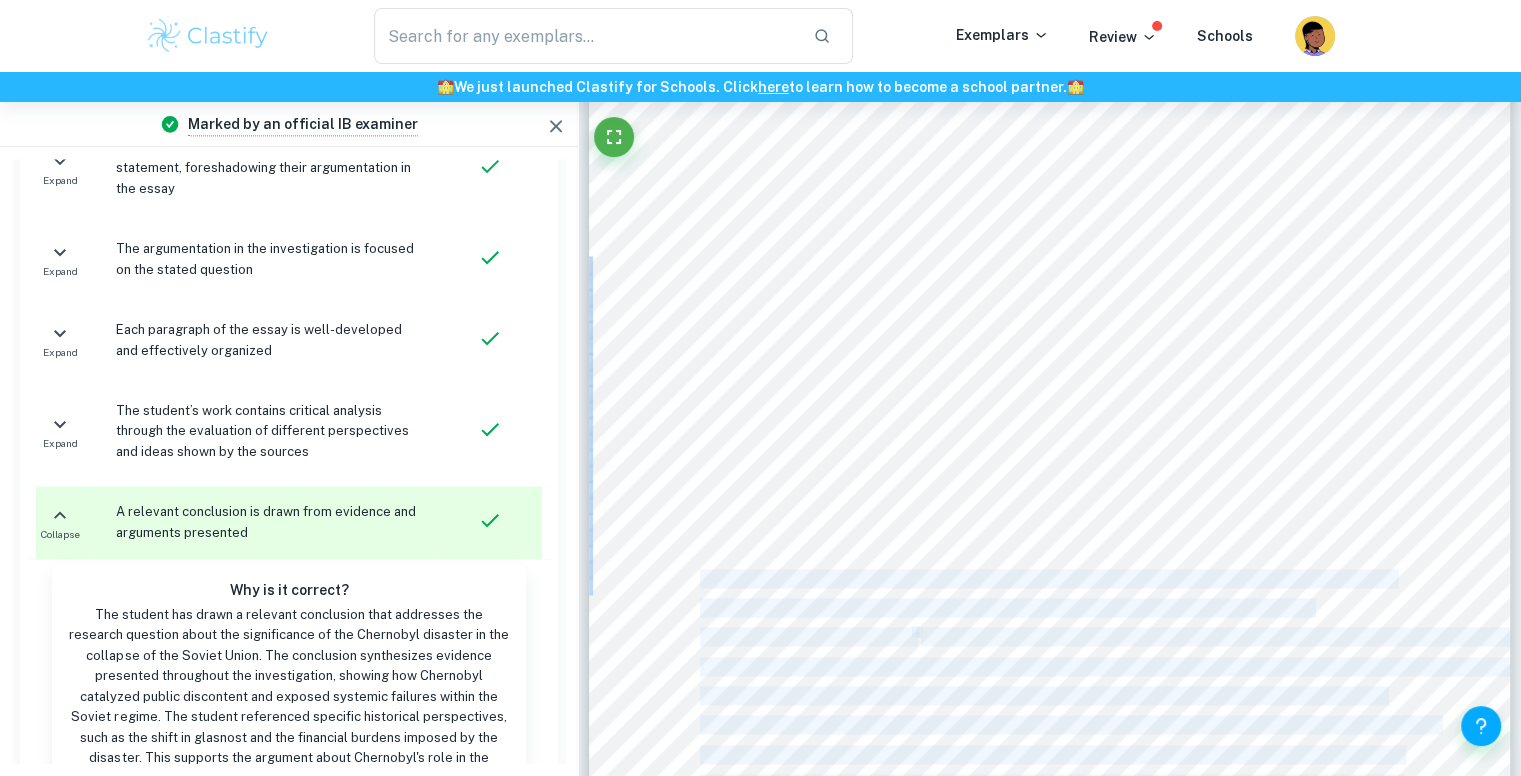 click 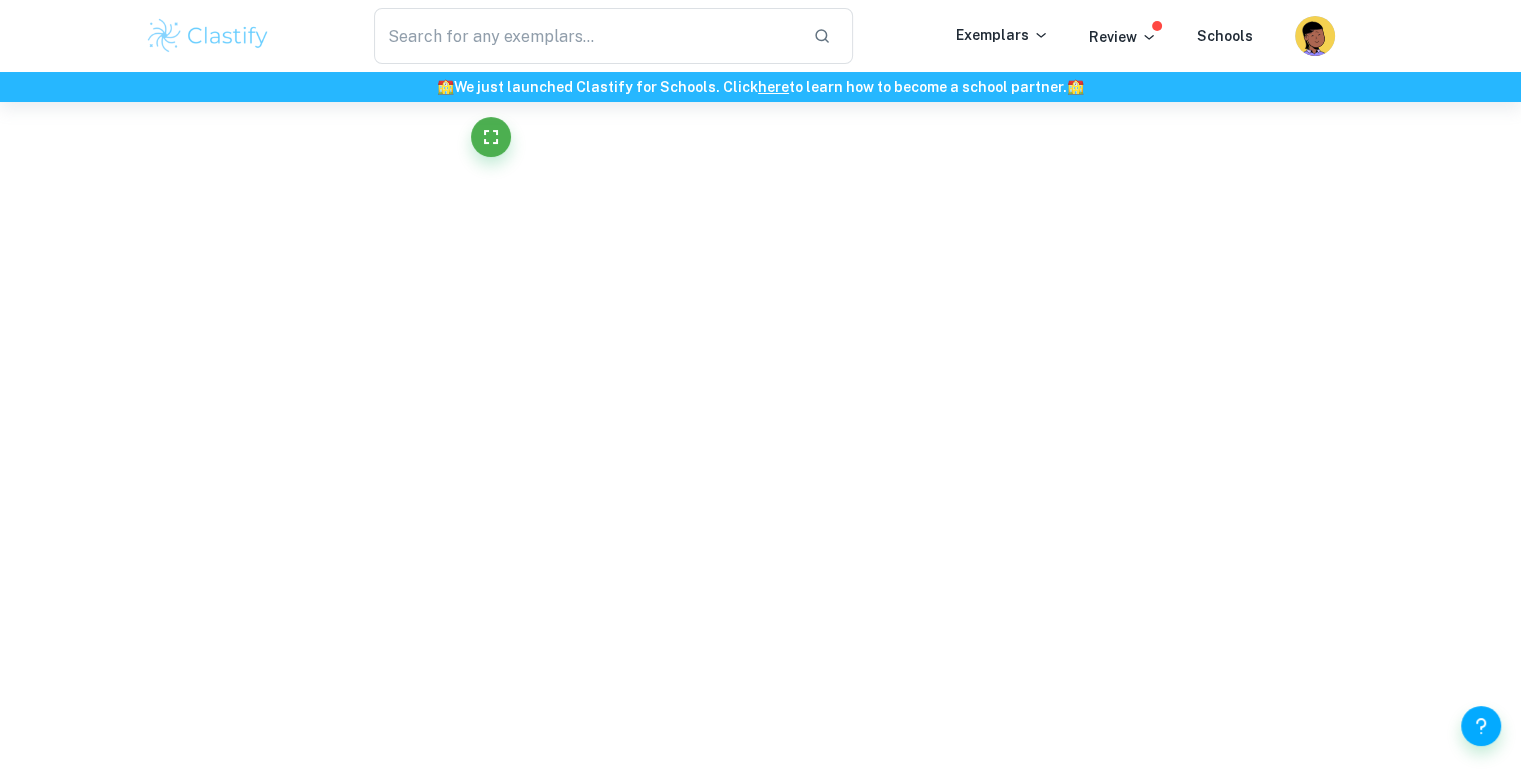click on "How significant of a role did the Chernobyl disaster play in the collapse of the Soviet Union?" at bounding box center [228, -2460] 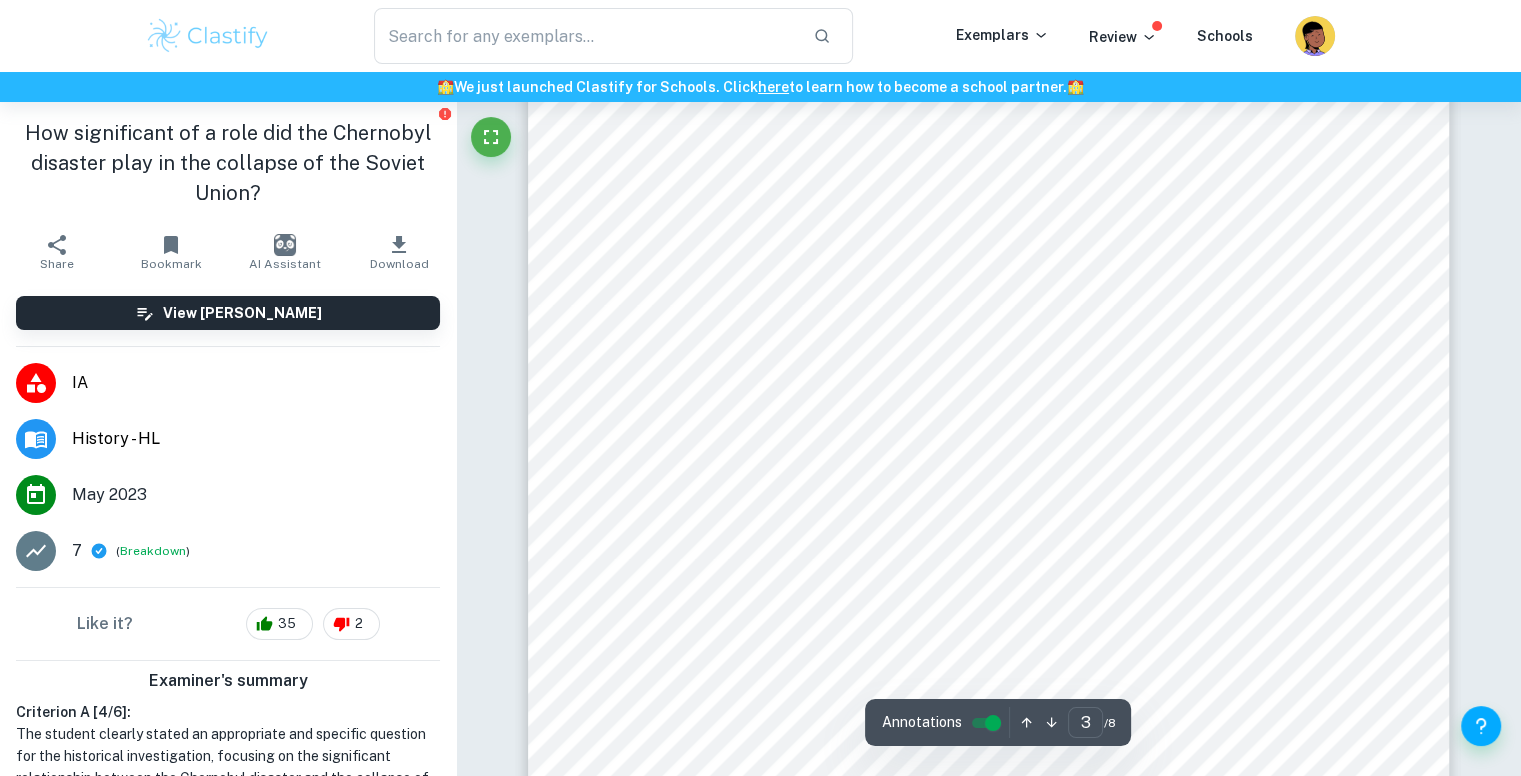 click on "How significant of a role did the Chernobyl disaster play in the collapse of the Soviet Union?" at bounding box center [228, 163] 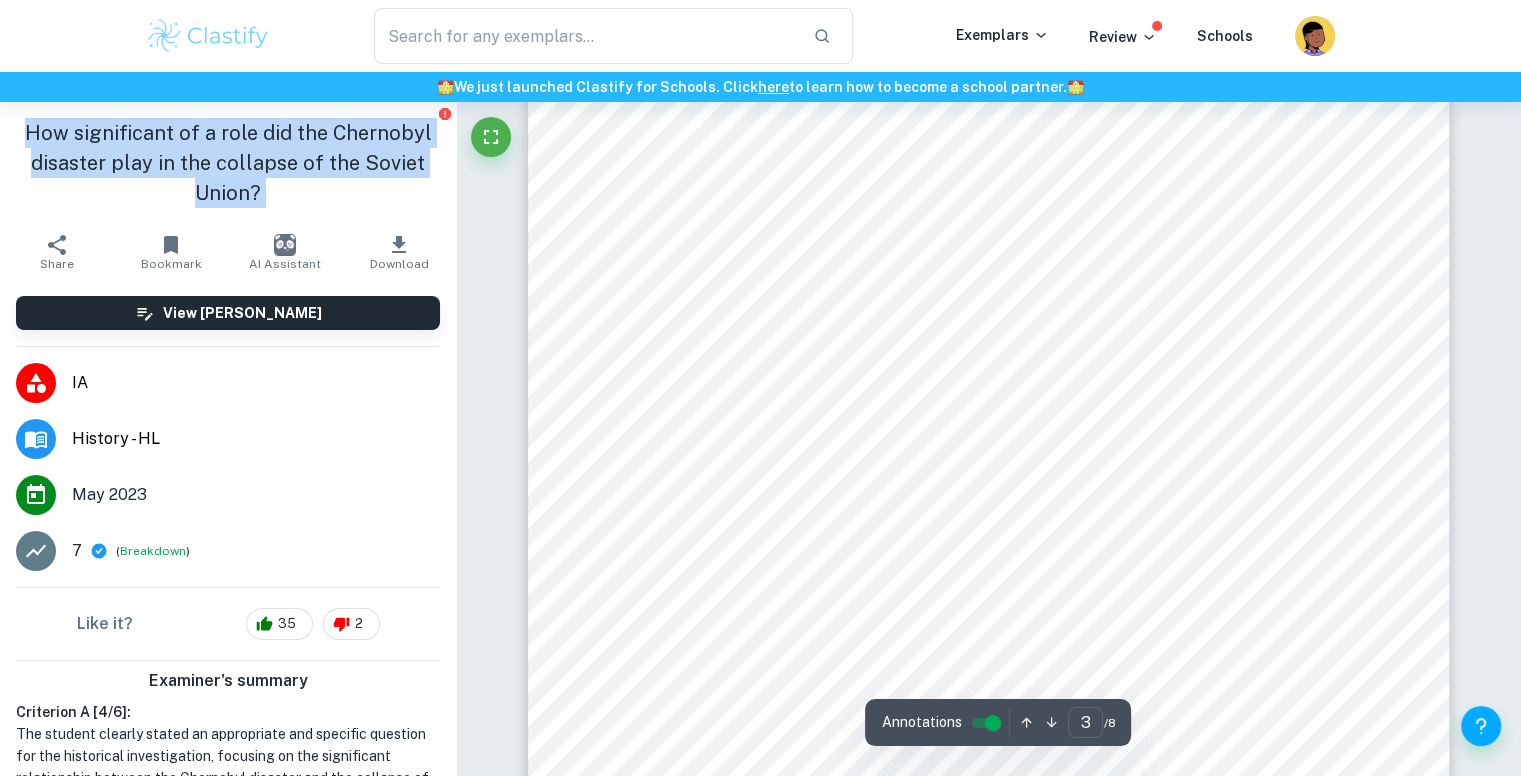 click on "How significant of a role did the Chernobyl disaster play in the collapse of the Soviet Union?" at bounding box center (228, 163) 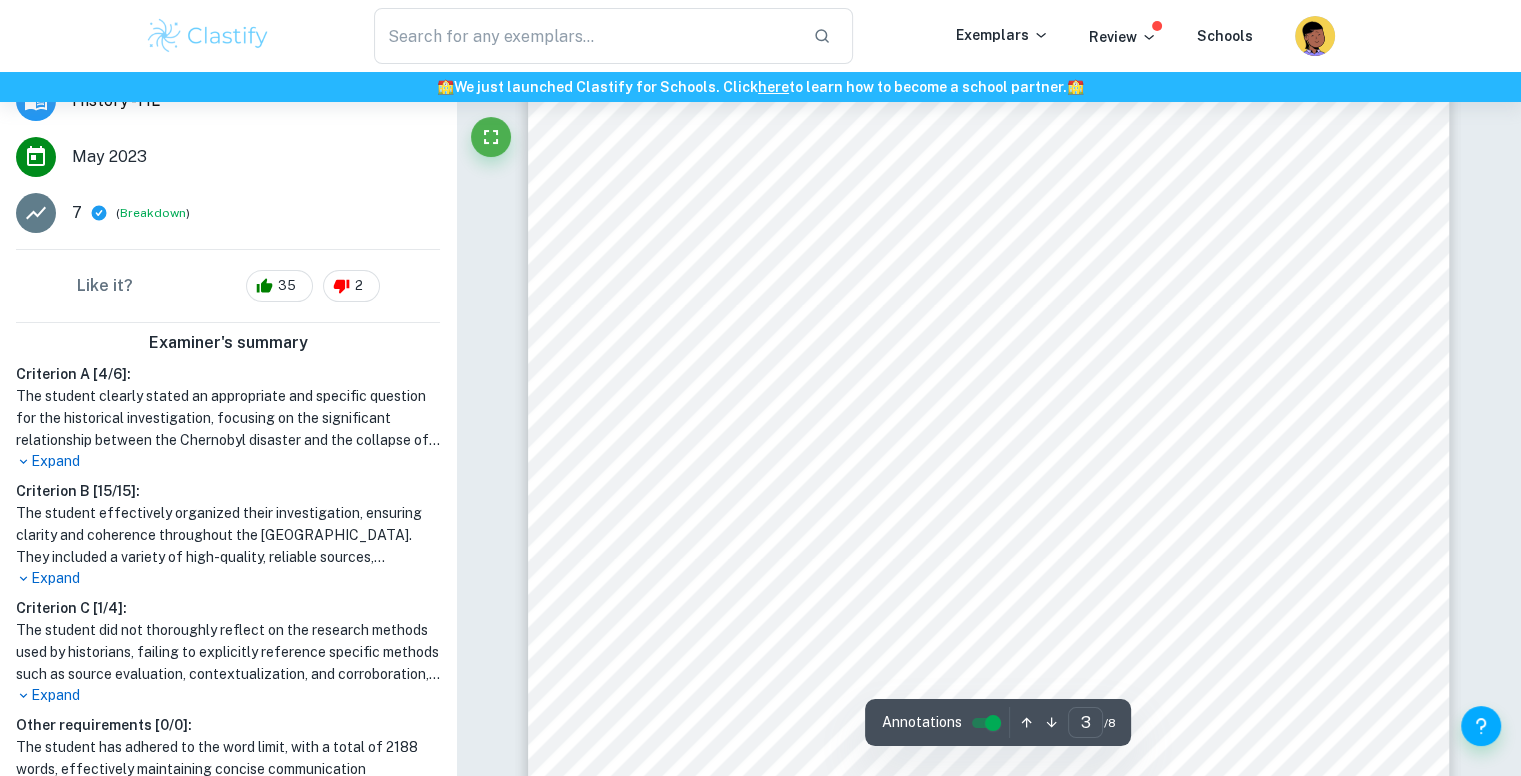 scroll, scrollTop: 348, scrollLeft: 0, axis: vertical 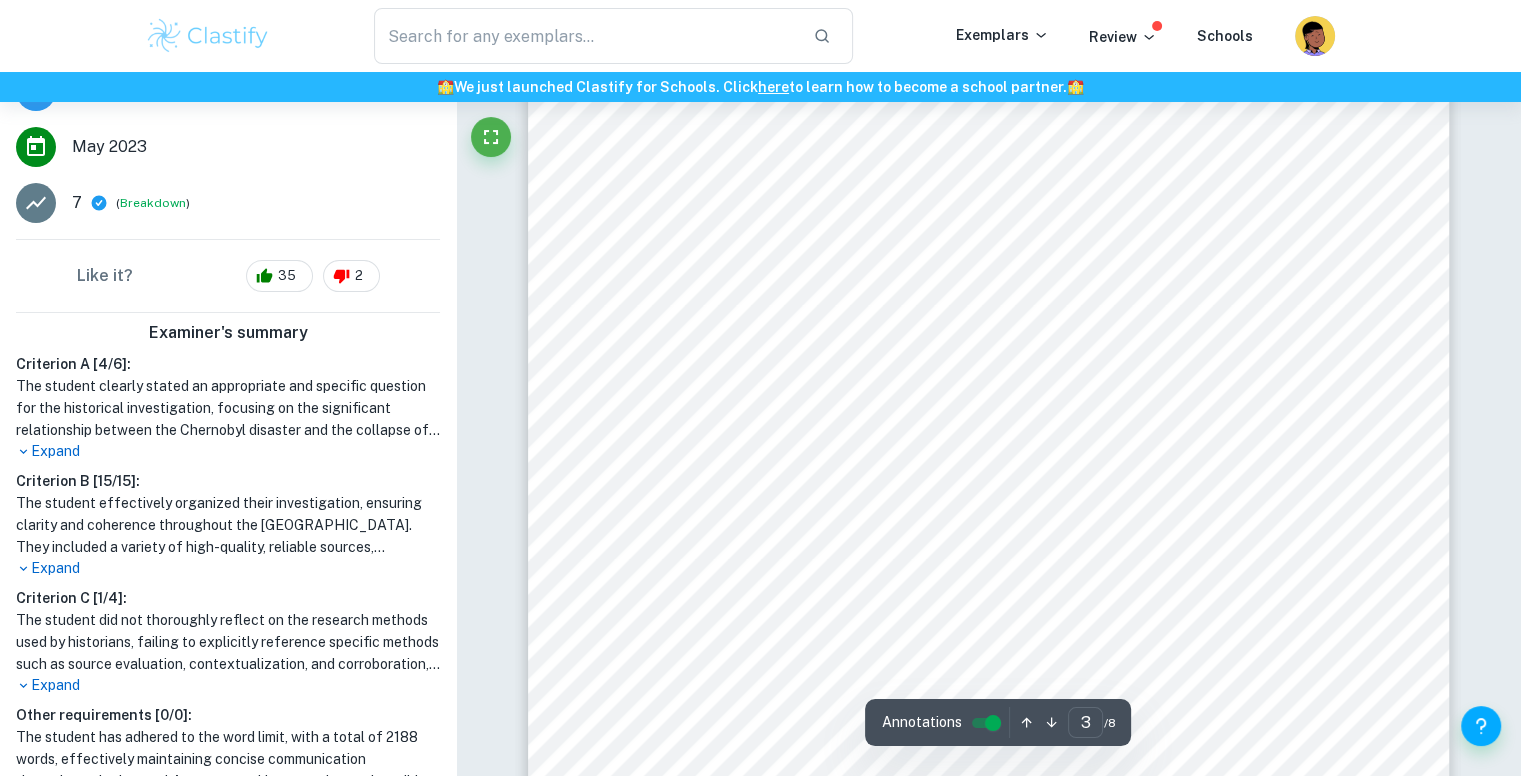 click on "The student effectively organized their investigation, ensuring clarity and coherence throughout the [GEOGRAPHIC_DATA]. They included a variety of high-quality, reliable sources, demonstrating a comprehensive approach to research that enriches the investigation. The student's arguments are well-supported by evidence from these sources, and they constructed a well-structured thesis statement that aligns with the central question. Each paragraph is well-developed and focused, showcasing critical analysis of different perspectives, leading to a relevant conclusion that synthesizes the findings regarding the significance of the Chernobyl disaster in the collapse of the Soviet Union." at bounding box center (228, 525) 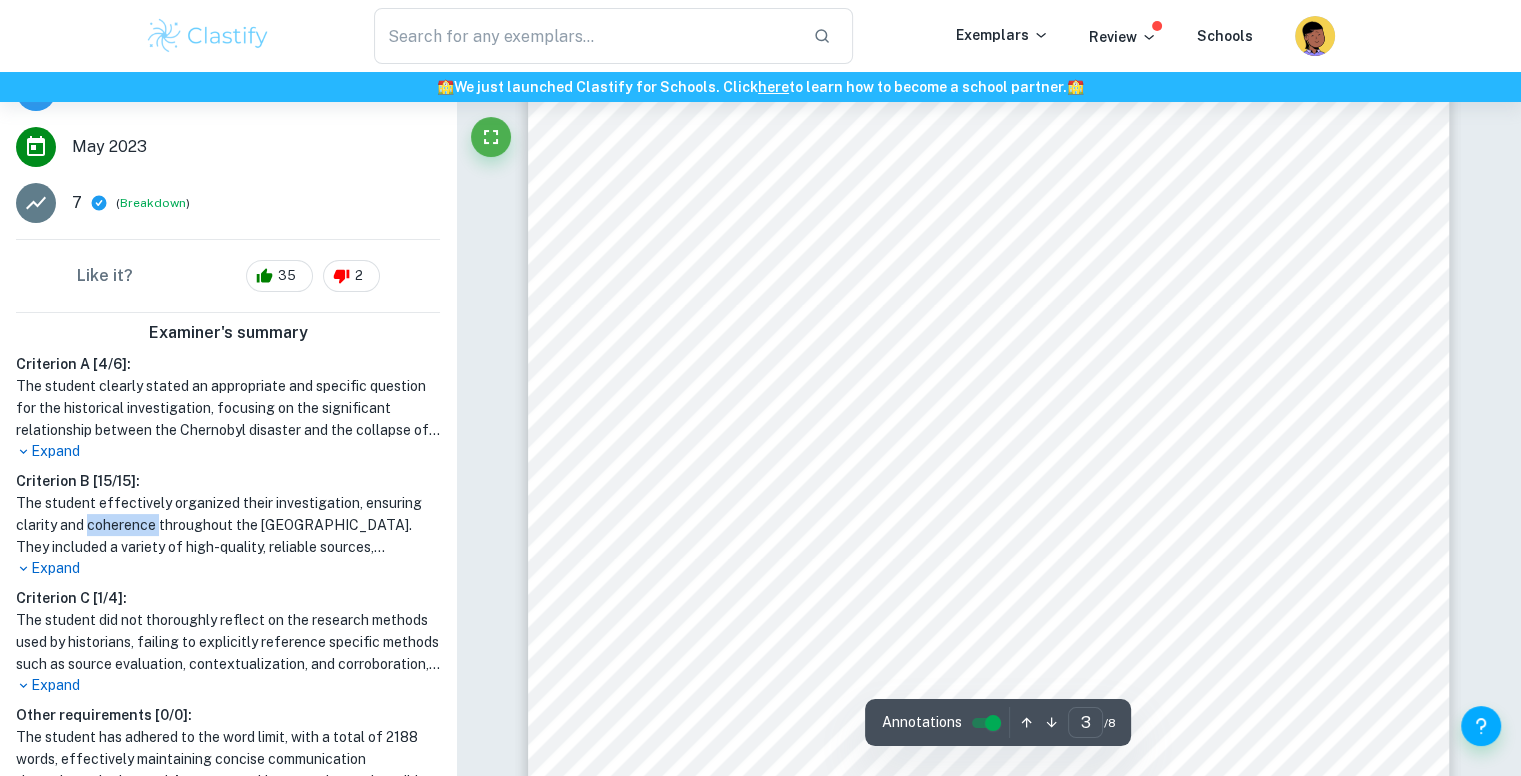 click on "The student effectively organized their investigation, ensuring clarity and coherence throughout the [GEOGRAPHIC_DATA]. They included a variety of high-quality, reliable sources, demonstrating a comprehensive approach to research that enriches the investigation. The student's arguments are well-supported by evidence from these sources, and they constructed a well-structured thesis statement that aligns with the central question. Each paragraph is well-developed and focused, showcasing critical analysis of different perspectives, leading to a relevant conclusion that synthesizes the findings regarding the significance of the Chernobyl disaster in the collapse of the Soviet Union." at bounding box center [228, 525] 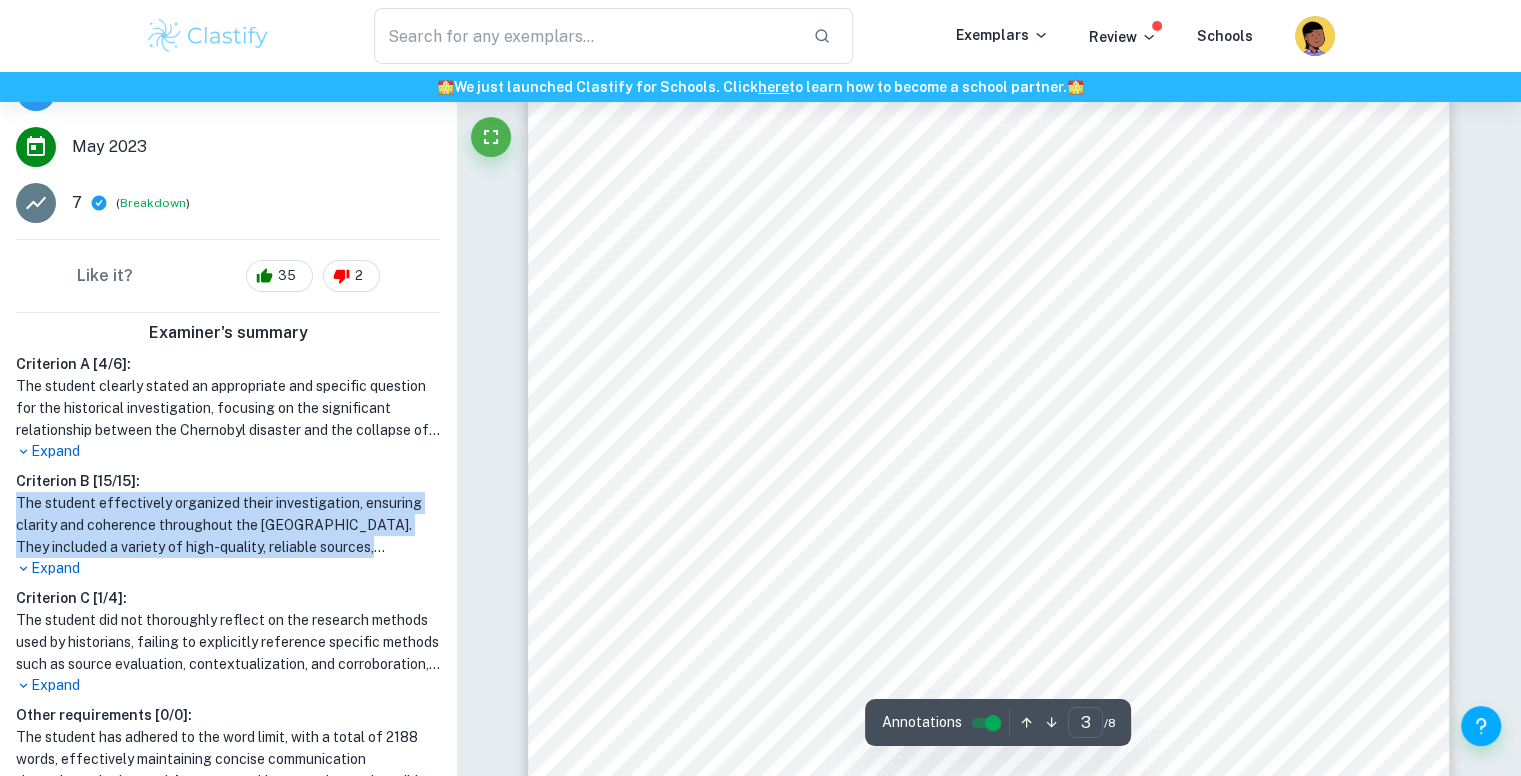 click on "The student effectively organized their investigation, ensuring clarity and coherence throughout the [GEOGRAPHIC_DATA]. They included a variety of high-quality, reliable sources, demonstrating a comprehensive approach to research that enriches the investigation. The student's arguments are well-supported by evidence from these sources, and they constructed a well-structured thesis statement that aligns with the central question. Each paragraph is well-developed and focused, showcasing critical analysis of different perspectives, leading to a relevant conclusion that synthesizes the findings regarding the significance of the Chernobyl disaster in the collapse of the Soviet Union." at bounding box center (228, 525) 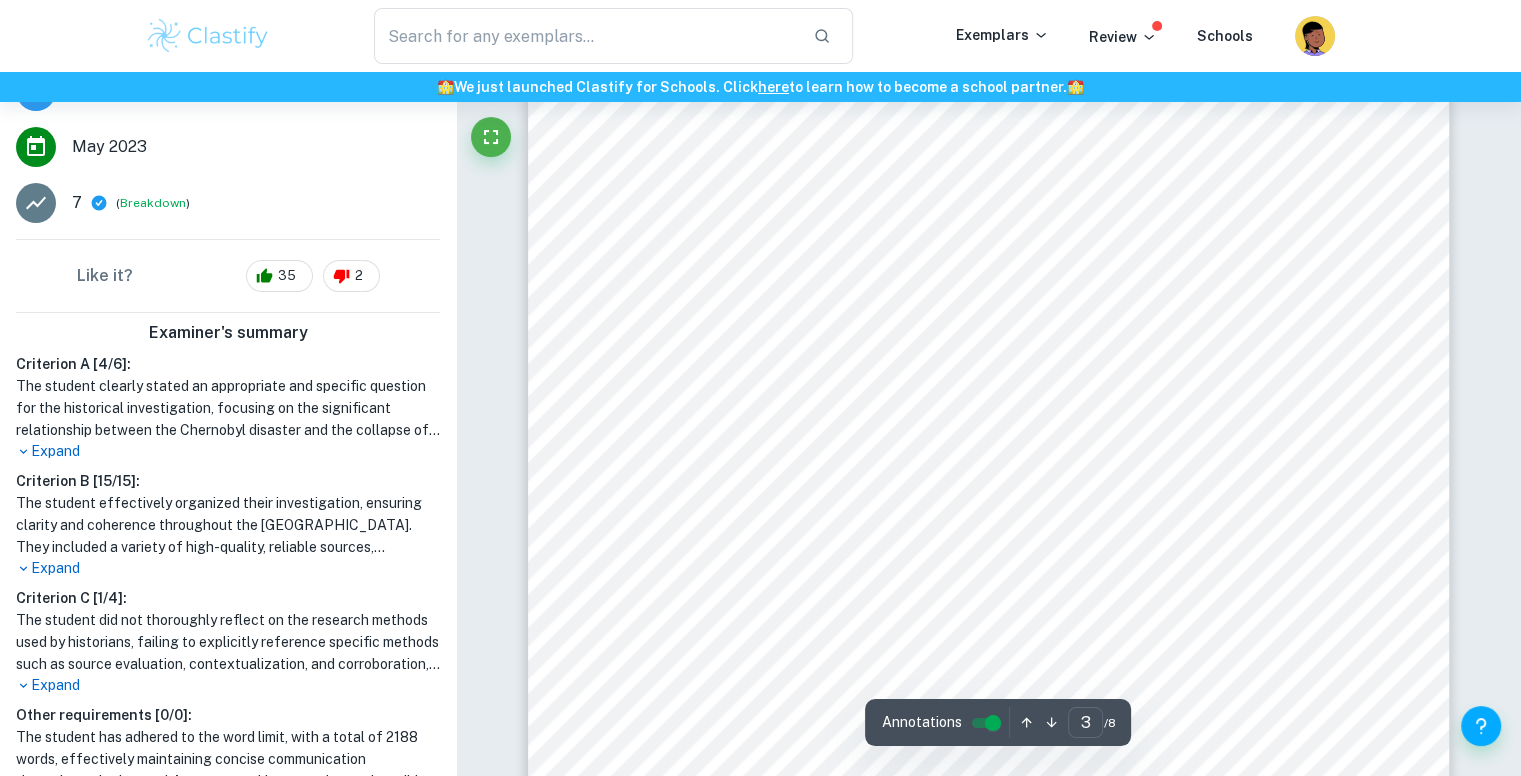 click on "Expand" at bounding box center [228, 568] 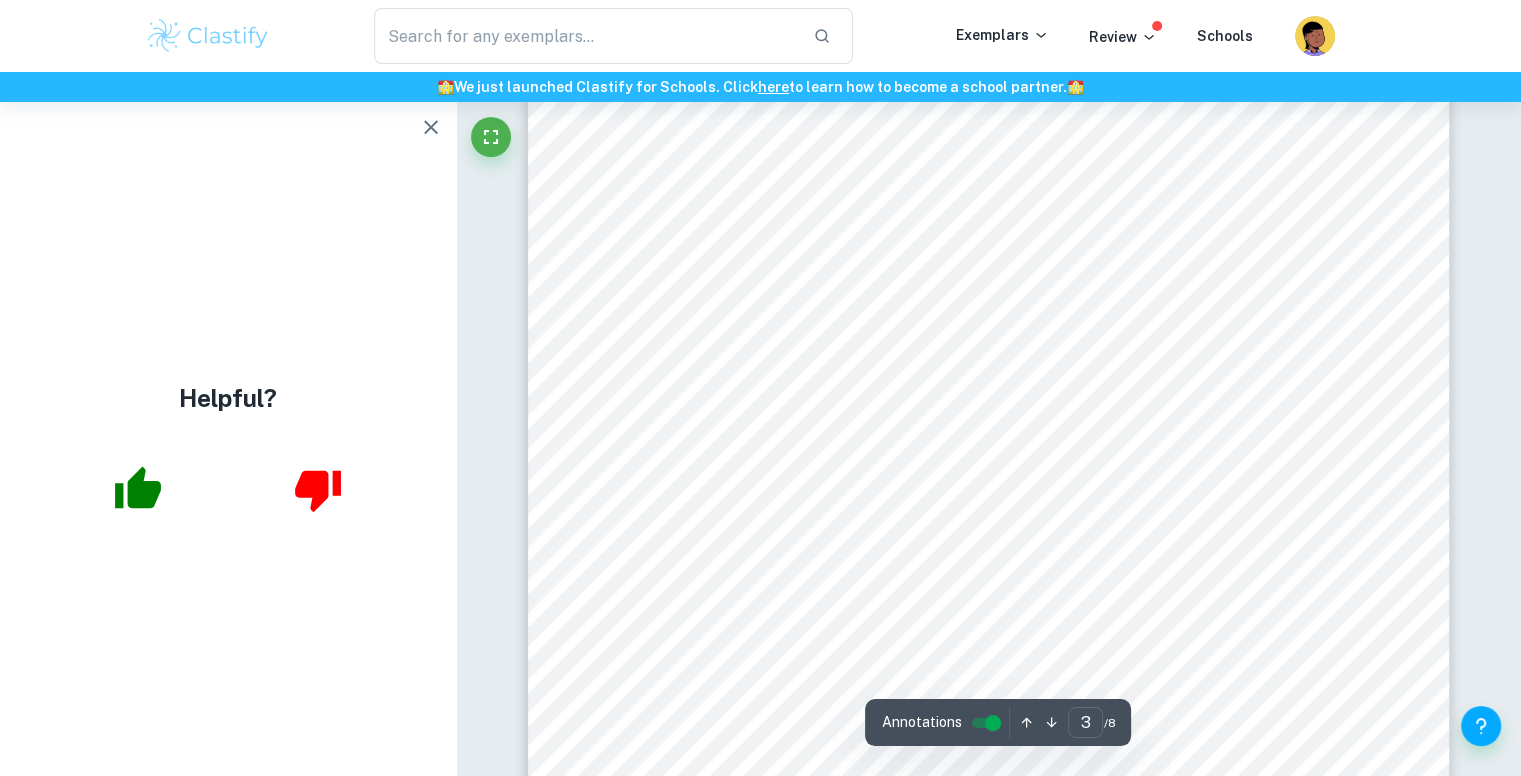 scroll, scrollTop: 0, scrollLeft: 0, axis: both 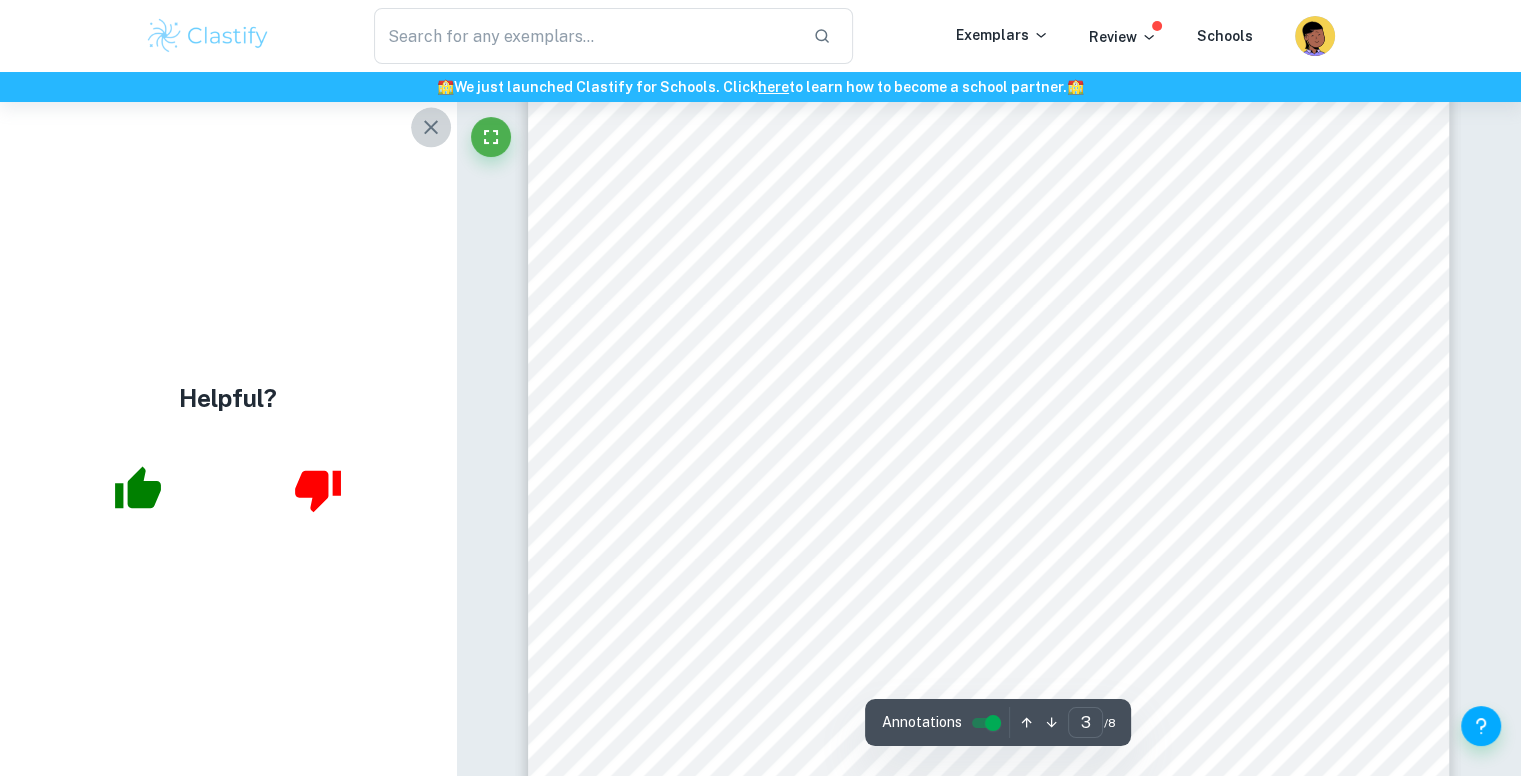 click 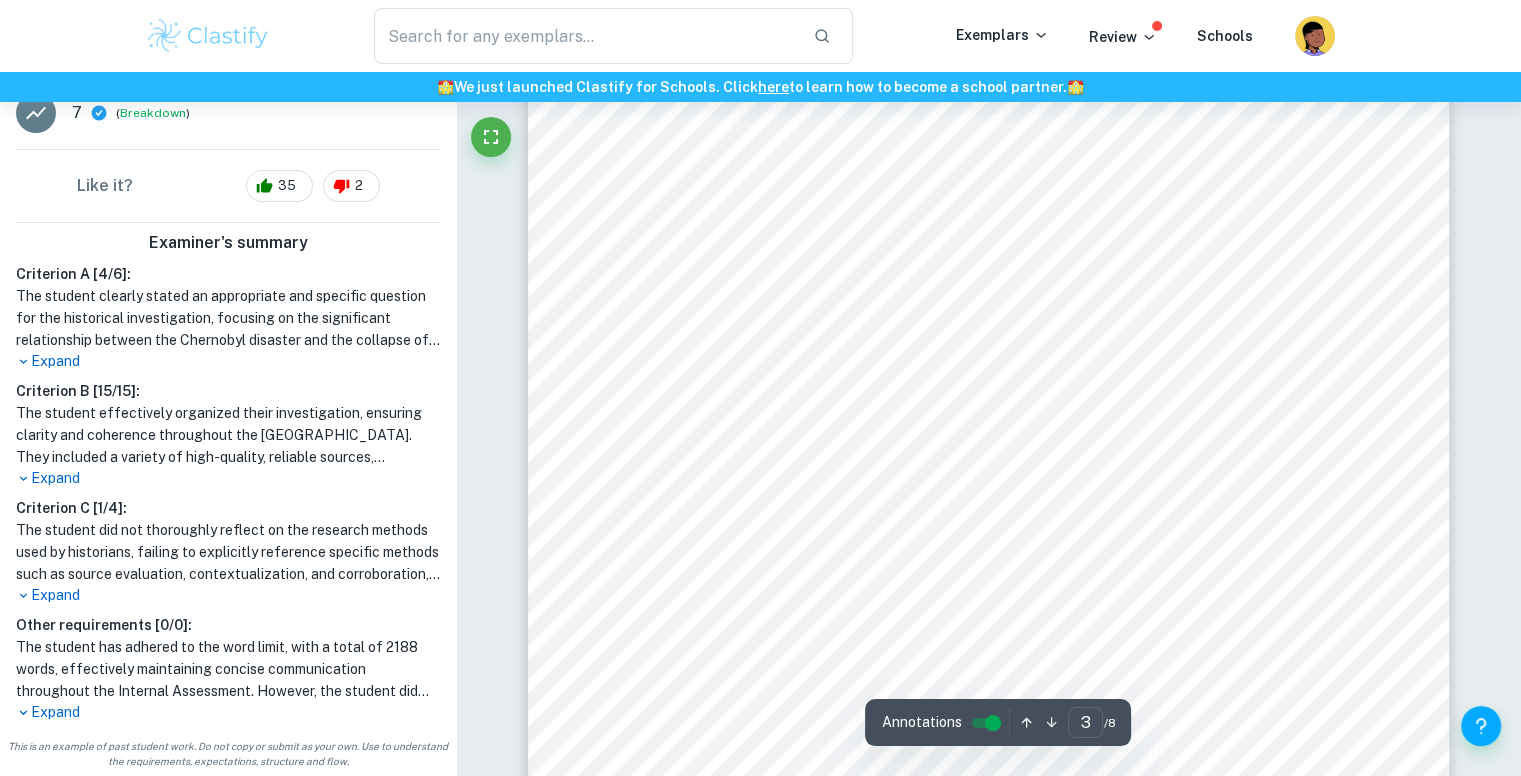 scroll, scrollTop: 438, scrollLeft: 0, axis: vertical 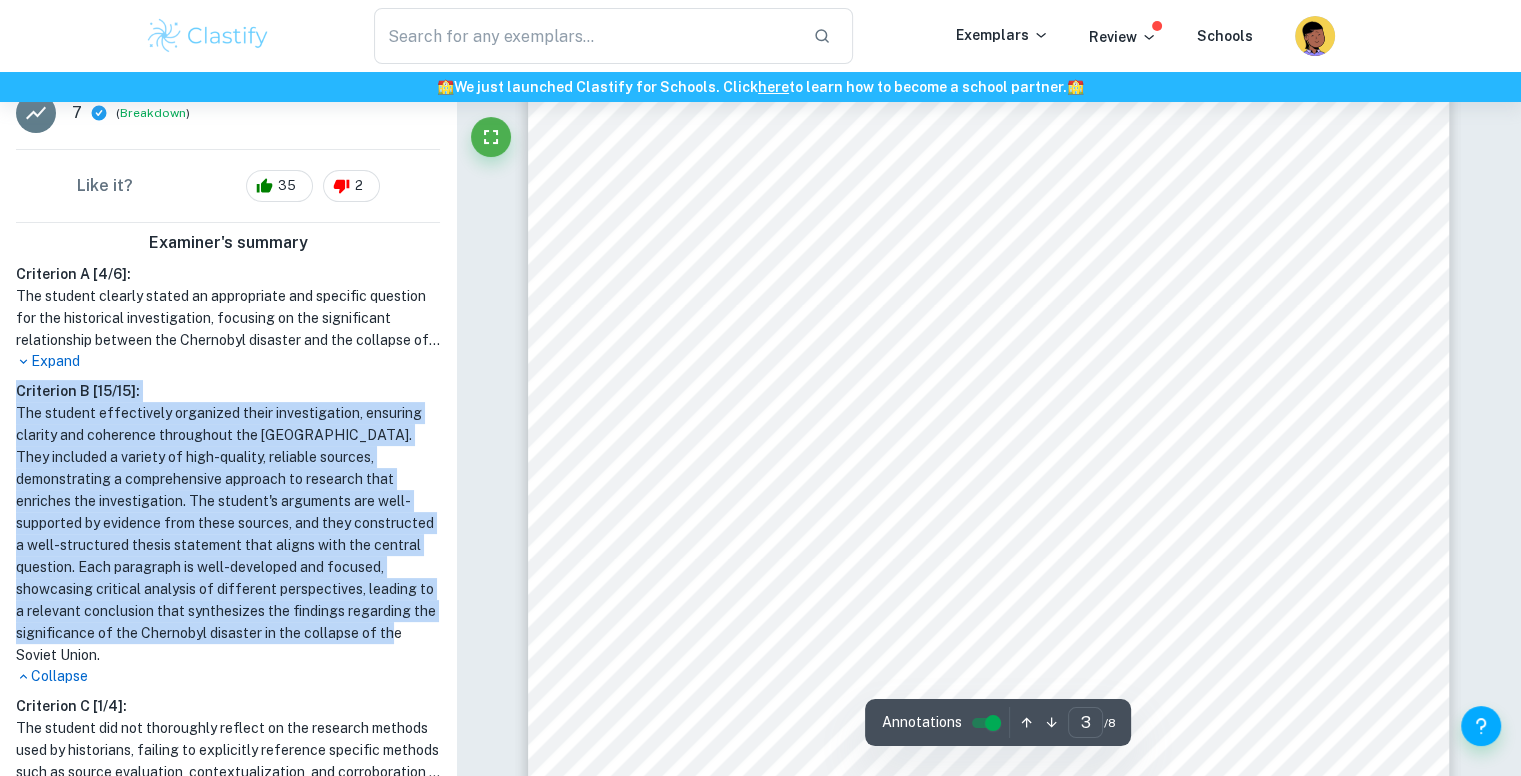 drag, startPoint x: 208, startPoint y: 655, endPoint x: 12, endPoint y: 381, distance: 336.88574 